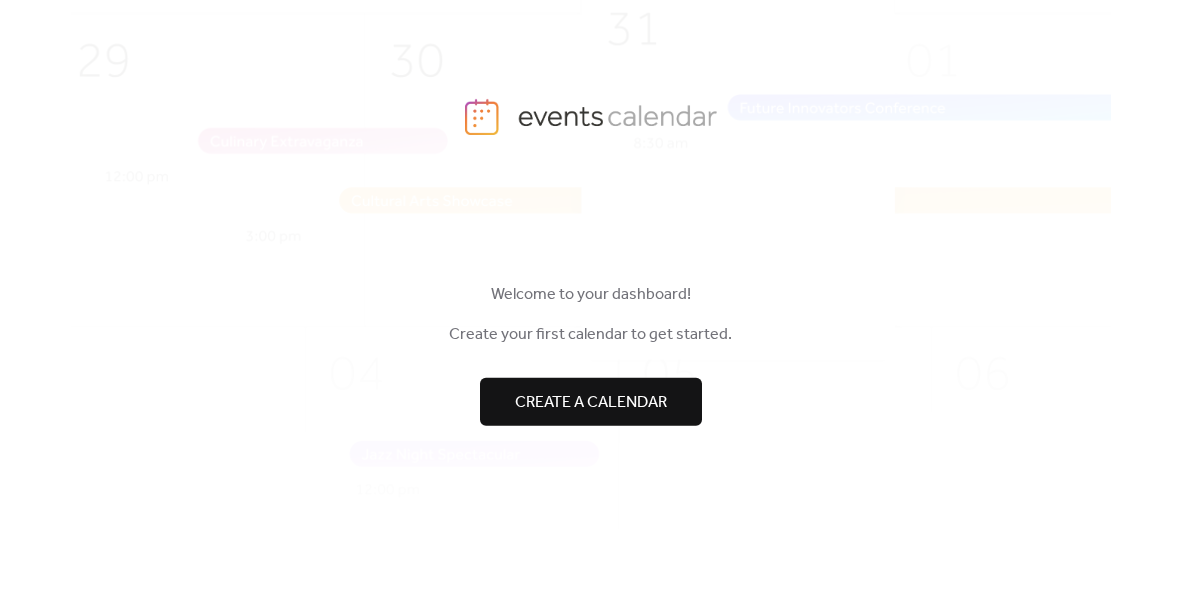 scroll, scrollTop: 0, scrollLeft: 0, axis: both 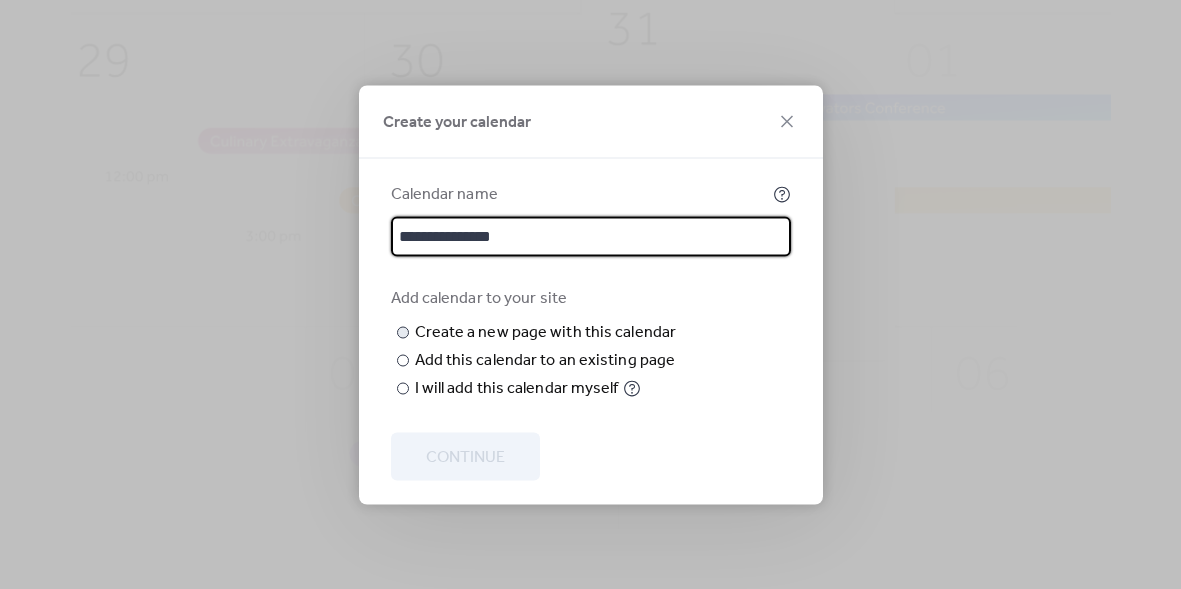 type on "**********" 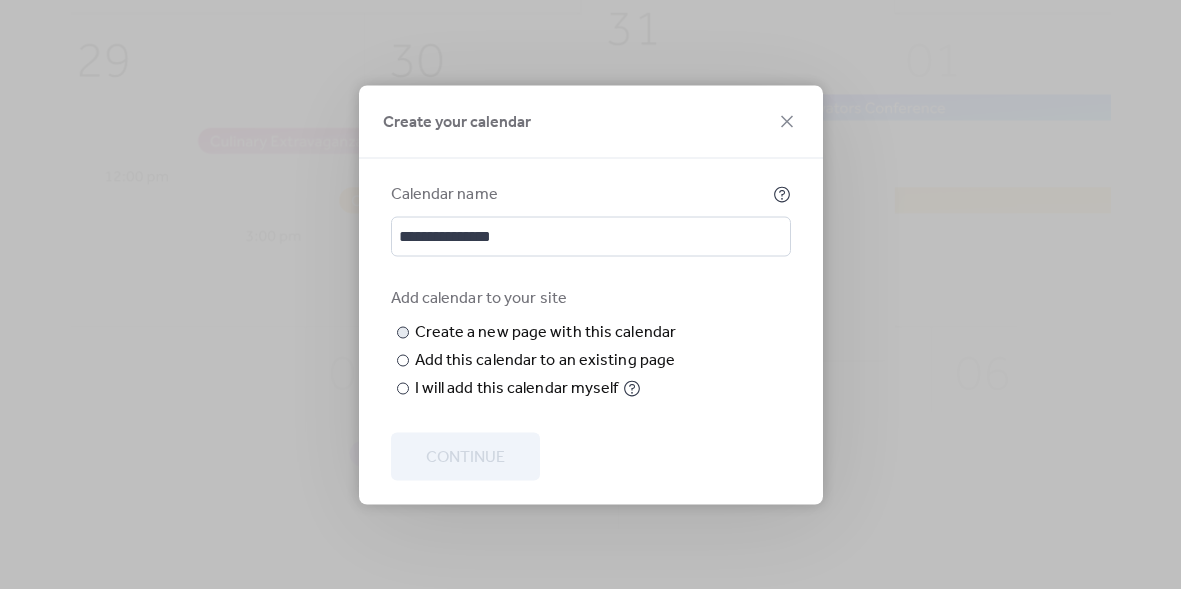 click at bounding box center (0, 0) 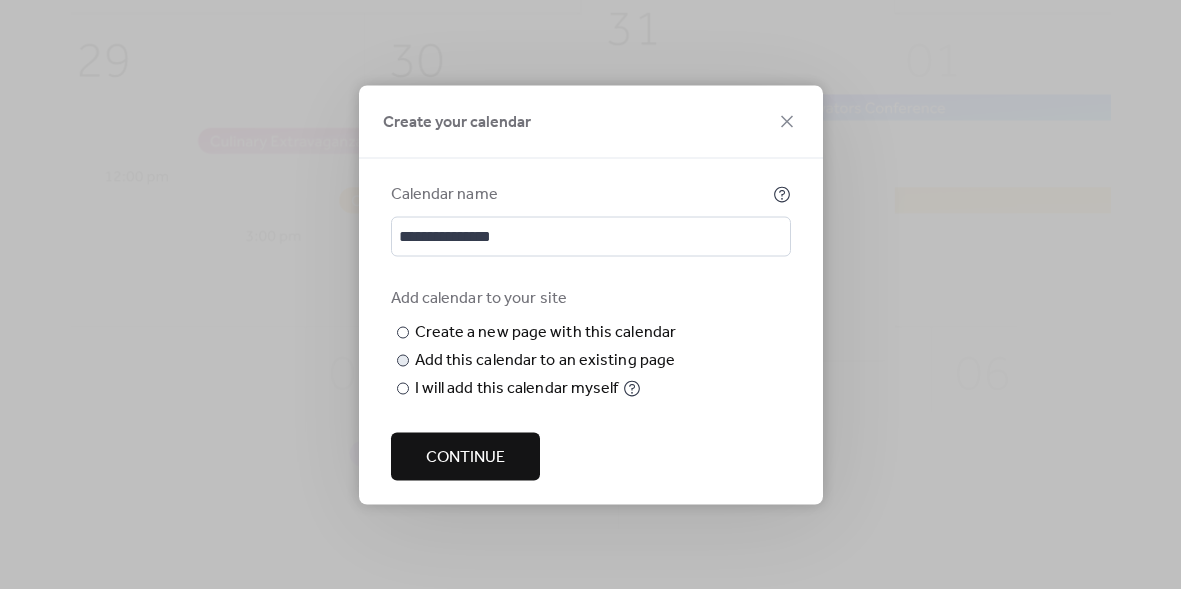 type on "********" 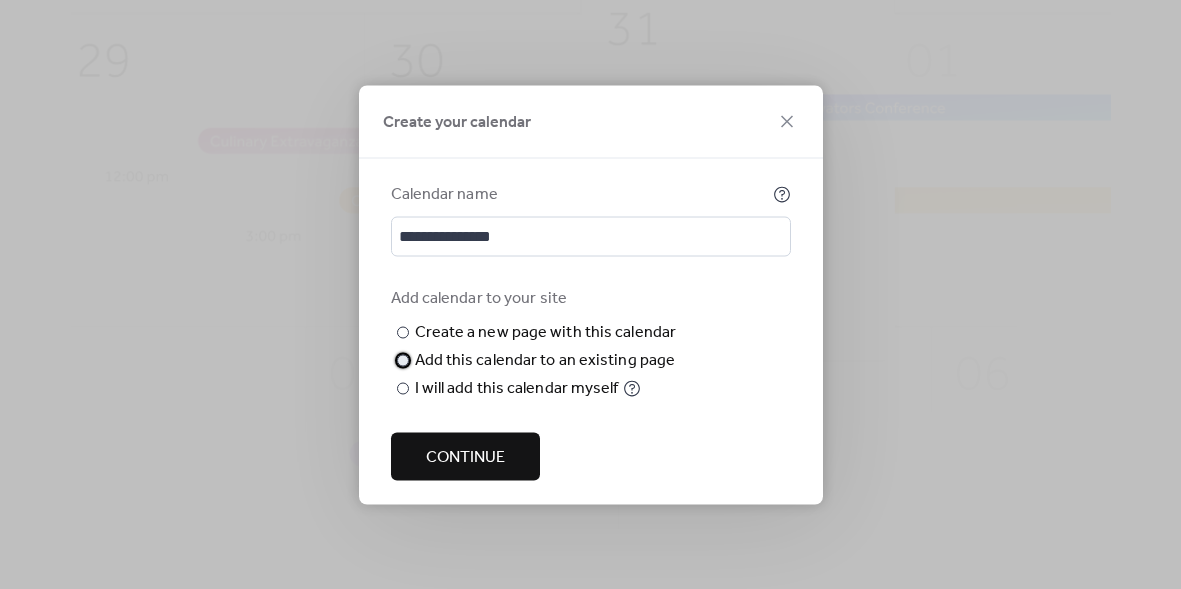 click on "​" at bounding box center [401, 360] 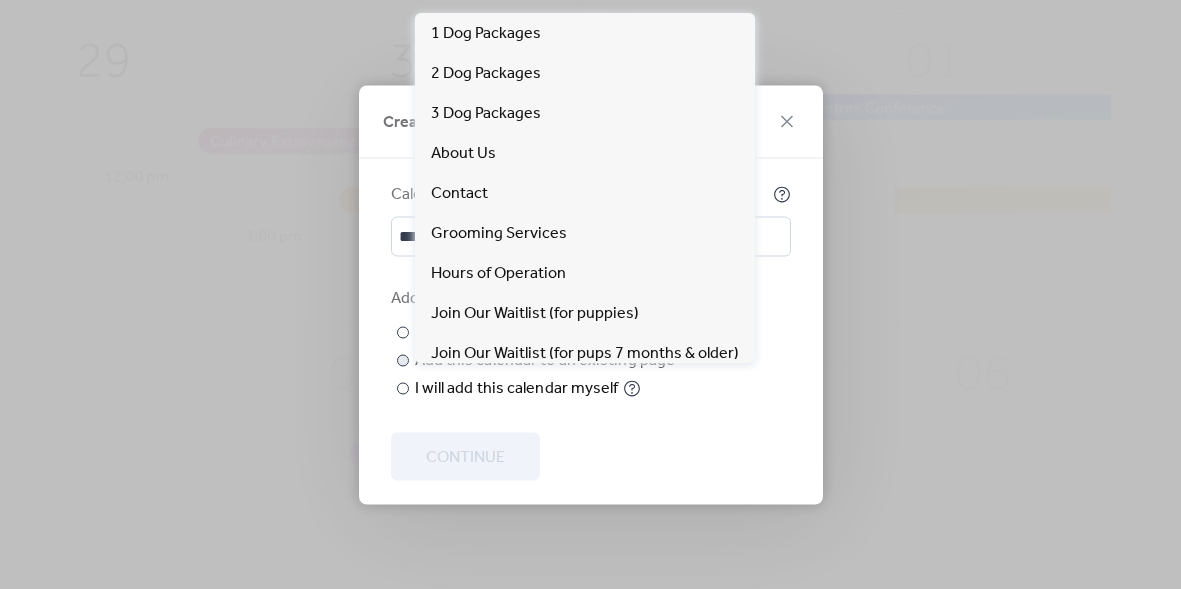 click on "Choose page" at bounding box center (0, 0) 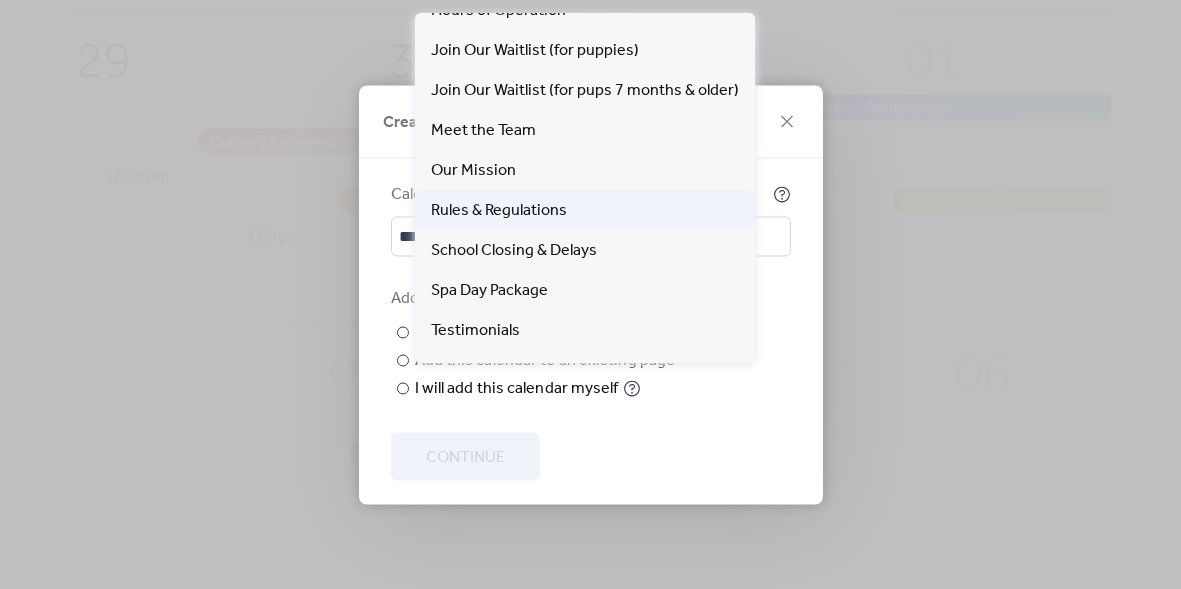 scroll, scrollTop: 267, scrollLeft: 0, axis: vertical 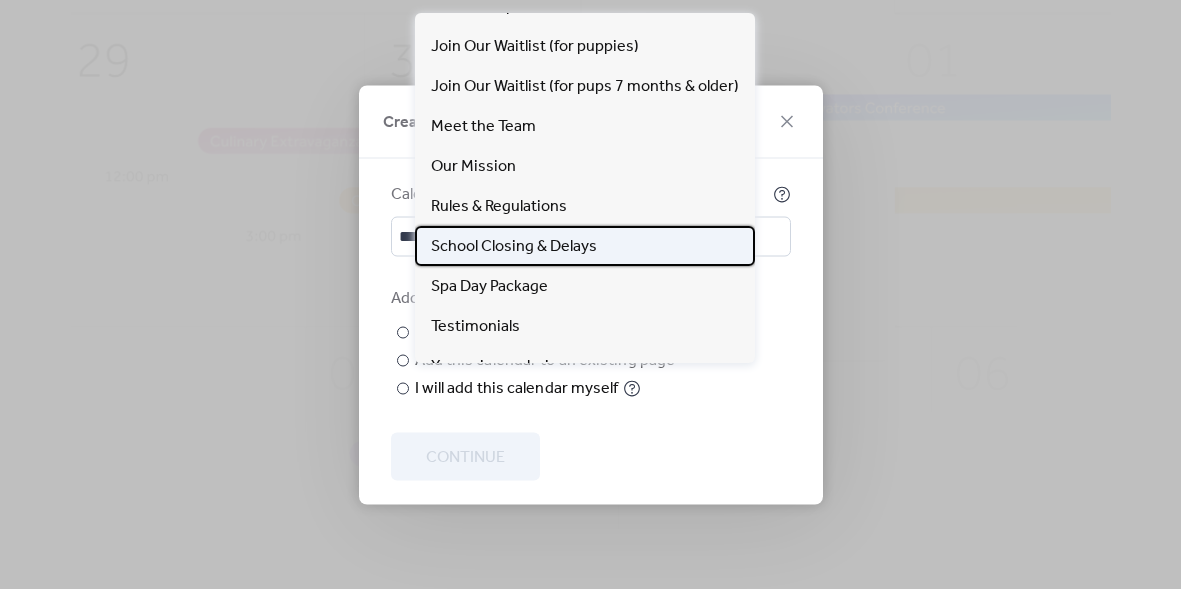 click on "School Closing & Delays" at bounding box center (585, 246) 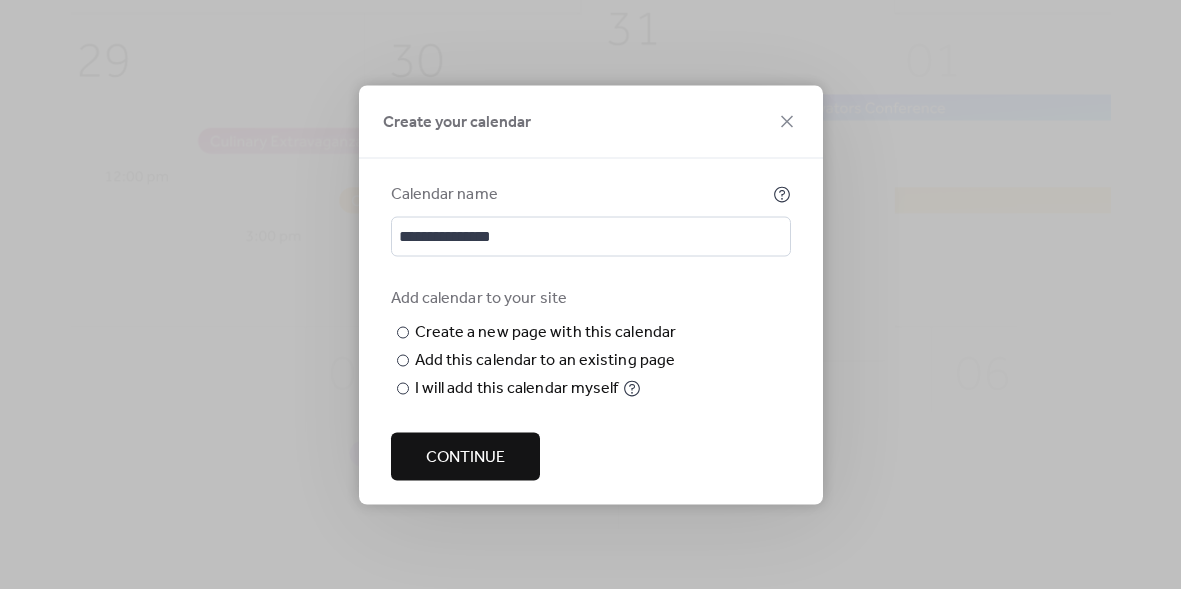click on "Continue" at bounding box center [465, 456] 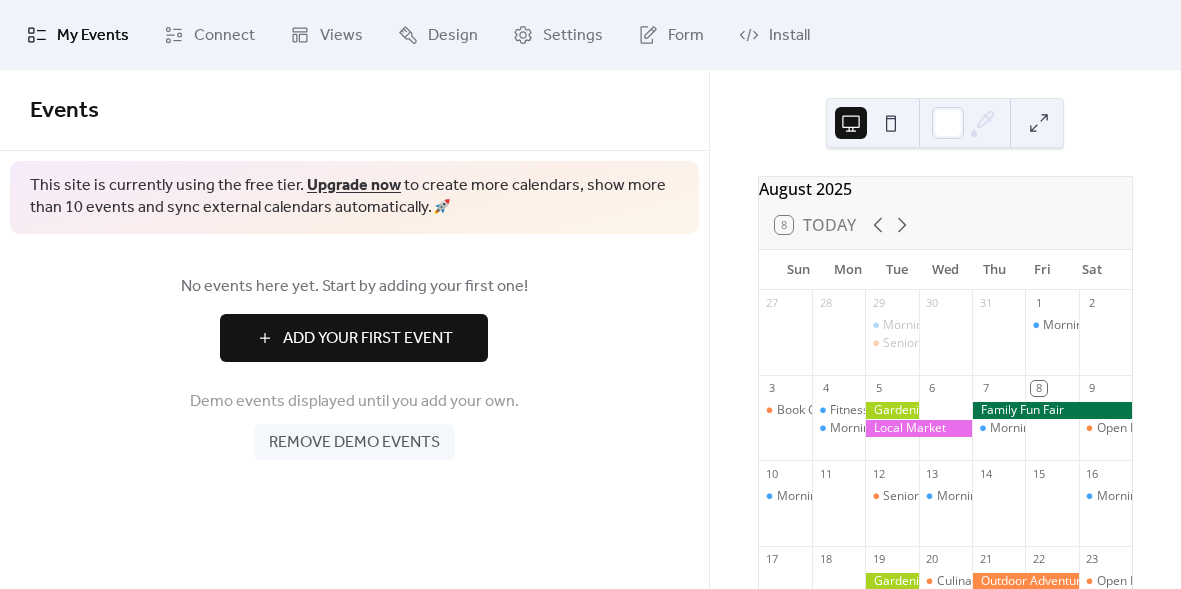 click on "Add Your First Event" at bounding box center [368, 339] 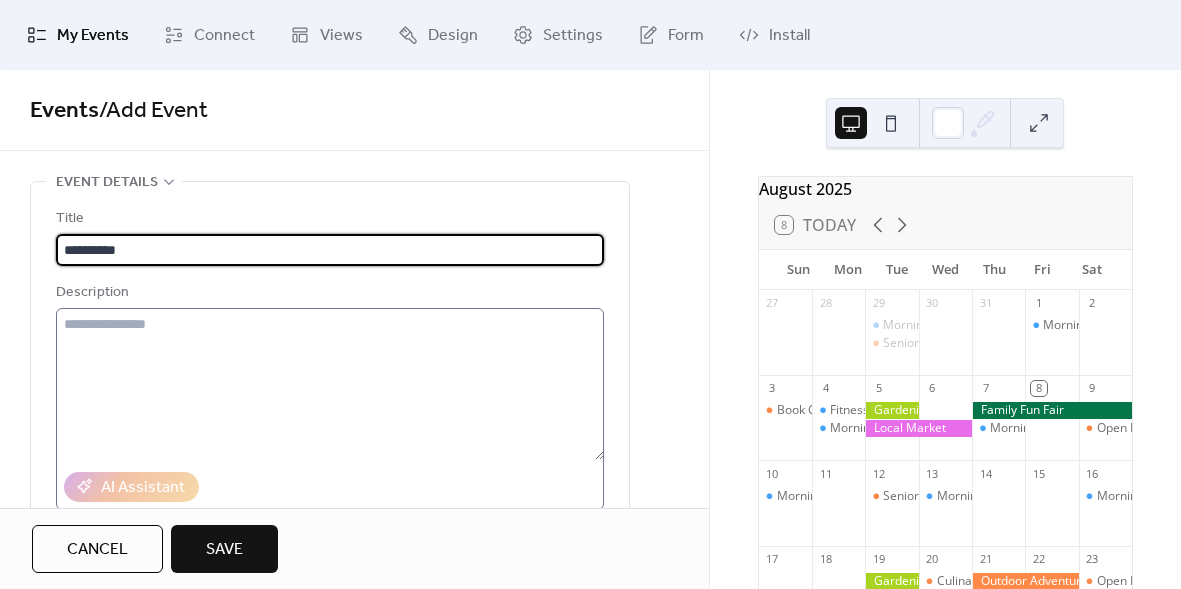 type on "*********" 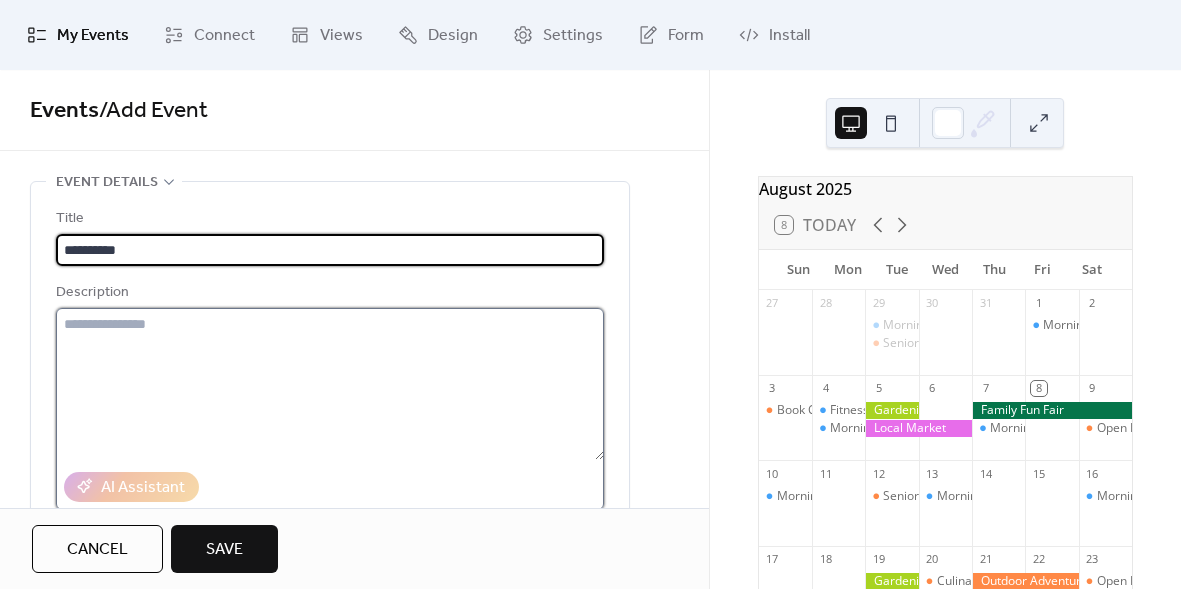 click at bounding box center (330, 384) 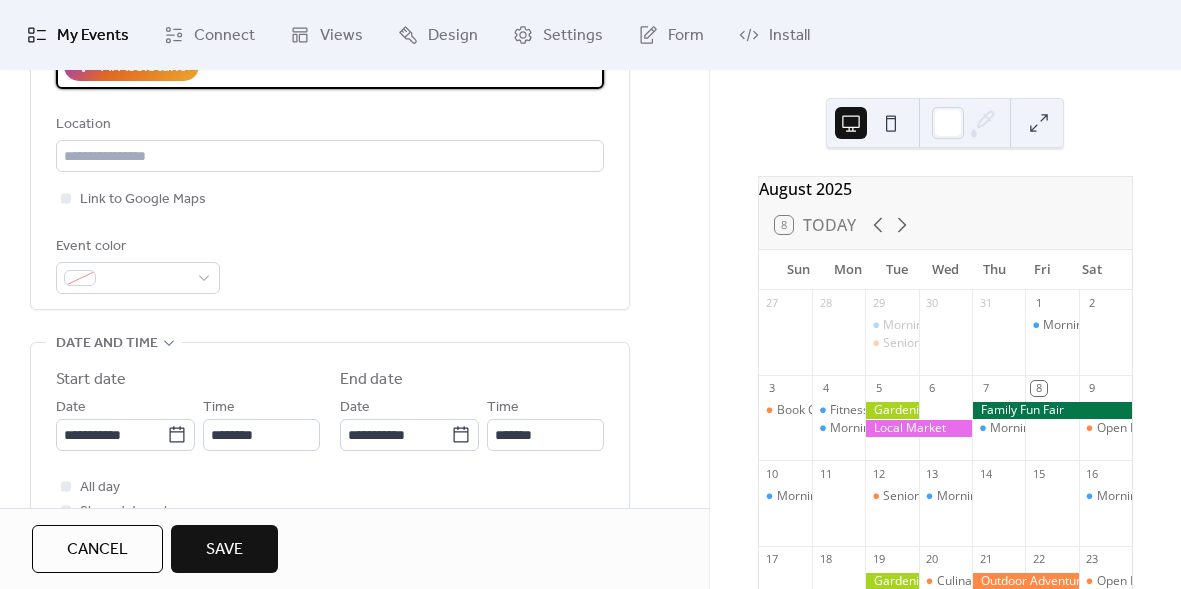 scroll, scrollTop: 423, scrollLeft: 0, axis: vertical 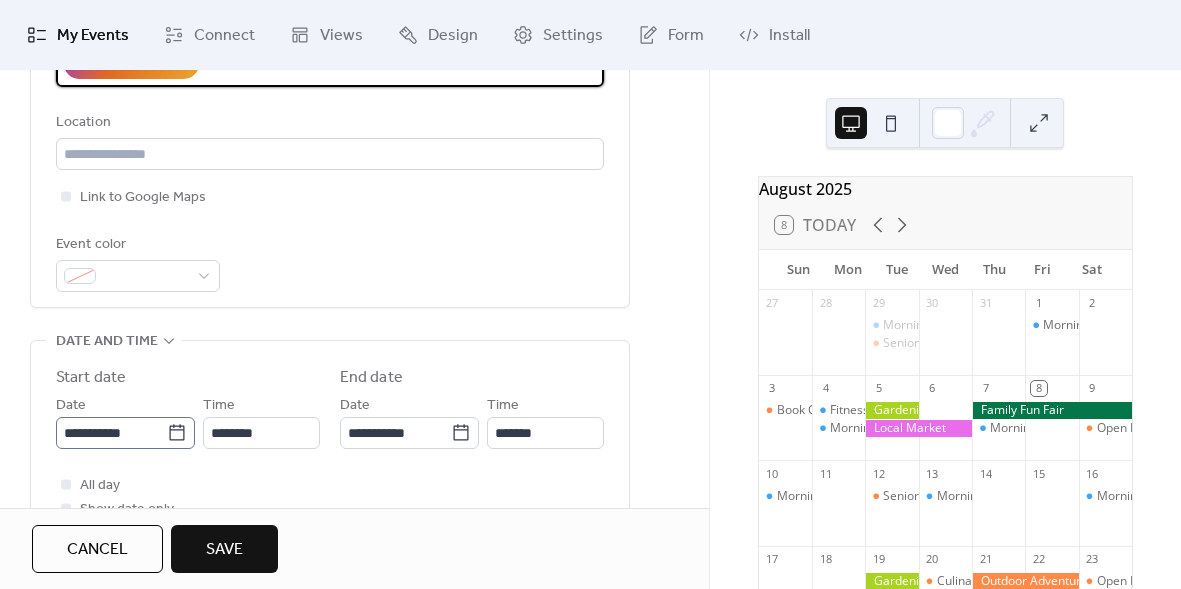 type on "**********" 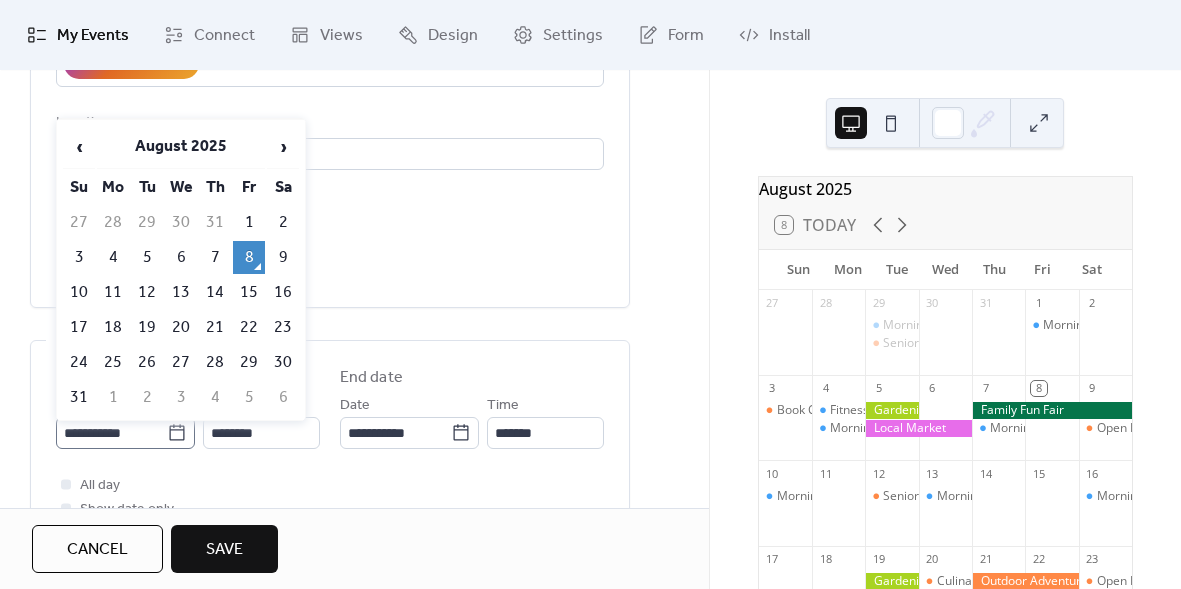 click 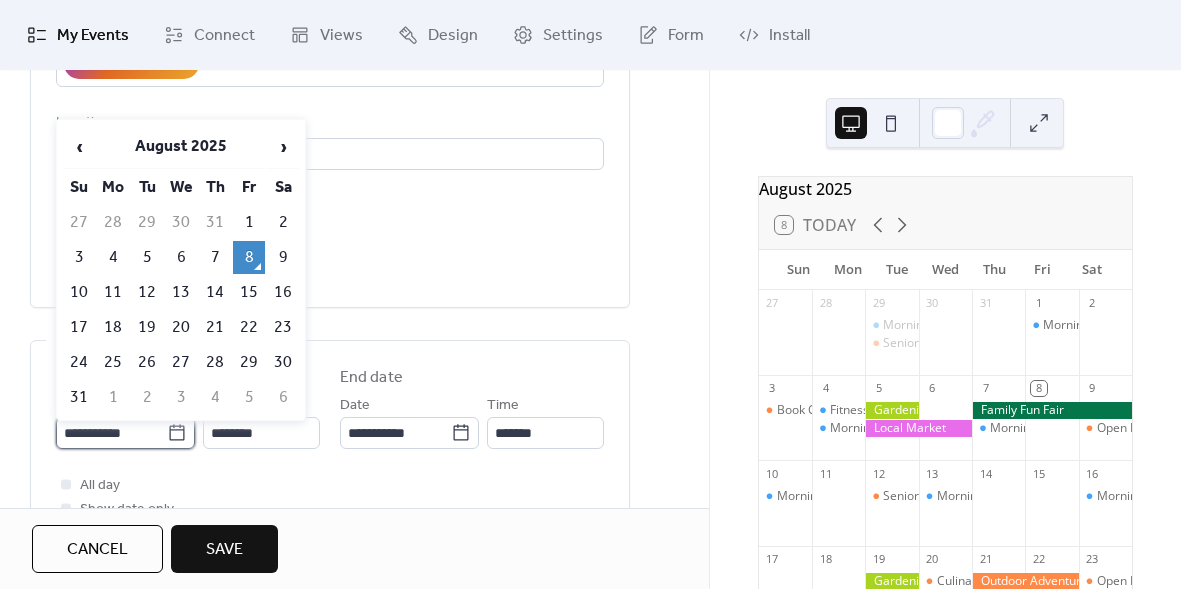 click on "**********" at bounding box center (111, 433) 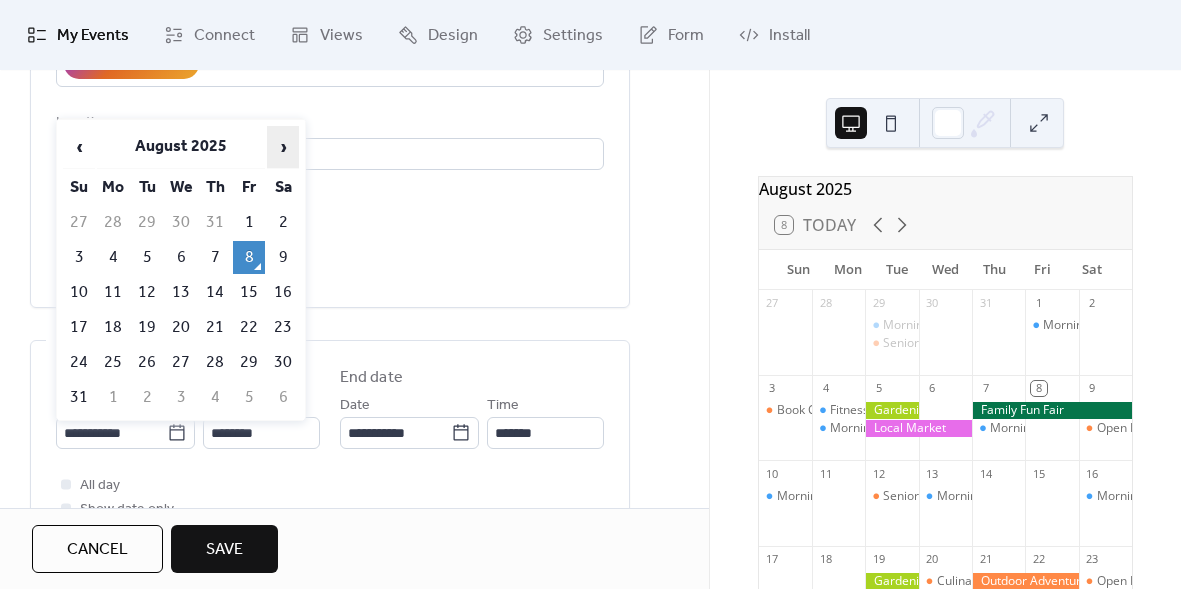 click on "›" at bounding box center [283, 147] 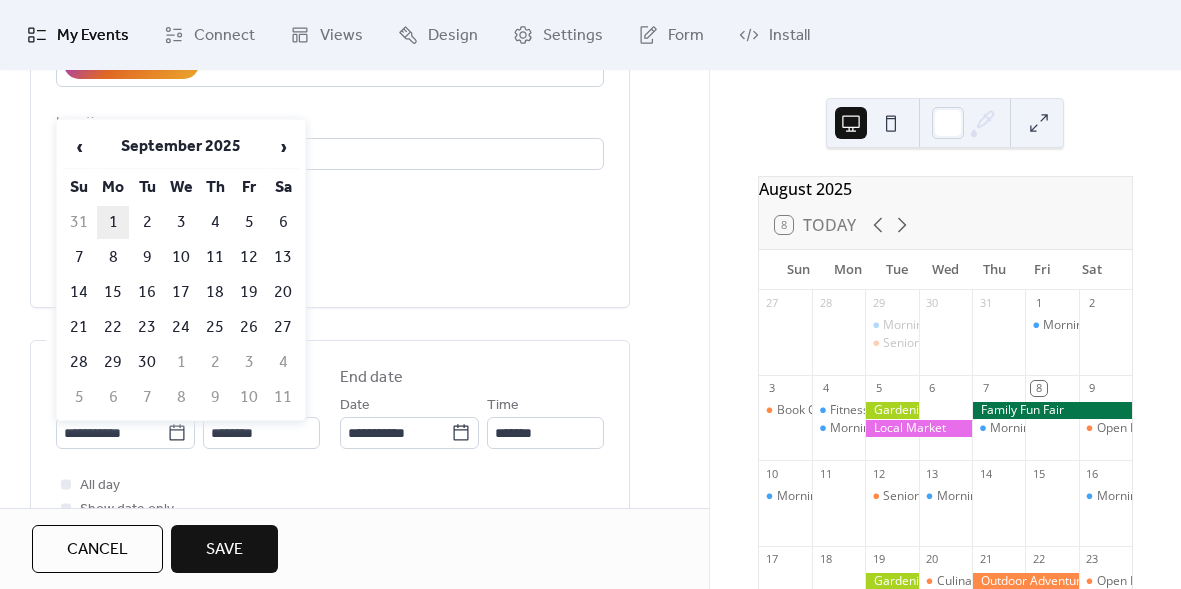 click on "1" at bounding box center [113, 222] 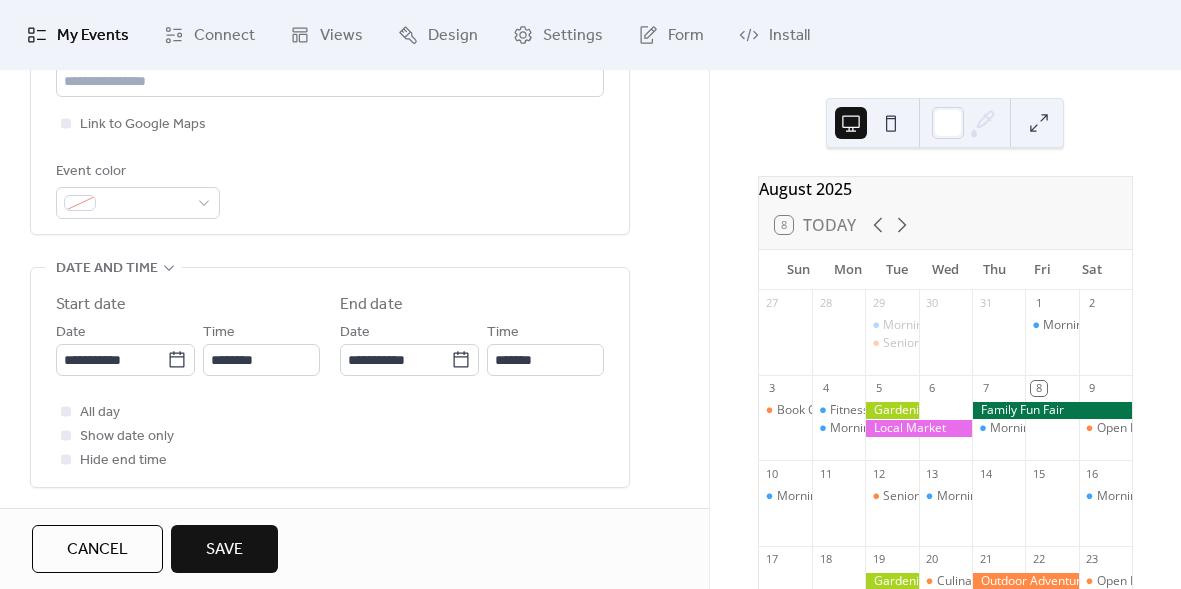 scroll, scrollTop: 514, scrollLeft: 0, axis: vertical 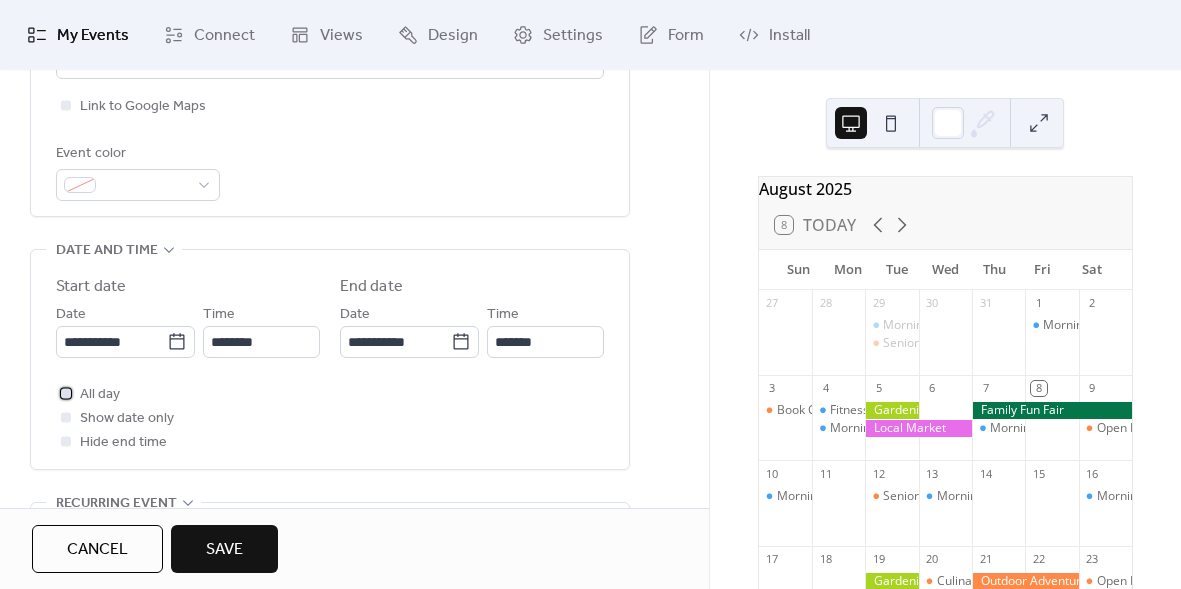 click at bounding box center [66, 393] 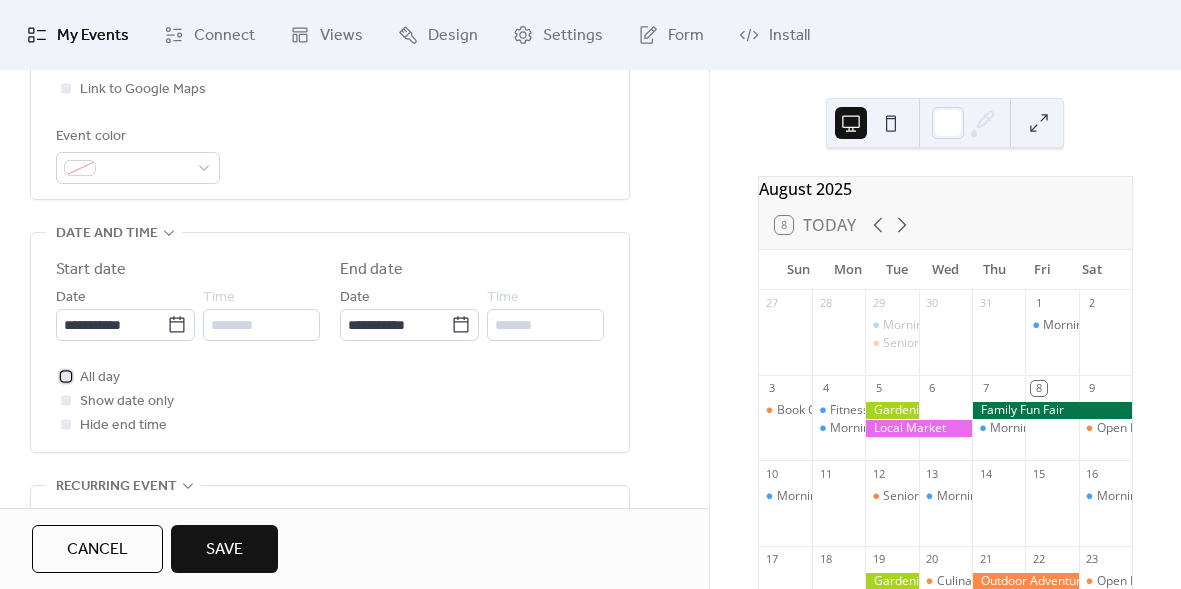 scroll, scrollTop: 368, scrollLeft: 0, axis: vertical 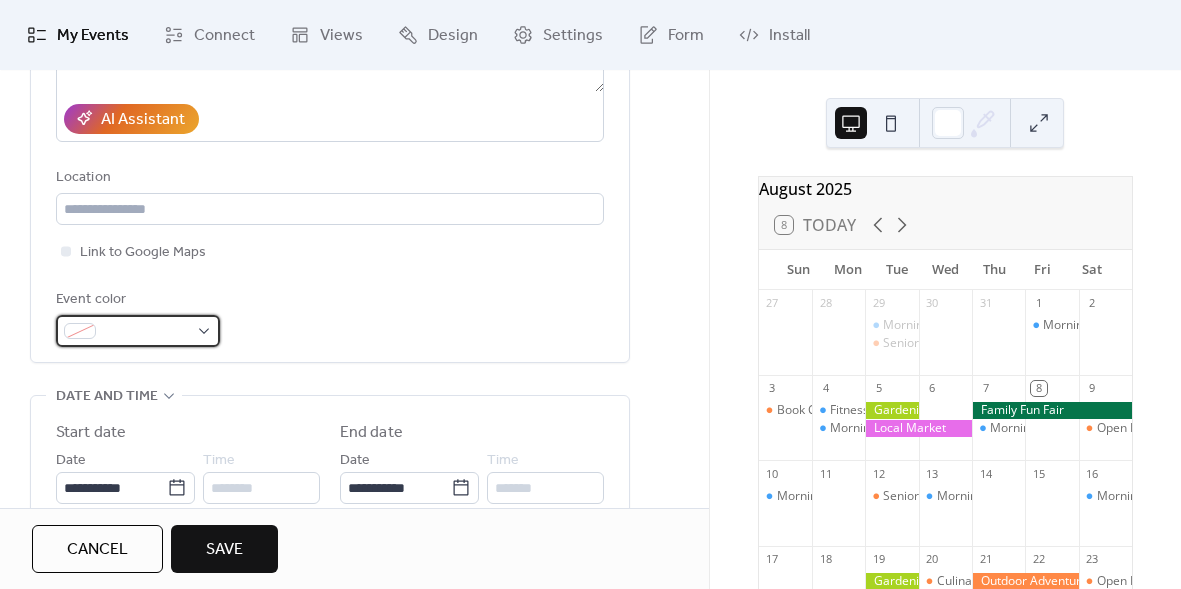 click at bounding box center (138, 331) 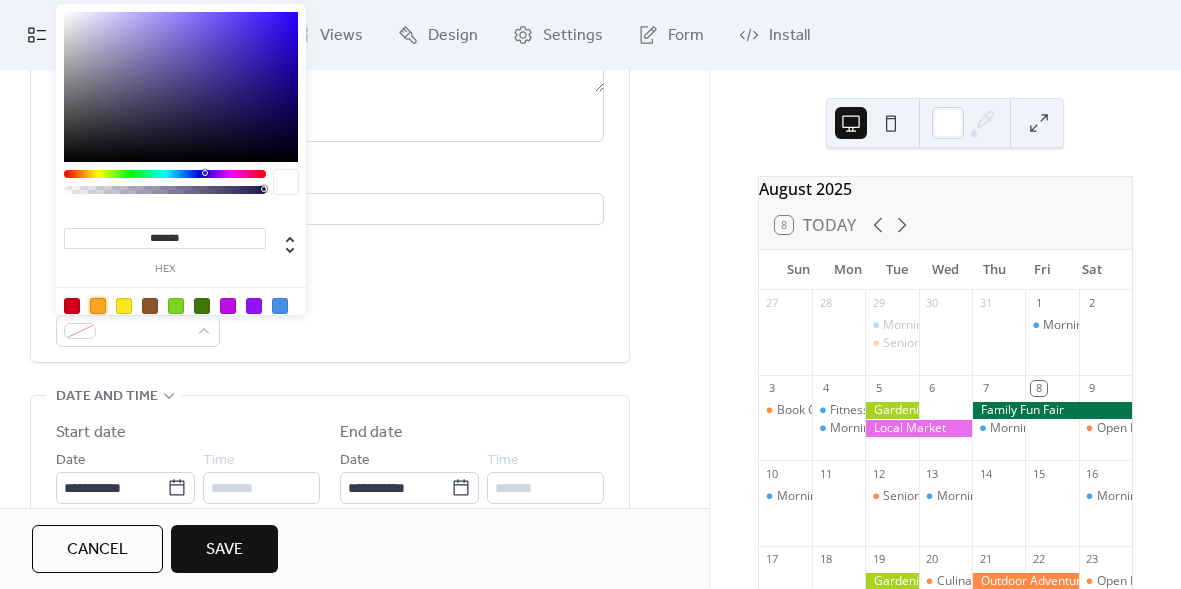 click at bounding box center (98, 306) 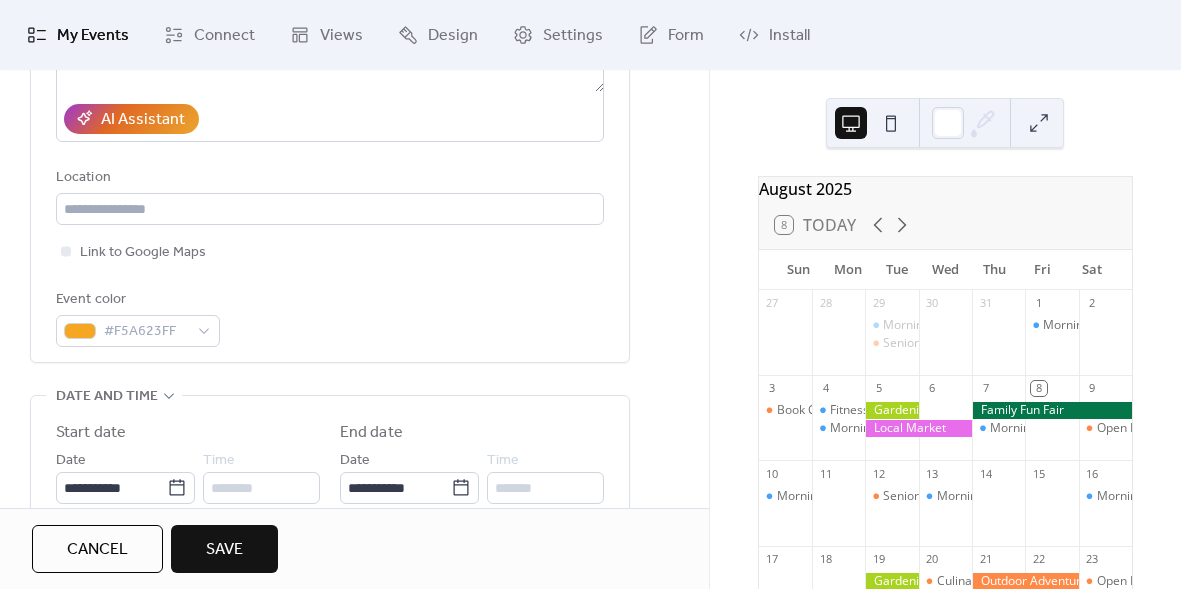 click on "Save" at bounding box center (224, 549) 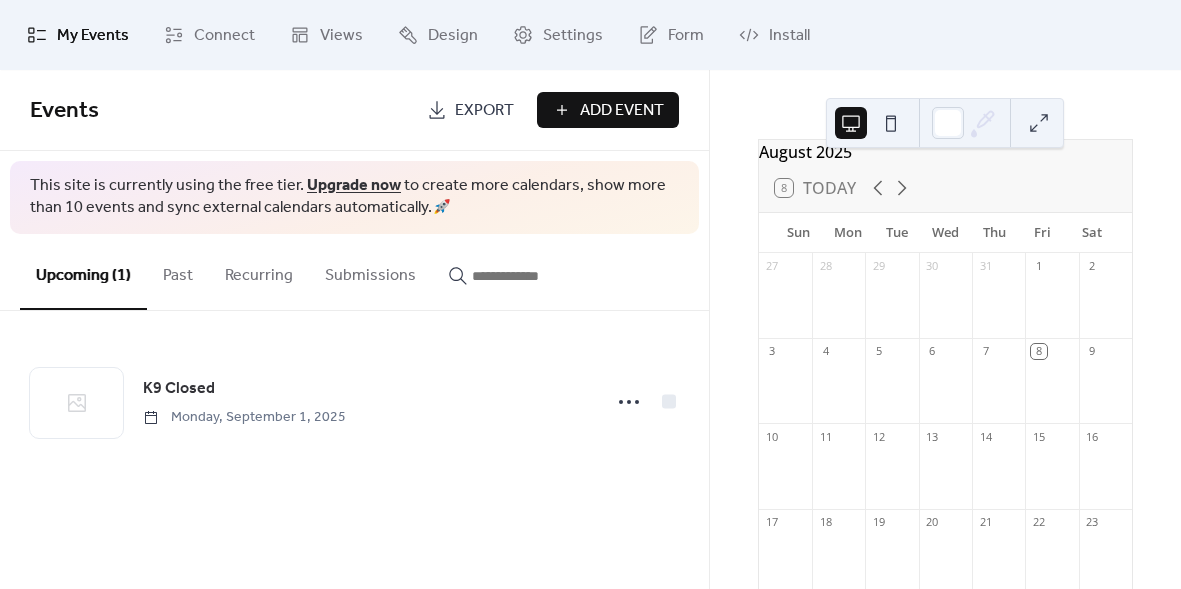 scroll, scrollTop: 5, scrollLeft: 0, axis: vertical 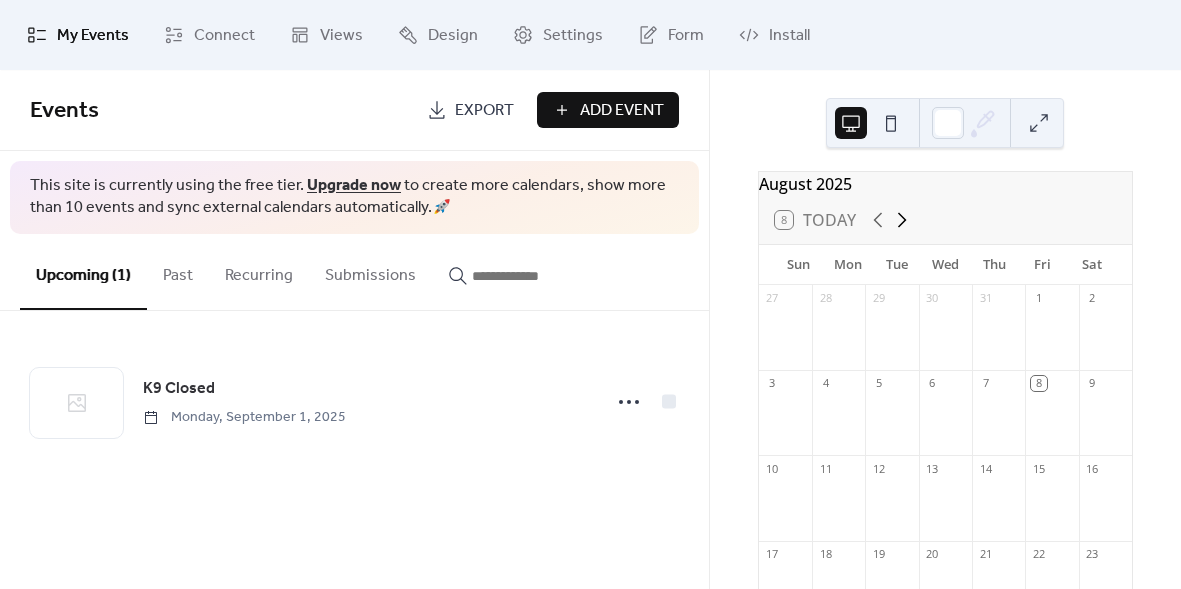 click 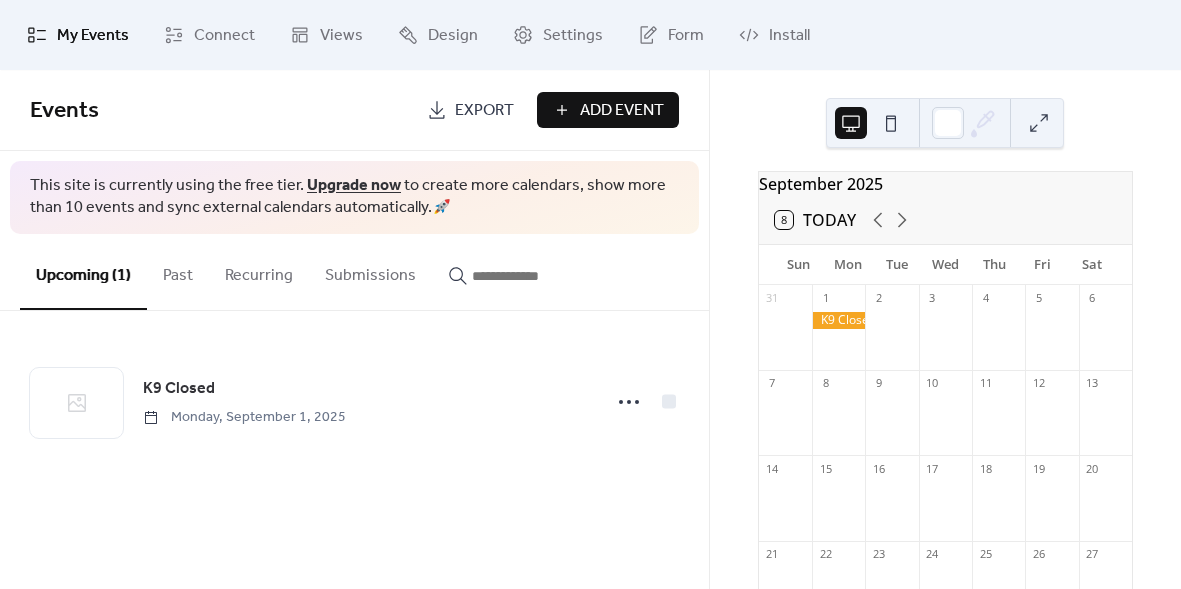 click at bounding box center [838, 320] 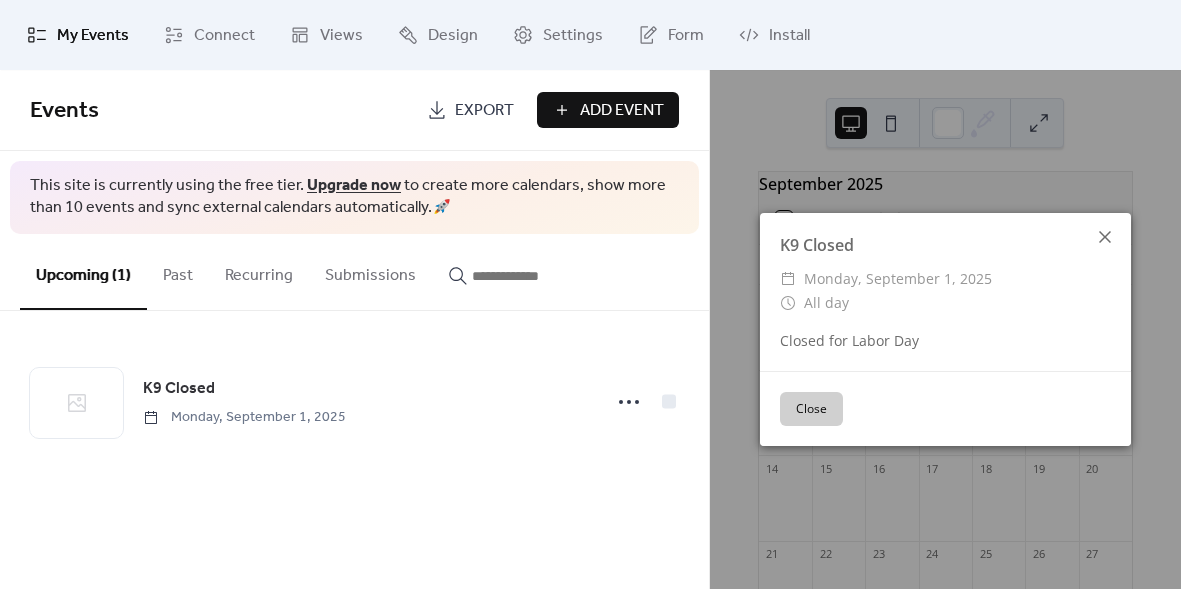 click 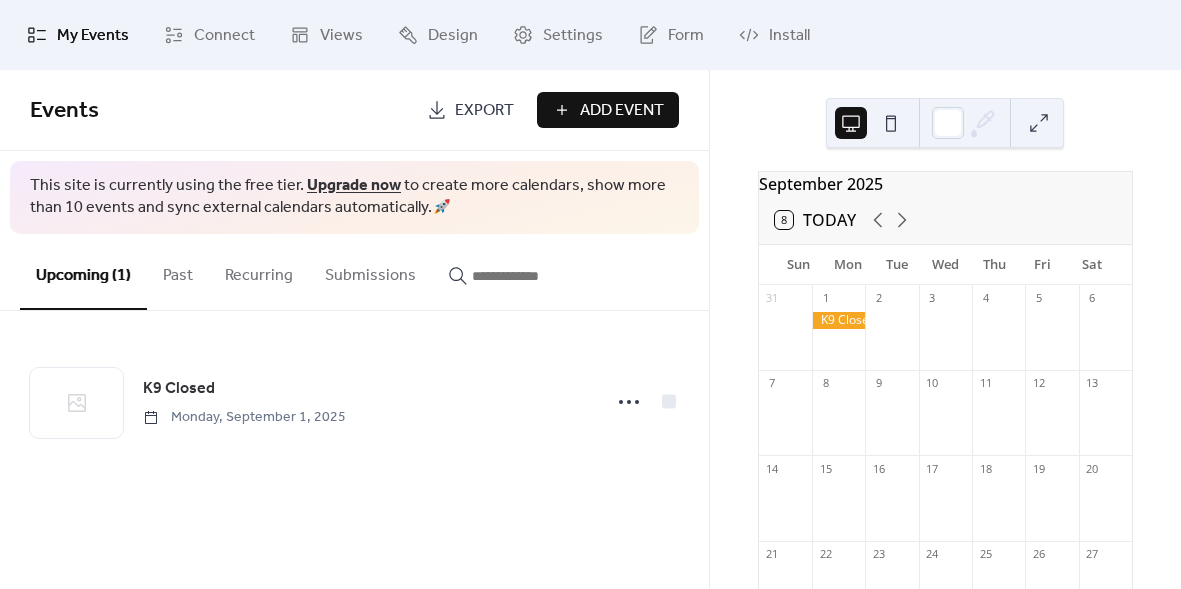 click at bounding box center (891, 123) 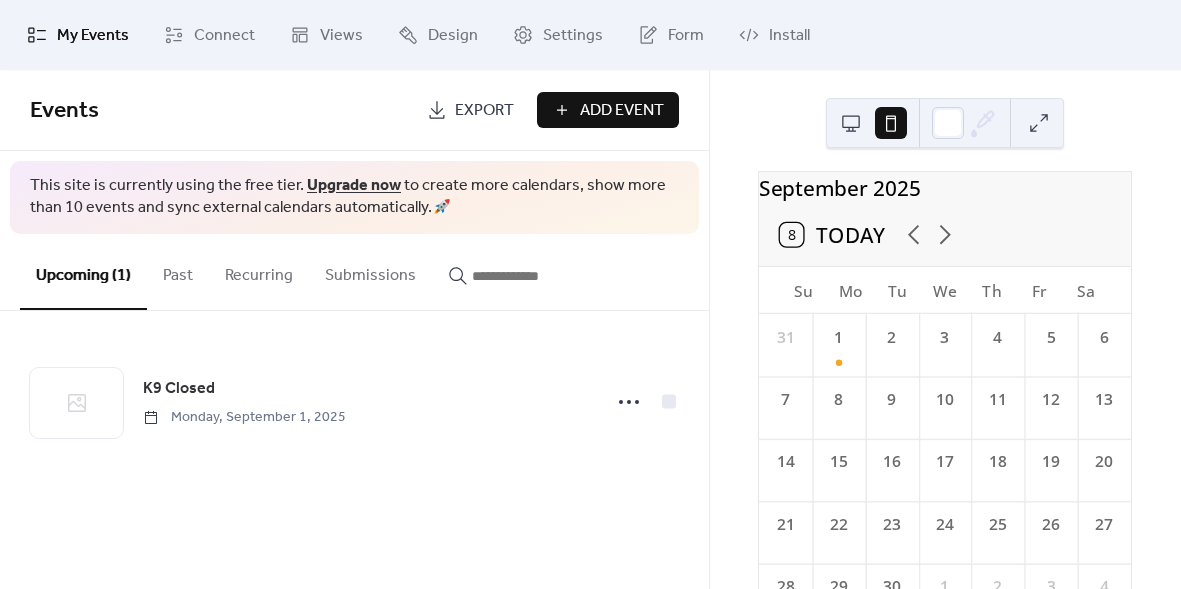 click at bounding box center [851, 123] 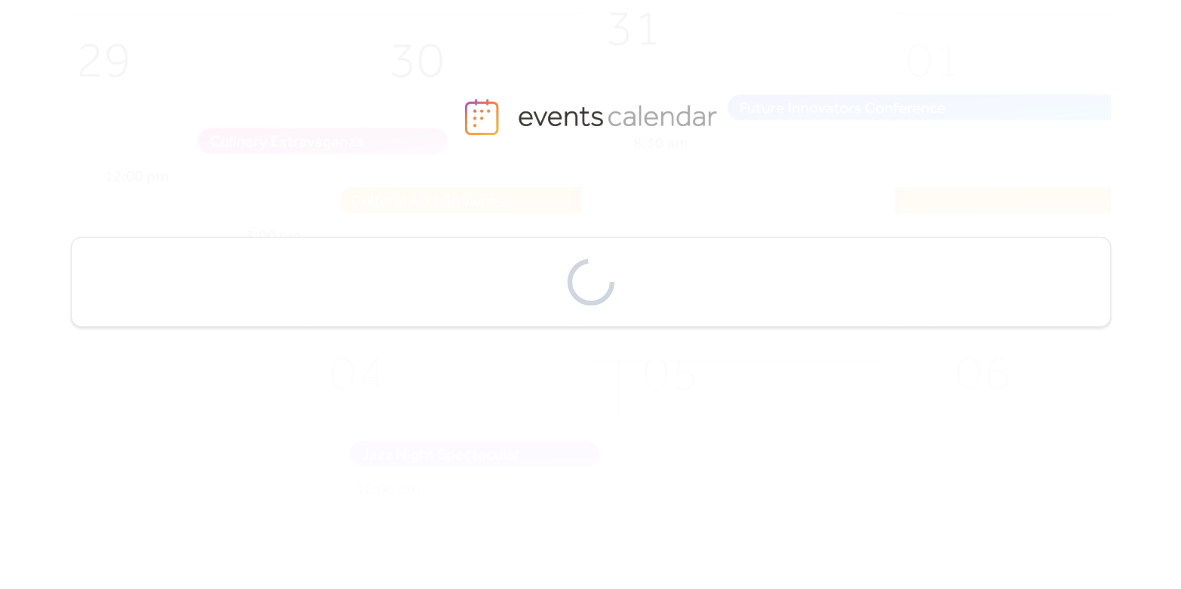 scroll, scrollTop: 0, scrollLeft: 0, axis: both 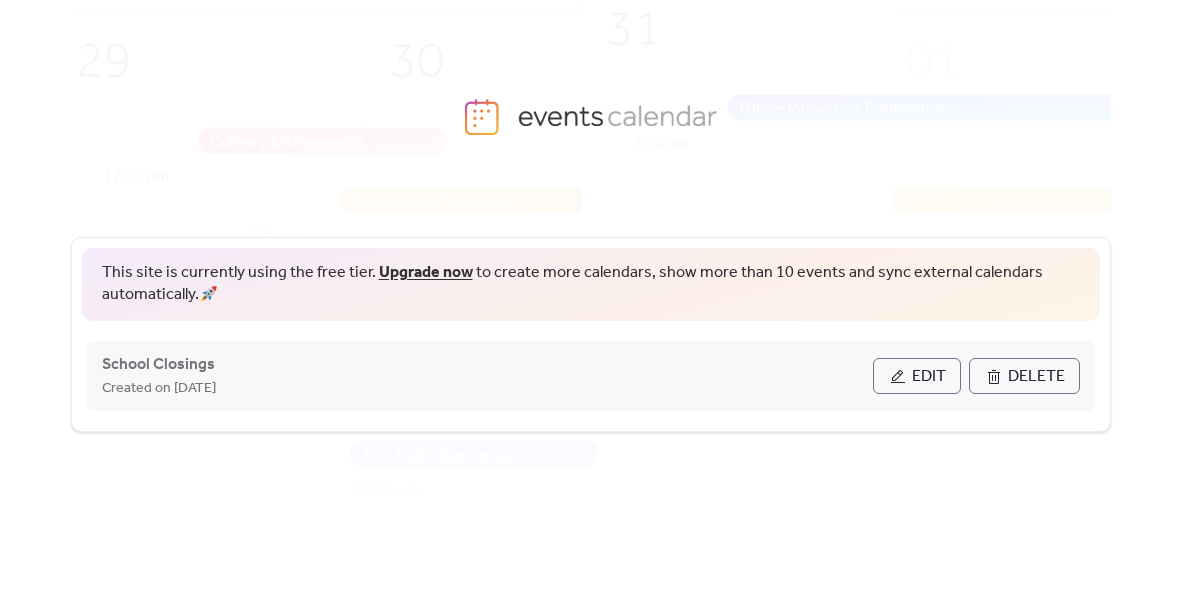 click on "School Closings Created on [DATE]" at bounding box center [487, 376] 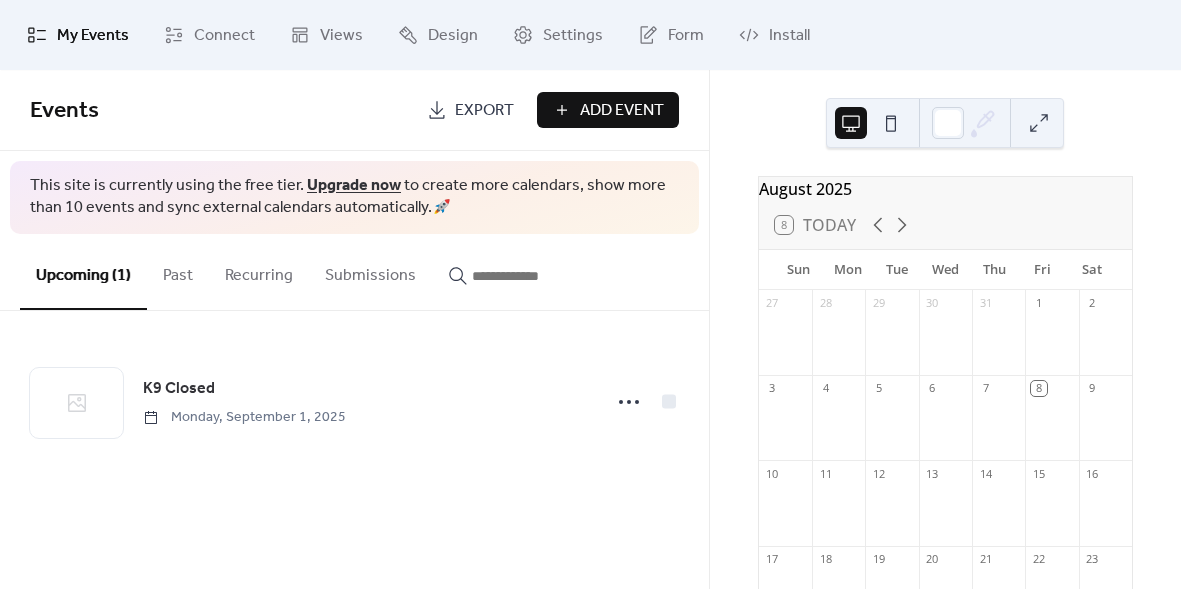 click on "My Events" at bounding box center (93, 36) 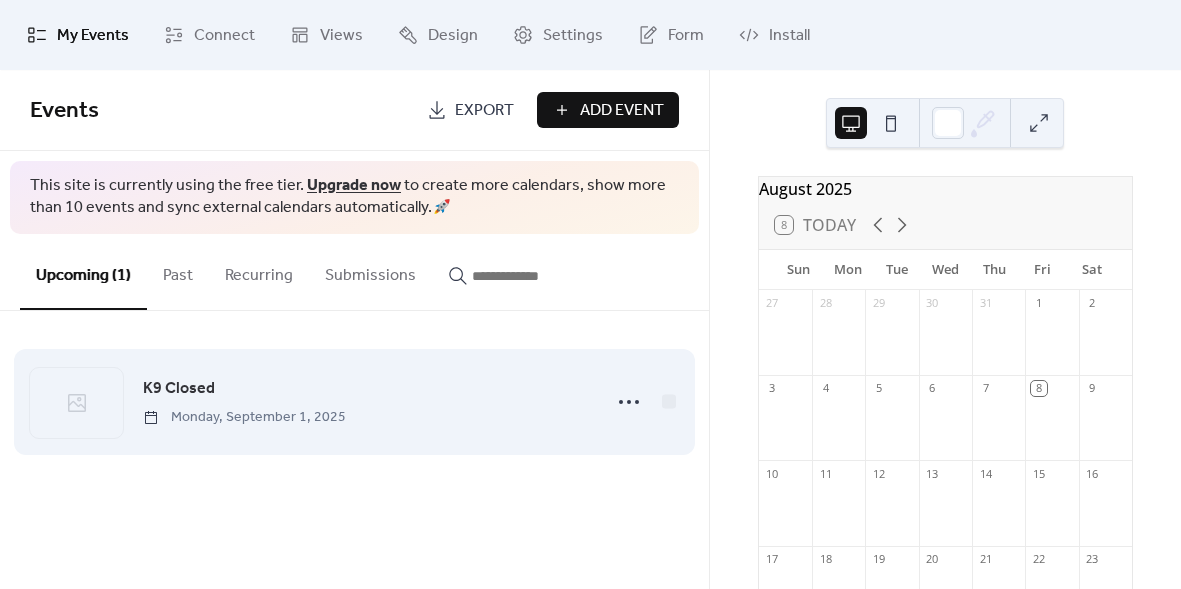 click on "K9 Closed  Monday, September 1, 2025" at bounding box center [365, 401] 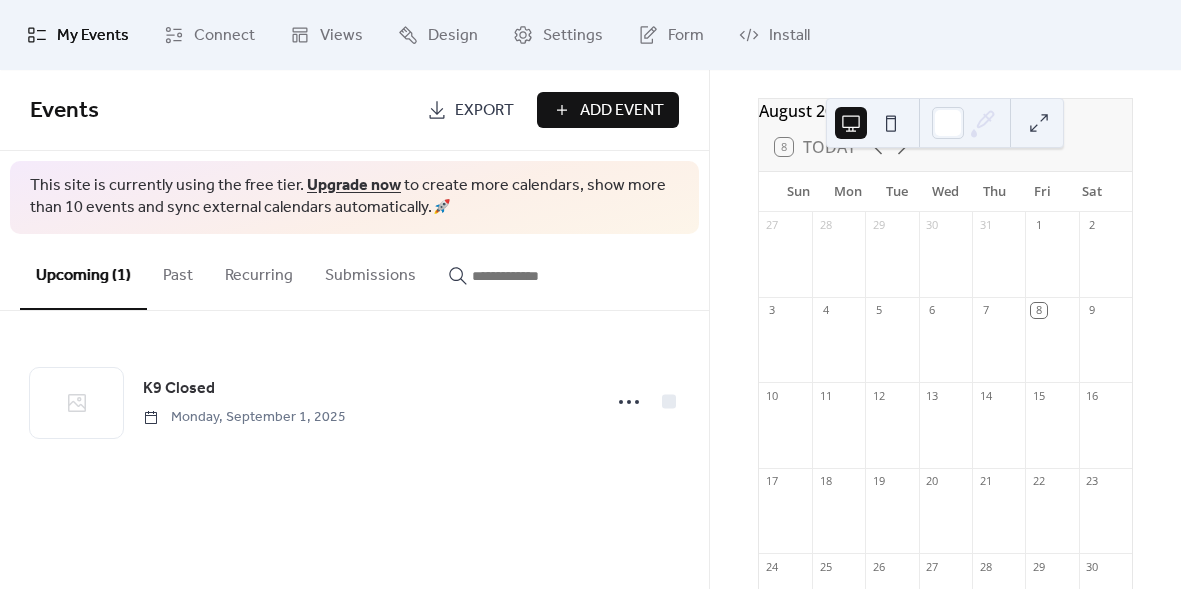 scroll, scrollTop: 0, scrollLeft: 0, axis: both 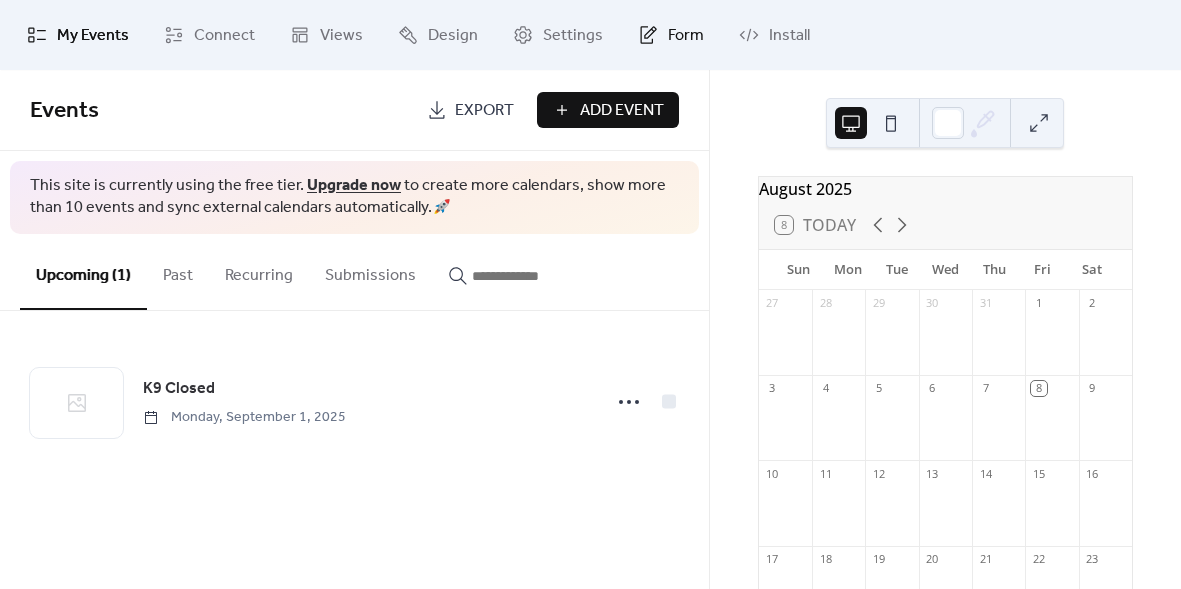 click on "Form" at bounding box center (686, 36) 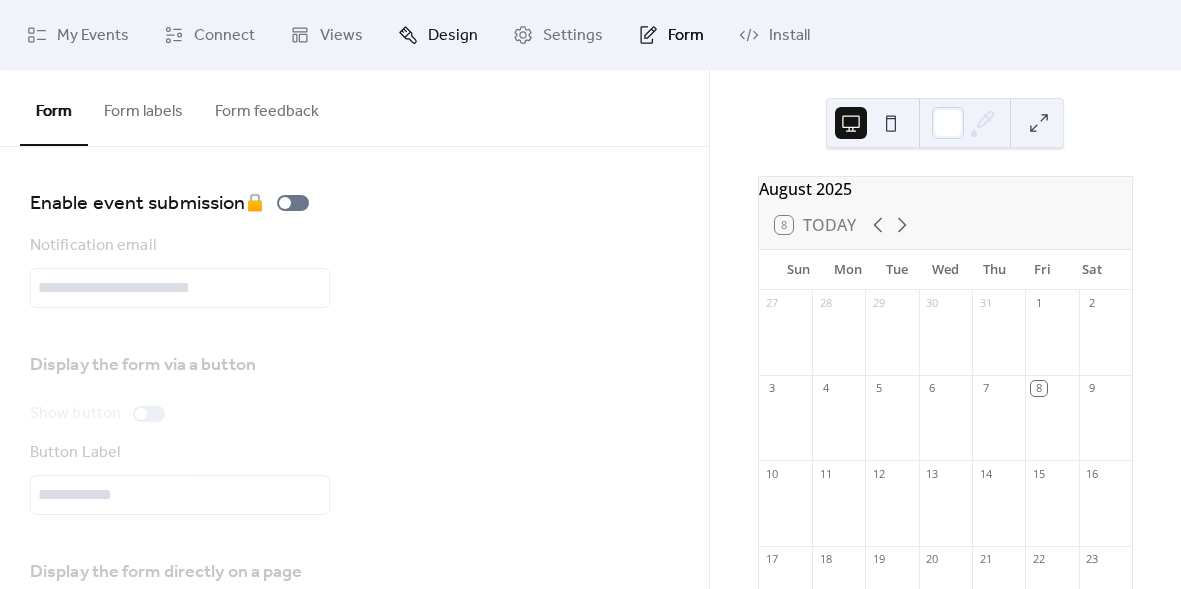 click on "Design" at bounding box center (438, 35) 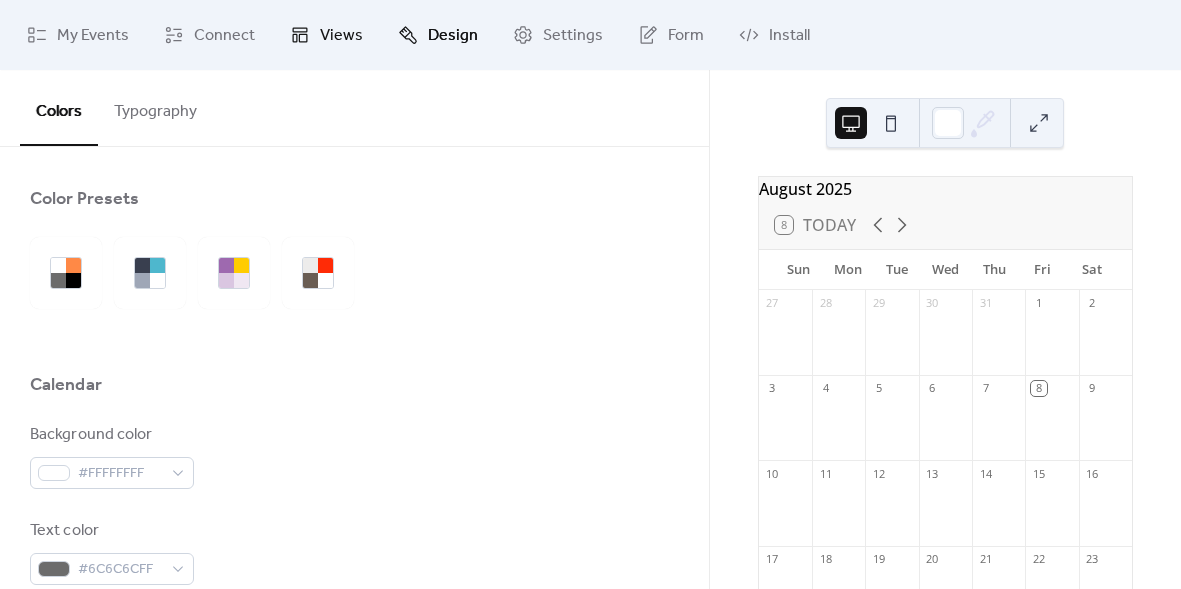 click on "Views" at bounding box center (326, 35) 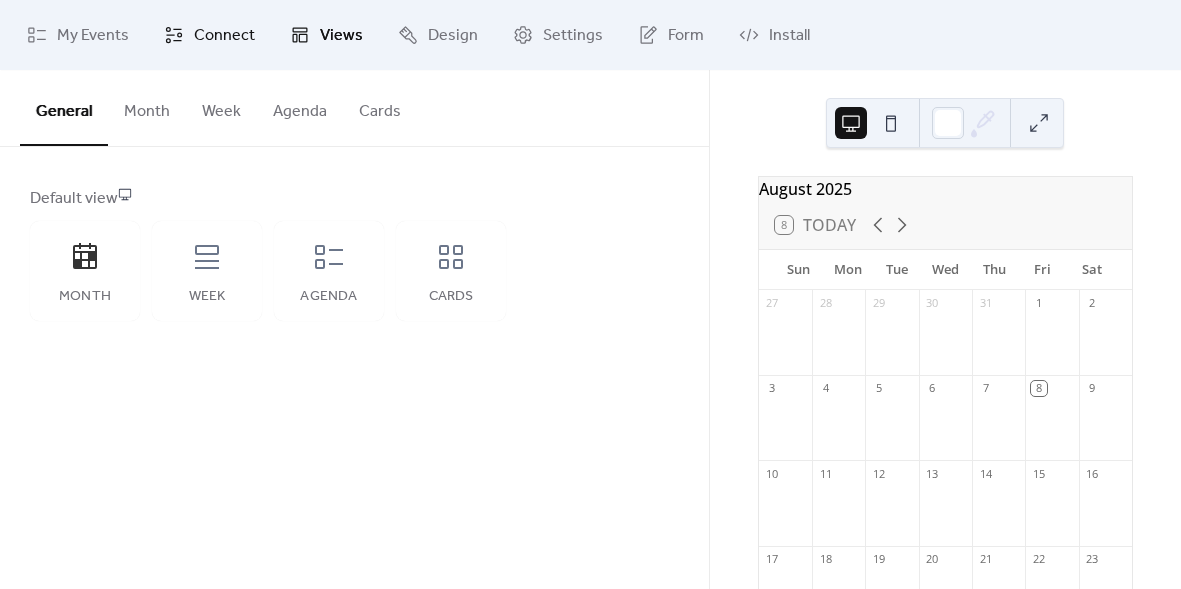 click on "Connect" at bounding box center (224, 36) 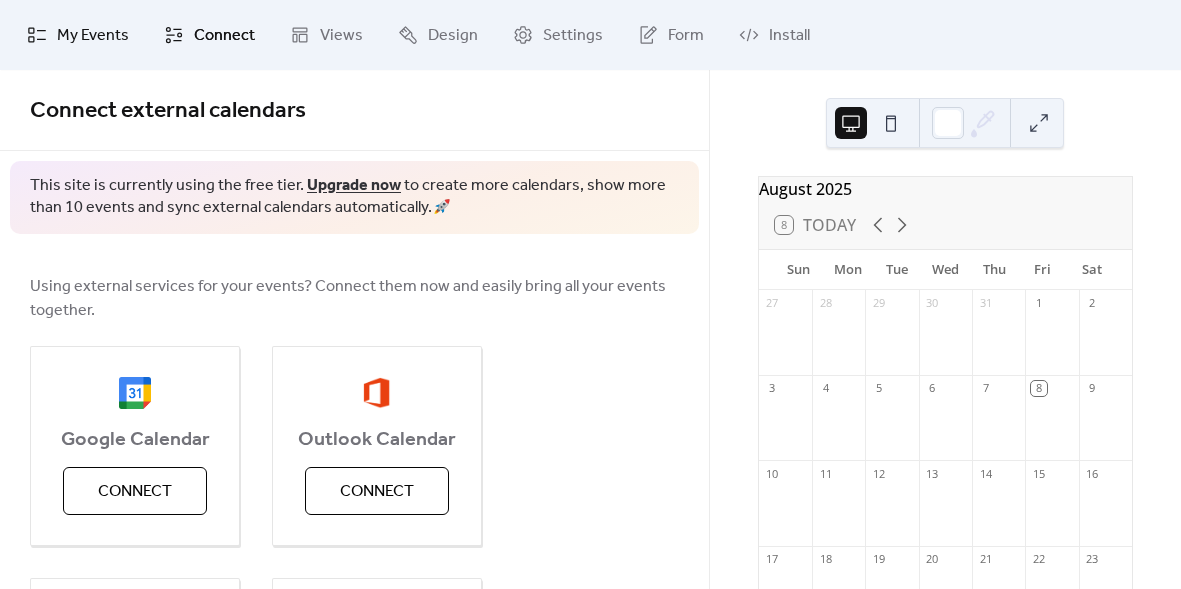 click on "My Events" at bounding box center (93, 36) 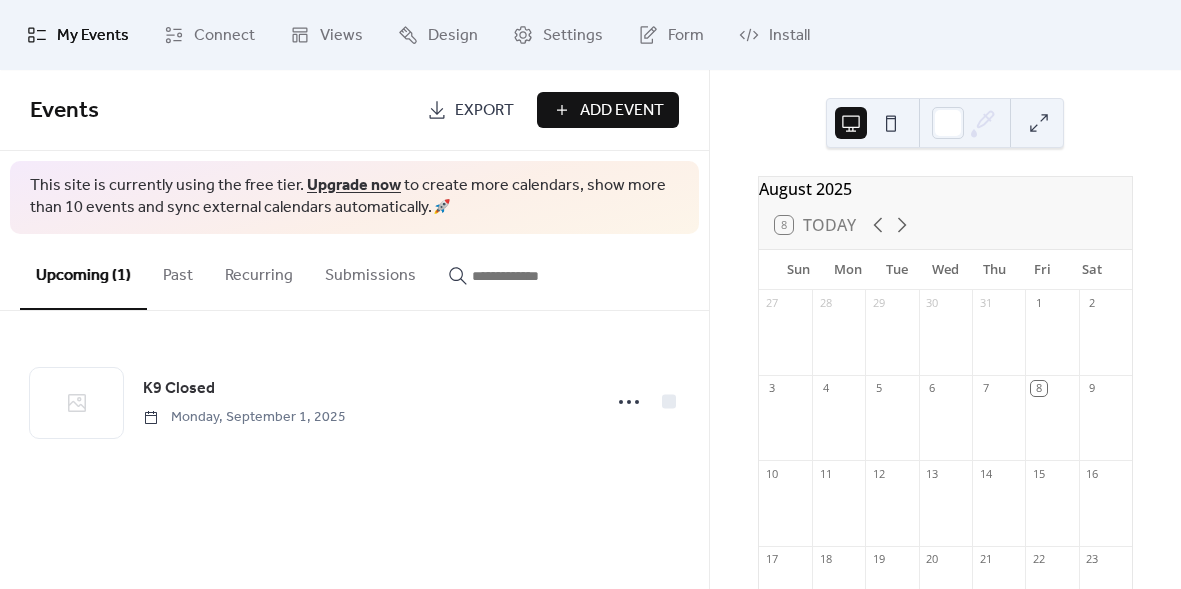 click on "Export" at bounding box center (470, 110) 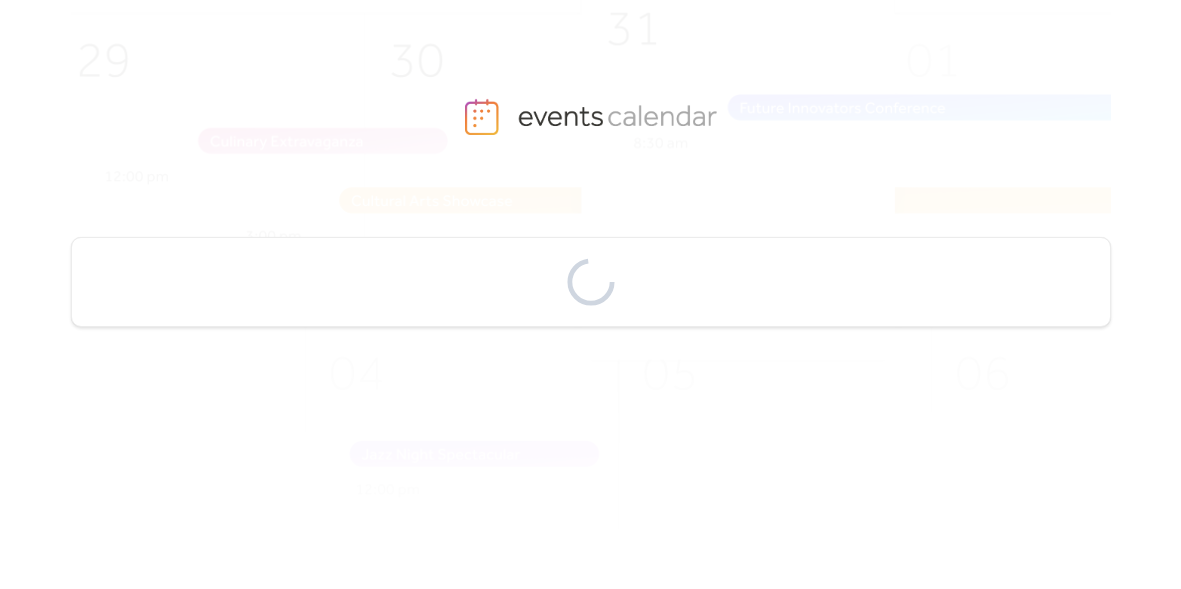 scroll, scrollTop: 0, scrollLeft: 0, axis: both 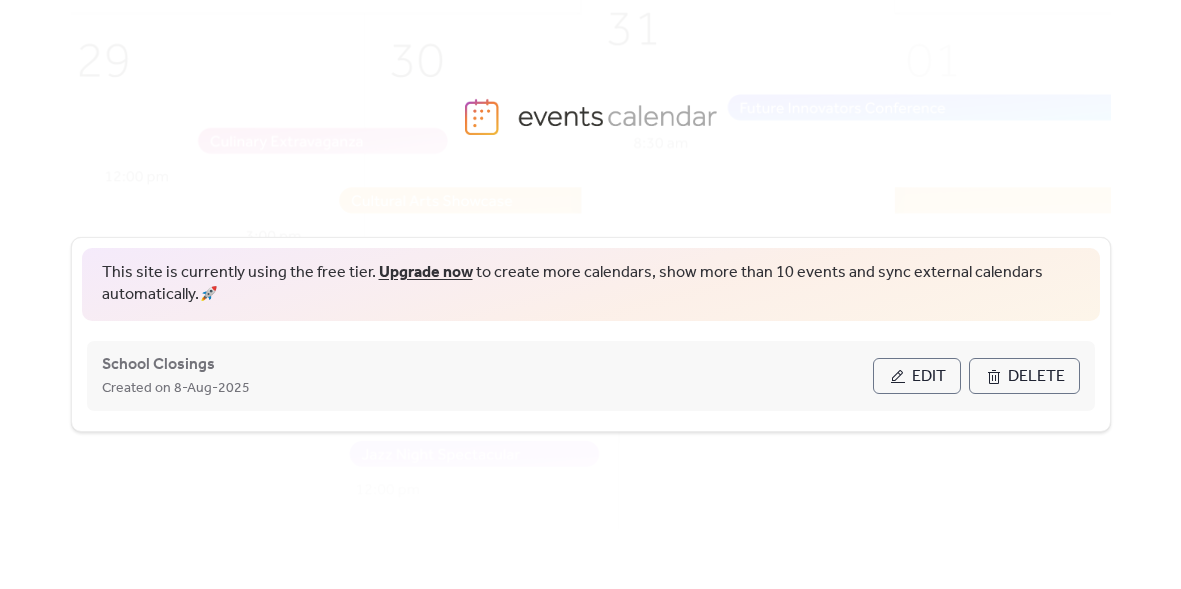 click on "Created on 8-Aug-2025" at bounding box center (487, 388) 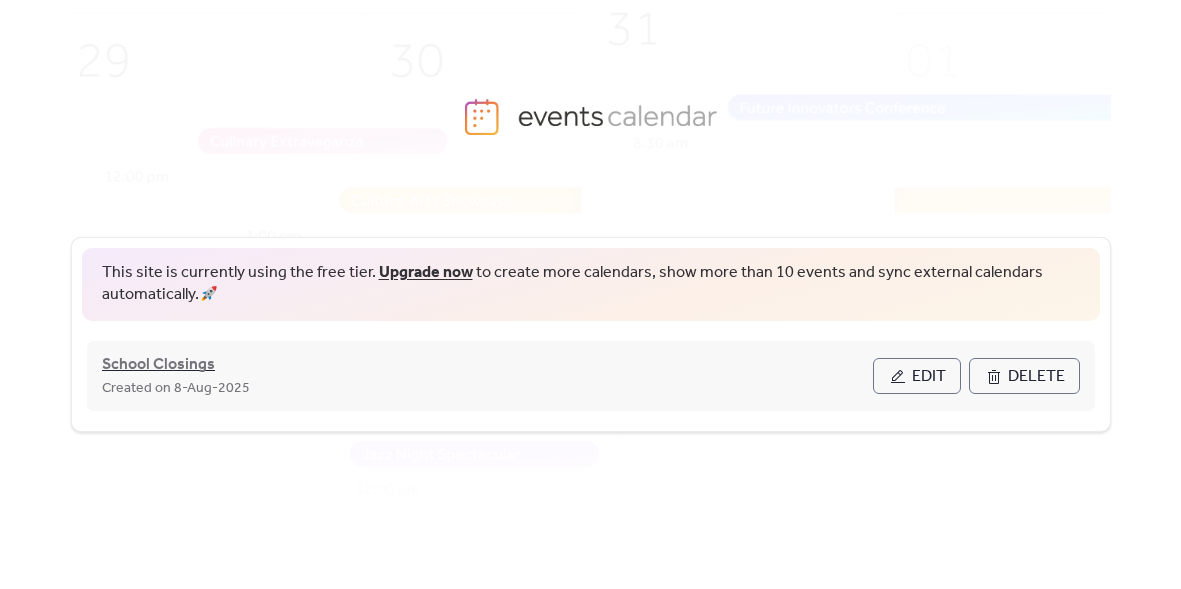 click on "School Closings" at bounding box center [158, 365] 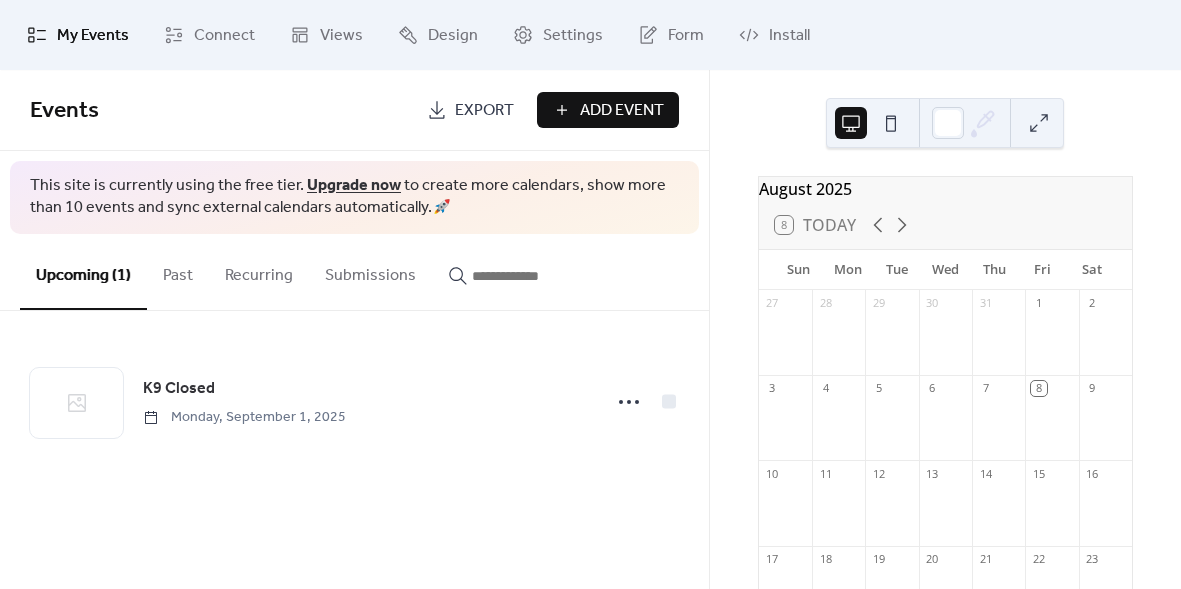 click on "August 2025 8 Today Sun Mon Tue Wed Thu Fri Sat 27 28 29 30 31 1 2 3 4 5 6 7 8 9 10 11 12 13 14 15 16 17 18 19 20 21 22 23 24 25 26 27 28 29 30 31 1 2 3 4 5 6" at bounding box center [945, 329] 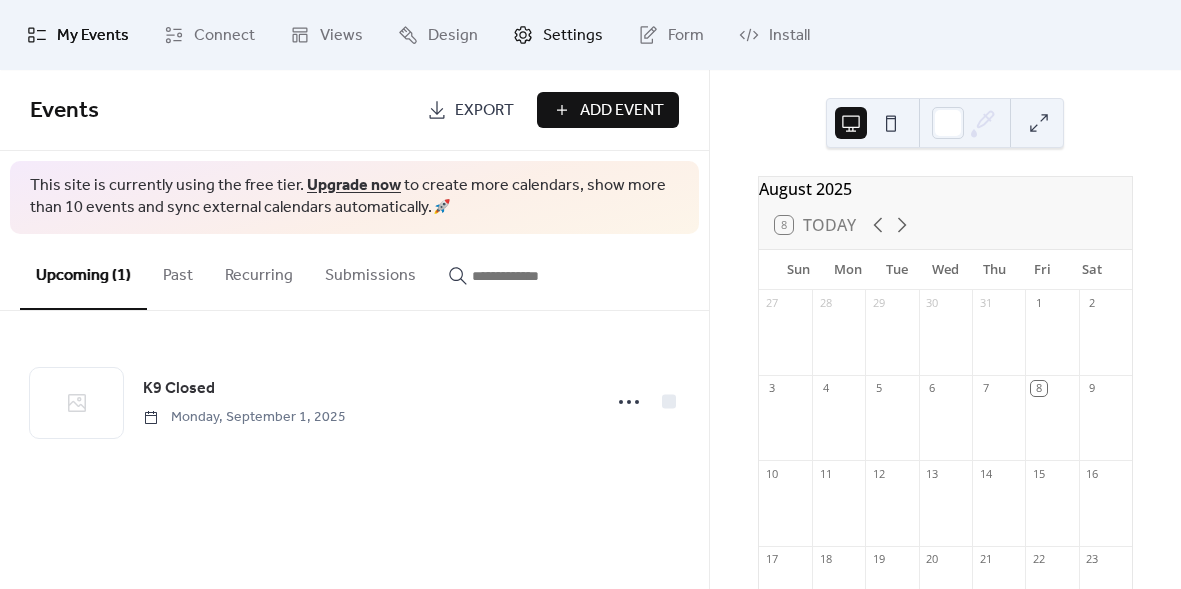 click on "Settings" at bounding box center [573, 36] 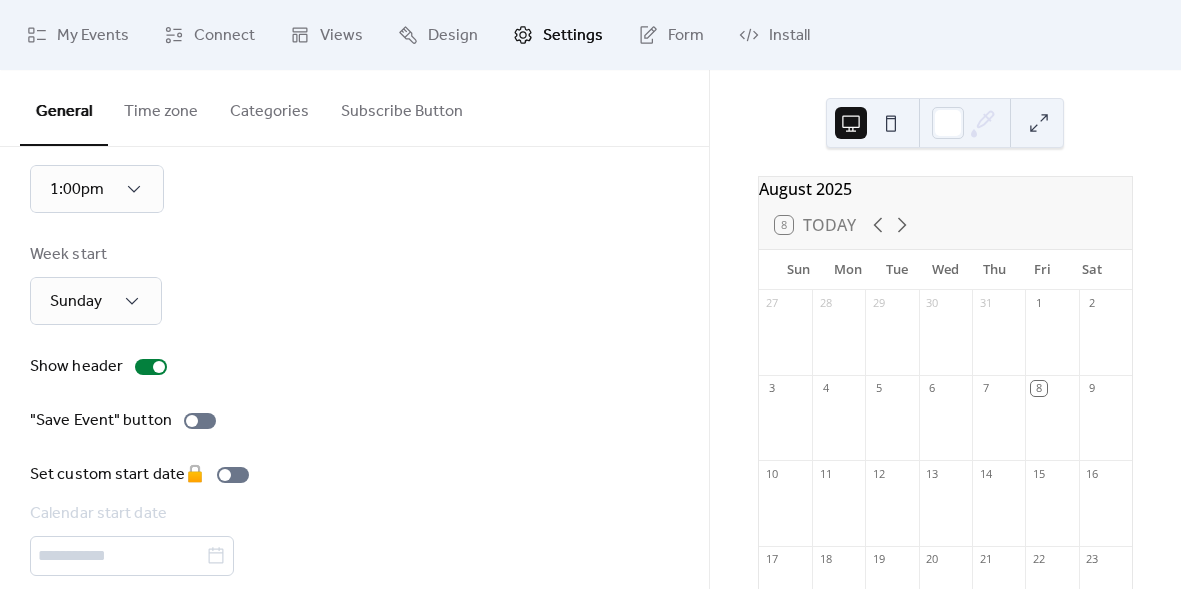scroll, scrollTop: 195, scrollLeft: 0, axis: vertical 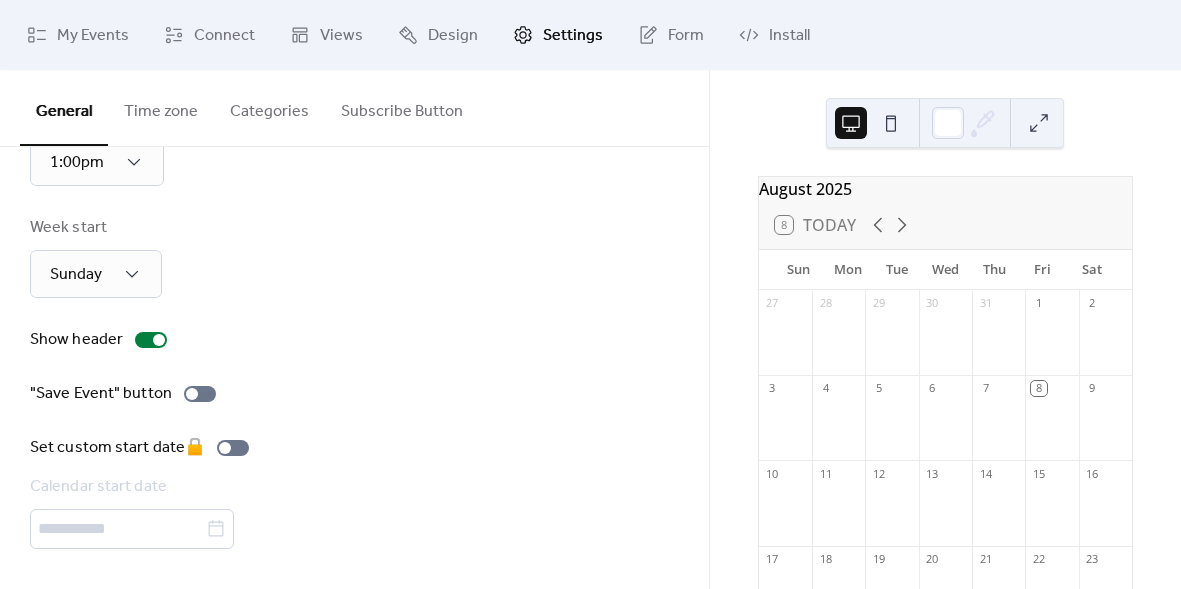 click on "Categories" at bounding box center (269, 107) 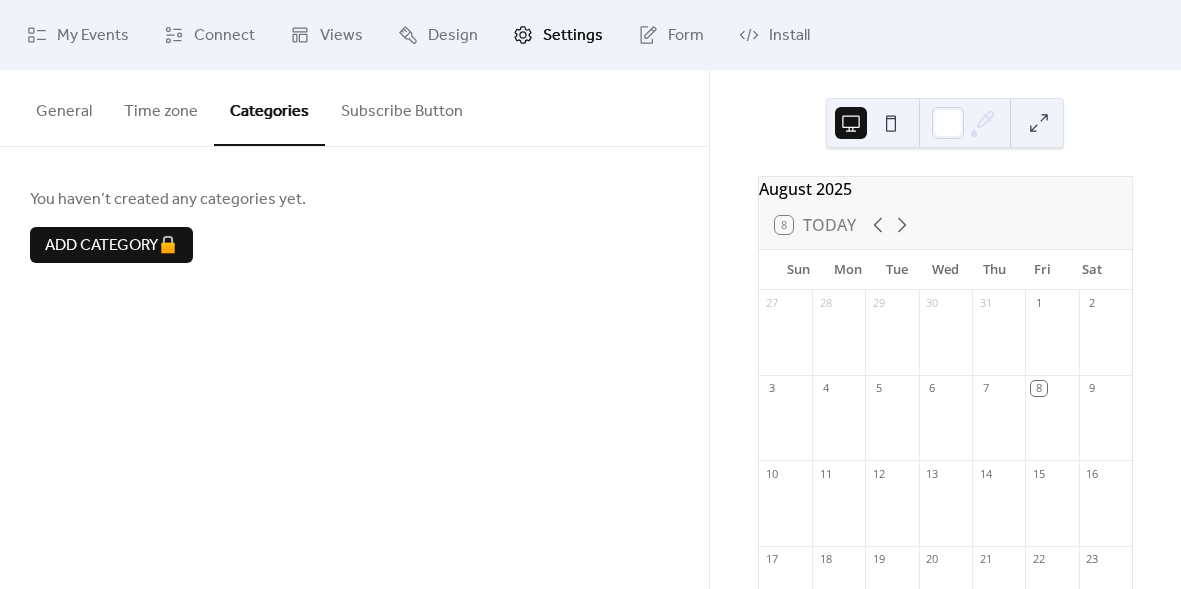scroll, scrollTop: 0, scrollLeft: 0, axis: both 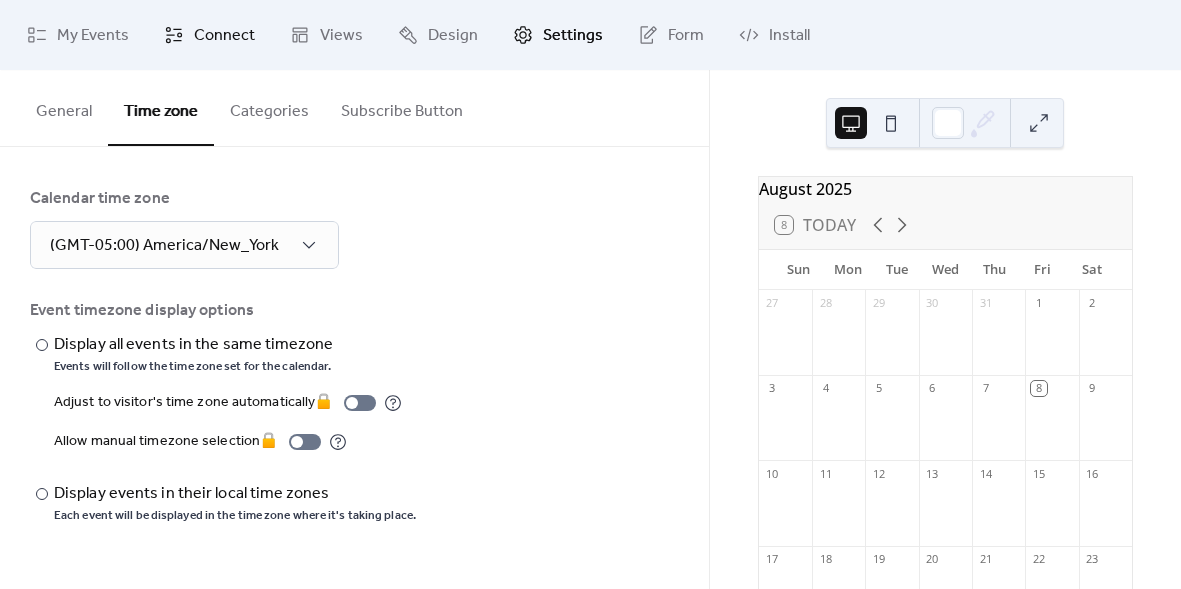 click on "Connect" at bounding box center [224, 36] 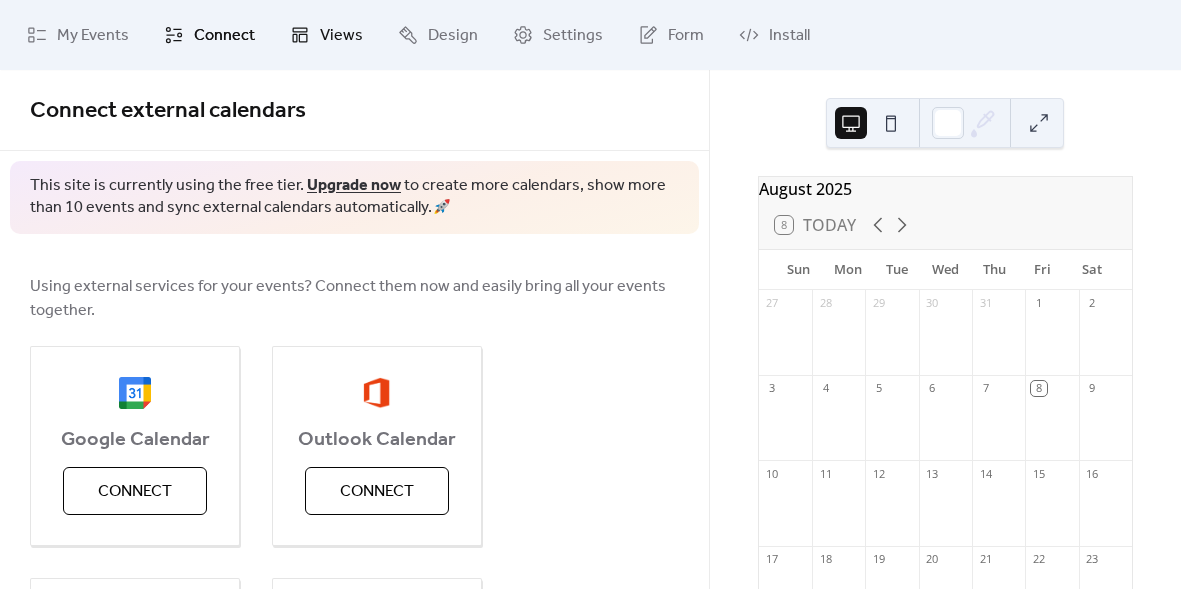 click on "Views" at bounding box center [341, 36] 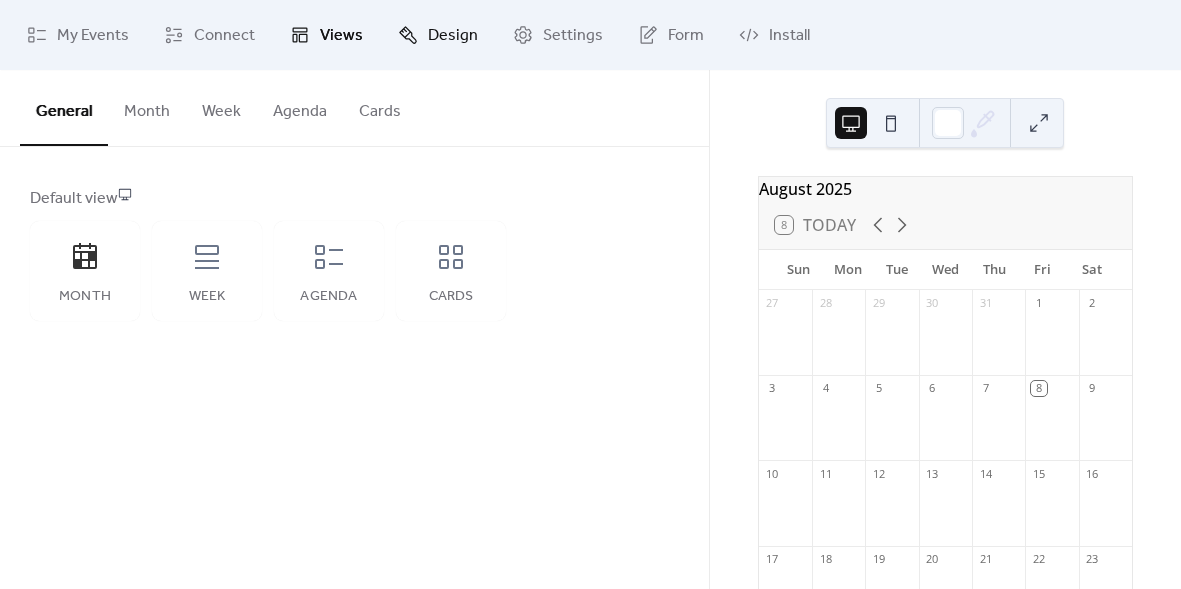click on "Design" at bounding box center [438, 35] 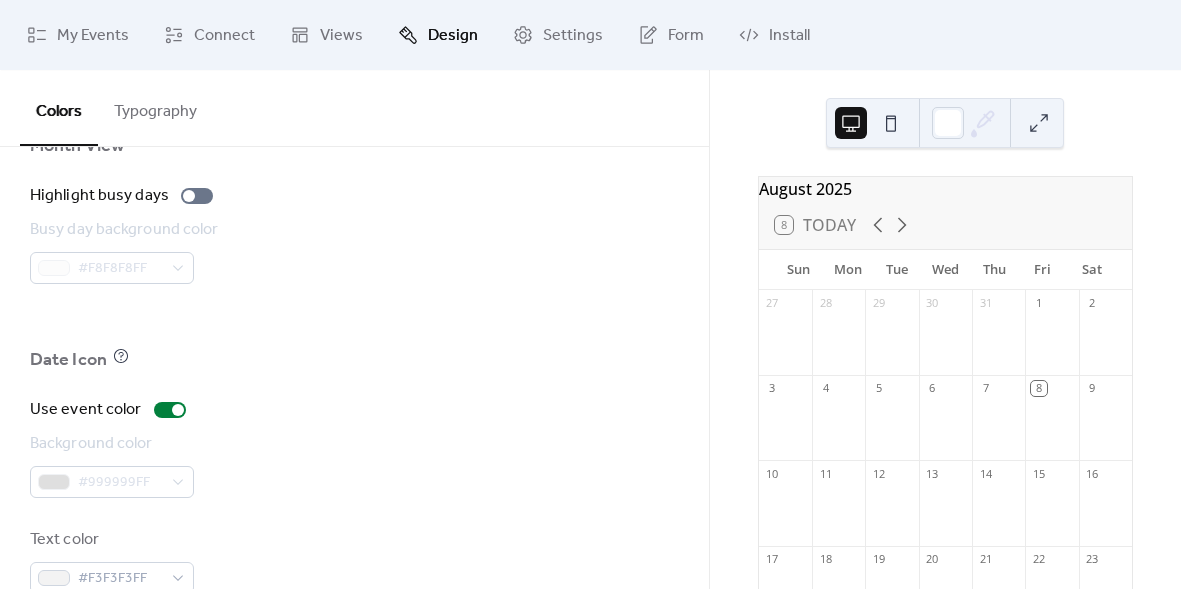 scroll, scrollTop: 1496, scrollLeft: 0, axis: vertical 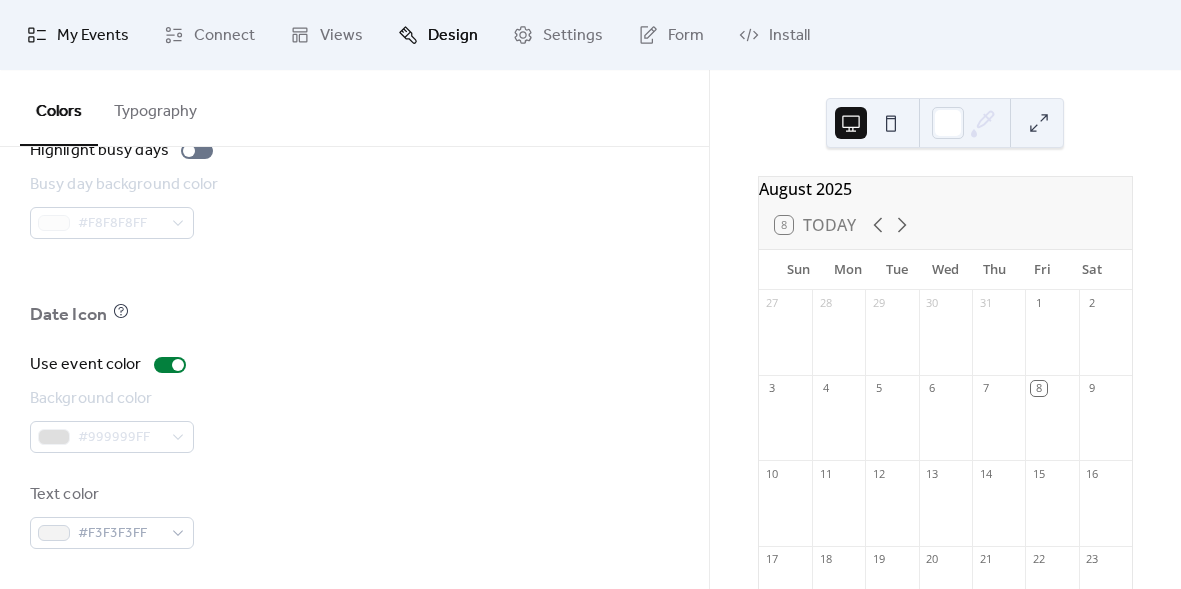 click on "My Events" at bounding box center (93, 36) 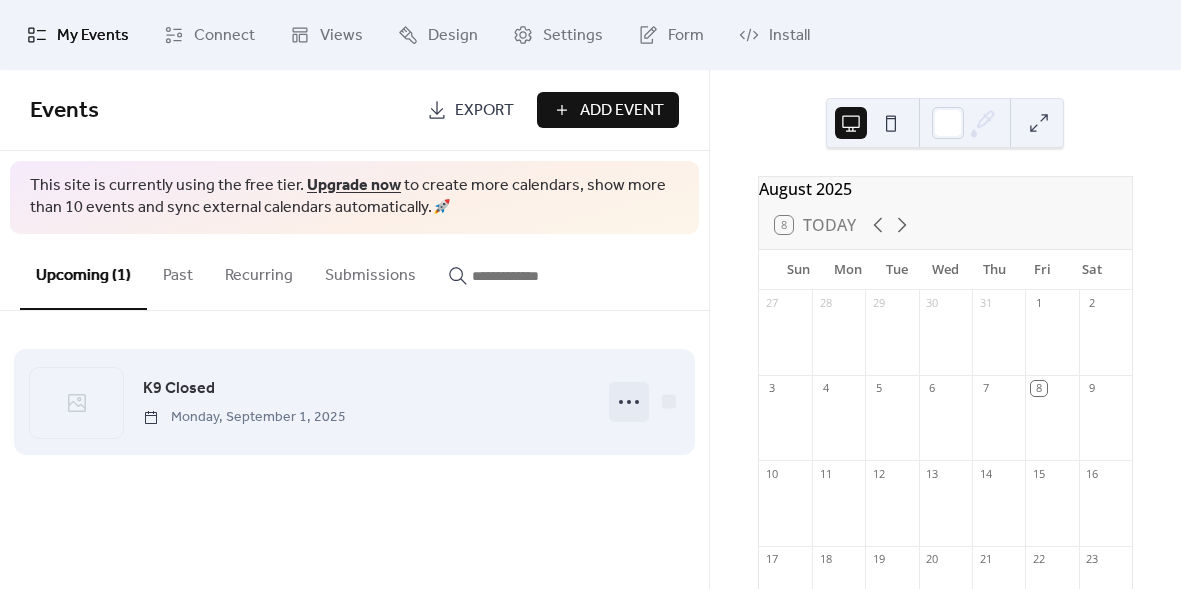 click 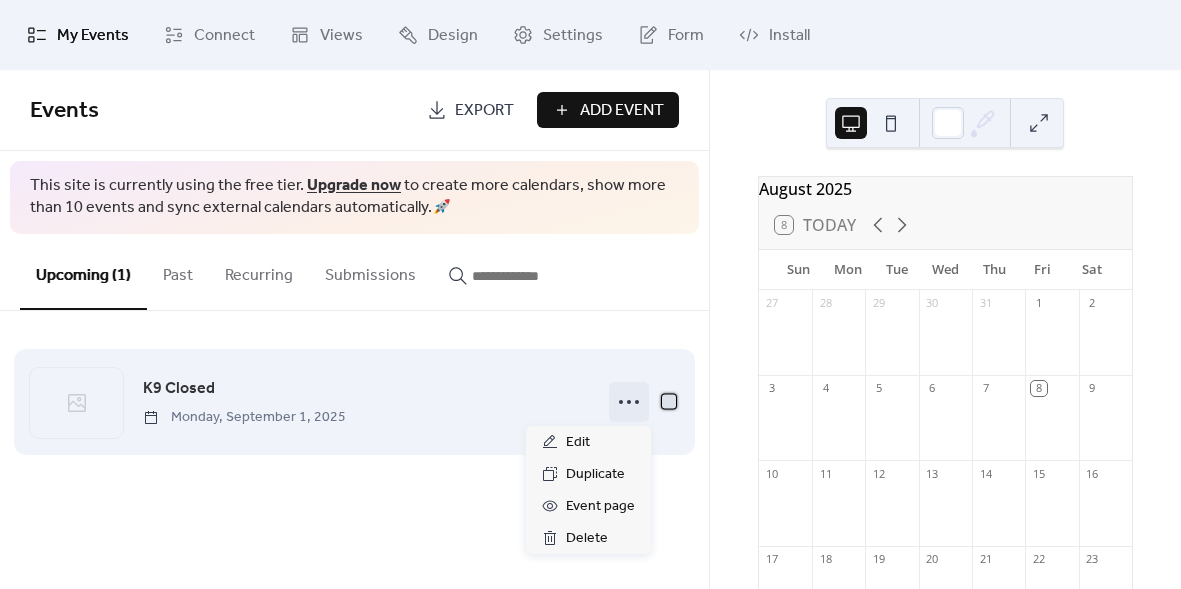click at bounding box center (669, 401) 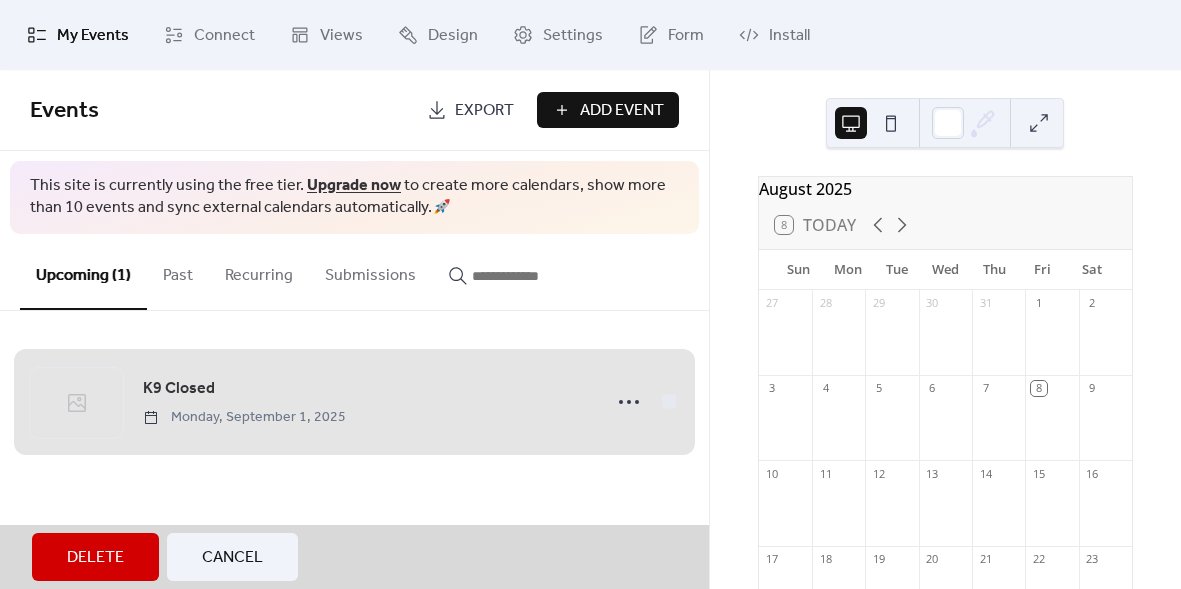 click on "K9 Closed  Monday, September 1, 2025" at bounding box center [354, 402] 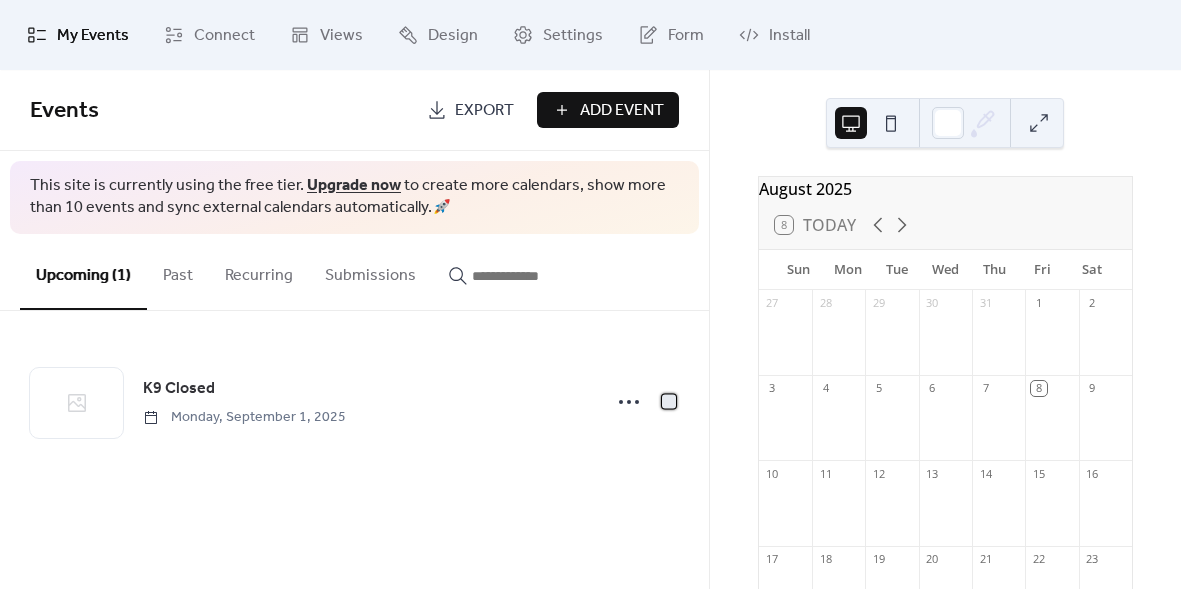 click at bounding box center [669, 401] 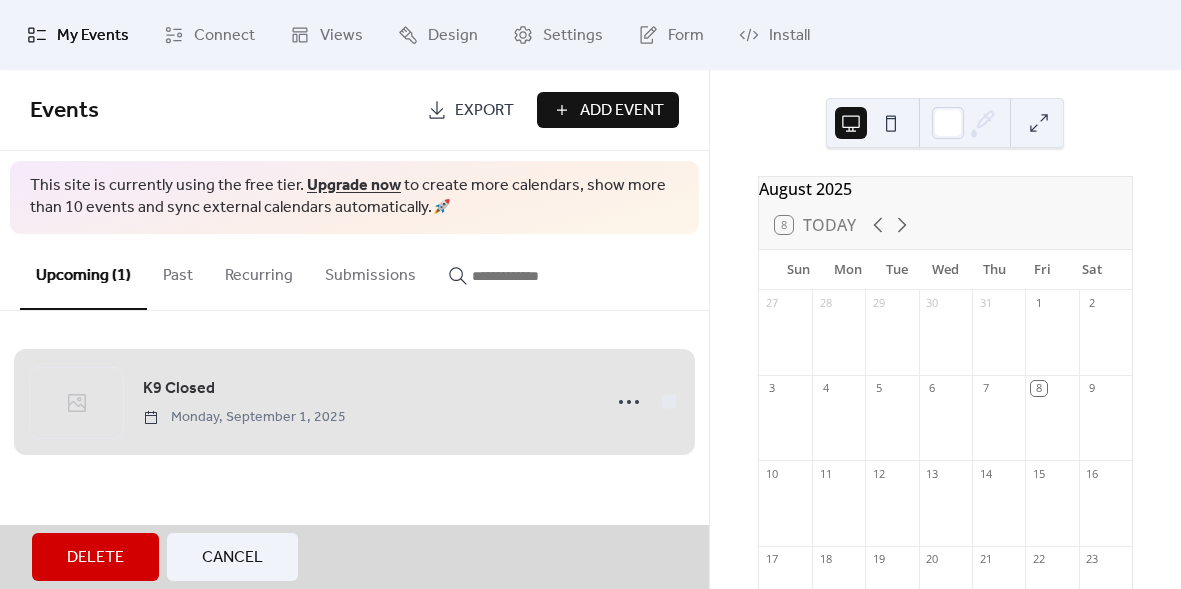 scroll, scrollTop: 273, scrollLeft: 0, axis: vertical 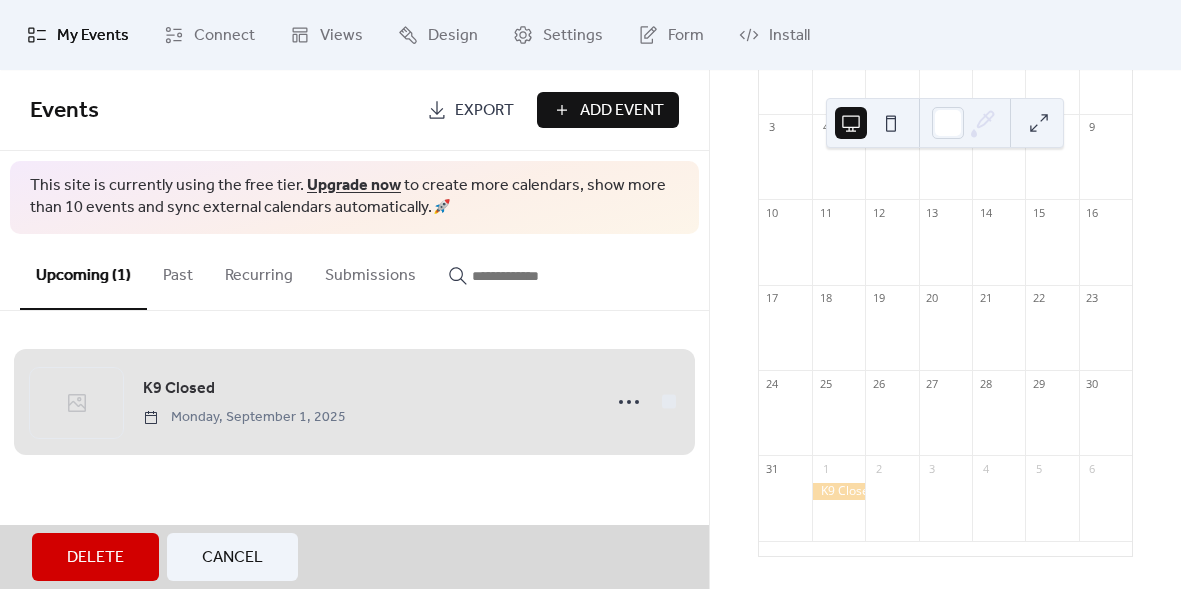 click on "K9 Closed  Monday, September 1, 2025" at bounding box center [354, 402] 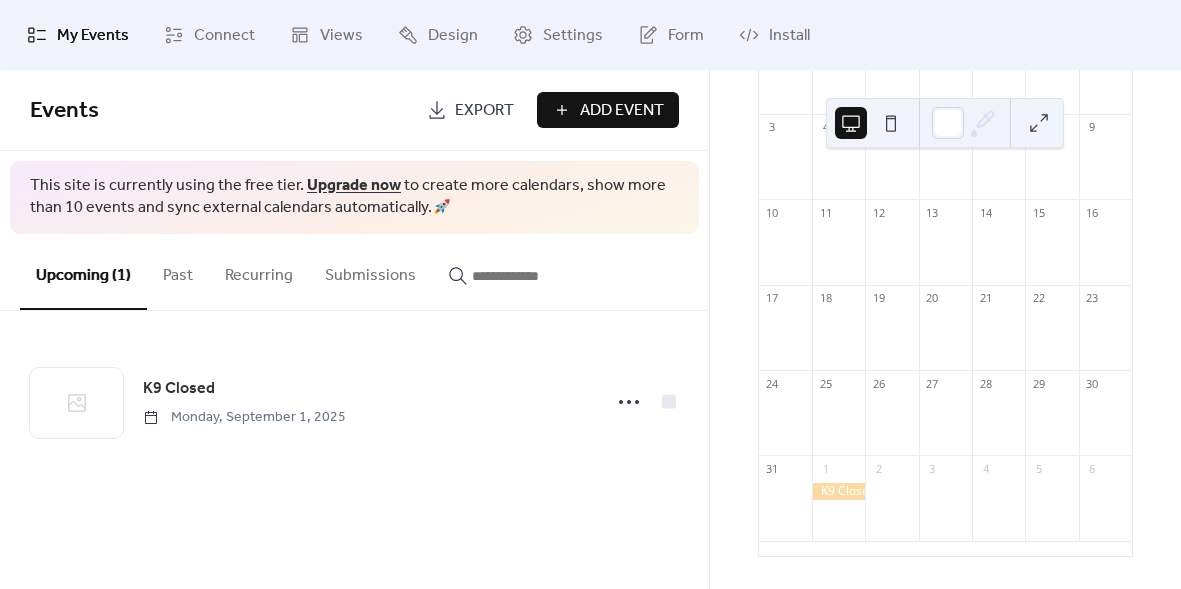 click 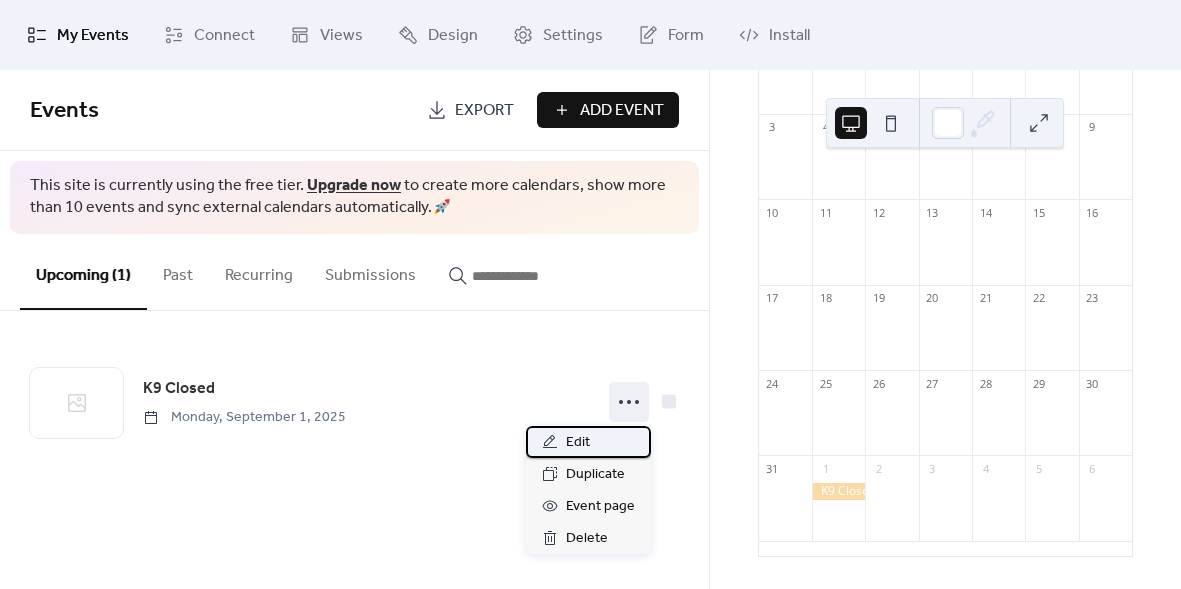 click on "Edit" at bounding box center [588, 442] 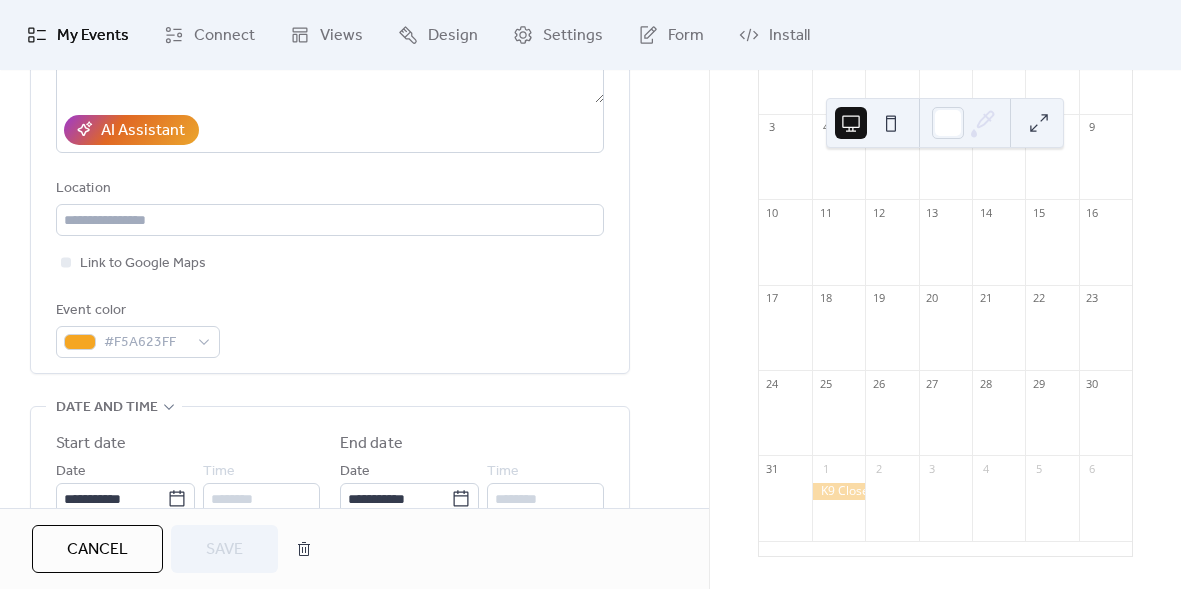 scroll, scrollTop: 0, scrollLeft: 0, axis: both 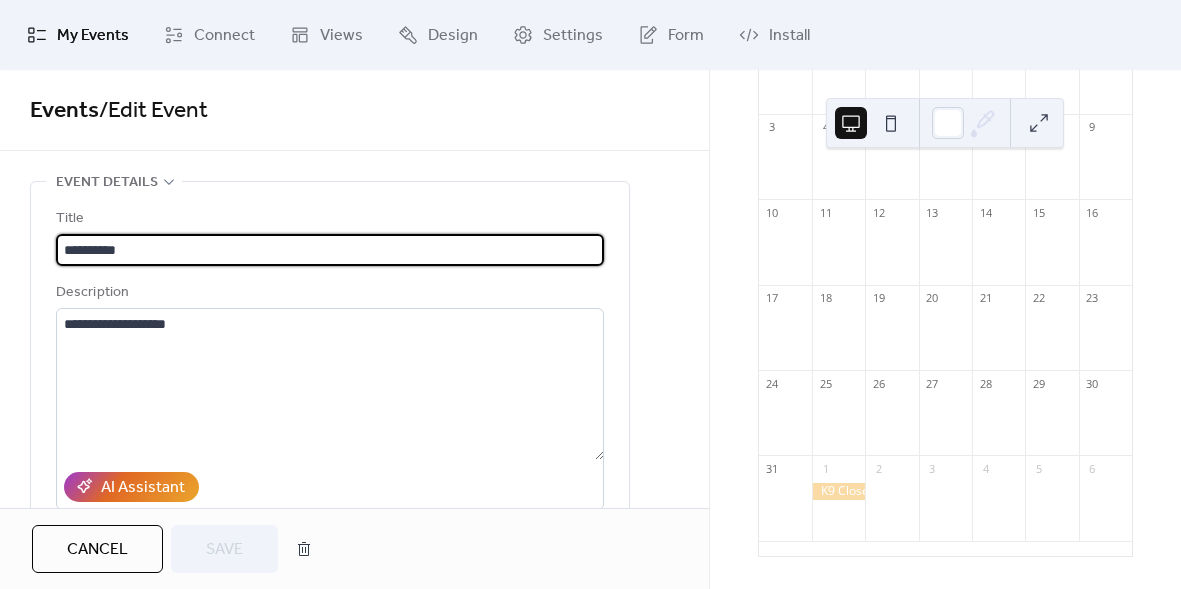 click on "Cancel" at bounding box center [97, 549] 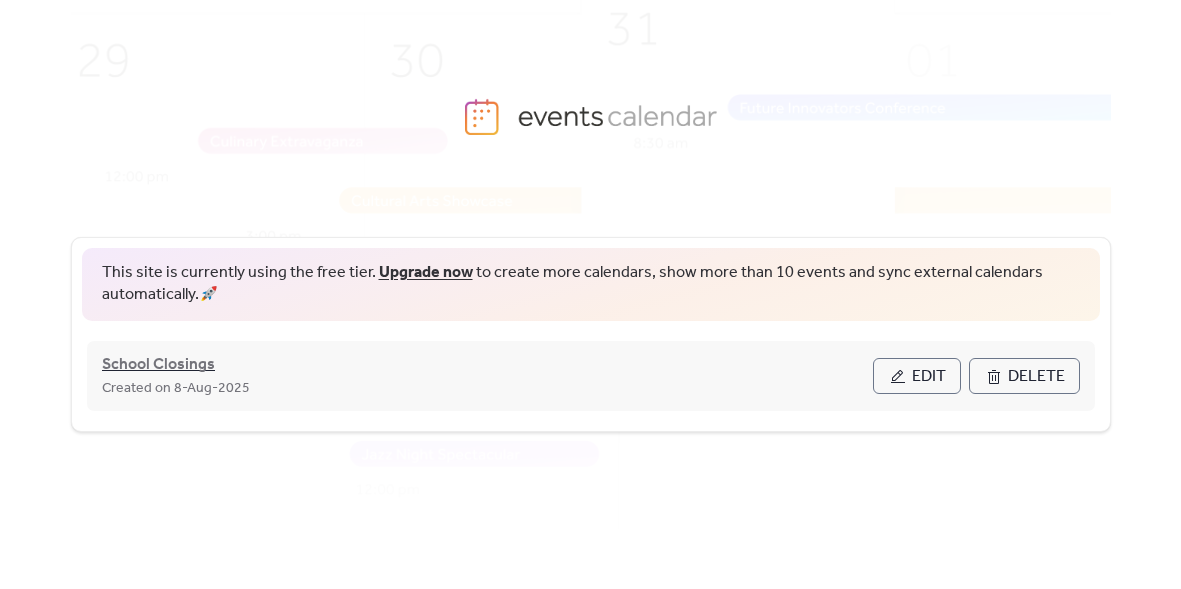 click on "School Closings" at bounding box center [158, 365] 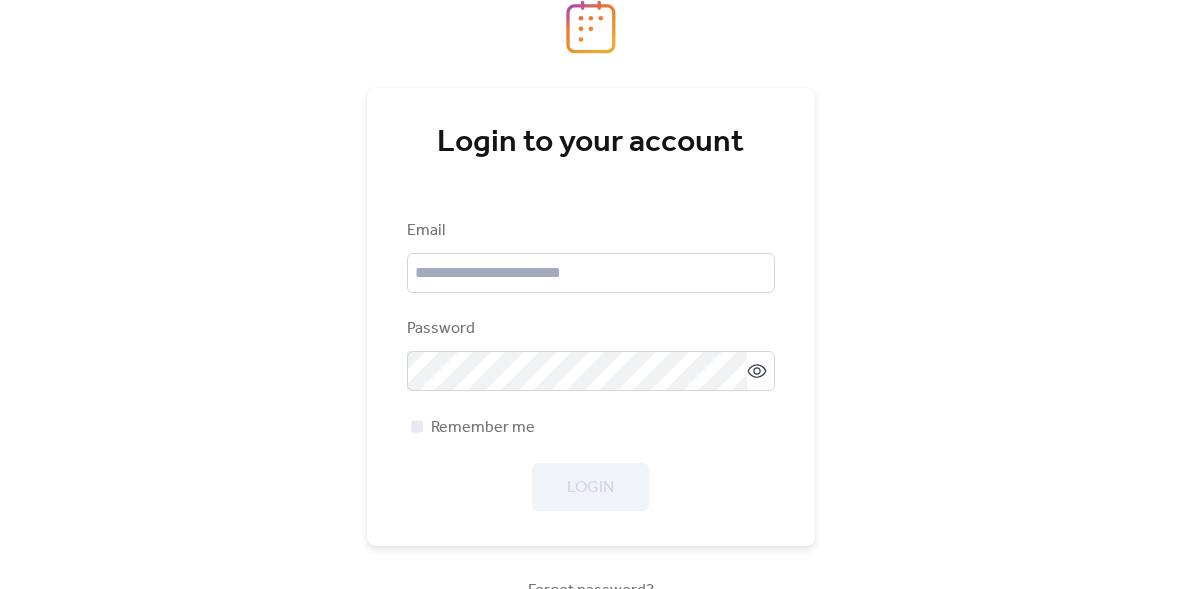 scroll, scrollTop: 0, scrollLeft: 0, axis: both 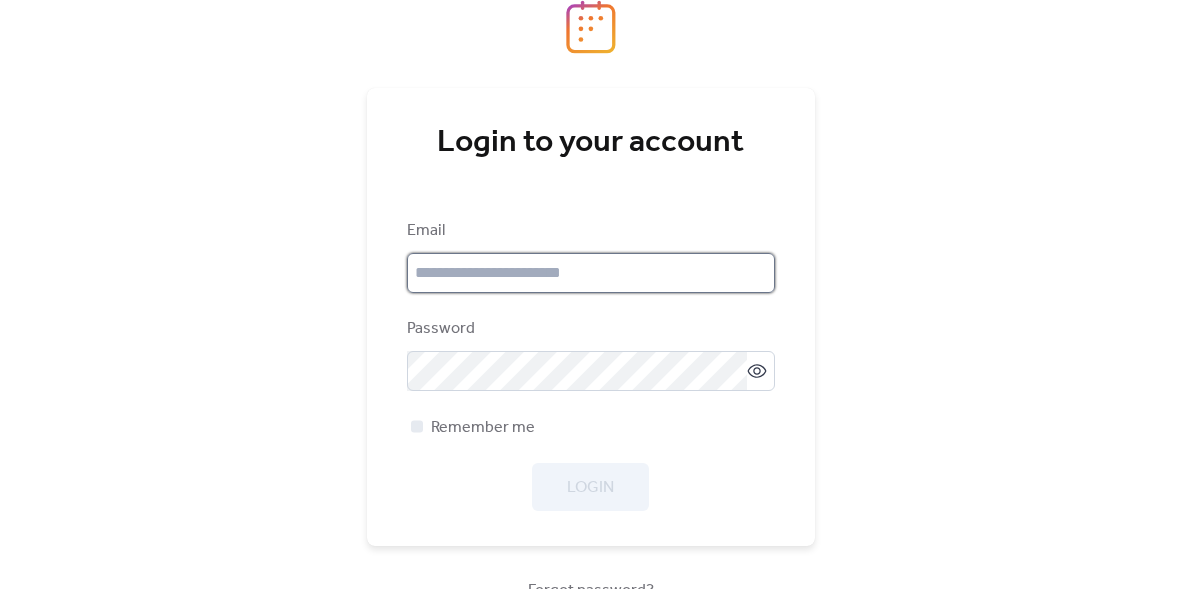 click at bounding box center [591, 273] 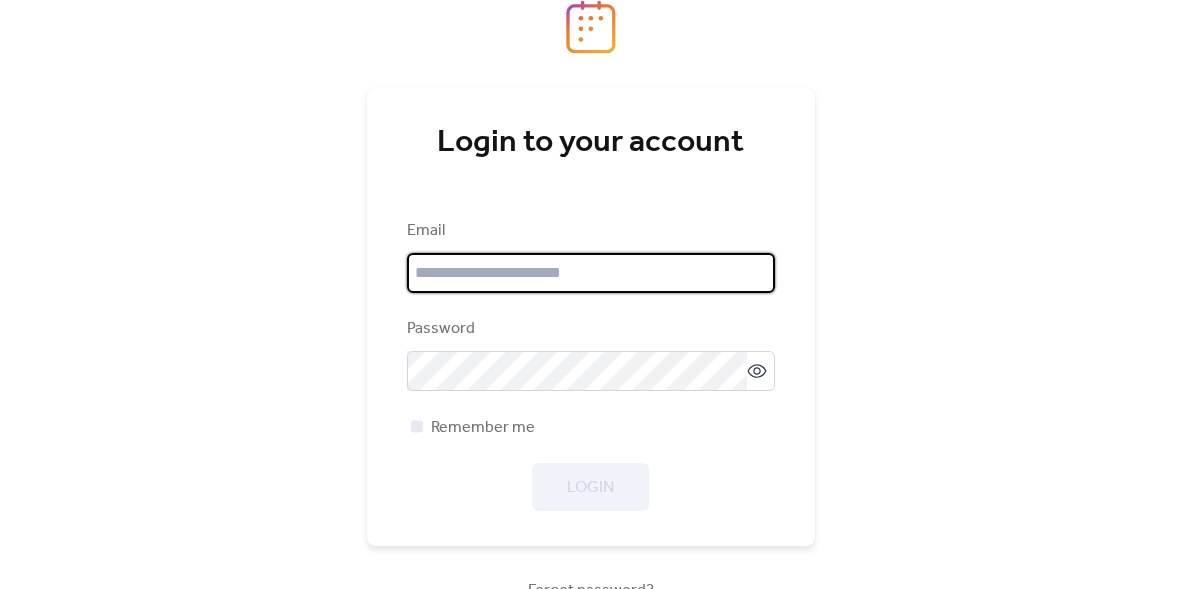 type on "**********" 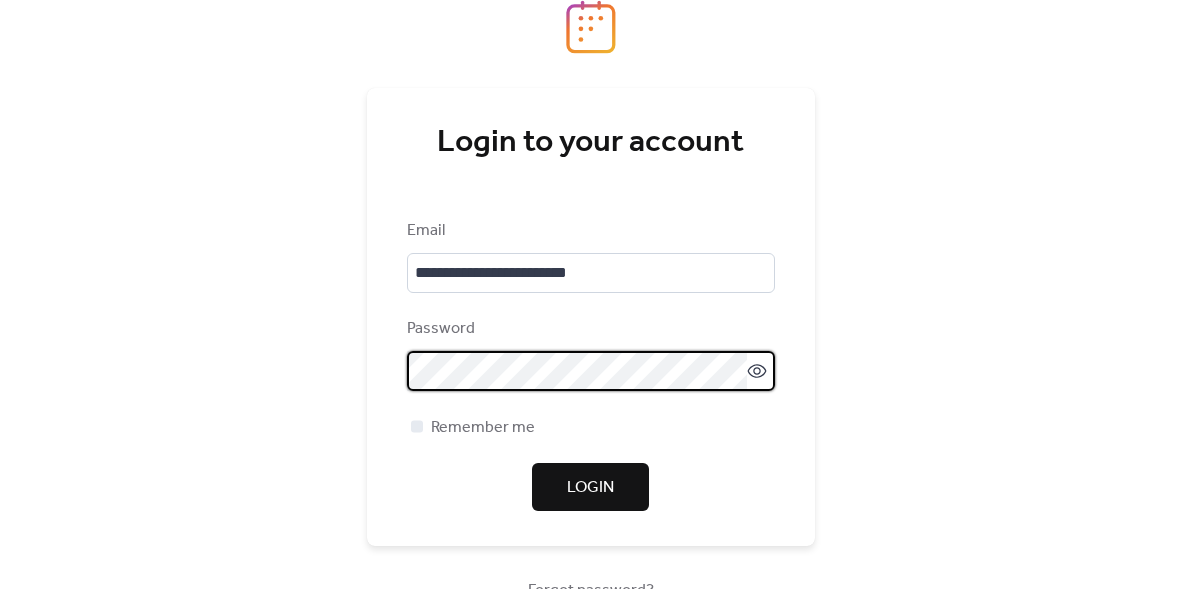 click on "Login" at bounding box center [590, 488] 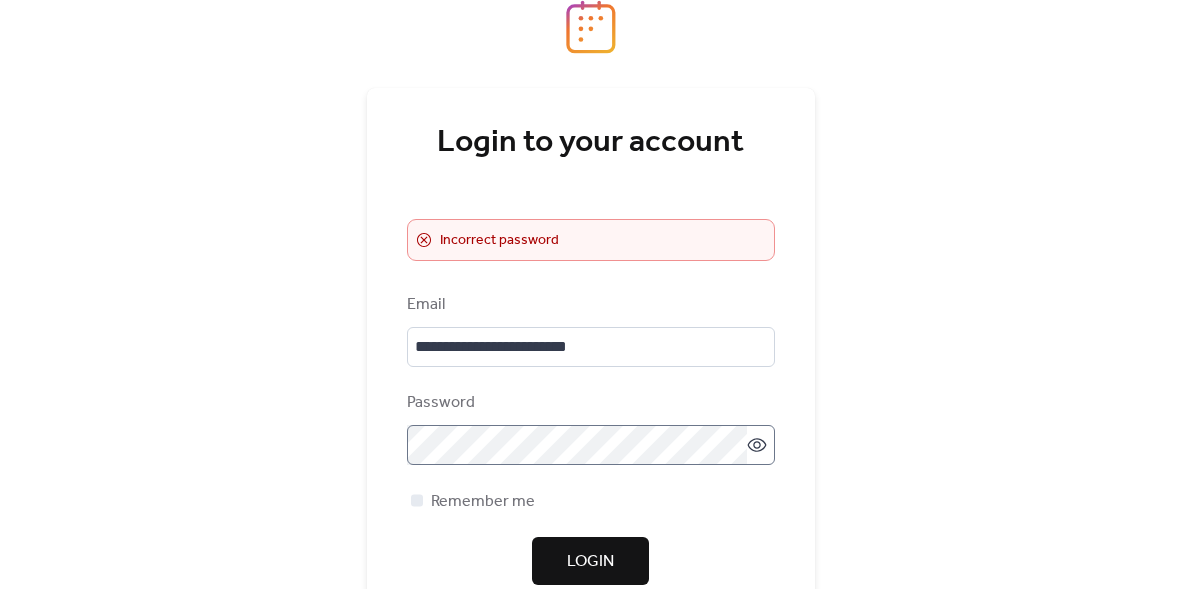 click 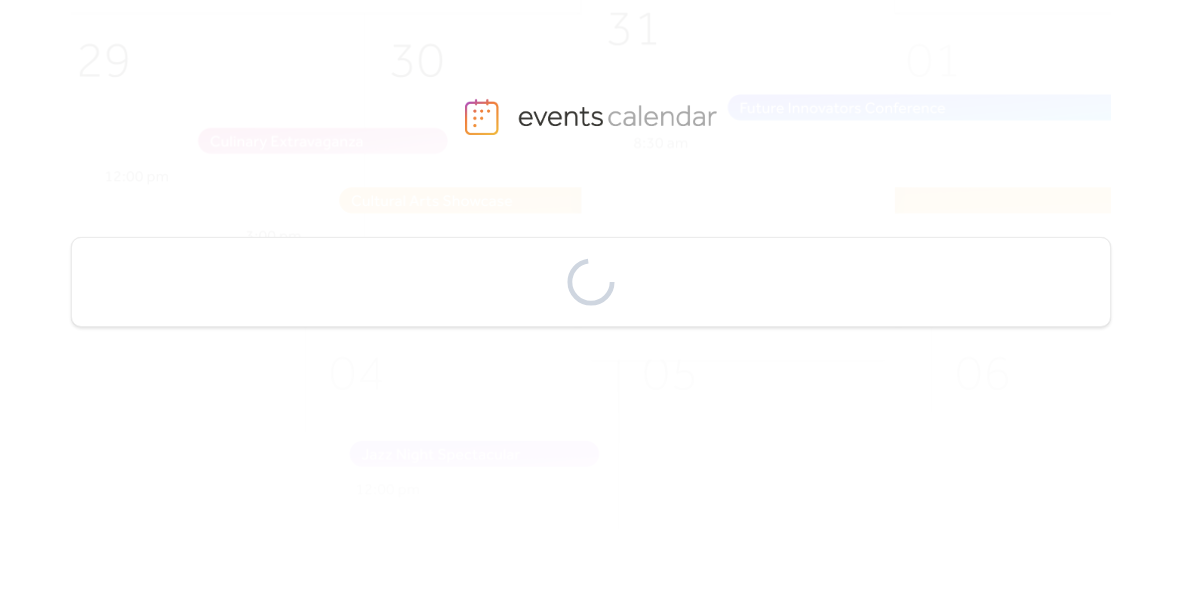 scroll, scrollTop: 0, scrollLeft: 0, axis: both 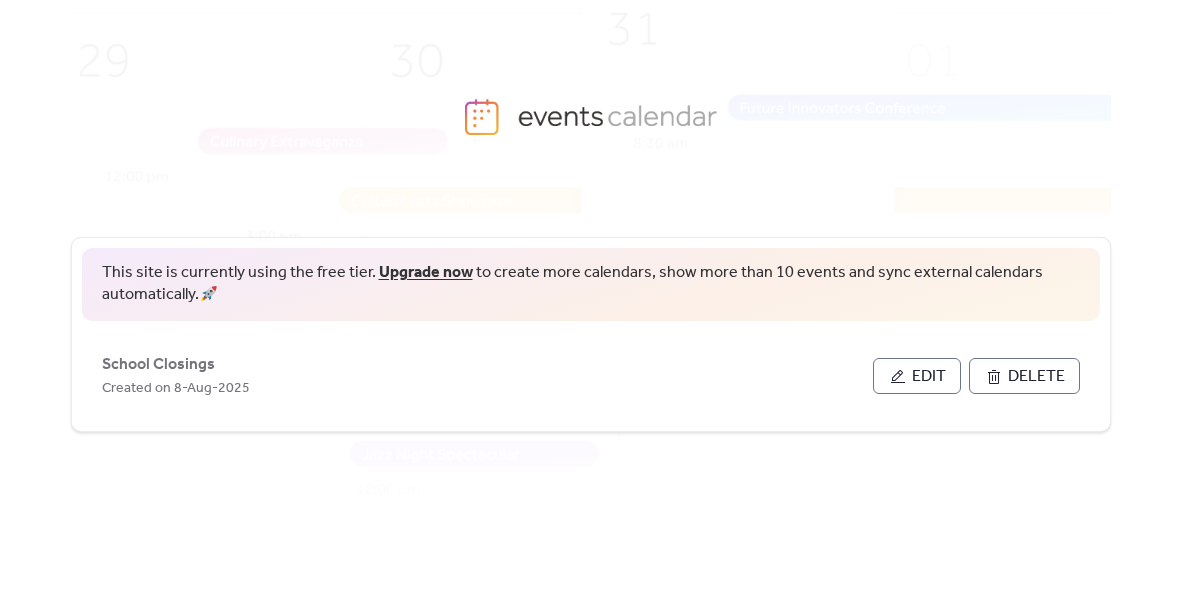 click at bounding box center [620, 305] 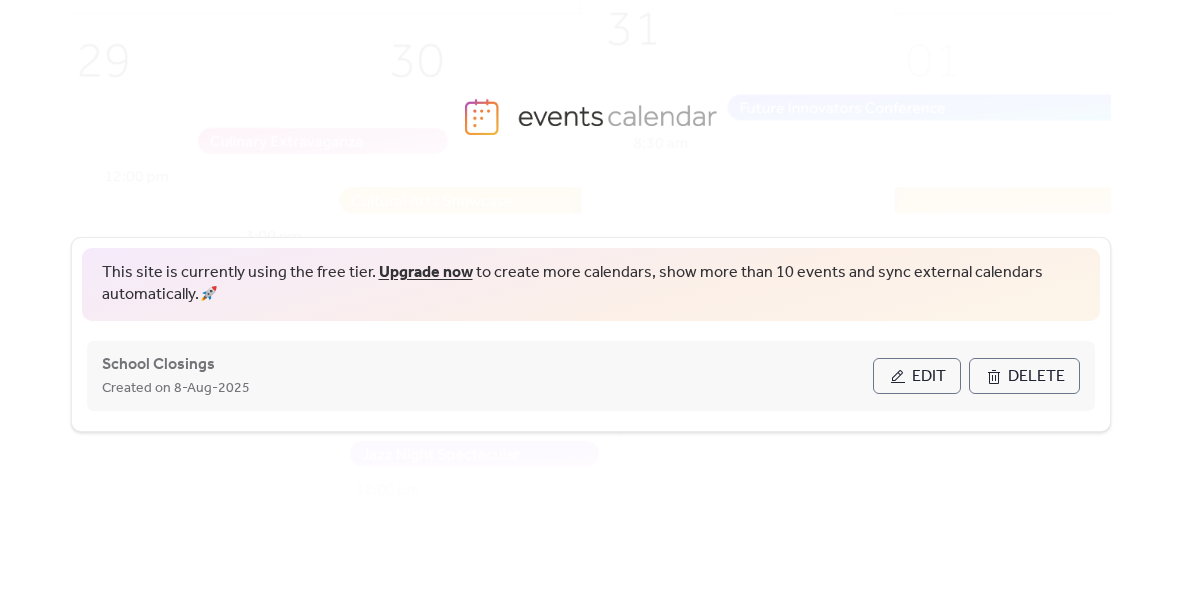 scroll, scrollTop: 50, scrollLeft: 0, axis: vertical 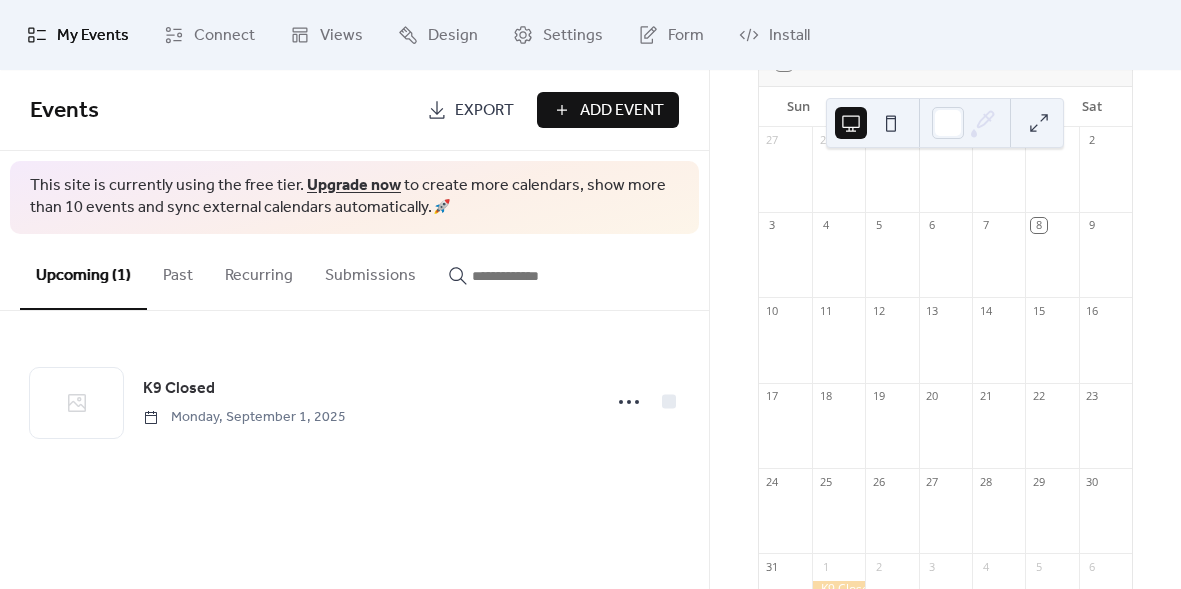 click 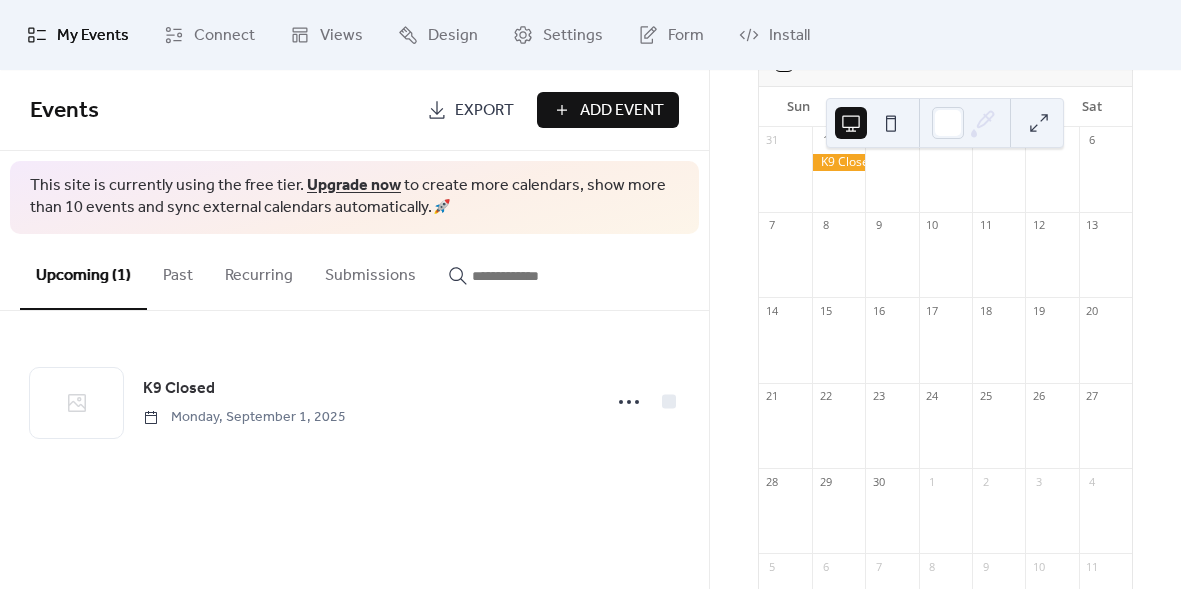 click 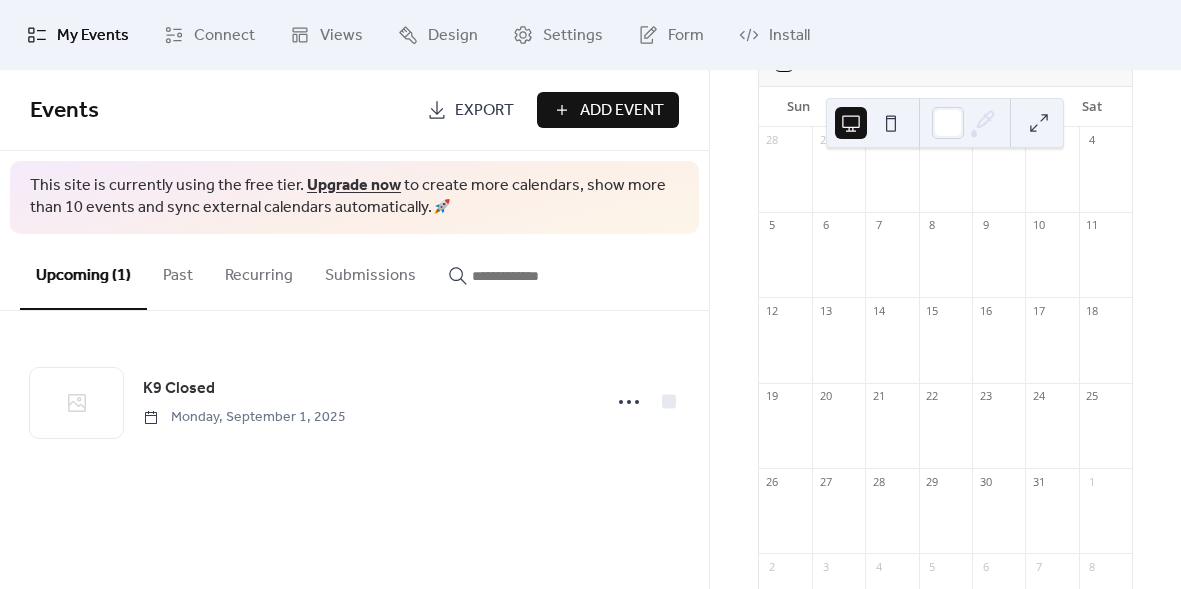 click on "[MONTH] [YEAR] 8 Today Sun Mon Tue Wed Thu Fri Sat 28 29 30 1 2 3 4 5 6 7 8 9 10 11 12 13 14 15 16 17 18 19 20 21 22 23 24 25 26 27 28 29 30 31 1 2 3 4 5 6 7 8" at bounding box center (945, 329) 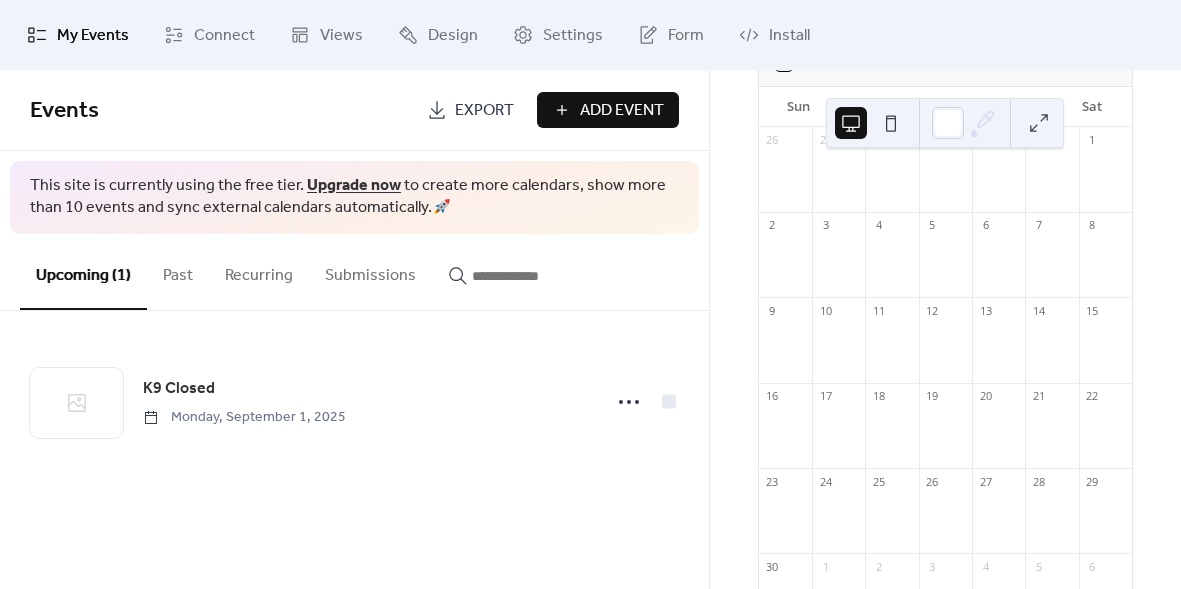 click at bounding box center (891, 123) 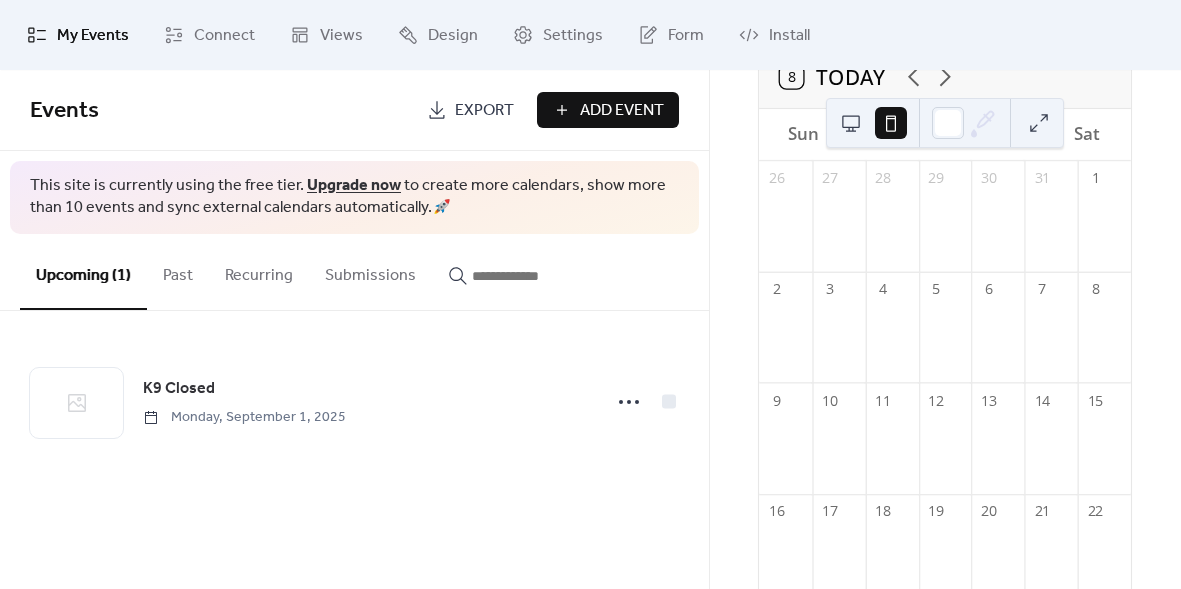 scroll, scrollTop: 141, scrollLeft: 0, axis: vertical 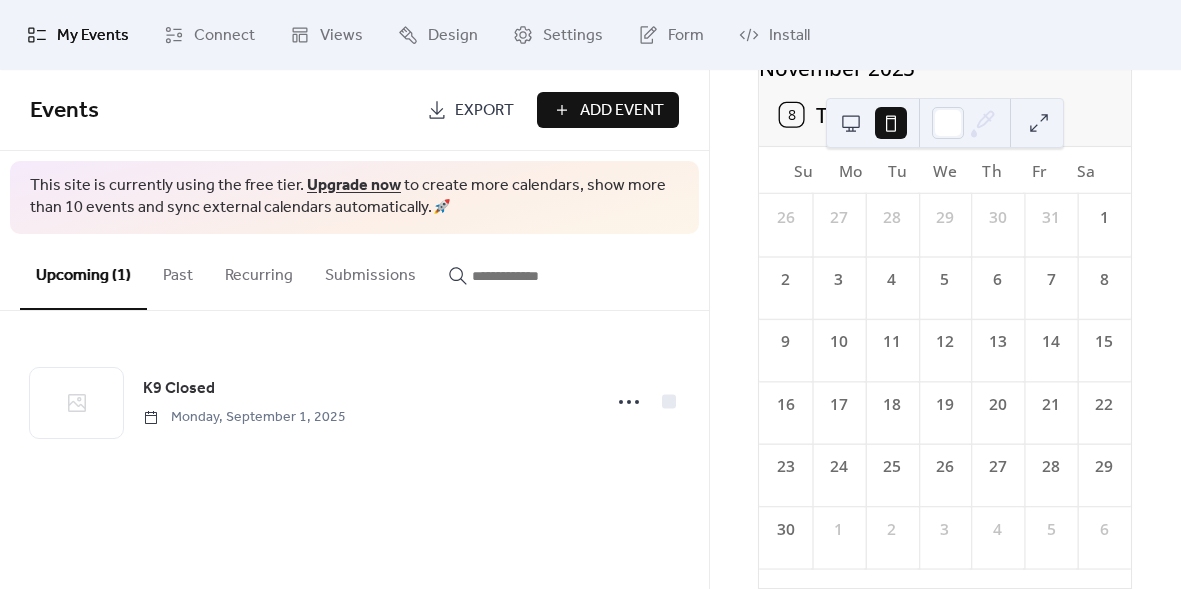 click at bounding box center (891, 123) 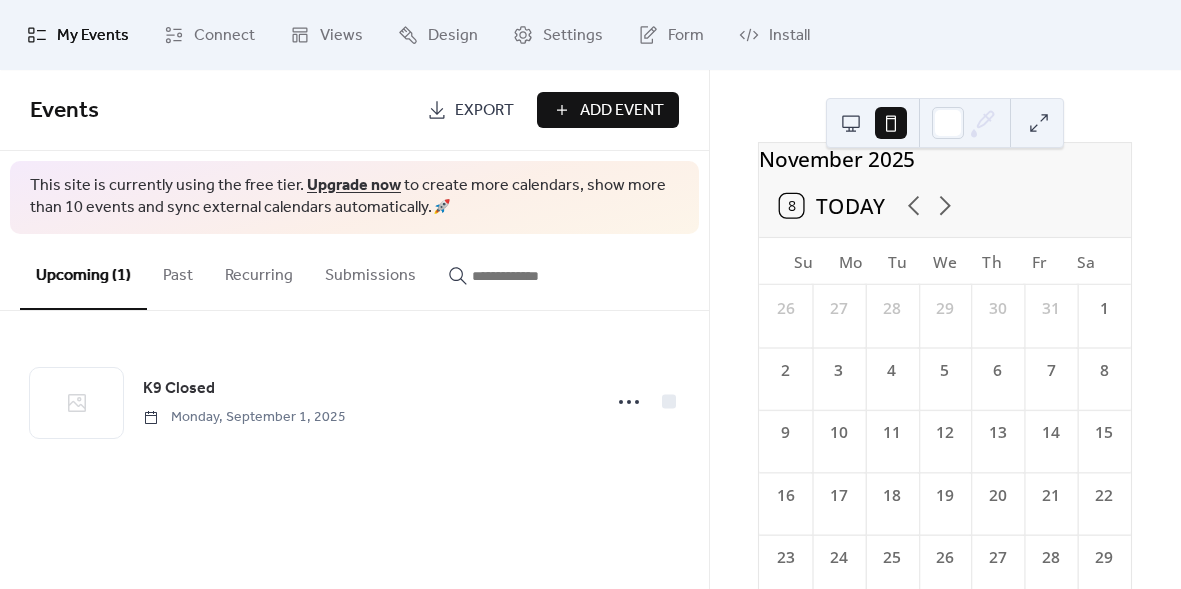 scroll, scrollTop: 35, scrollLeft: 0, axis: vertical 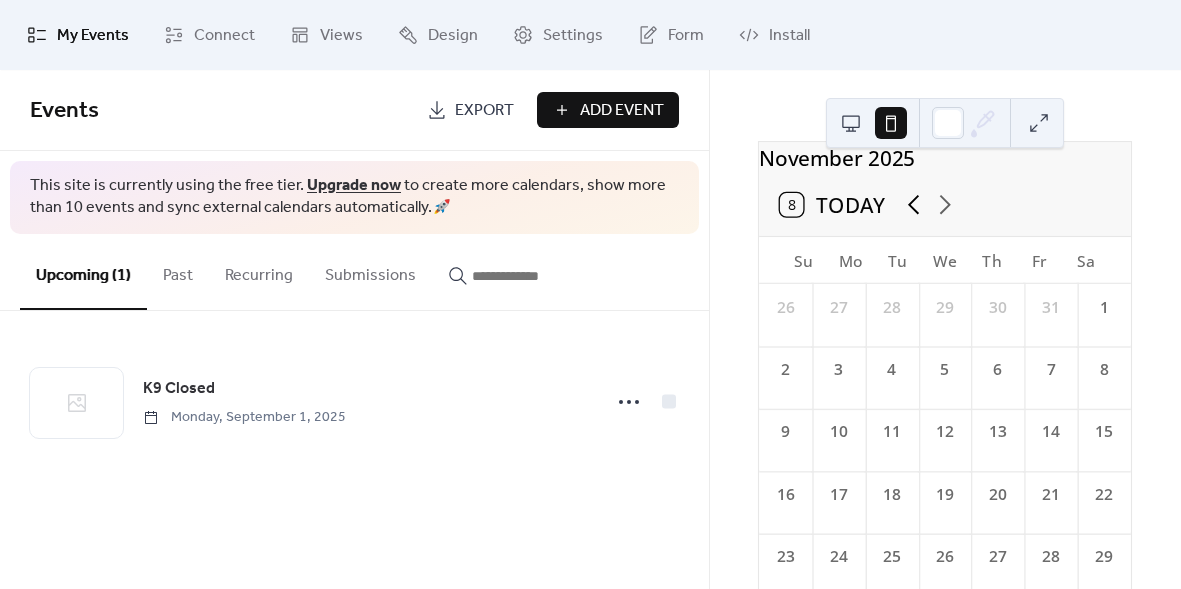 click 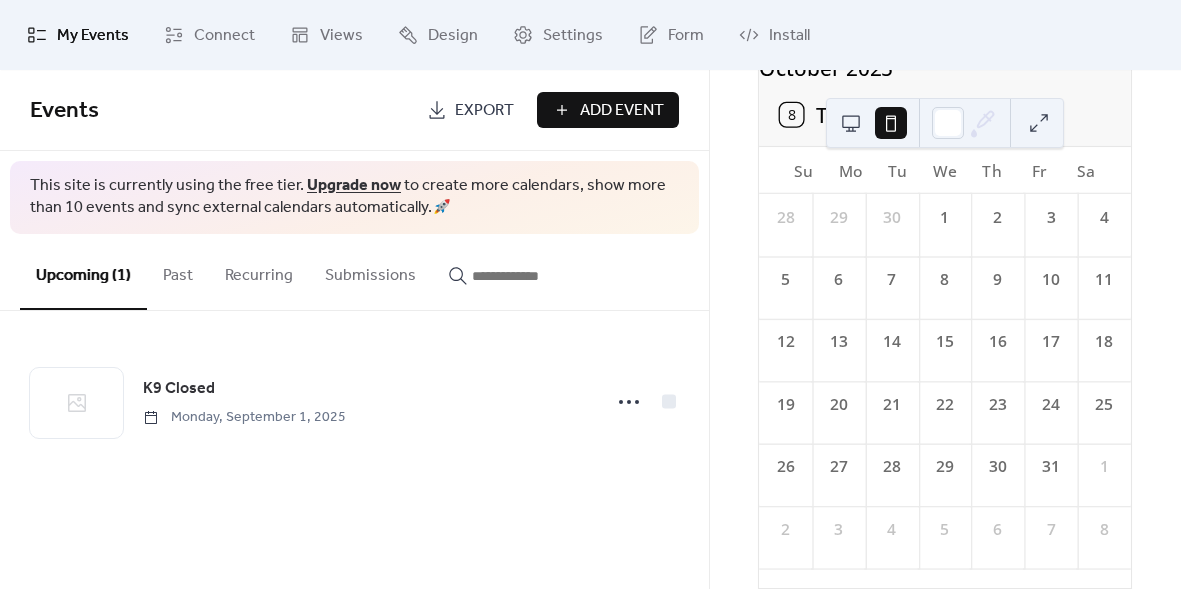 scroll, scrollTop: 141, scrollLeft: 0, axis: vertical 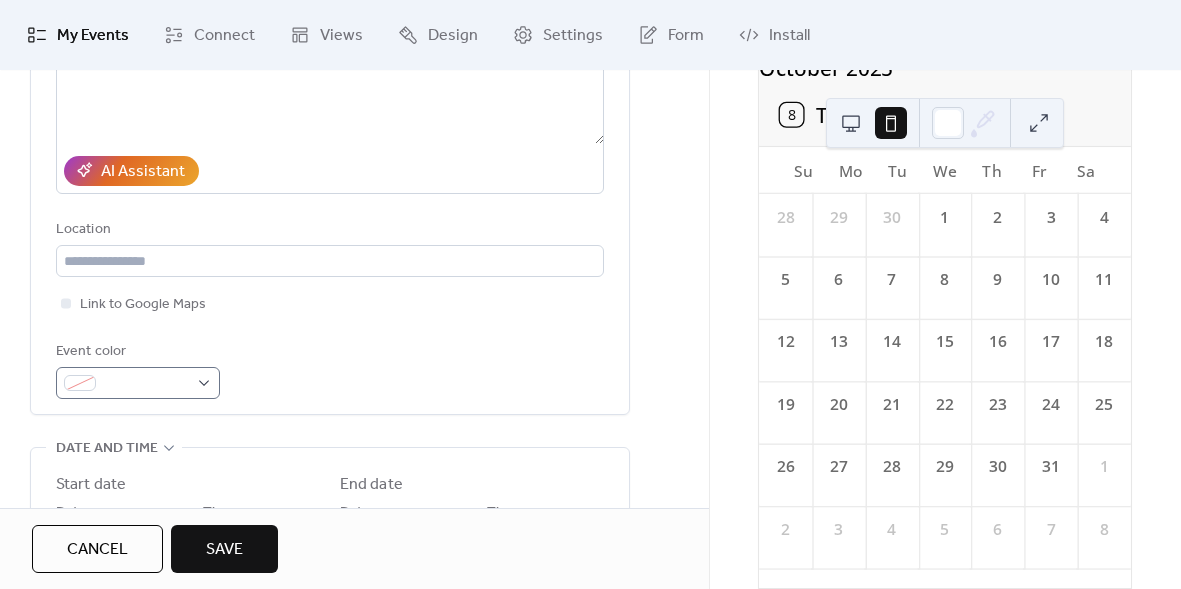 type on "**********" 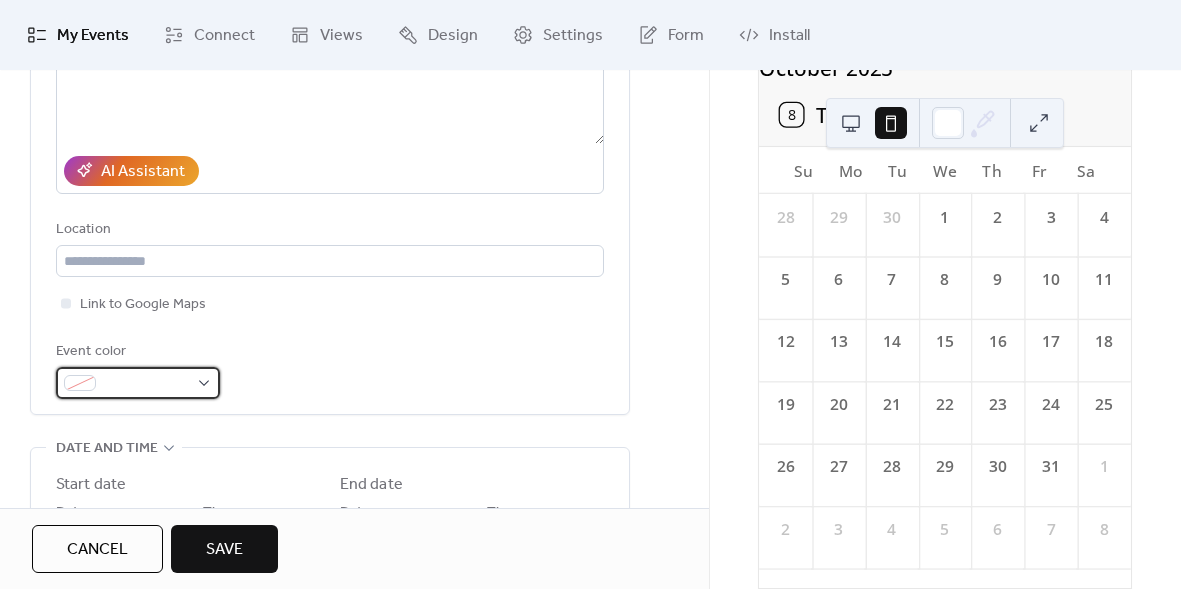 click at bounding box center (138, 383) 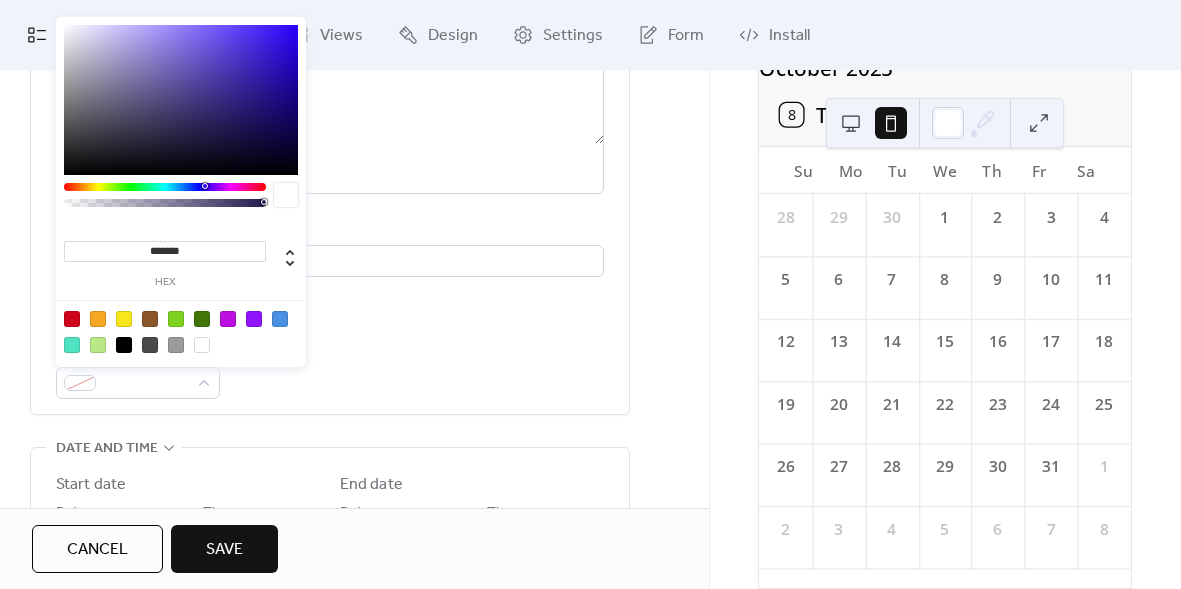 click at bounding box center [72, 345] 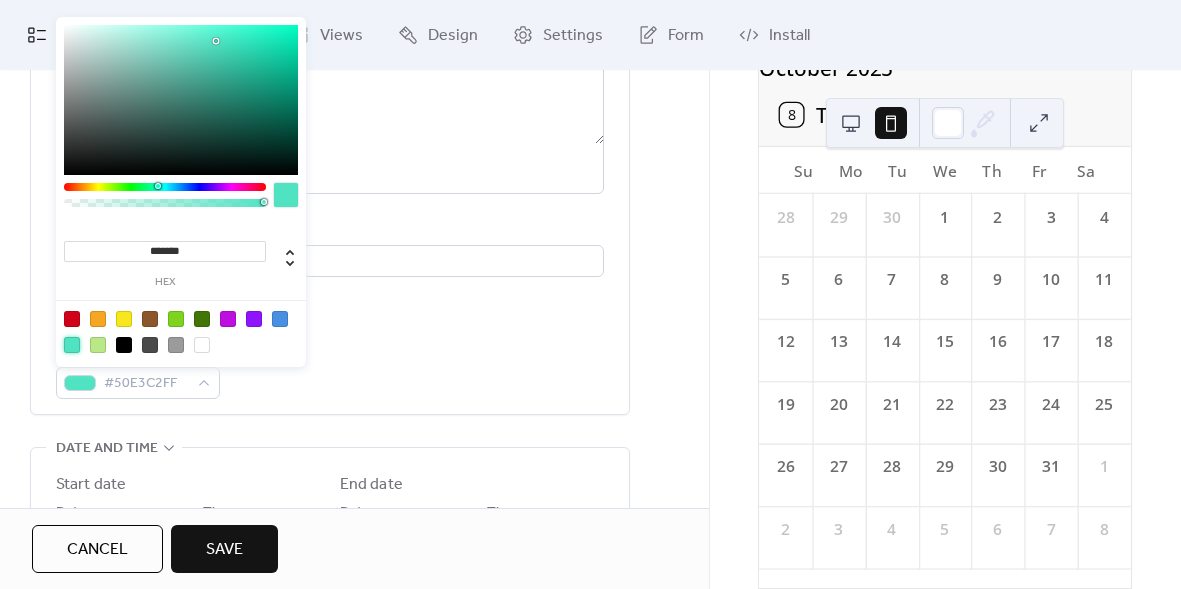 click at bounding box center (280, 319) 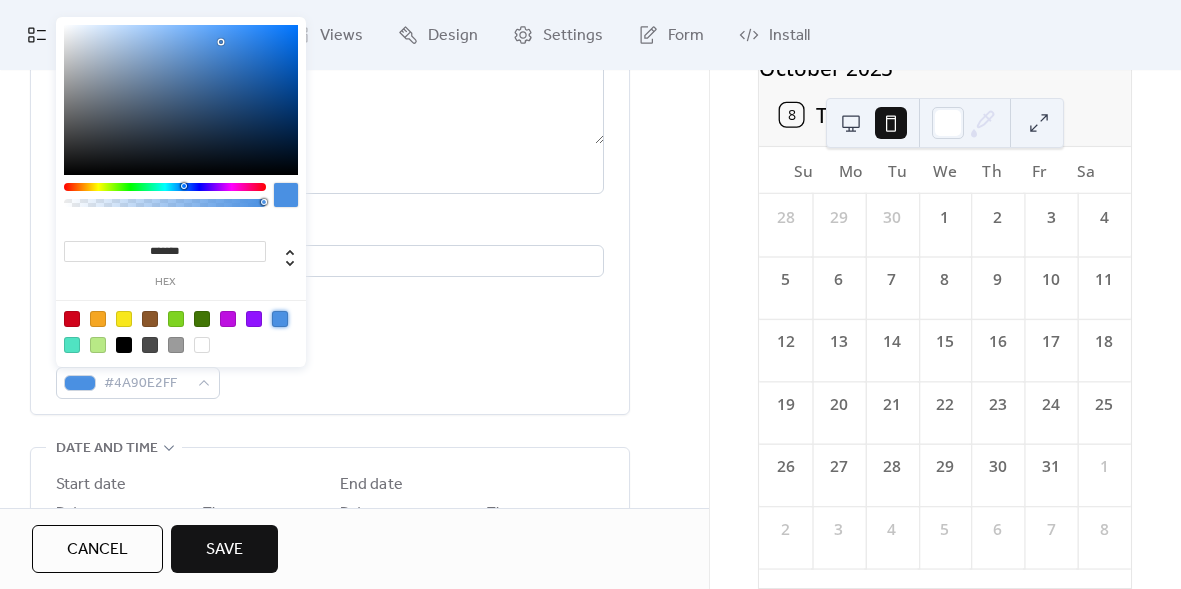 click at bounding box center (223, 44) 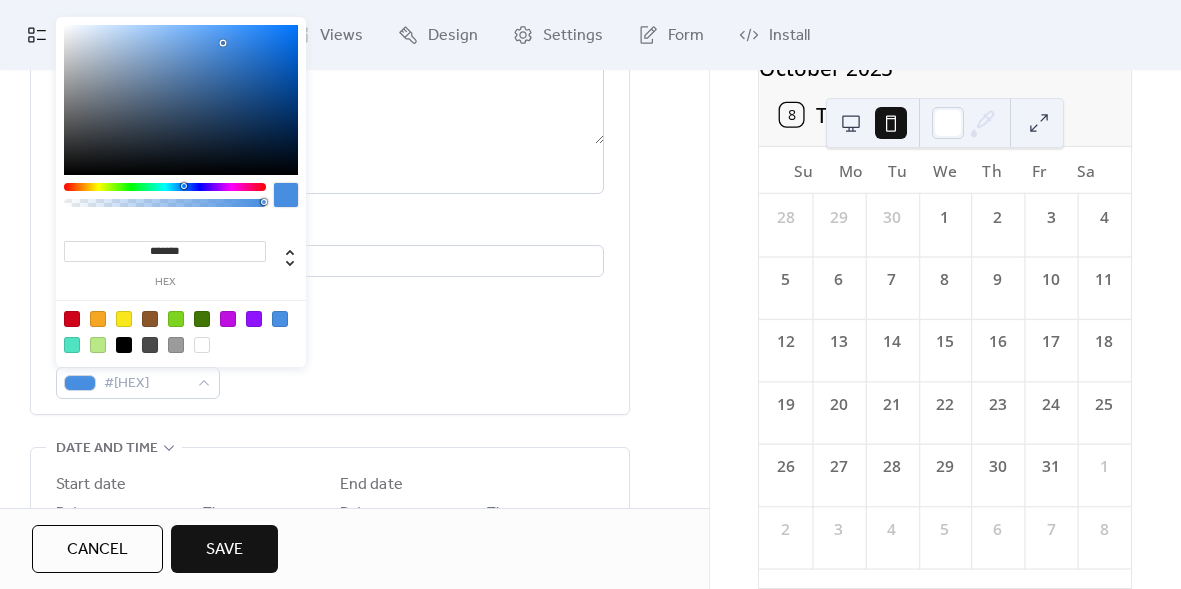 click at bounding box center (181, 100) 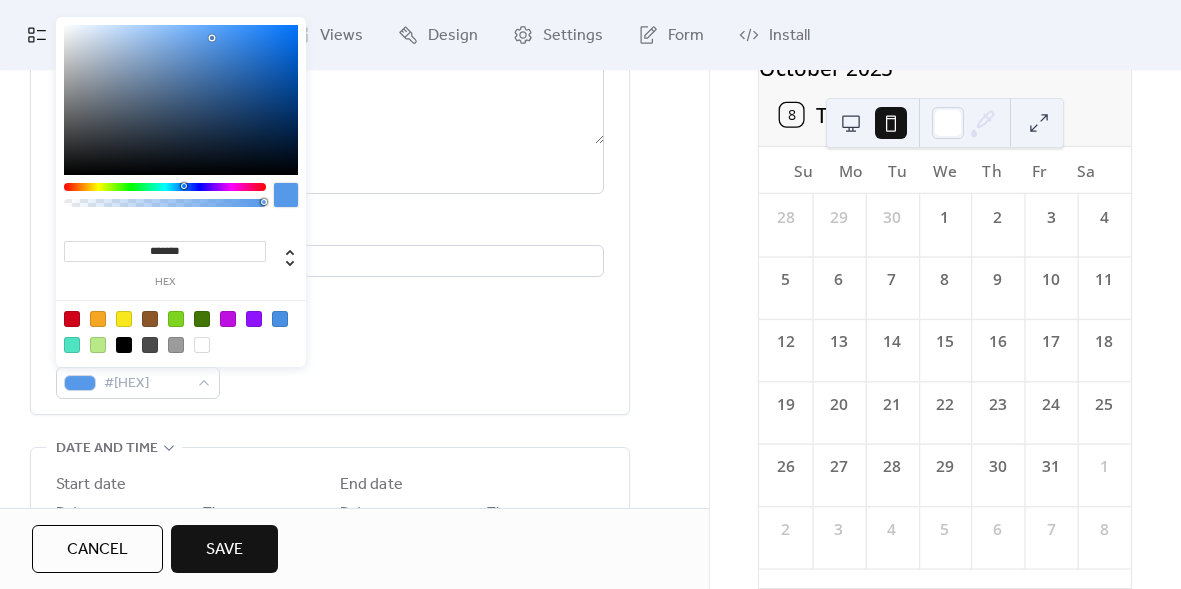 click at bounding box center [181, 100] 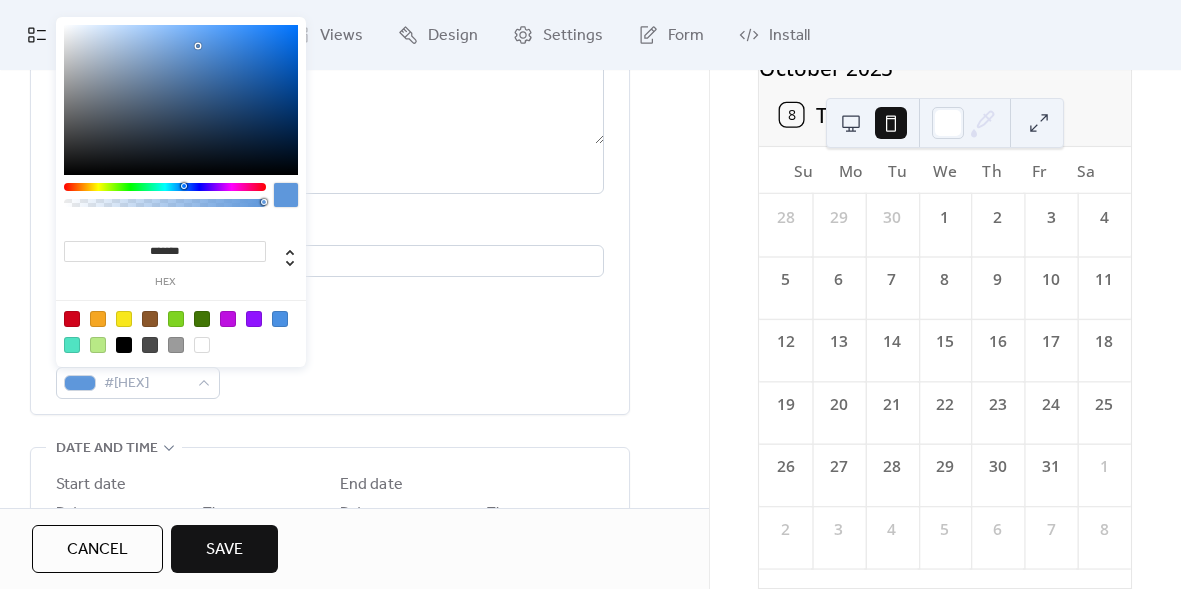 click at bounding box center [181, 100] 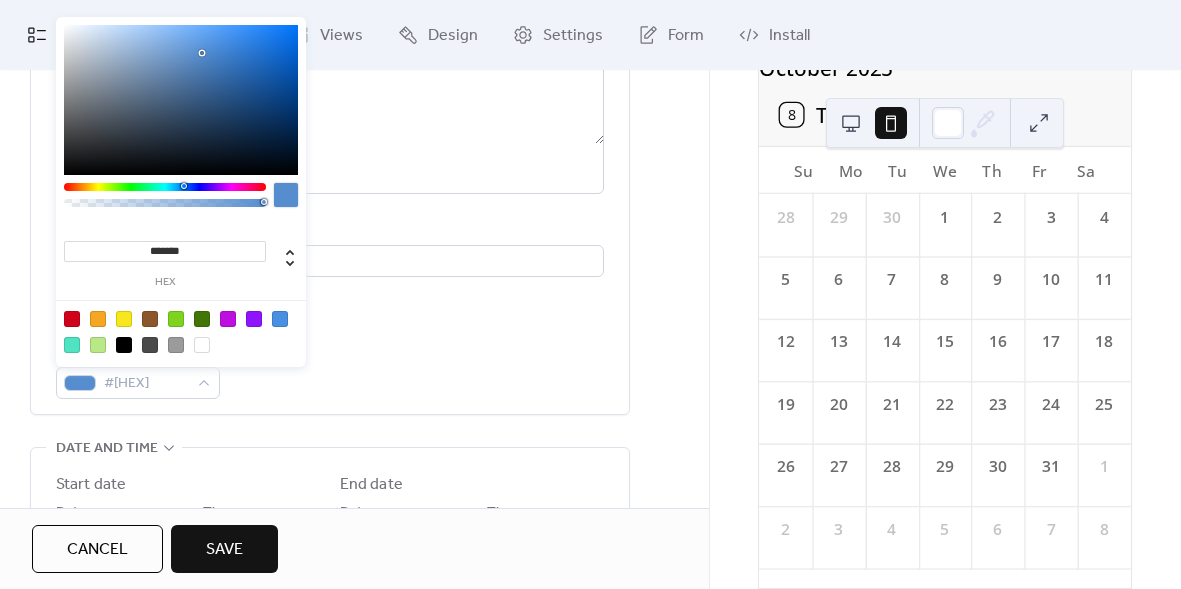 click at bounding box center [181, 100] 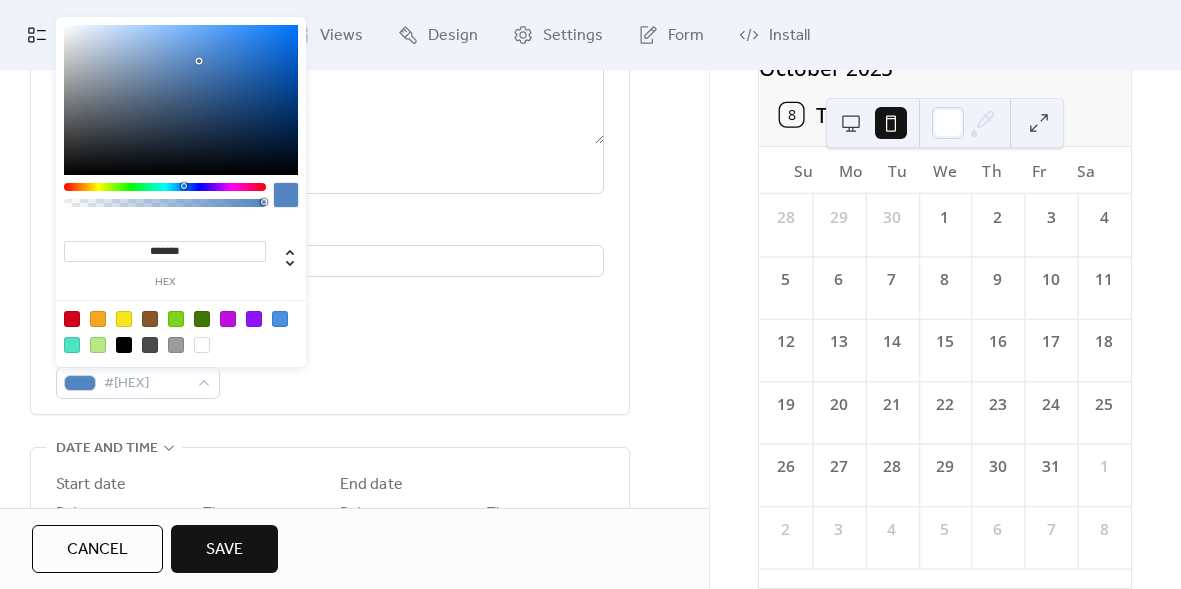 click at bounding box center (181, 100) 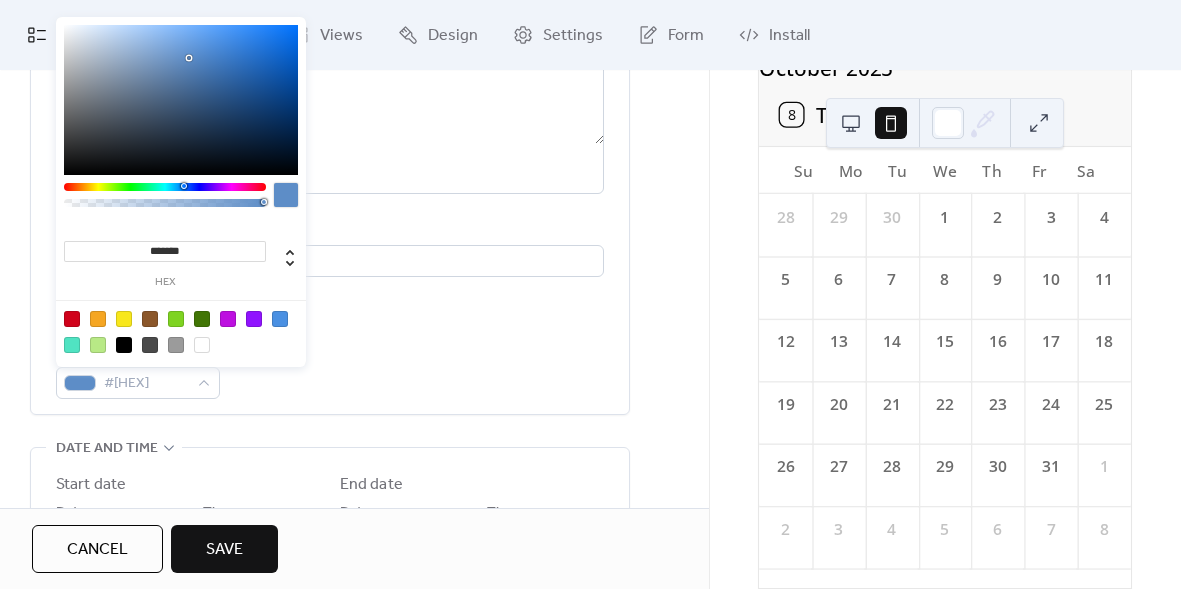 click on "Event color #[HEX]" at bounding box center (330, 369) 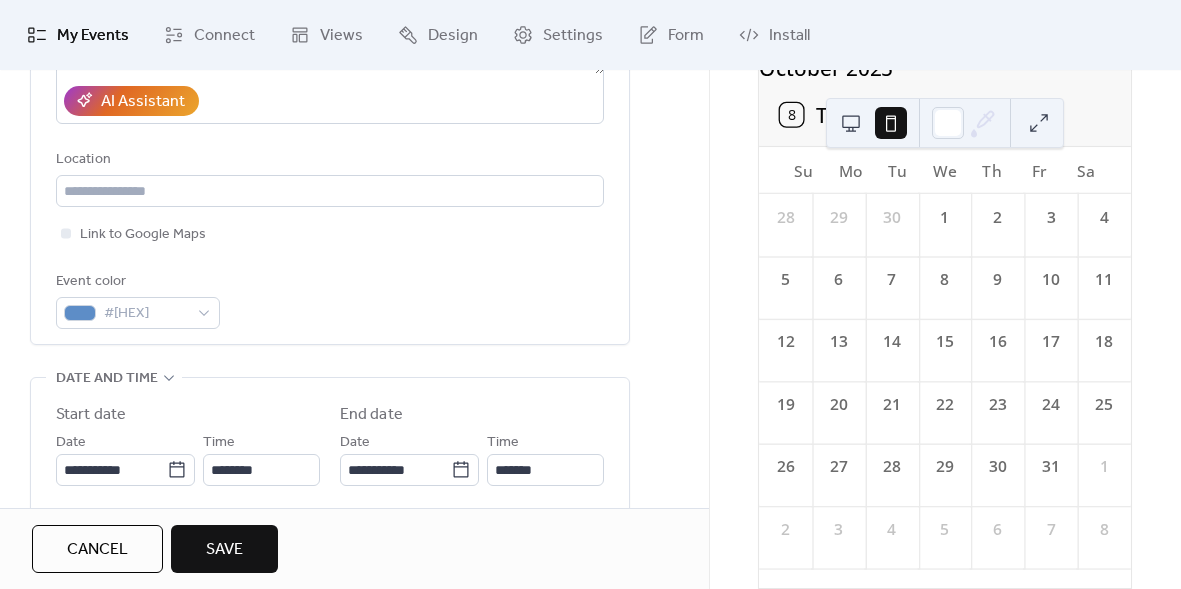 scroll, scrollTop: 434, scrollLeft: 0, axis: vertical 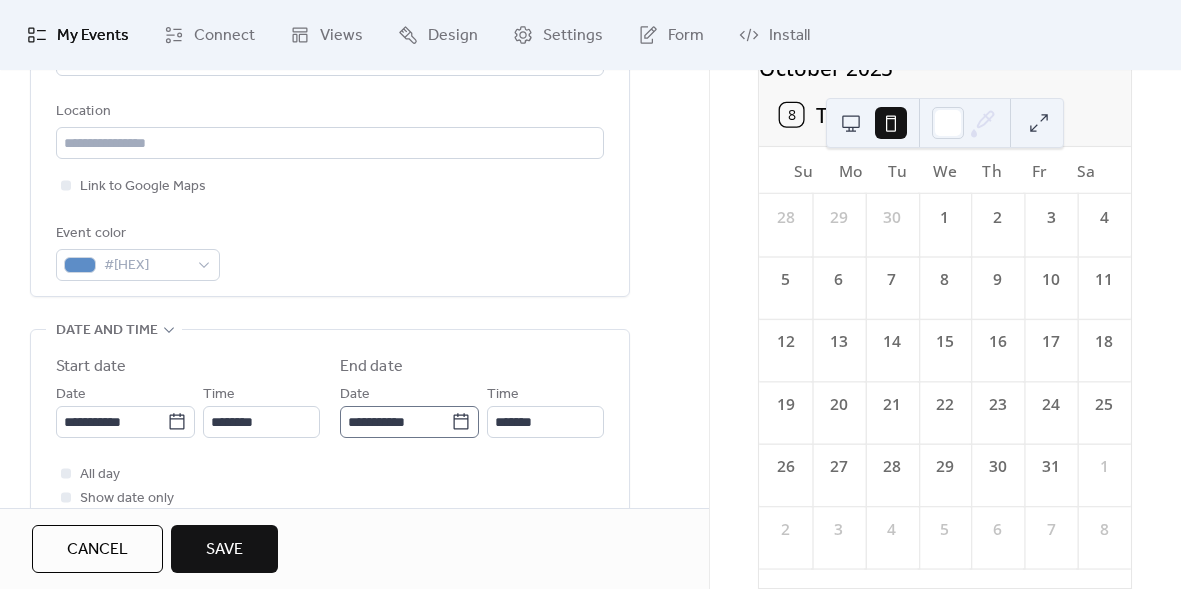 click 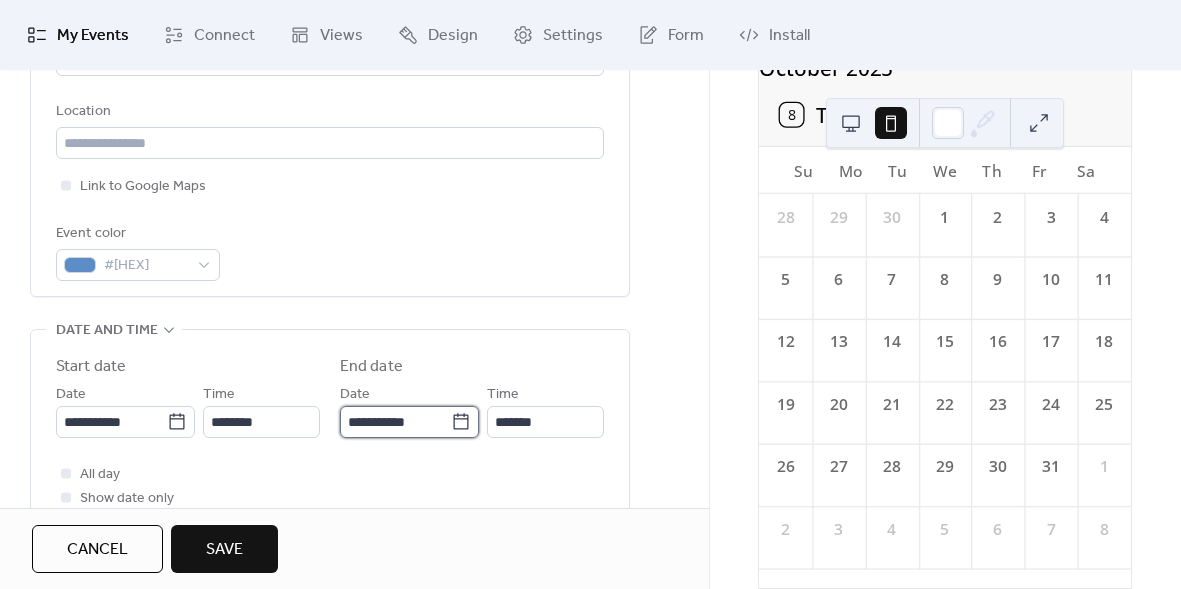 click on "**********" at bounding box center (395, 422) 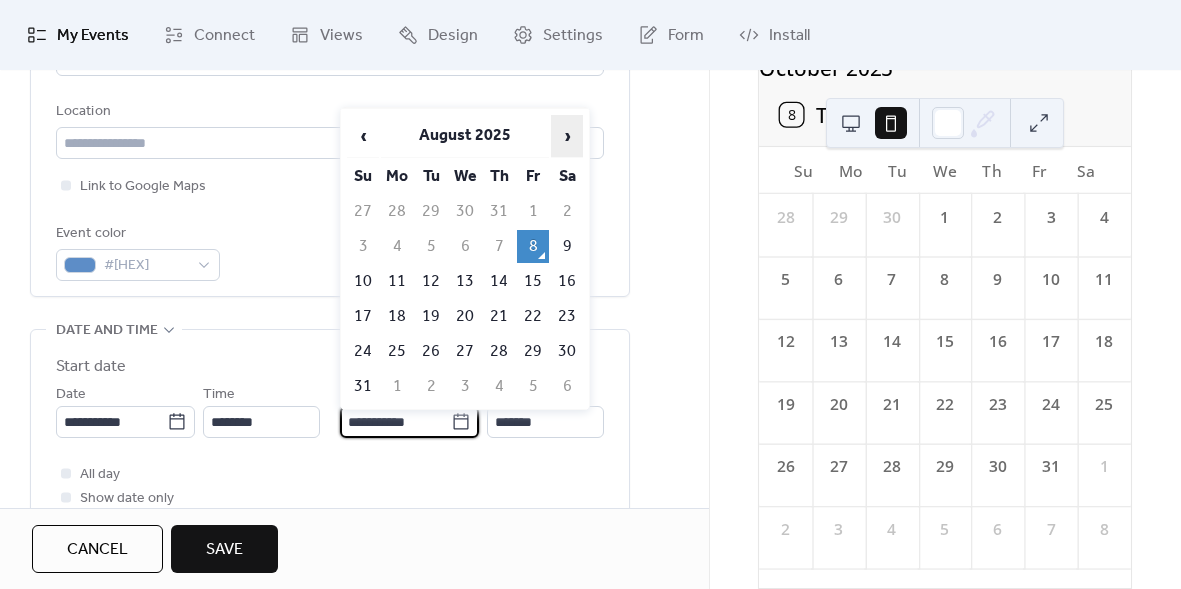 click on "›" at bounding box center (567, 136) 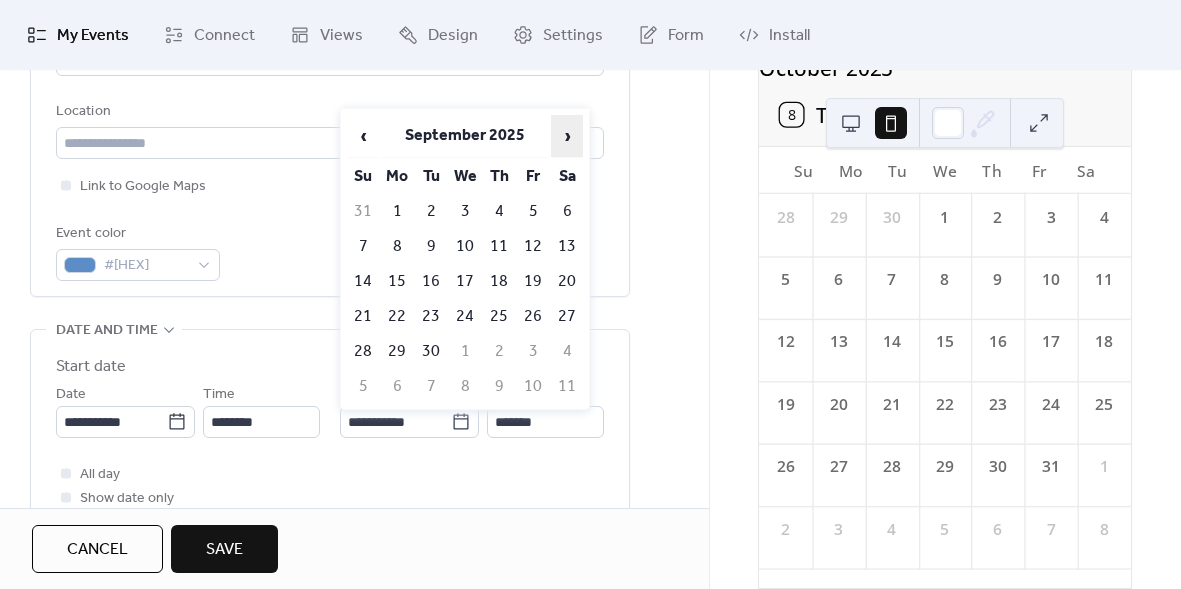 click on "›" at bounding box center (567, 136) 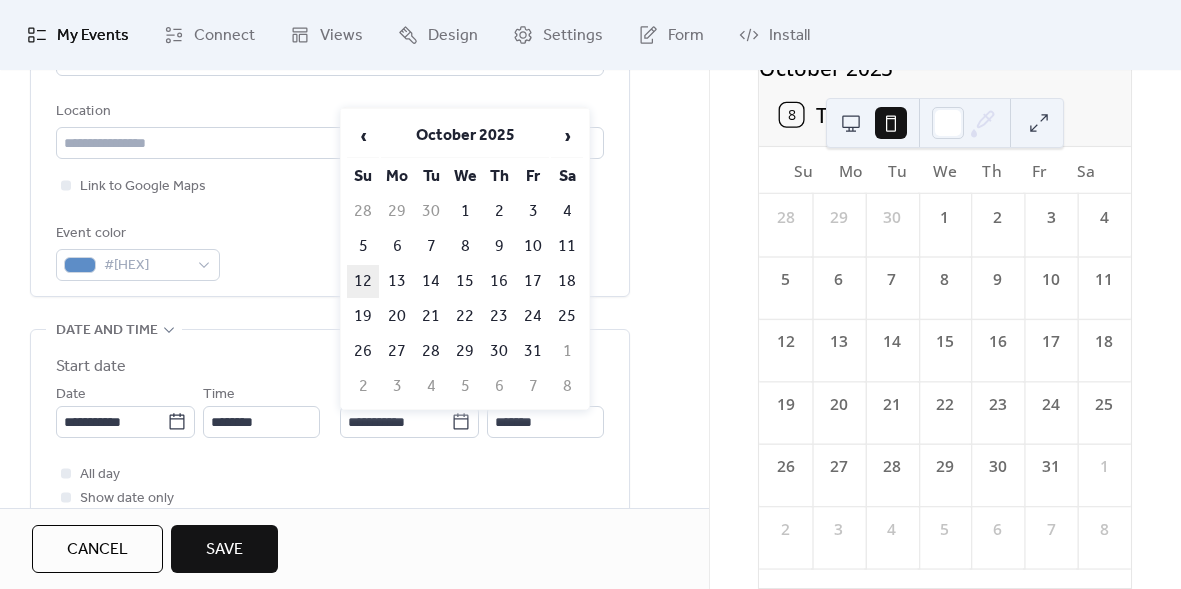 click on "12" at bounding box center [363, 281] 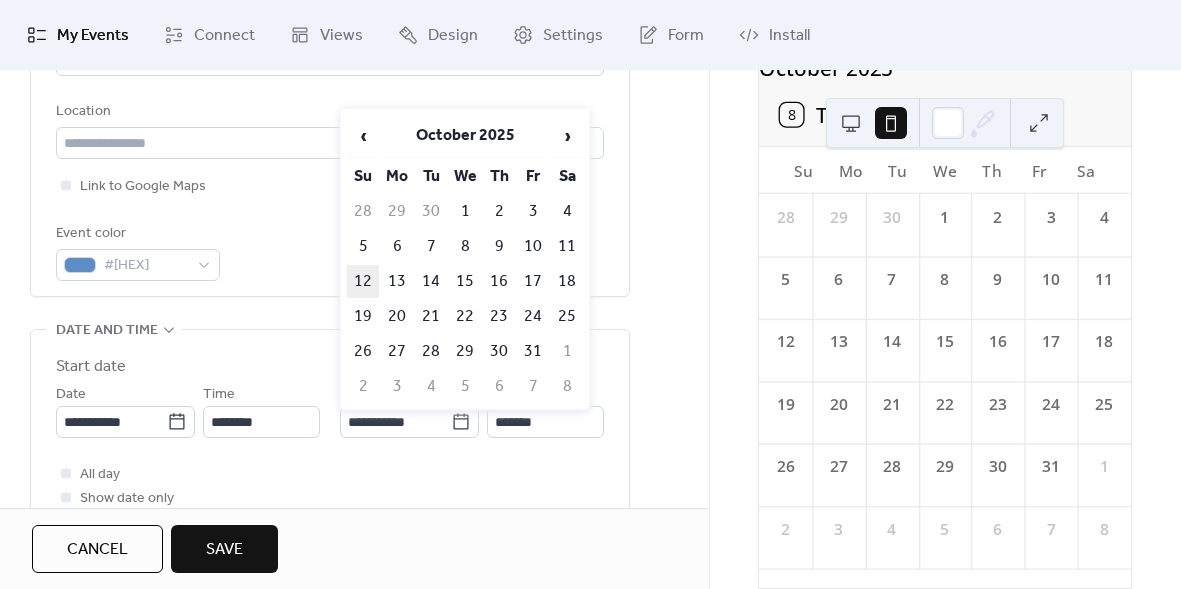 type on "**********" 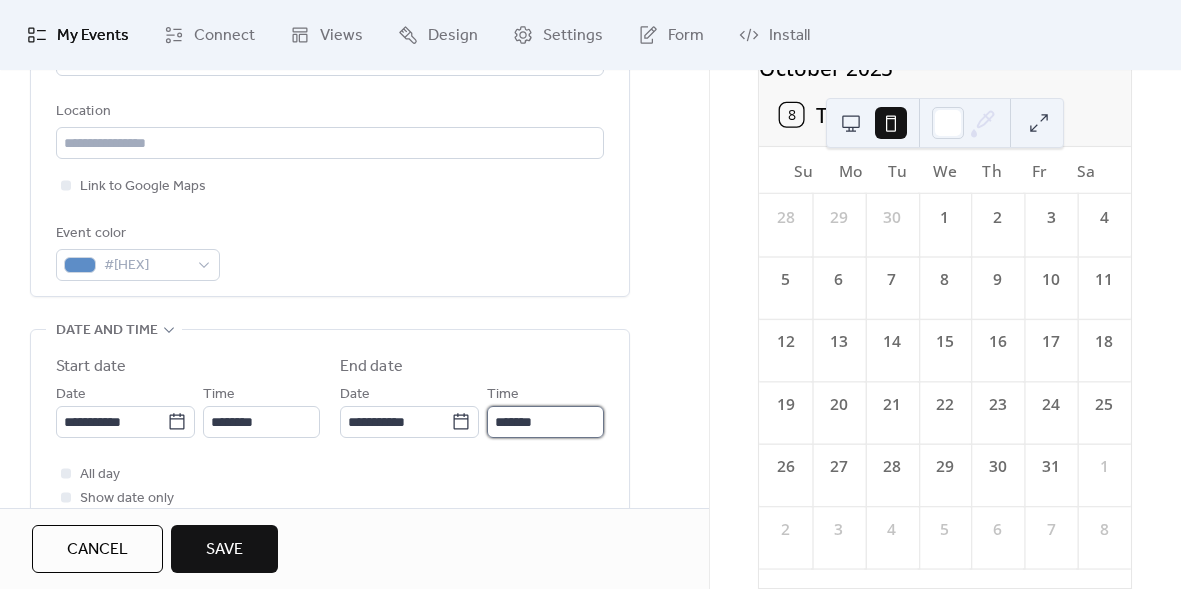 click on "*******" at bounding box center [545, 422] 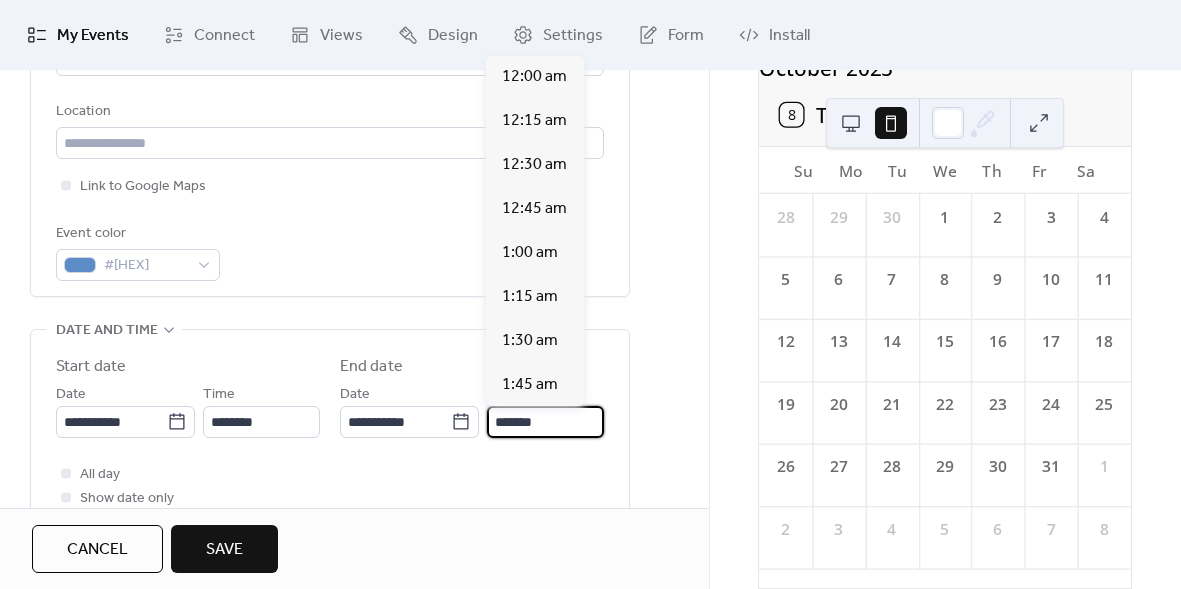 scroll, scrollTop: 2288, scrollLeft: 0, axis: vertical 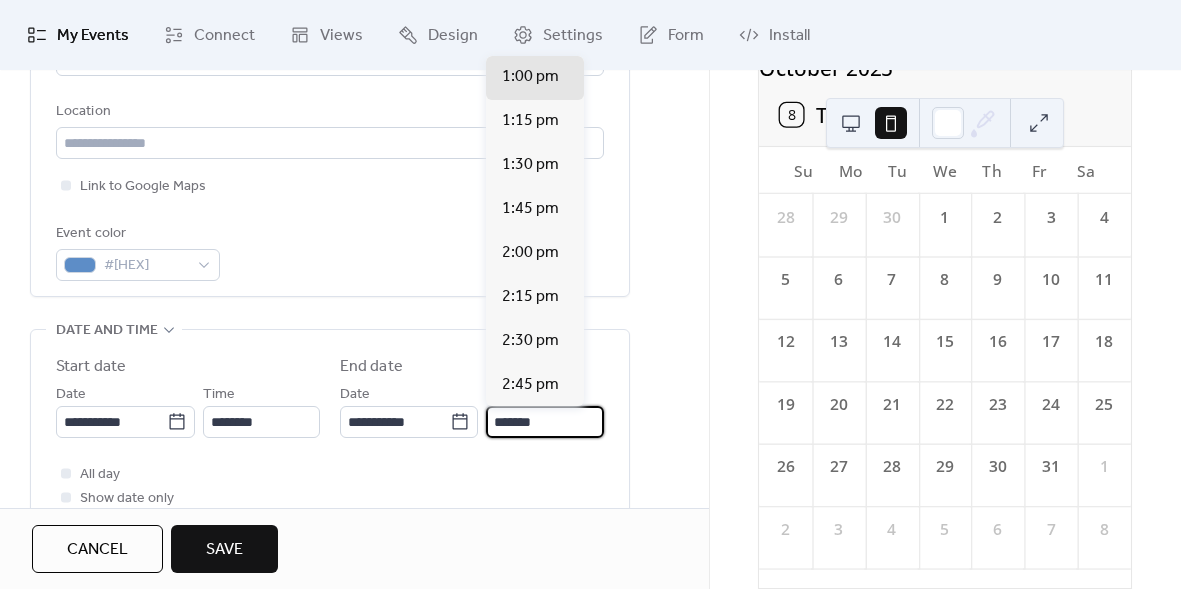 click on "All day Show date only Hide end time" at bounding box center [330, 498] 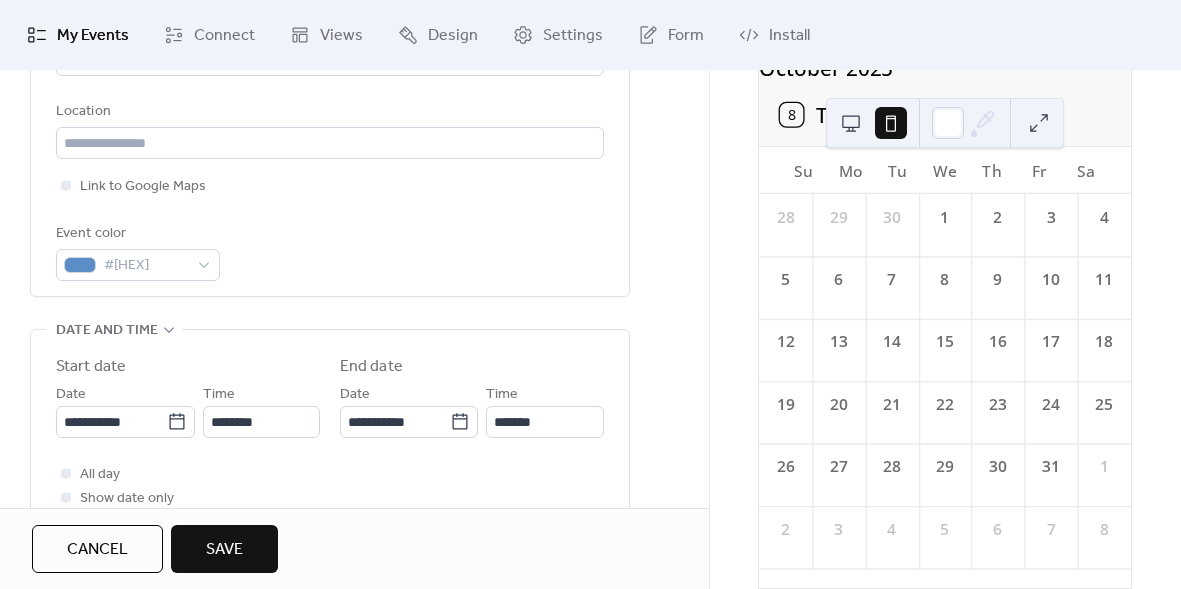 scroll, scrollTop: 0, scrollLeft: 0, axis: both 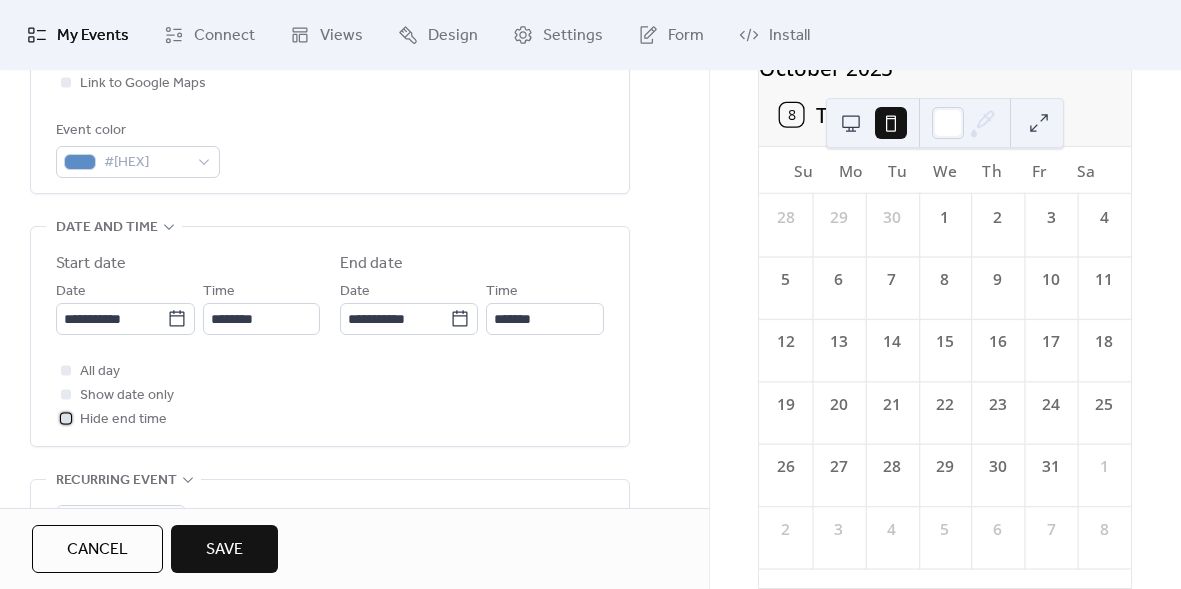 click at bounding box center (66, 418) 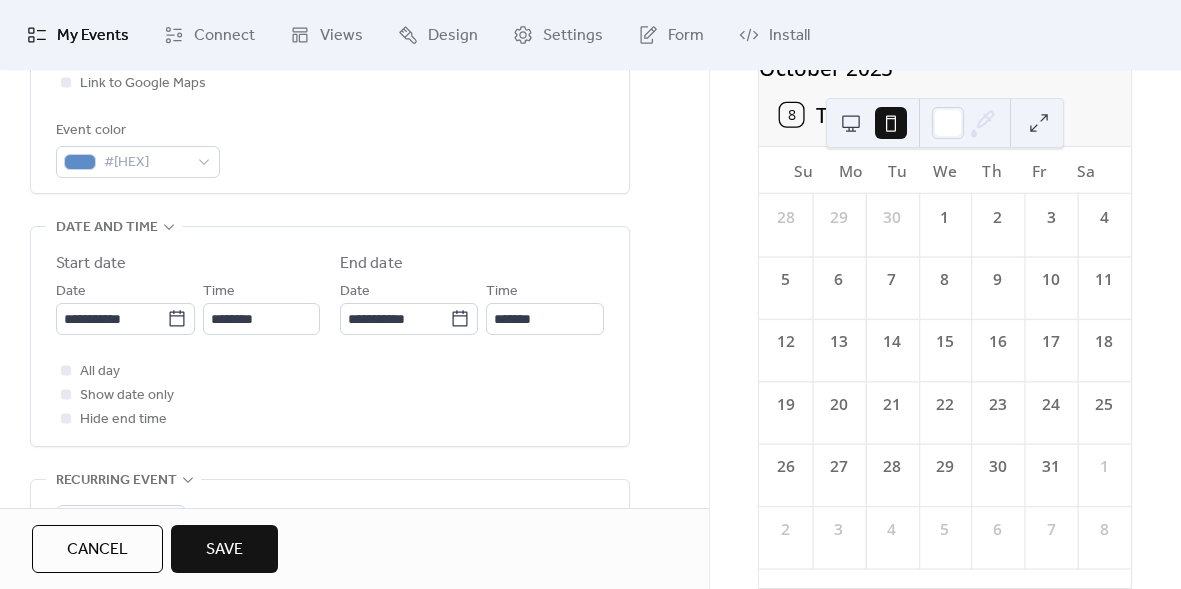 click at bounding box center (66, 370) 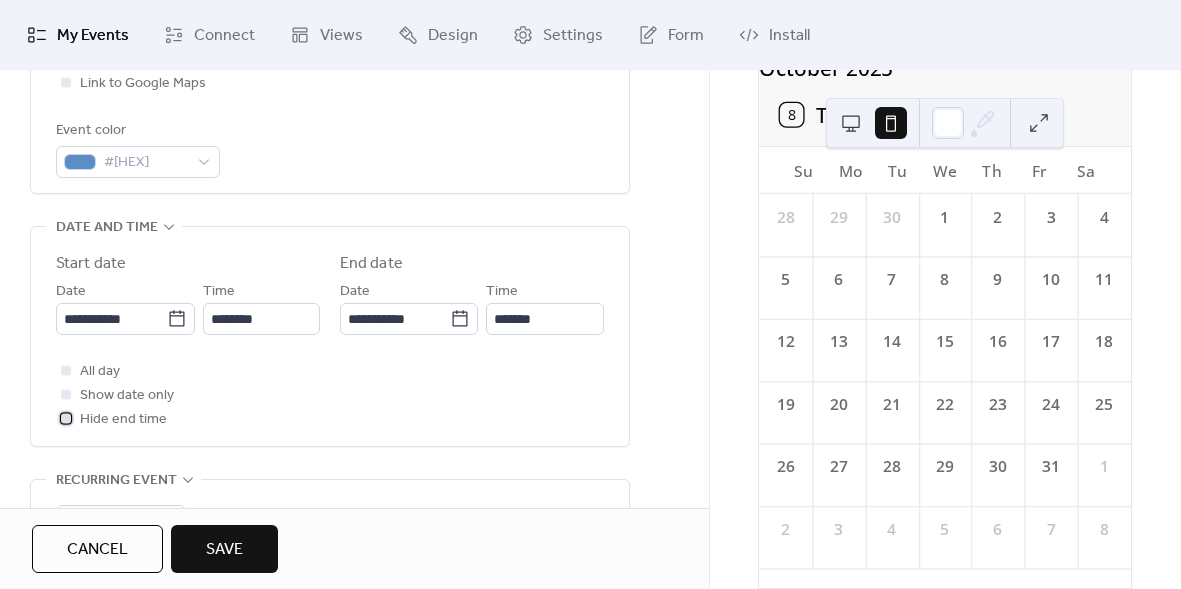 click at bounding box center (66, 418) 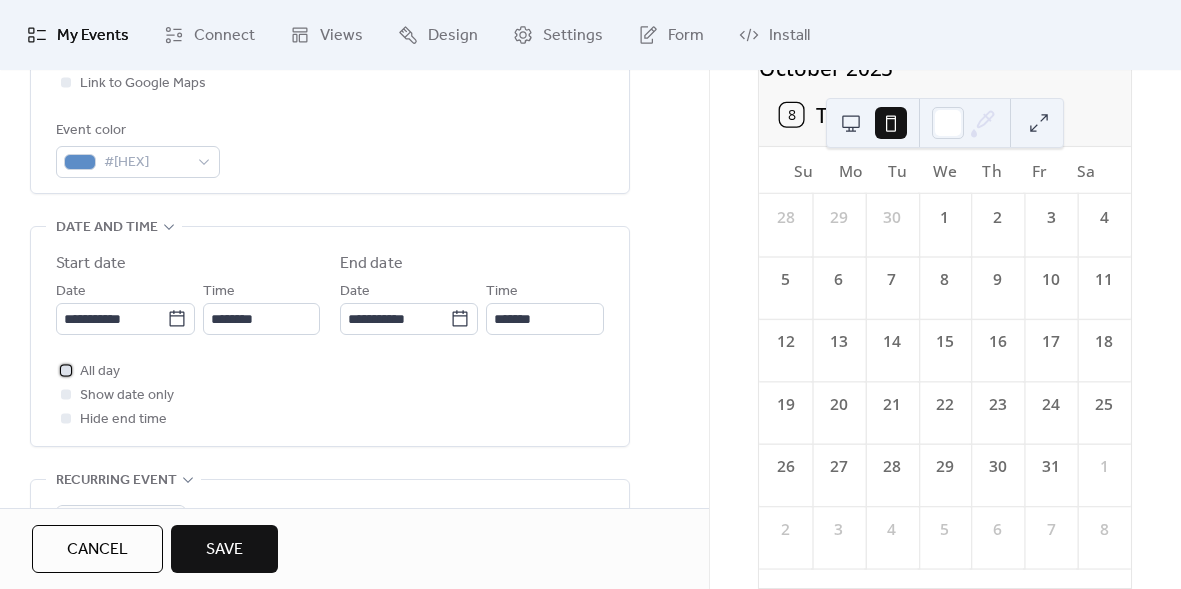 click at bounding box center [66, 370] 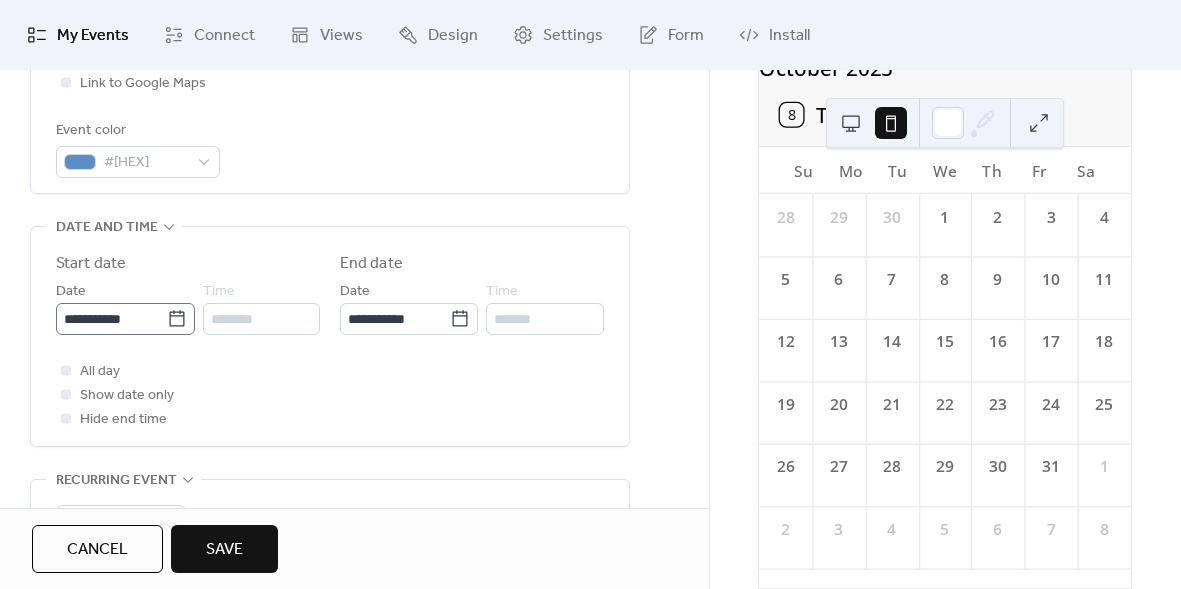 click 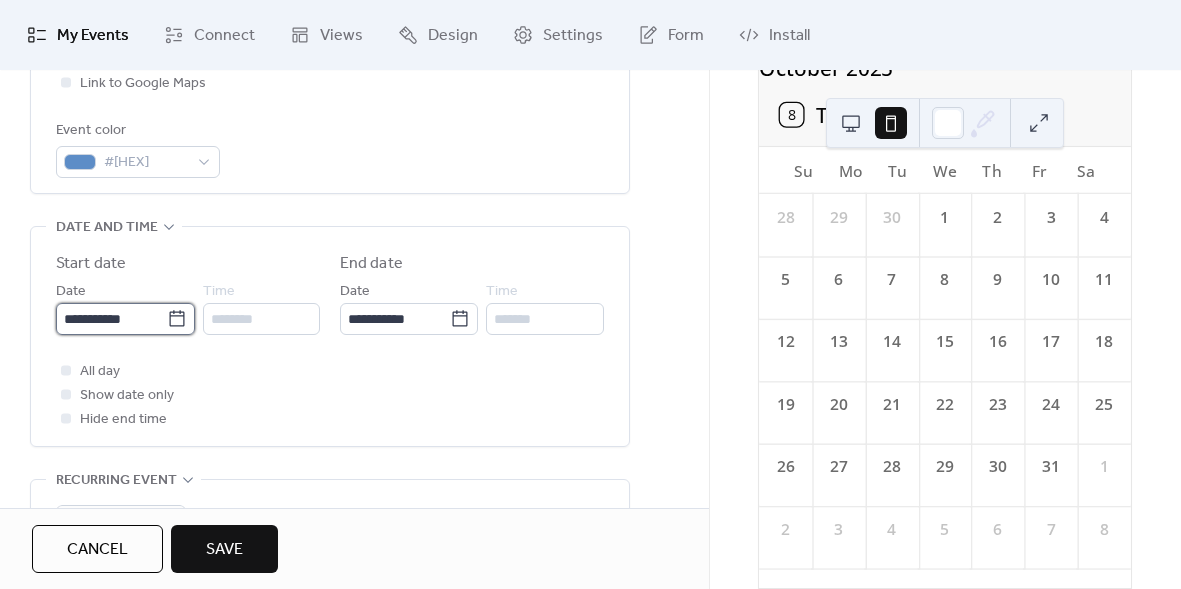 click on "**********" at bounding box center [111, 319] 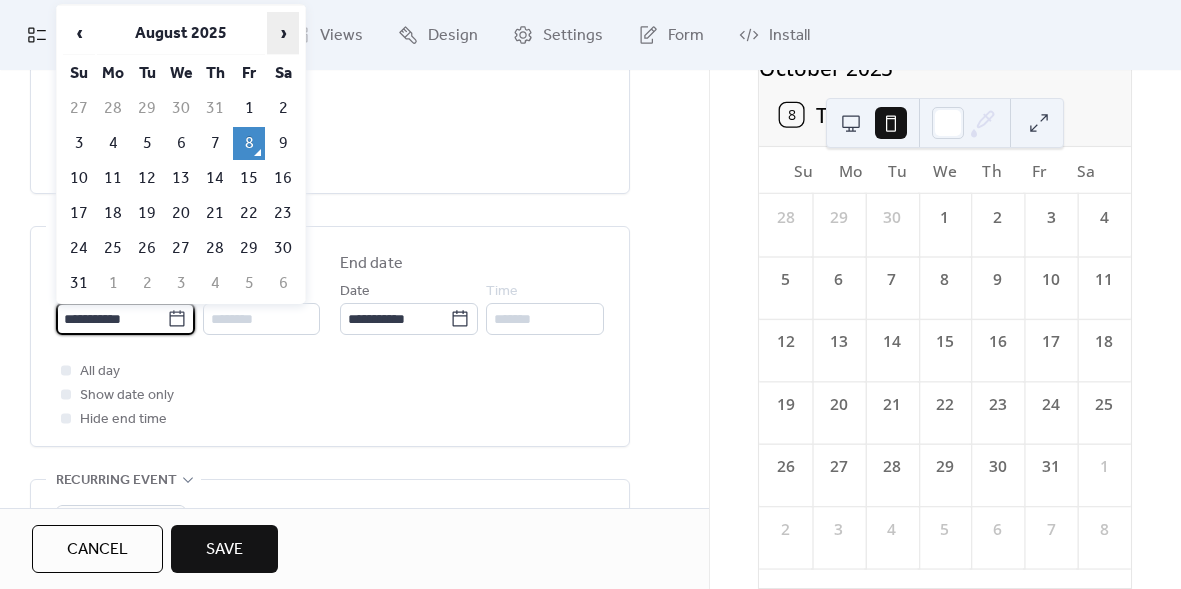 click on "›" at bounding box center (283, 33) 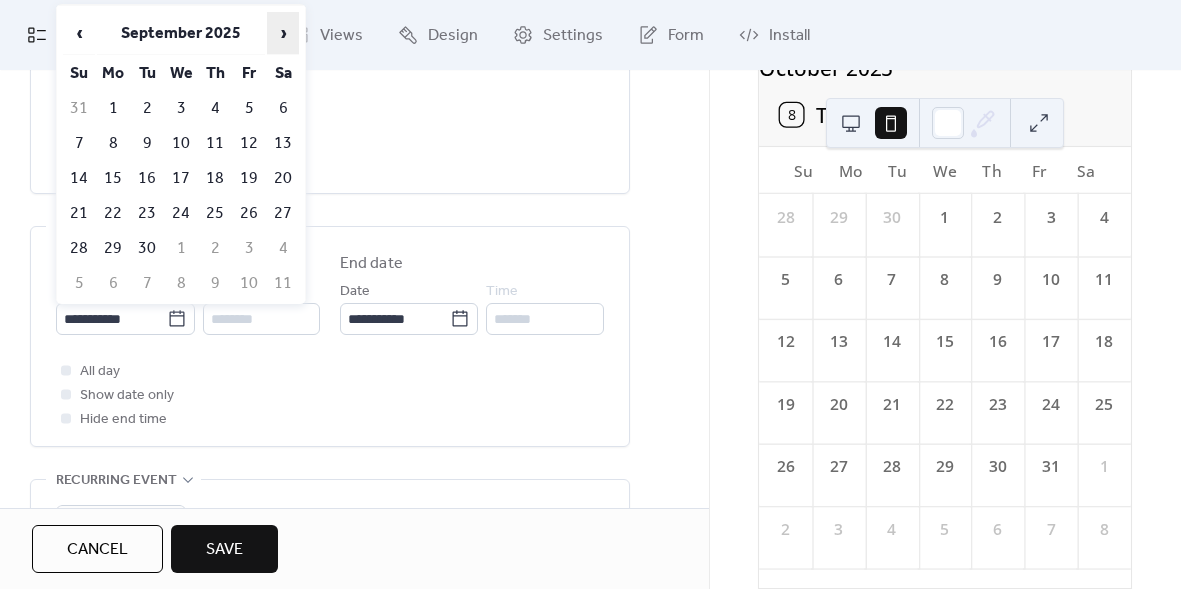click on "›" at bounding box center [283, 33] 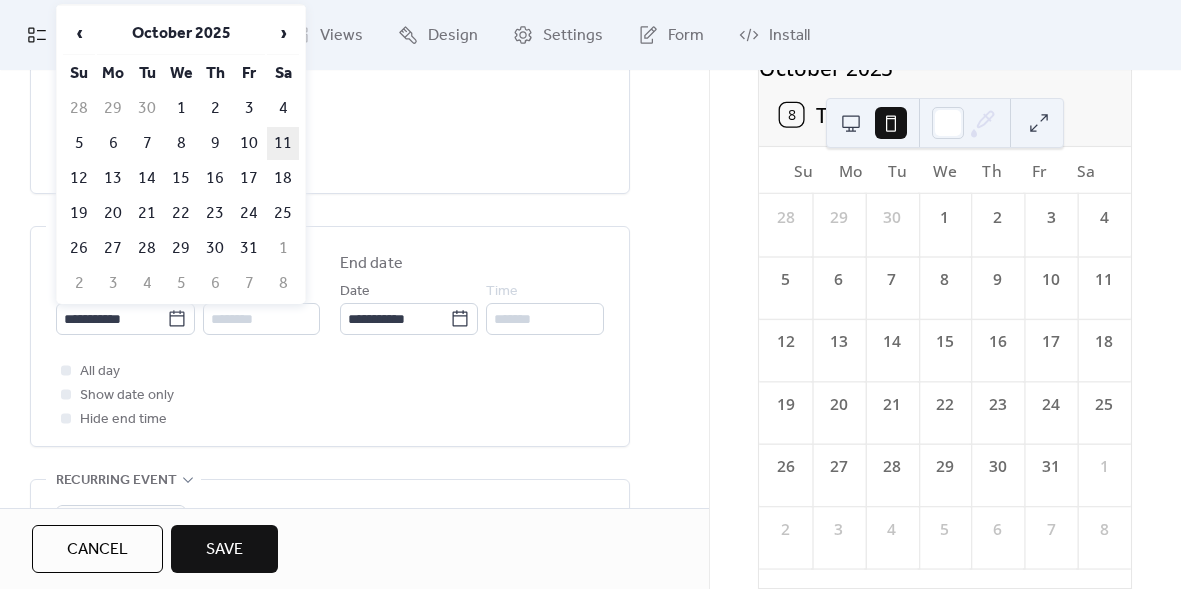 click on "11" at bounding box center [283, 143] 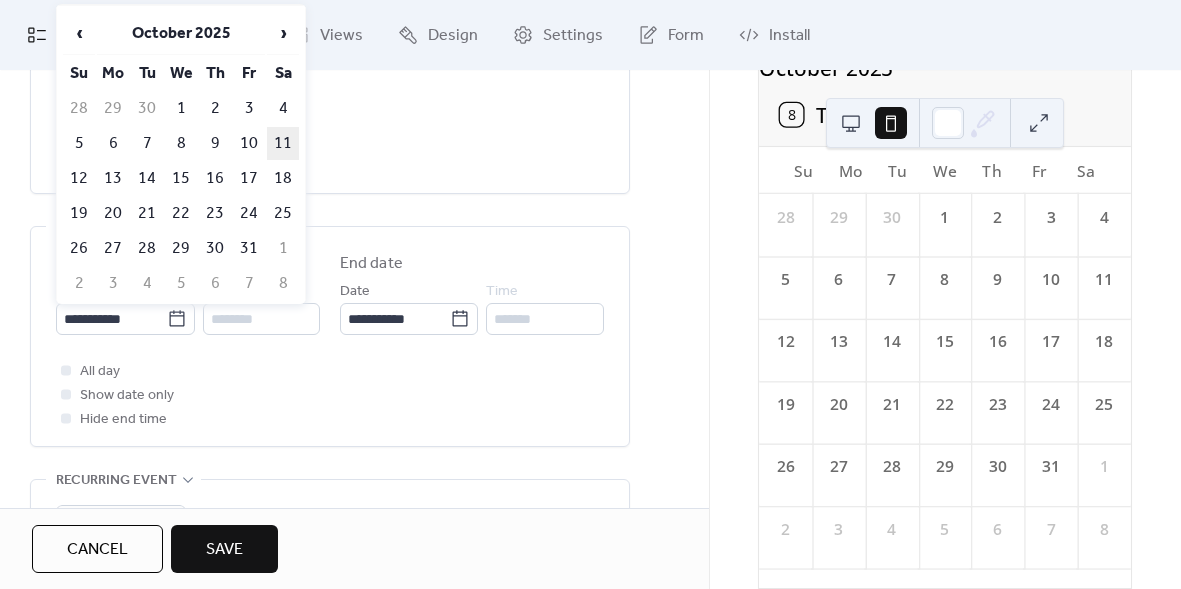 type on "**********" 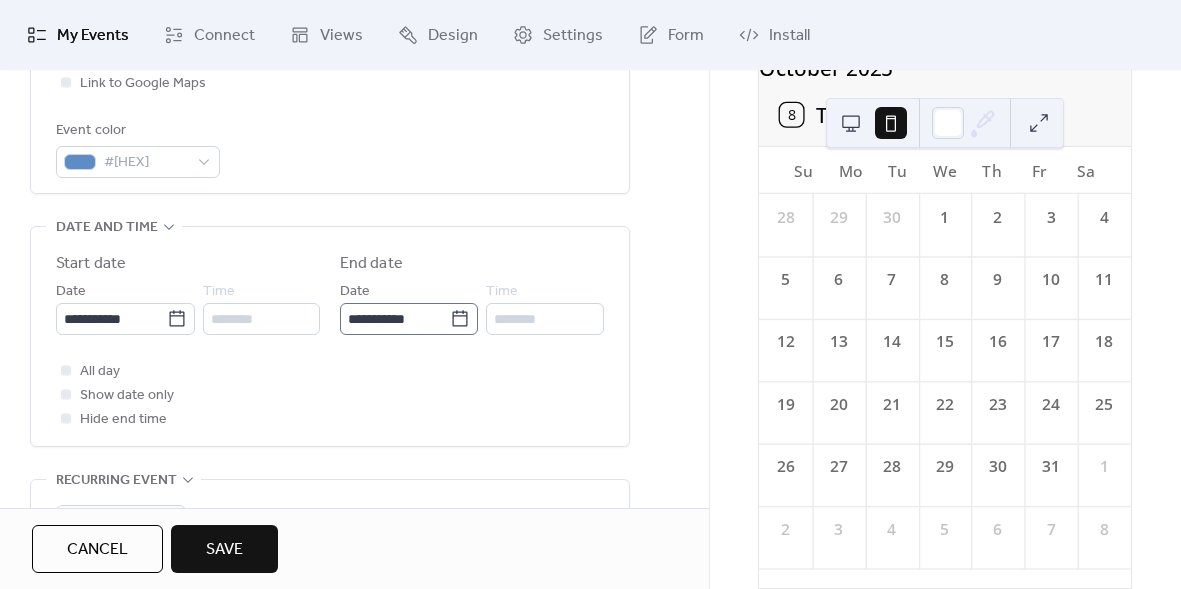 click 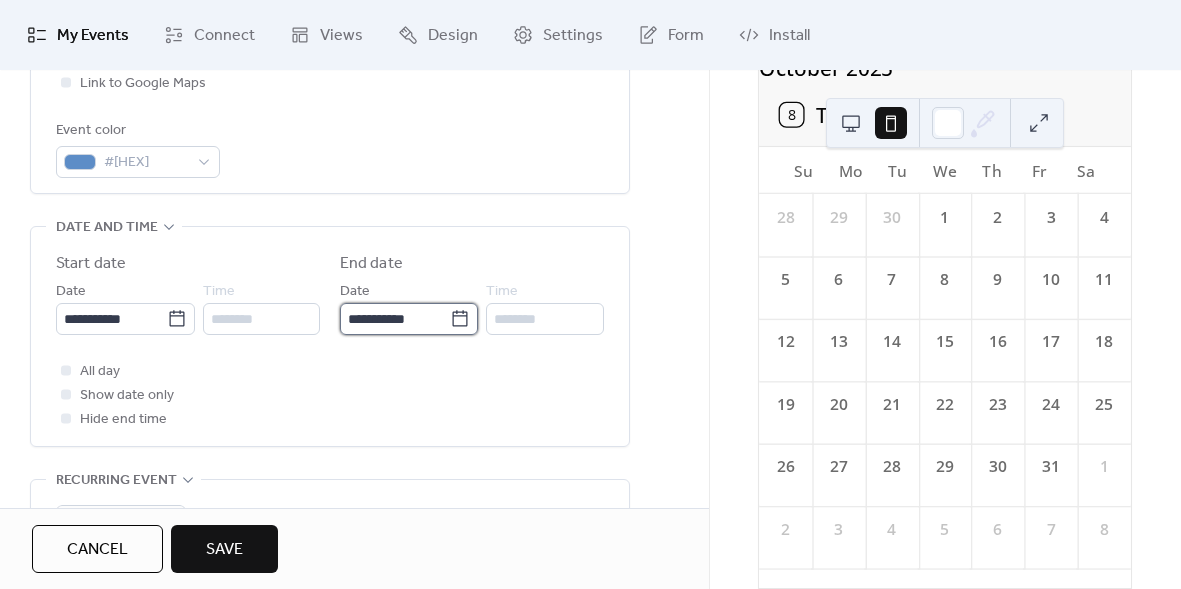 click on "**********" at bounding box center [395, 319] 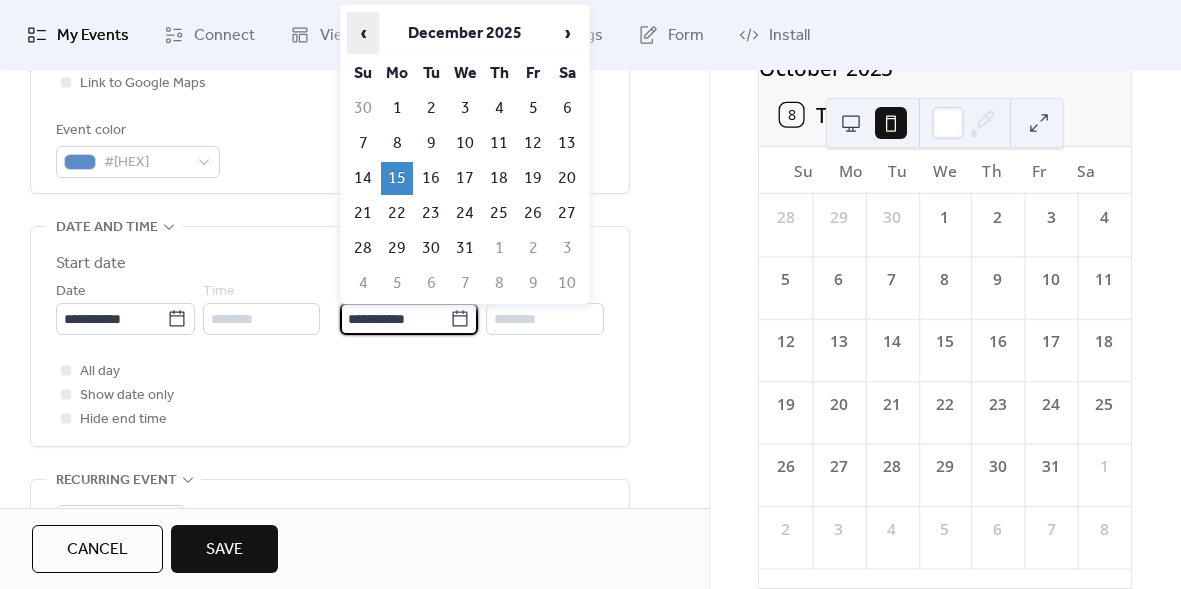 click on "‹" at bounding box center [363, 33] 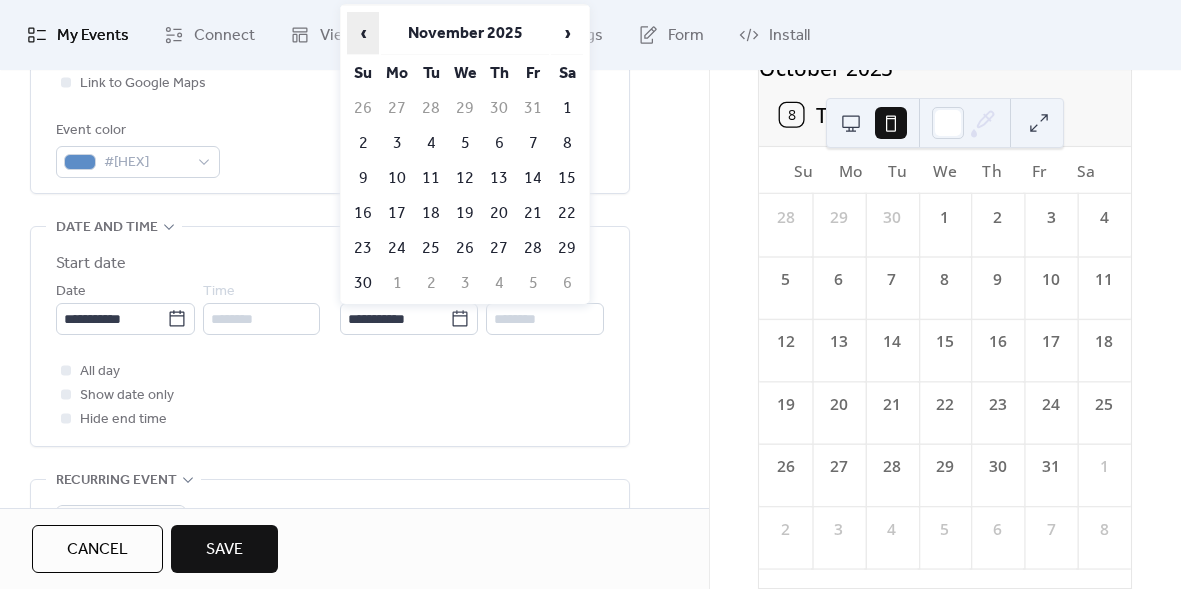 click on "‹" at bounding box center (363, 33) 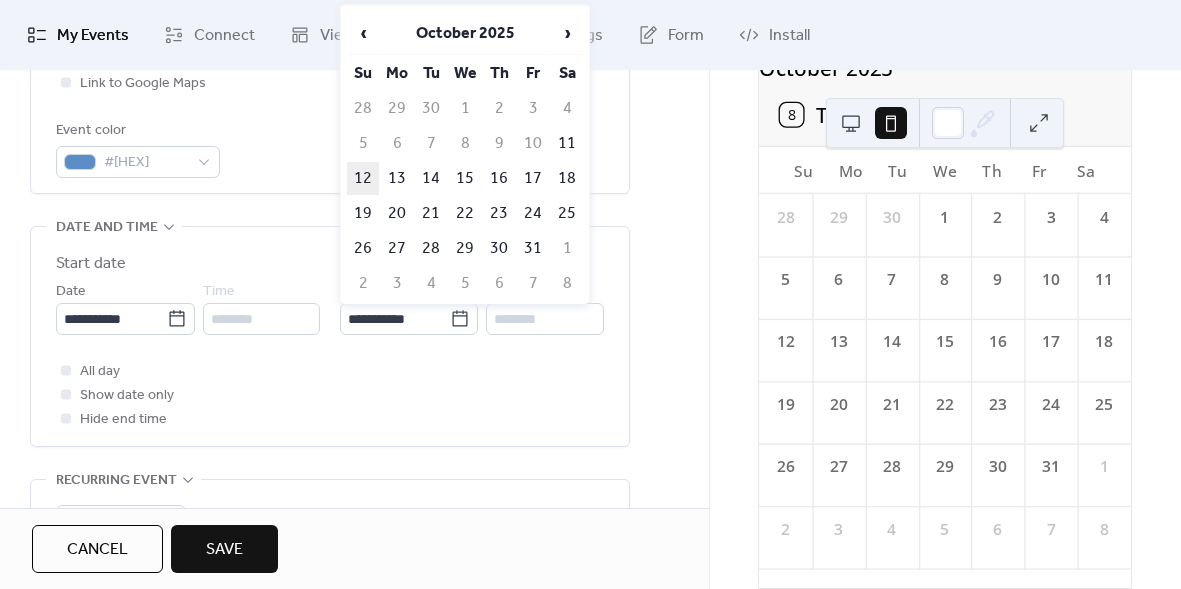 click on "12" at bounding box center (363, 178) 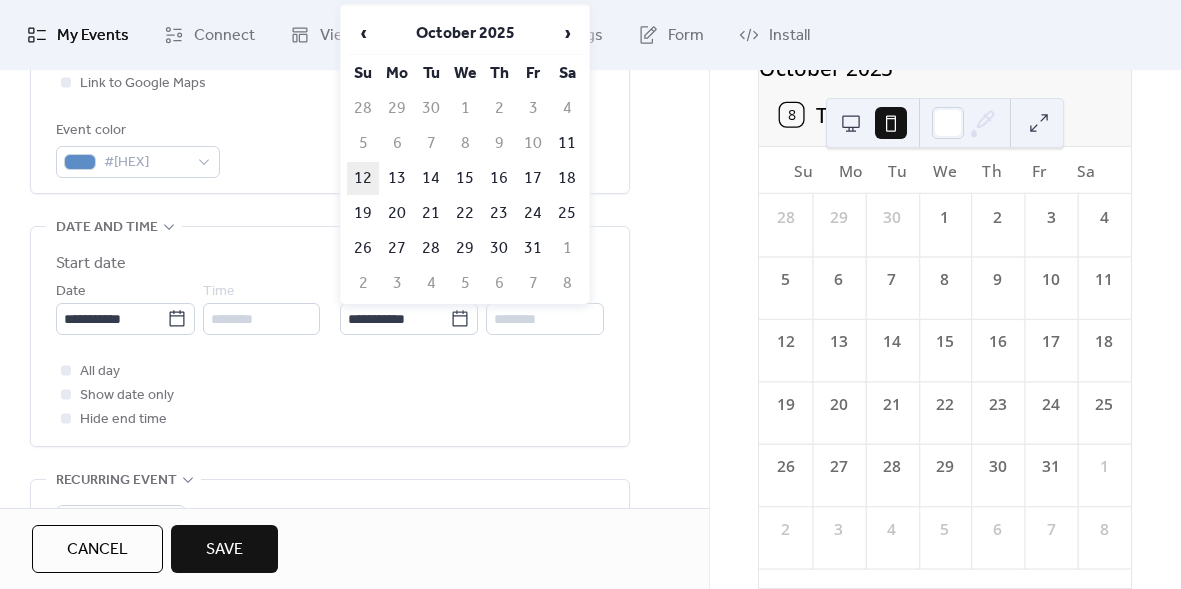 type on "**********" 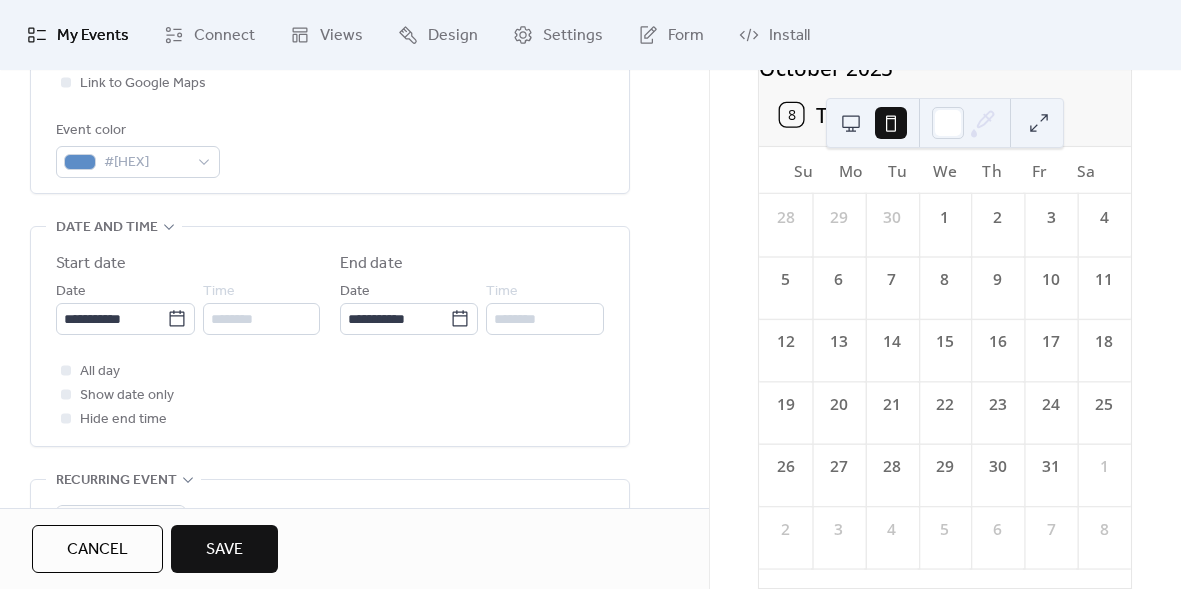 click on "All day Show date only Hide end time" at bounding box center [330, 395] 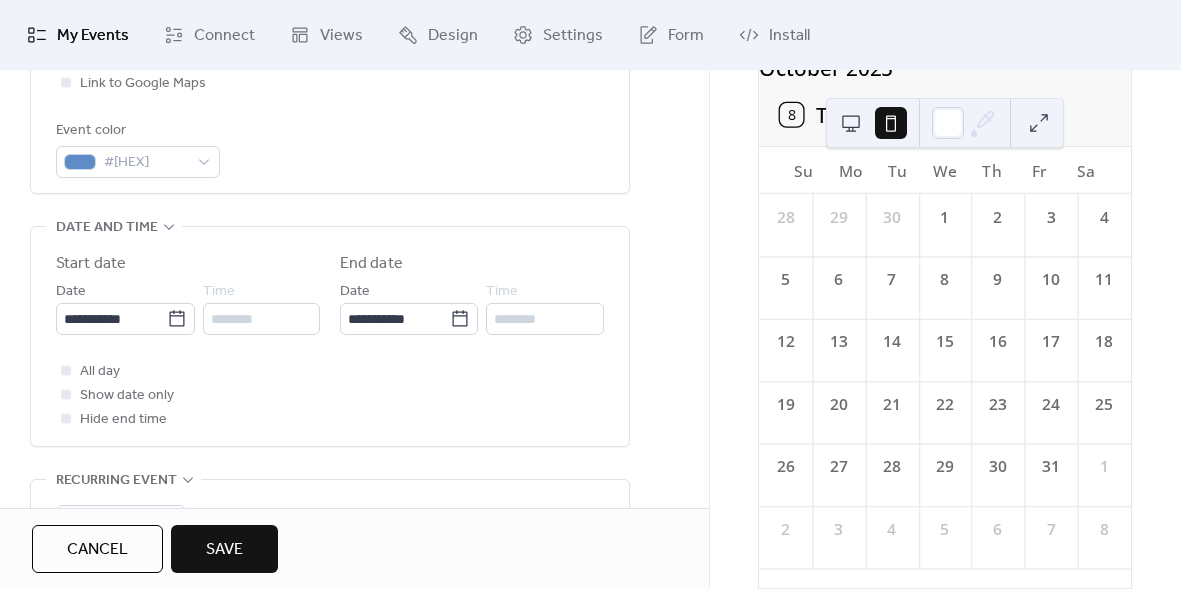 click on "Save" at bounding box center [224, 549] 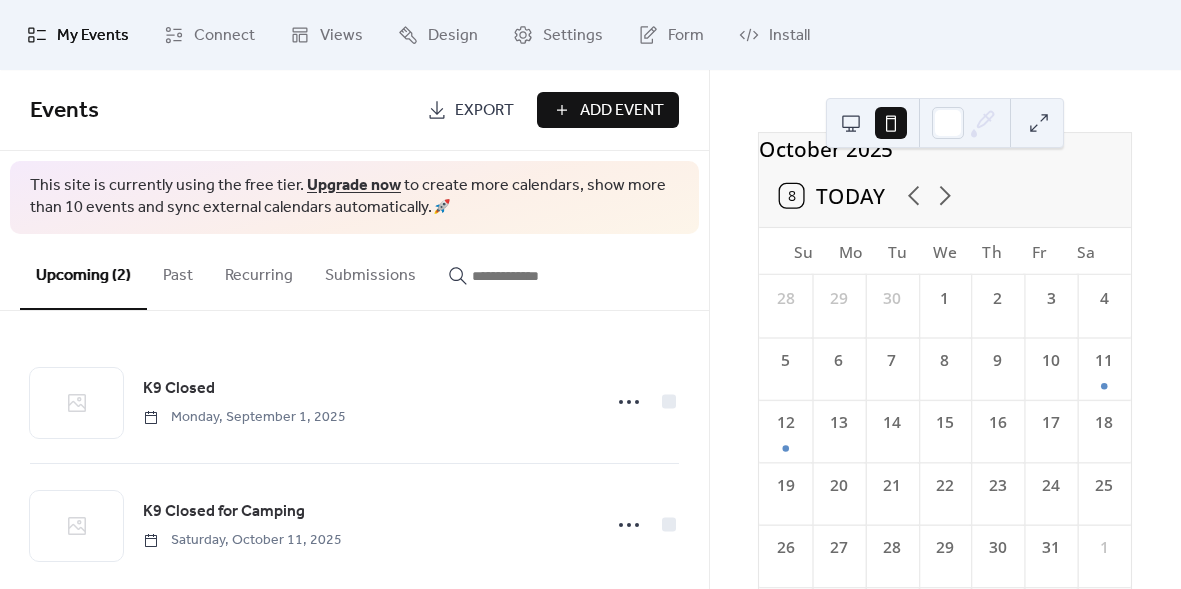 scroll, scrollTop: 35, scrollLeft: 0, axis: vertical 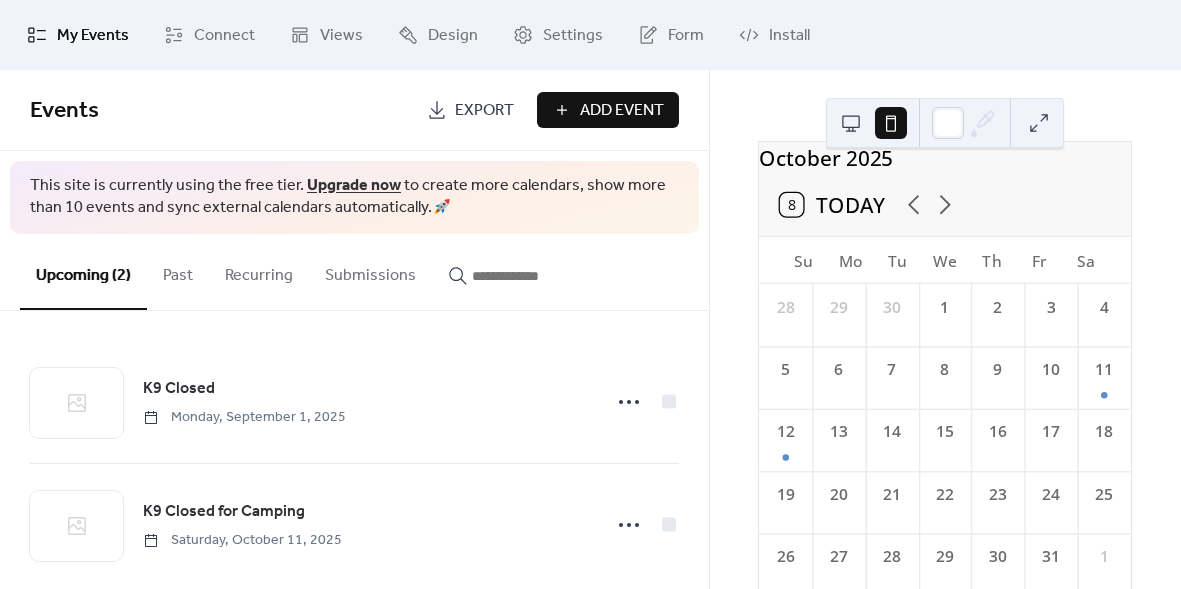 click at bounding box center [851, 123] 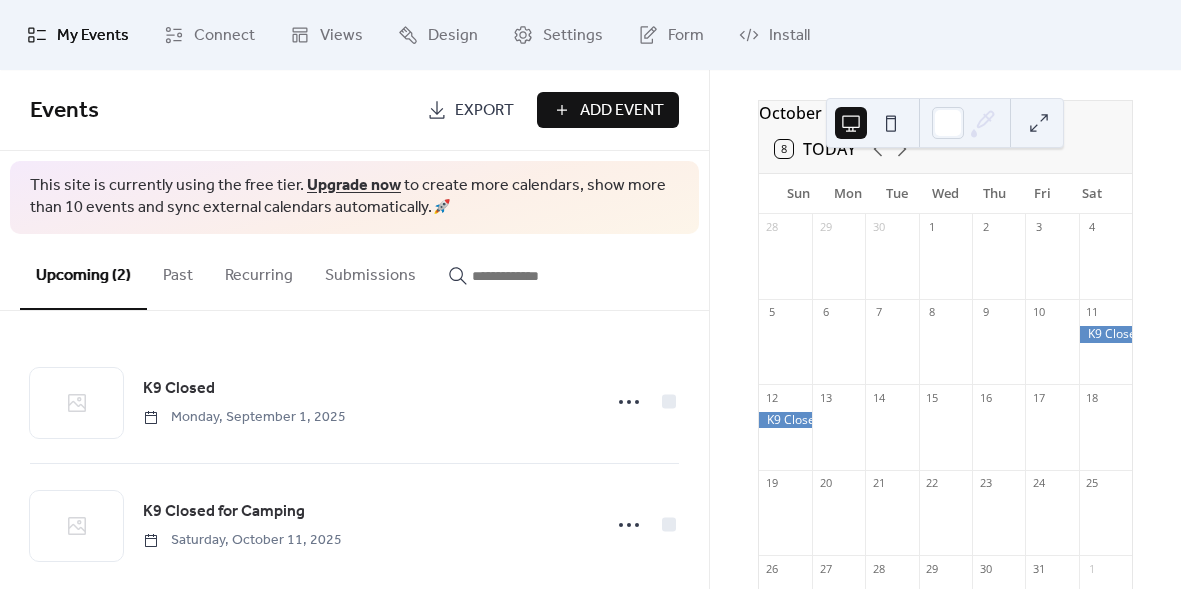scroll, scrollTop: 79, scrollLeft: 0, axis: vertical 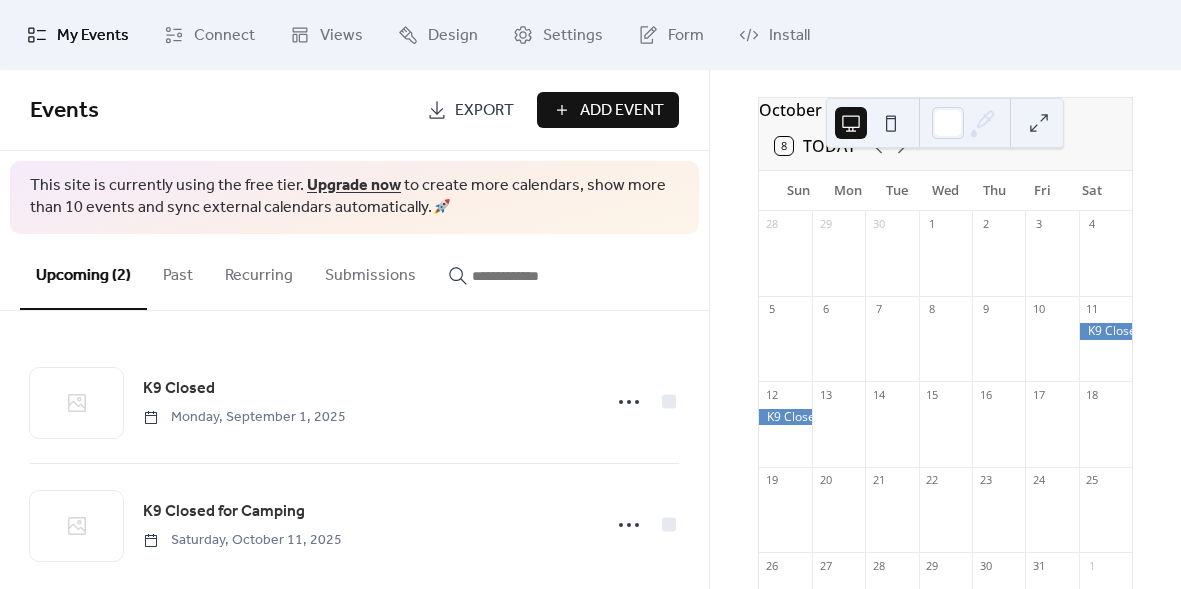 click on "Add Event" at bounding box center (622, 111) 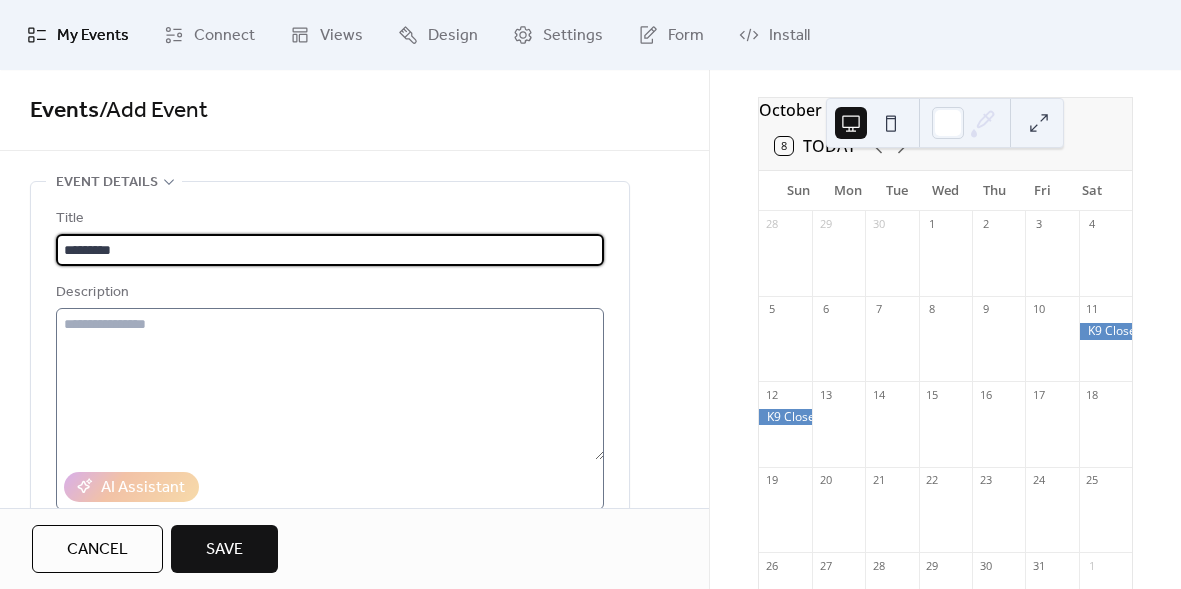 type on "*********" 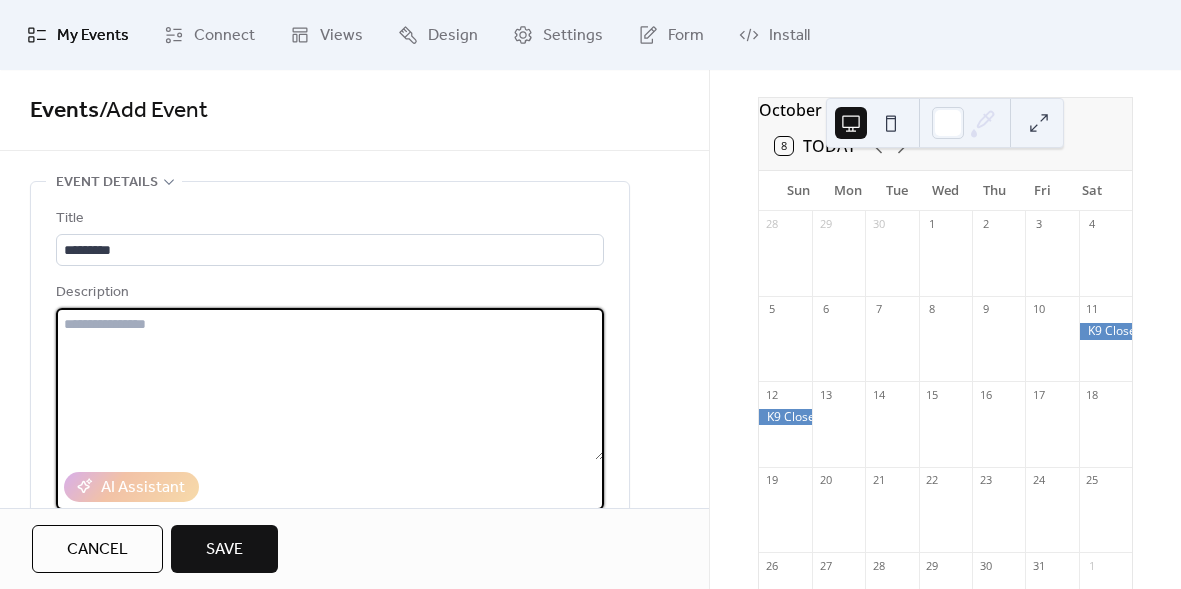 click at bounding box center [330, 384] 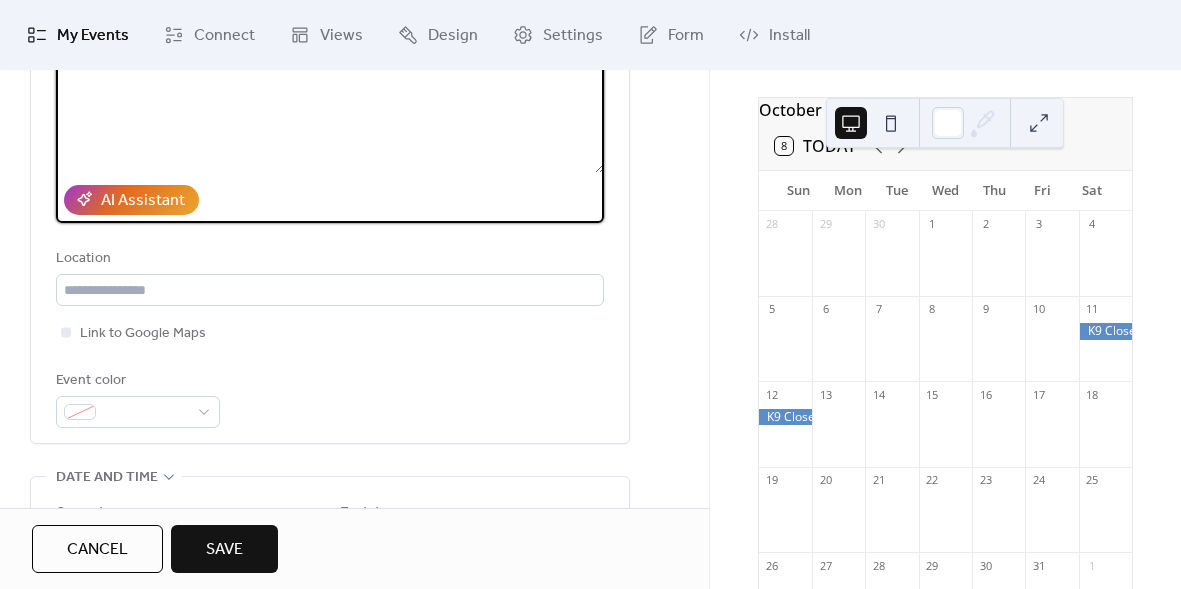 scroll, scrollTop: 291, scrollLeft: 0, axis: vertical 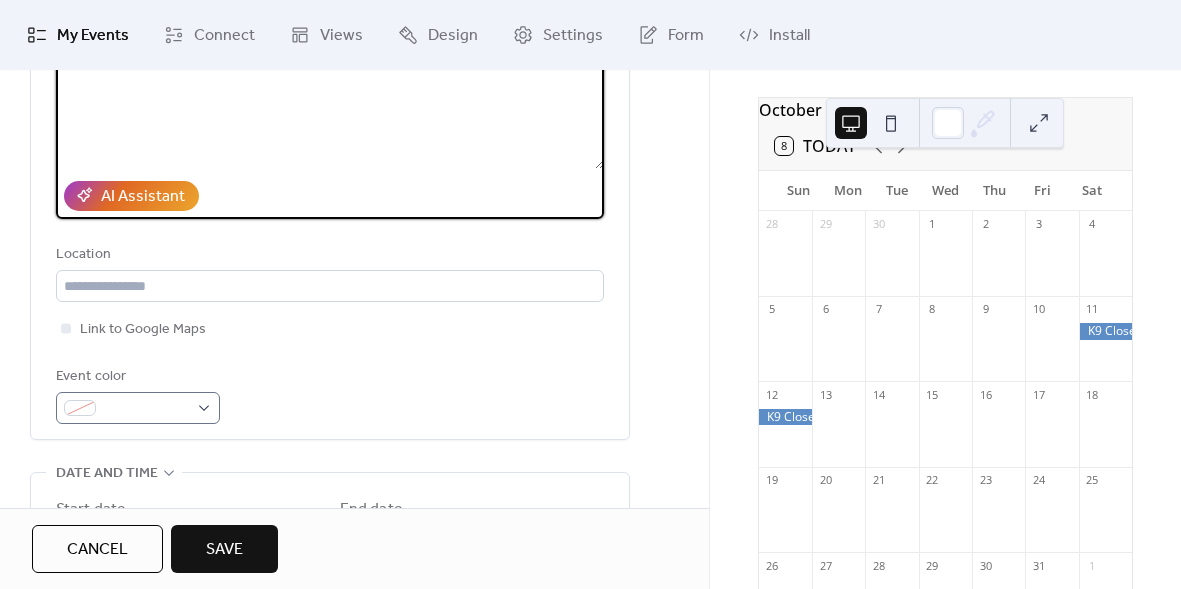 type on "**********" 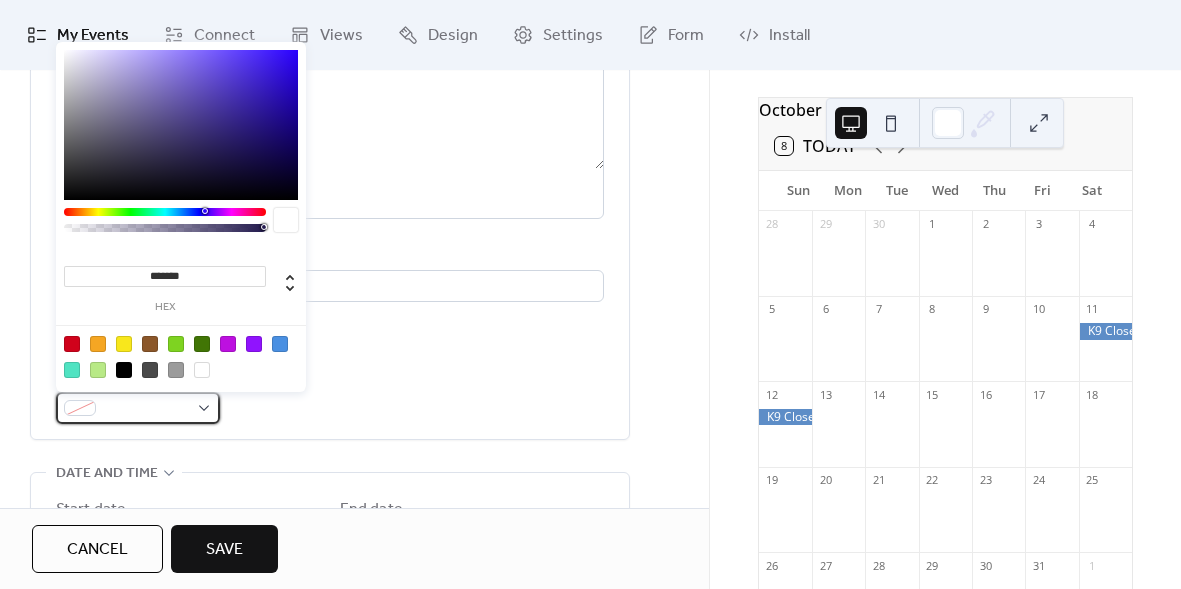 click at bounding box center (138, 408) 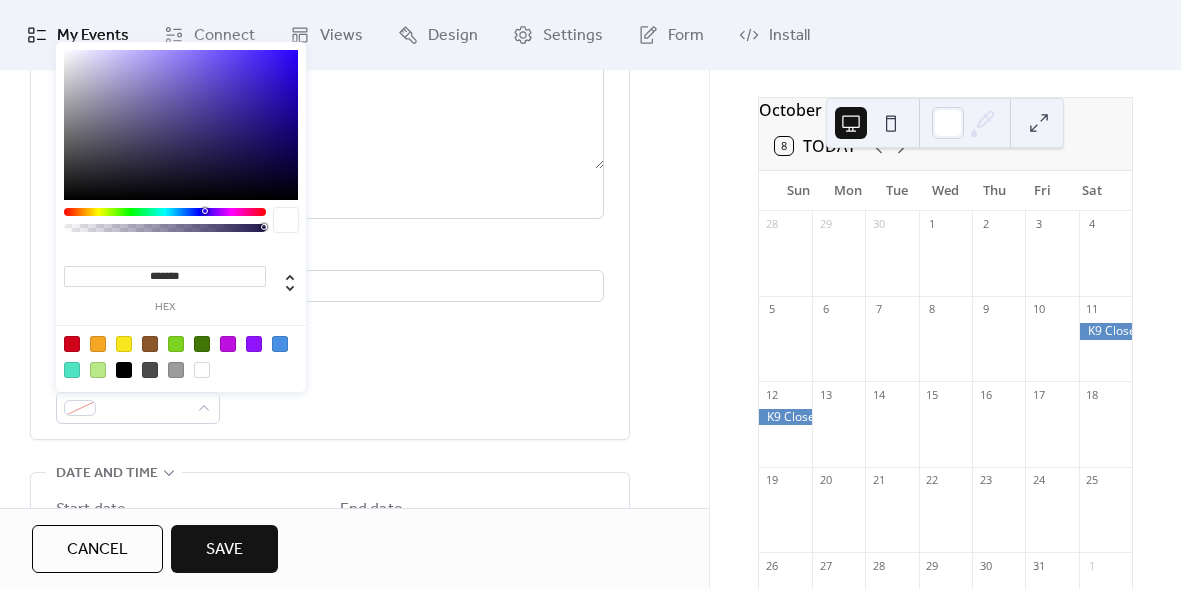 click at bounding box center (98, 344) 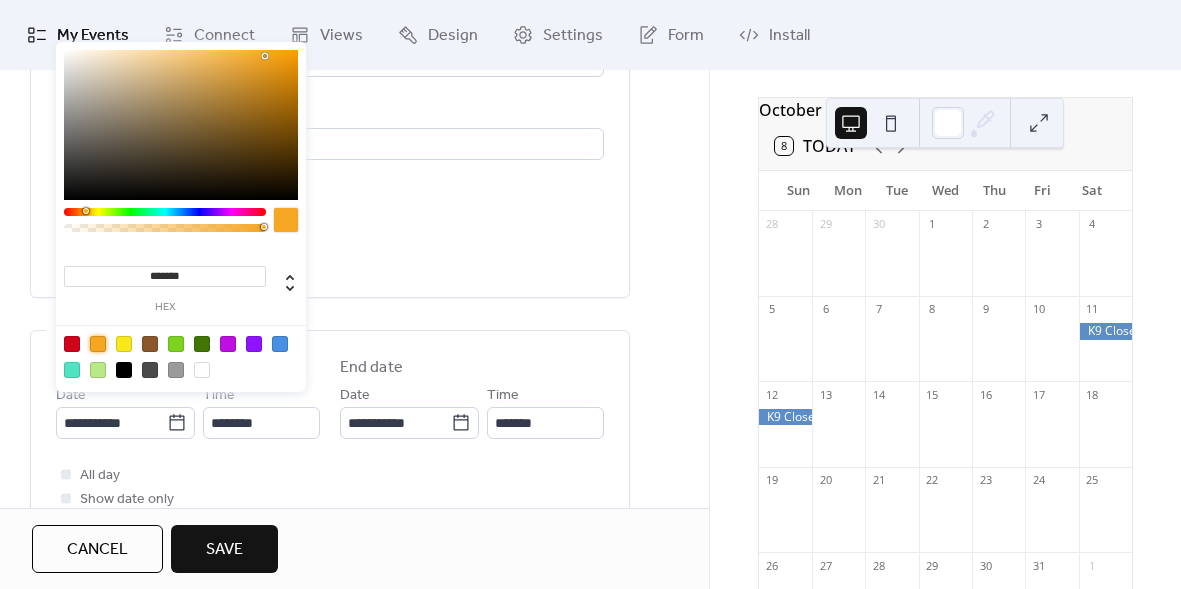 scroll, scrollTop: 436, scrollLeft: 0, axis: vertical 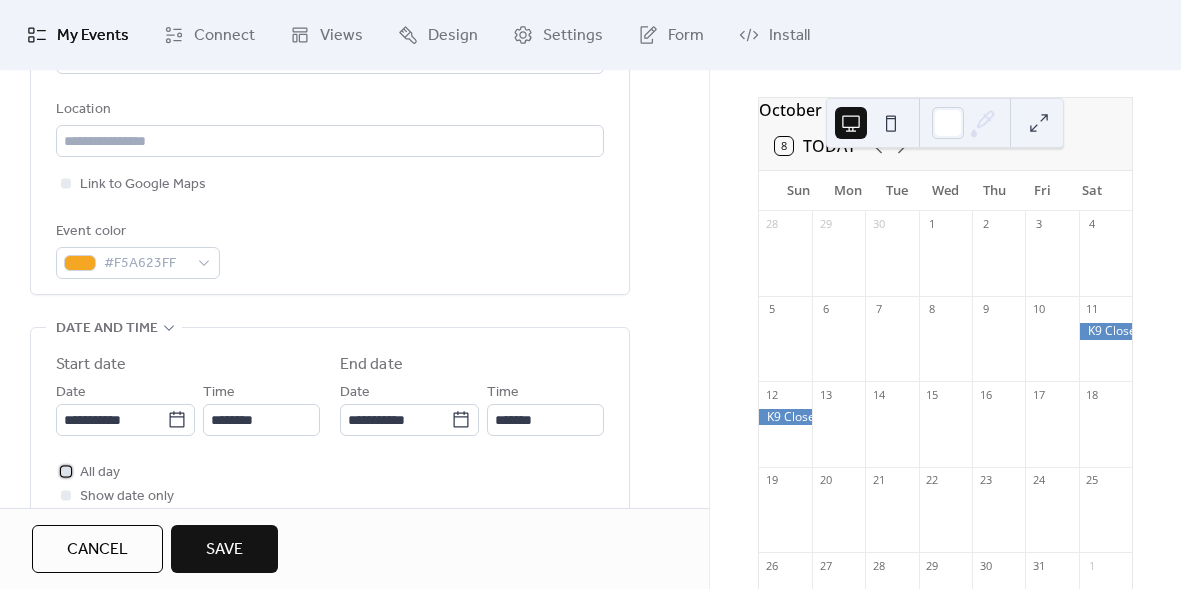 click at bounding box center [66, 471] 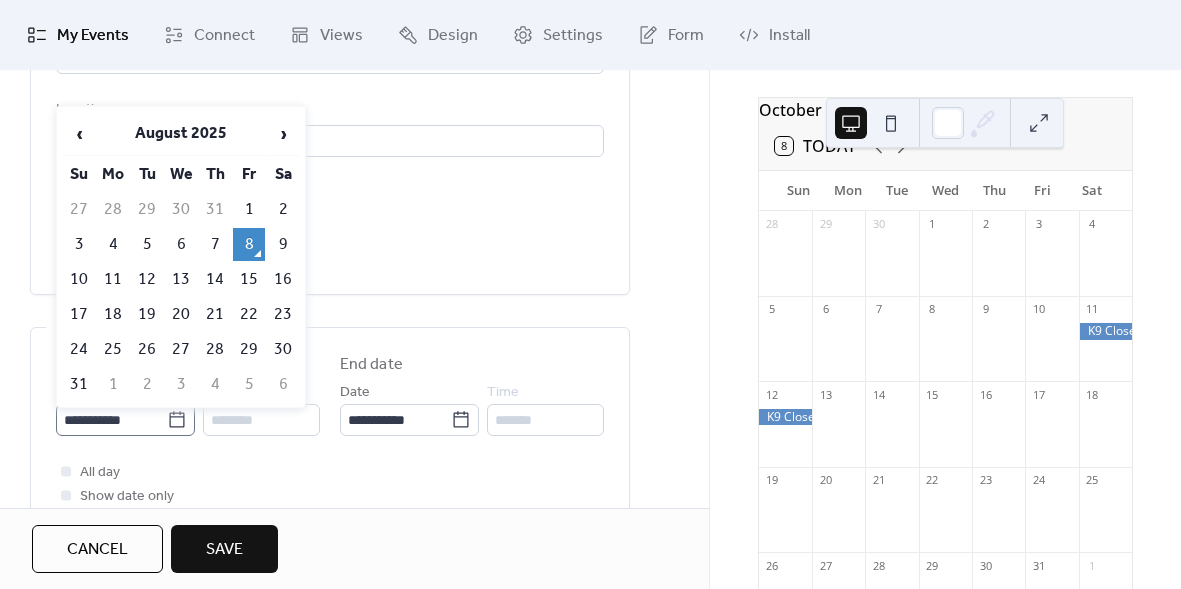 click 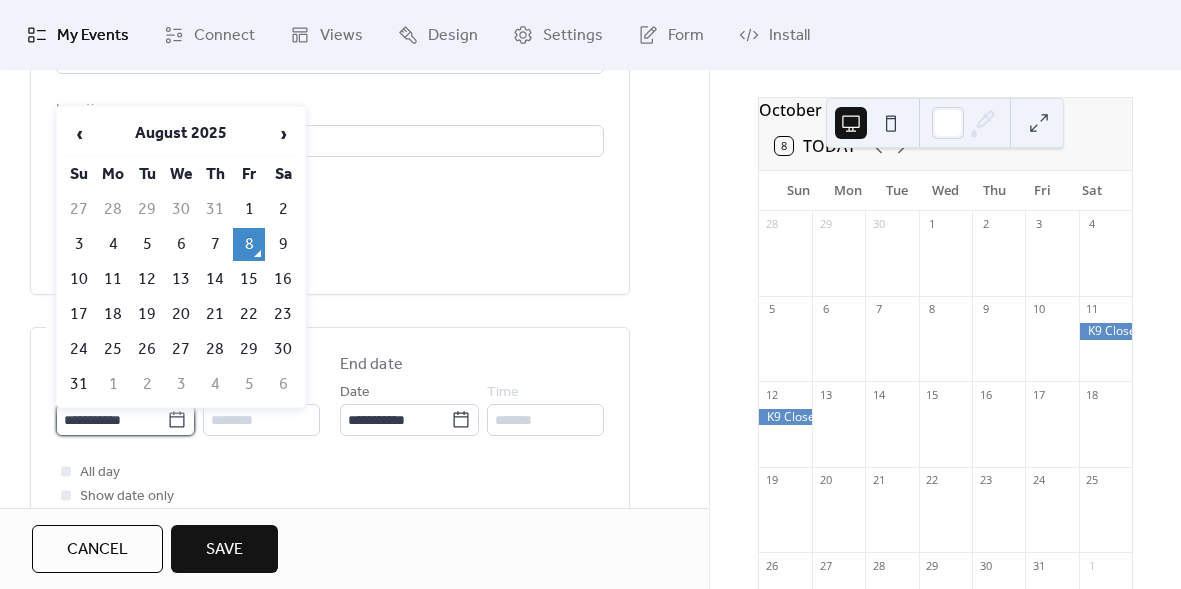 click on "**********" at bounding box center (111, 420) 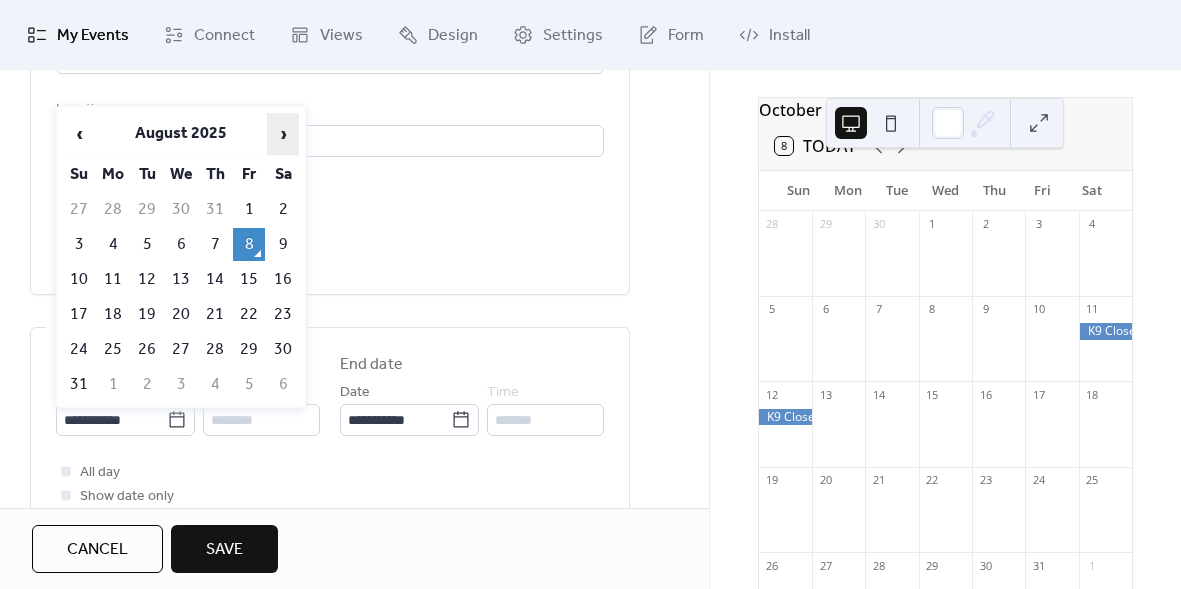 click on "›" at bounding box center (283, 134) 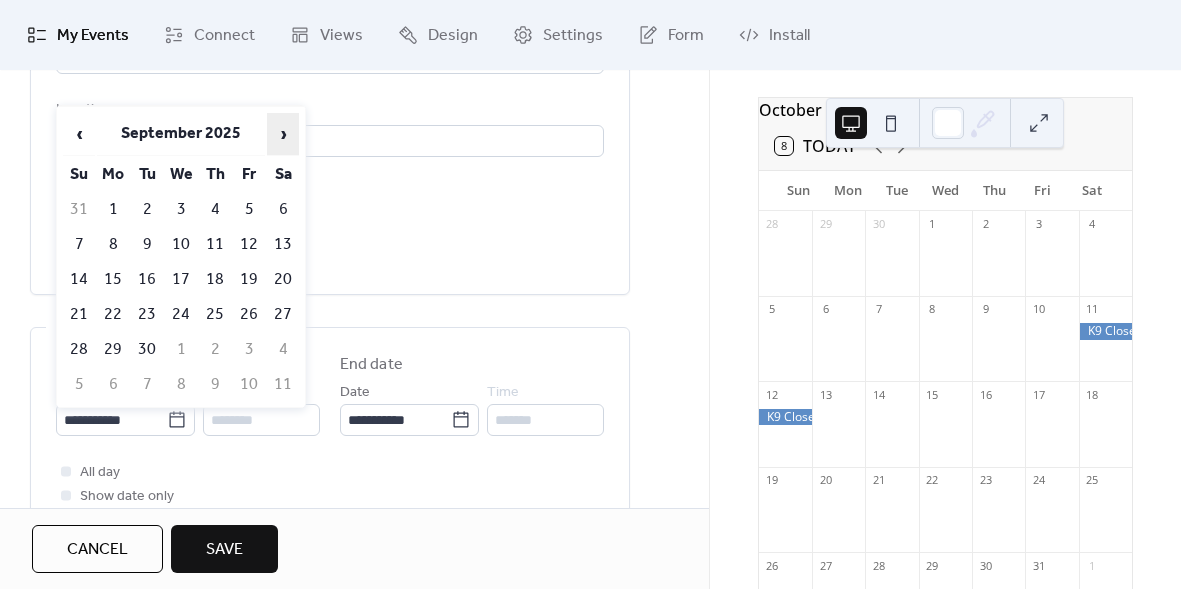 click on "›" at bounding box center [283, 134] 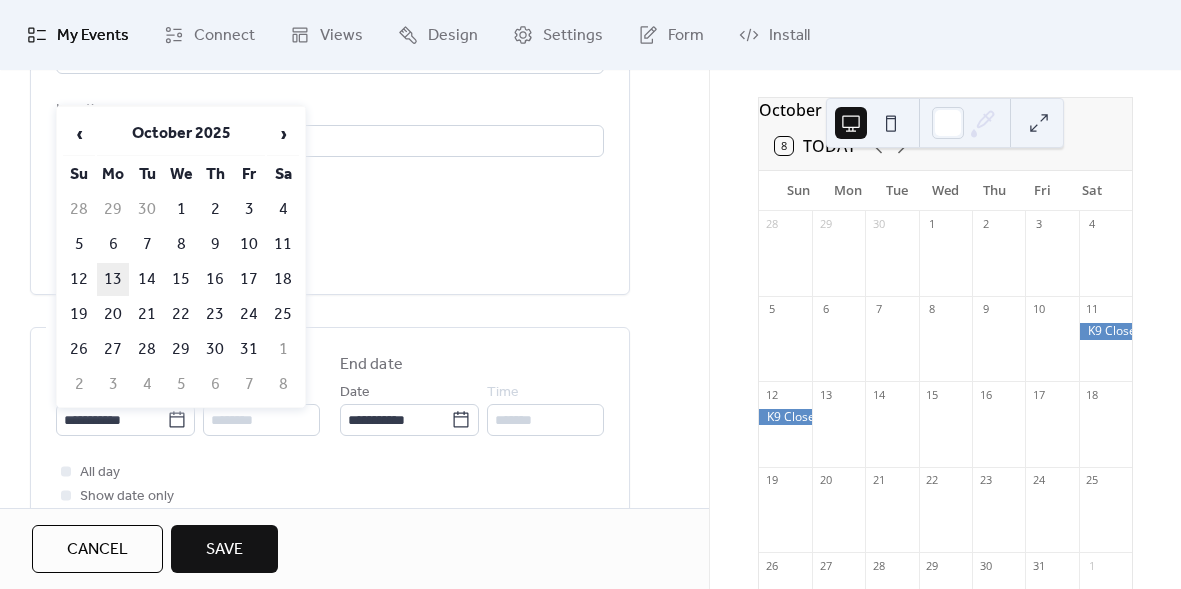 click on "13" at bounding box center (113, 279) 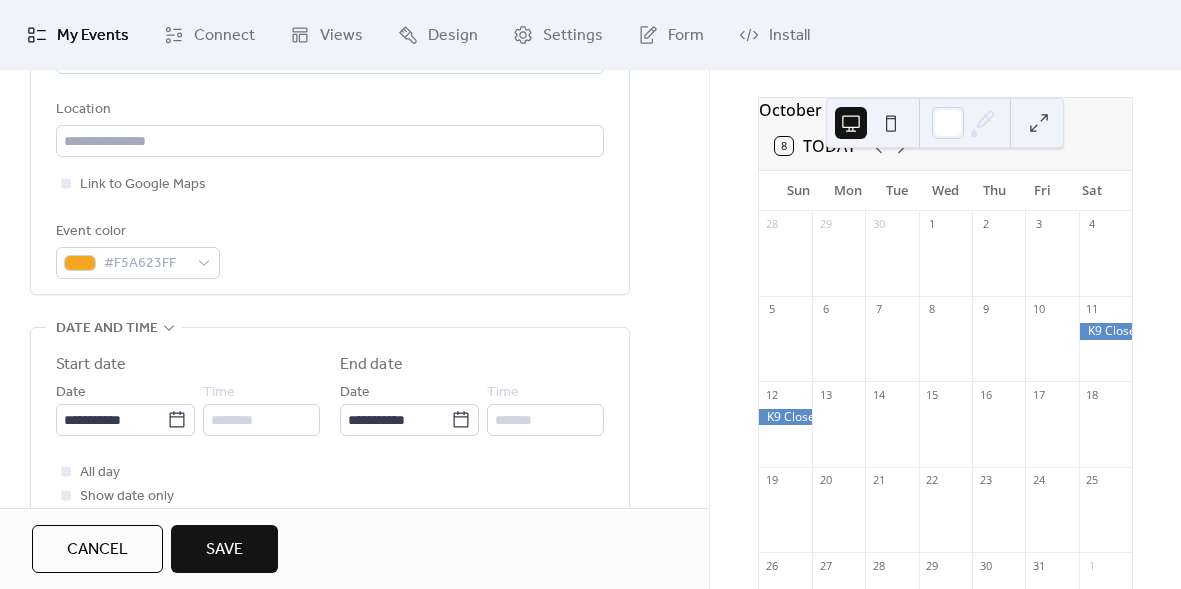 click on "Save" at bounding box center [224, 549] 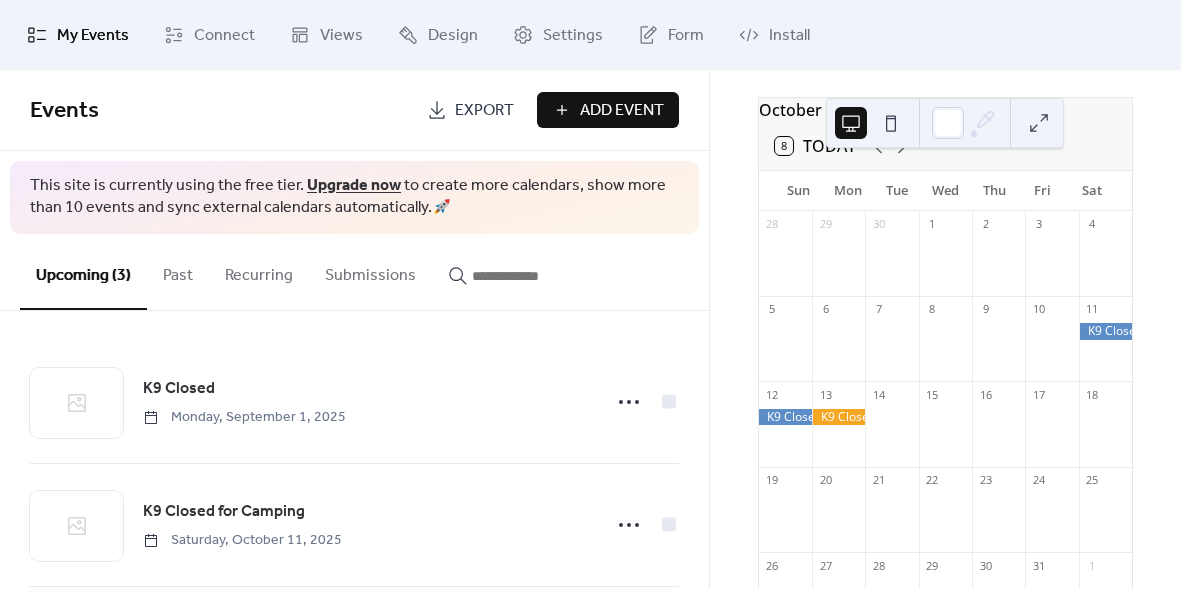 click on "Add Event" at bounding box center (622, 111) 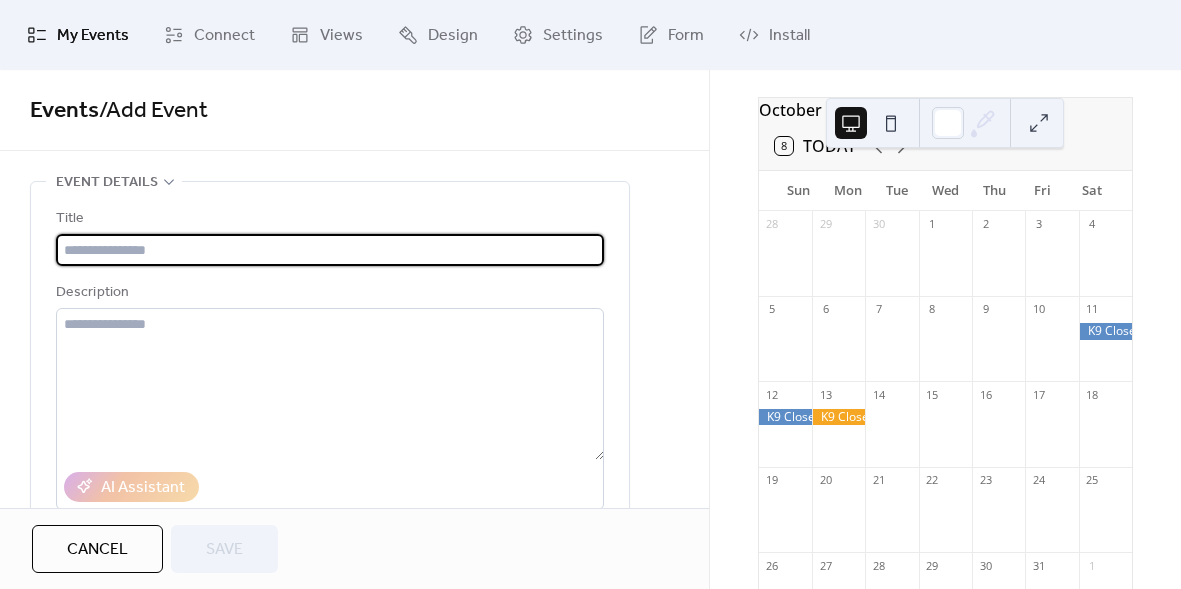 click at bounding box center [330, 250] 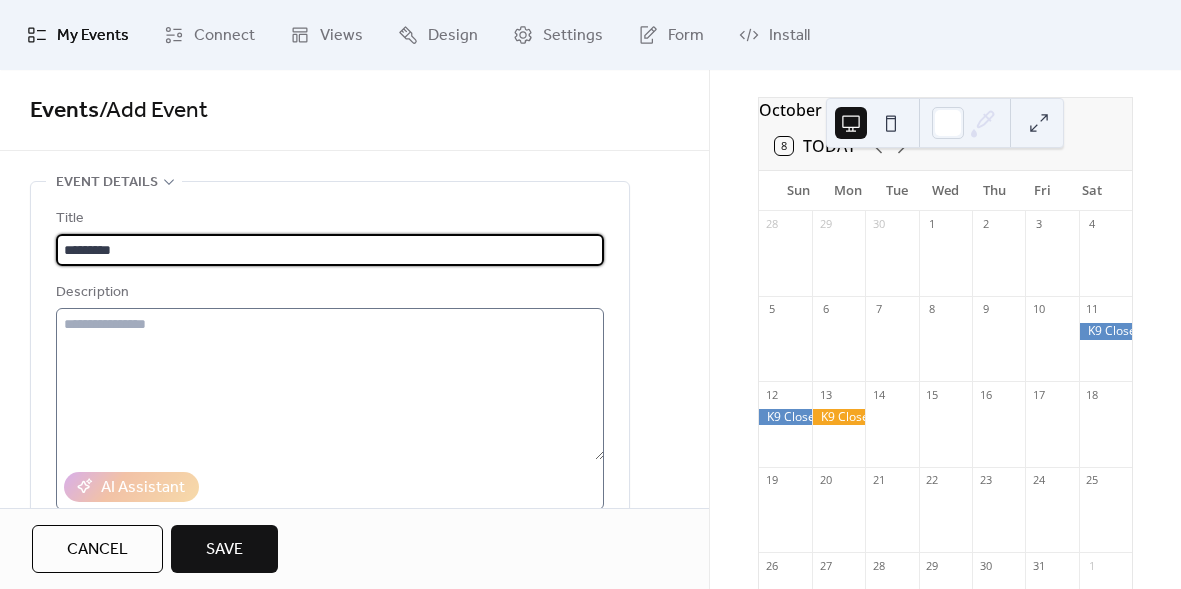 type on "*********" 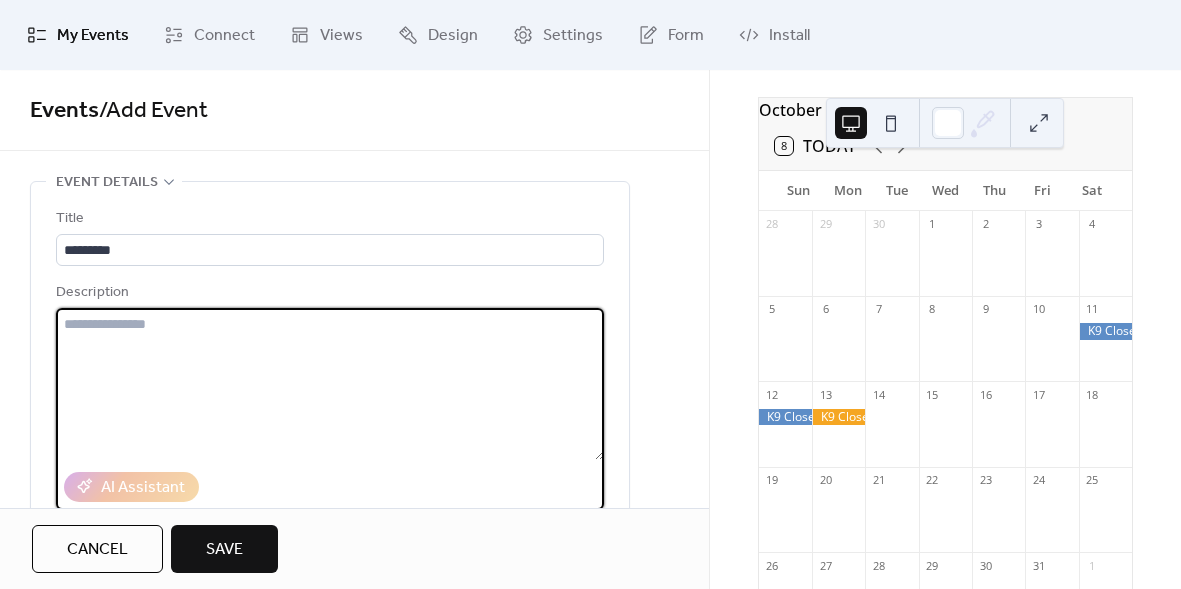 click at bounding box center (330, 384) 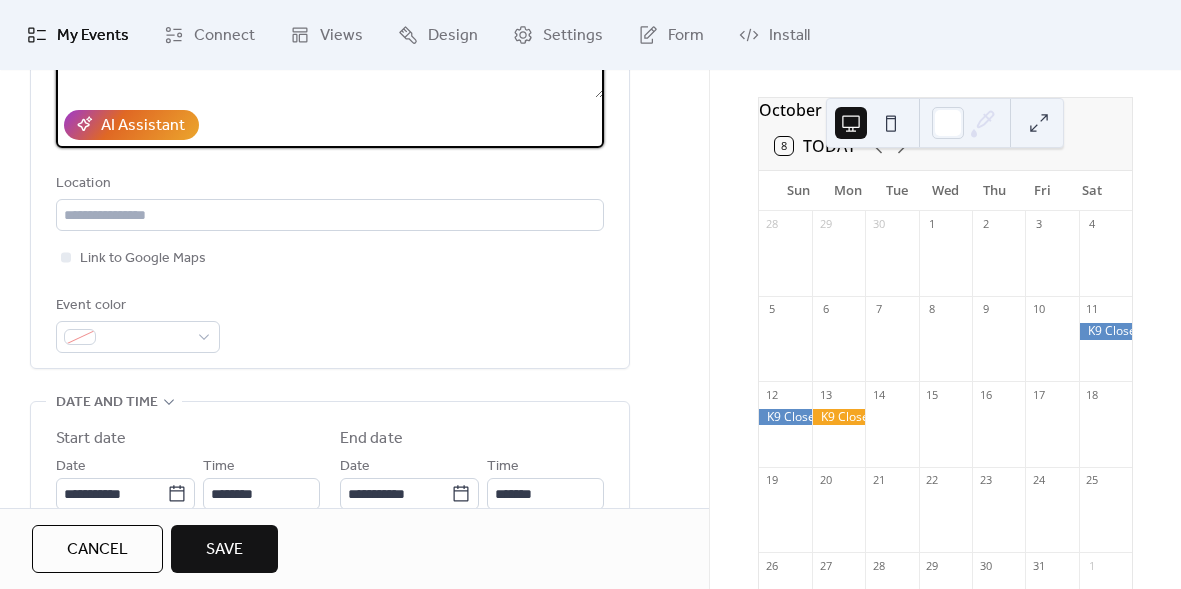 scroll, scrollTop: 362, scrollLeft: 0, axis: vertical 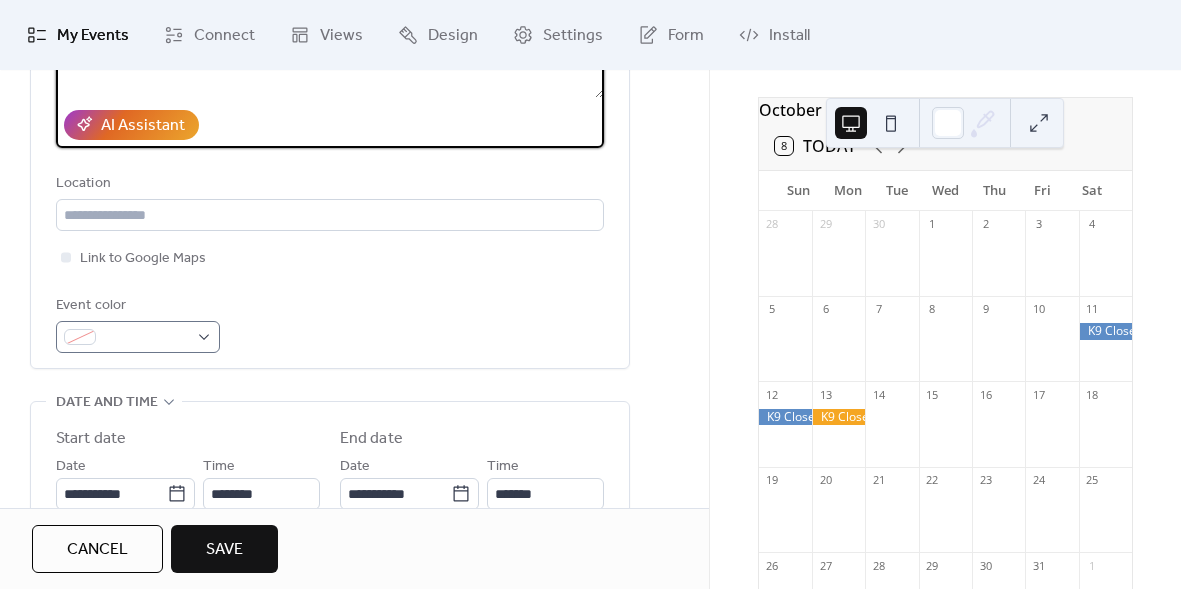 type on "**********" 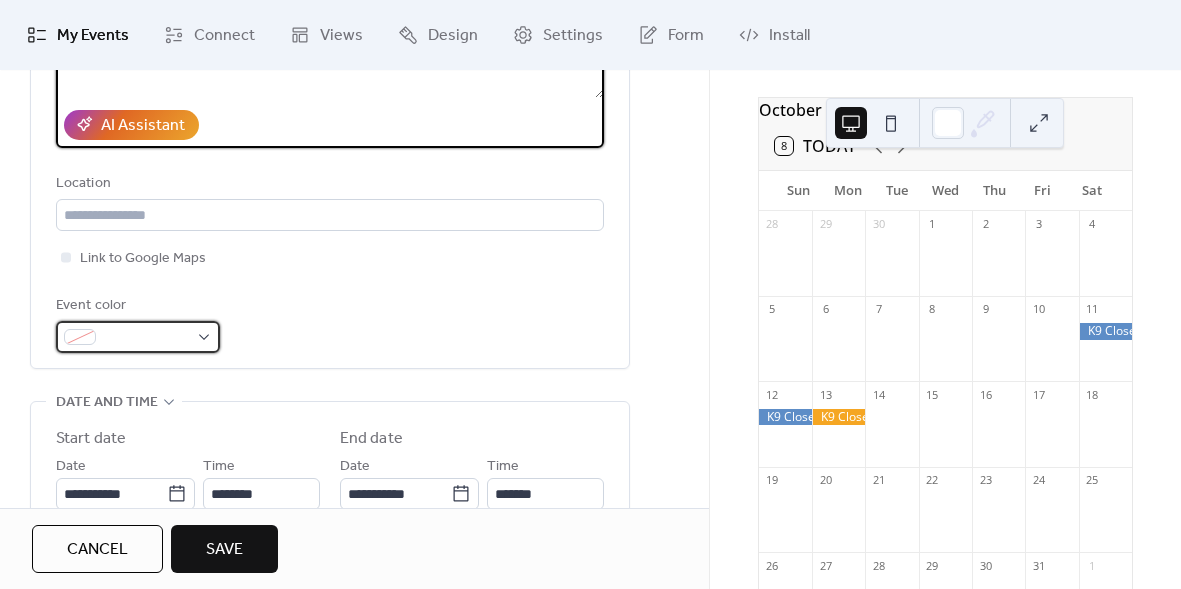 click at bounding box center [138, 337] 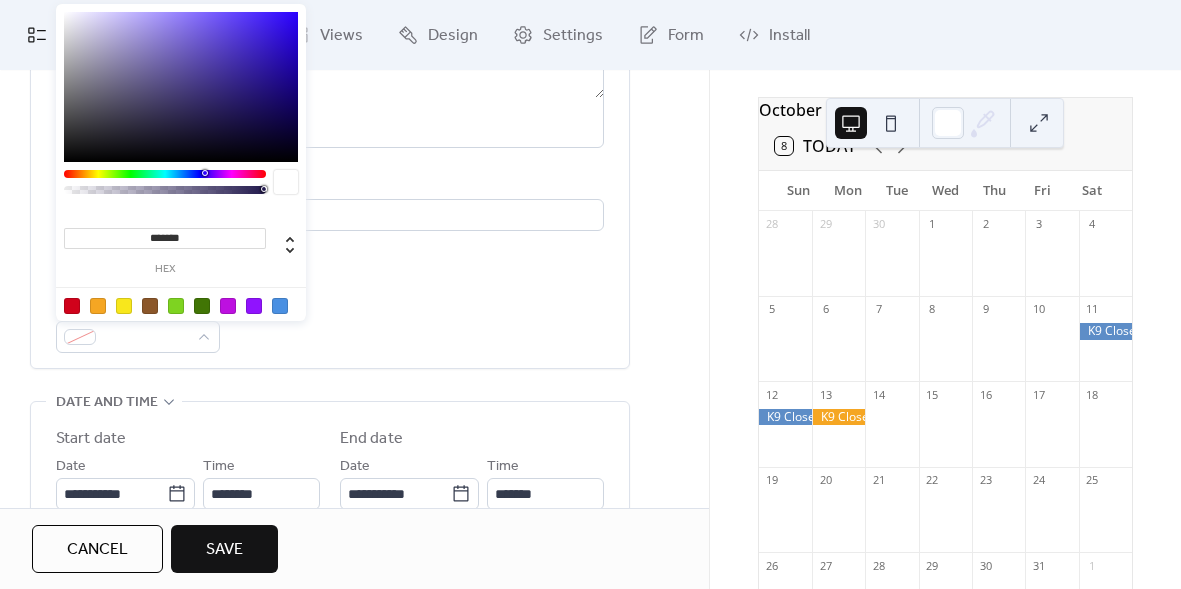click at bounding box center [98, 306] 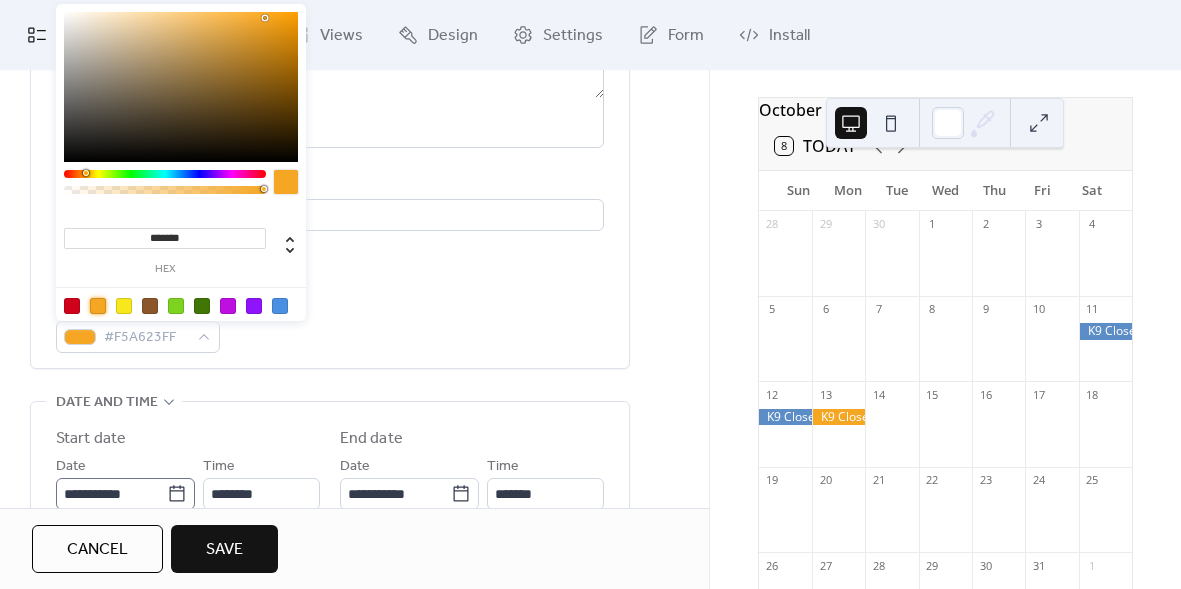 click 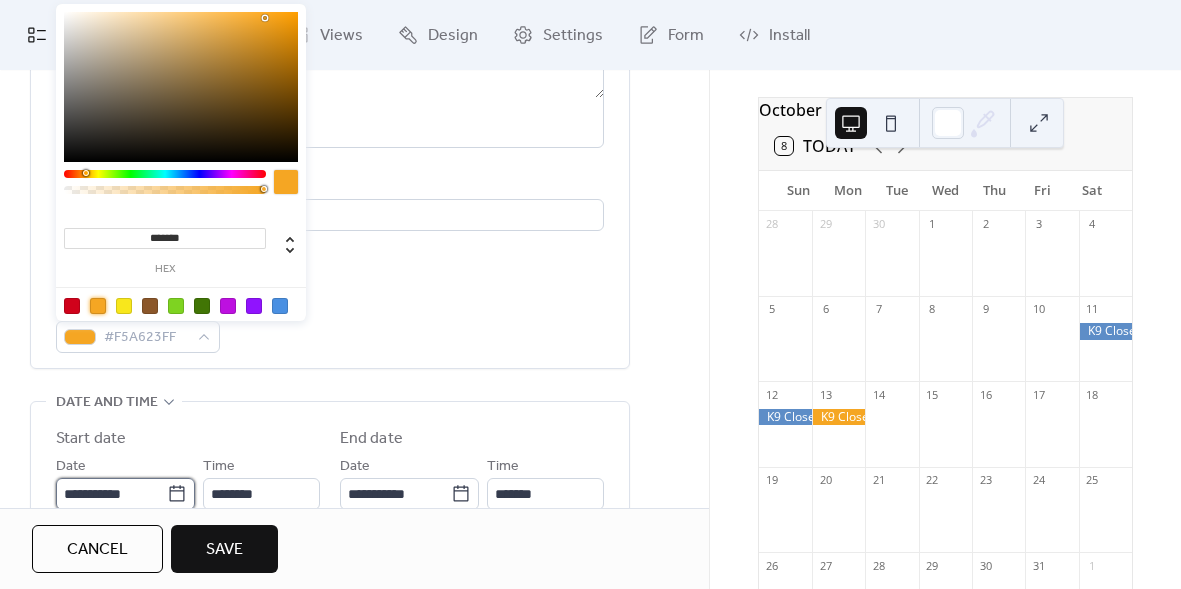 click on "**********" at bounding box center [111, 494] 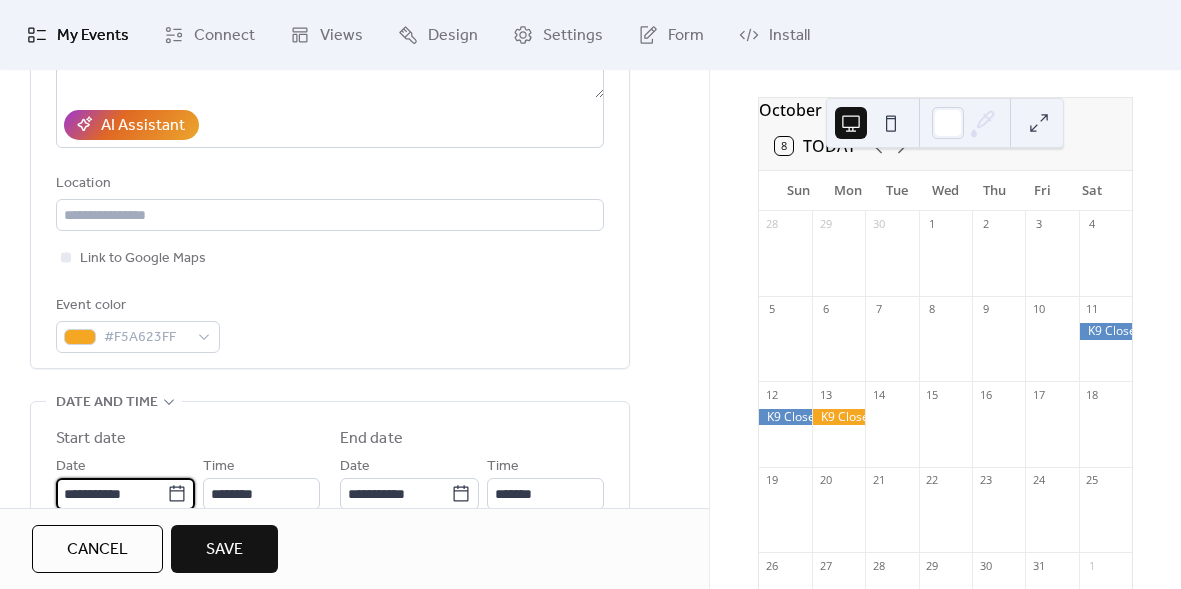 scroll, scrollTop: 364, scrollLeft: 0, axis: vertical 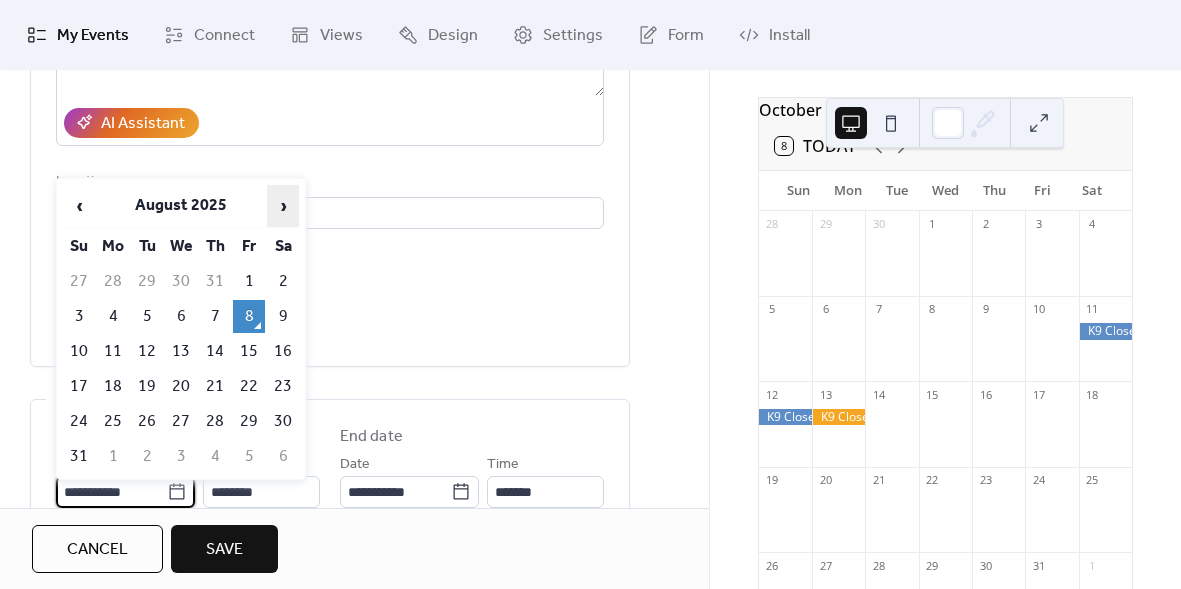 click on "›" at bounding box center (283, 206) 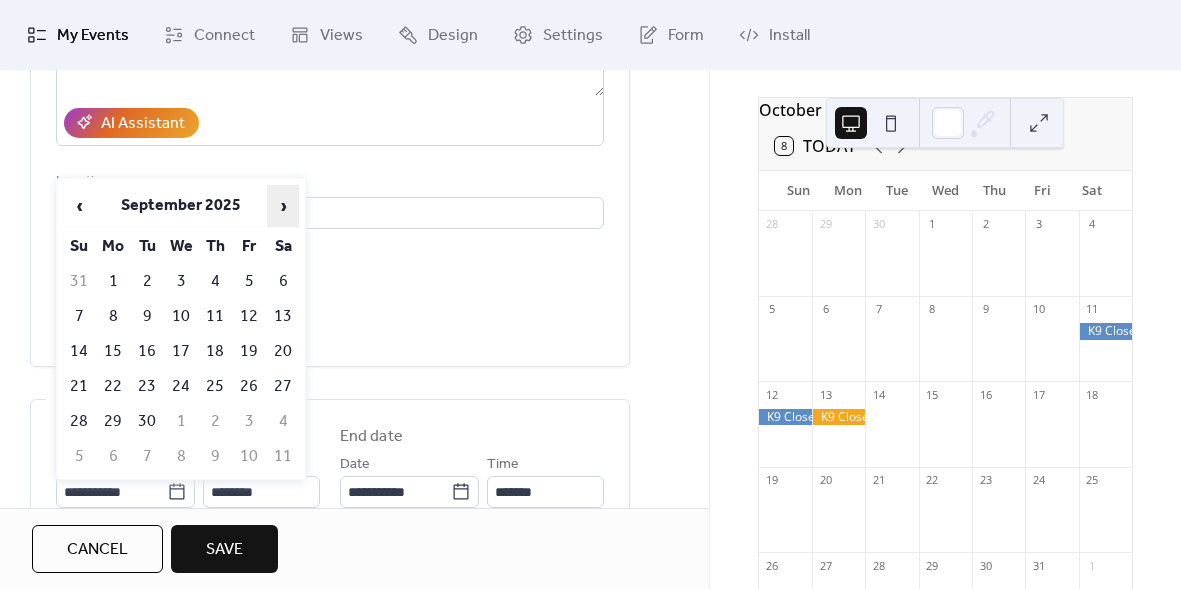 click on "›" at bounding box center [283, 206] 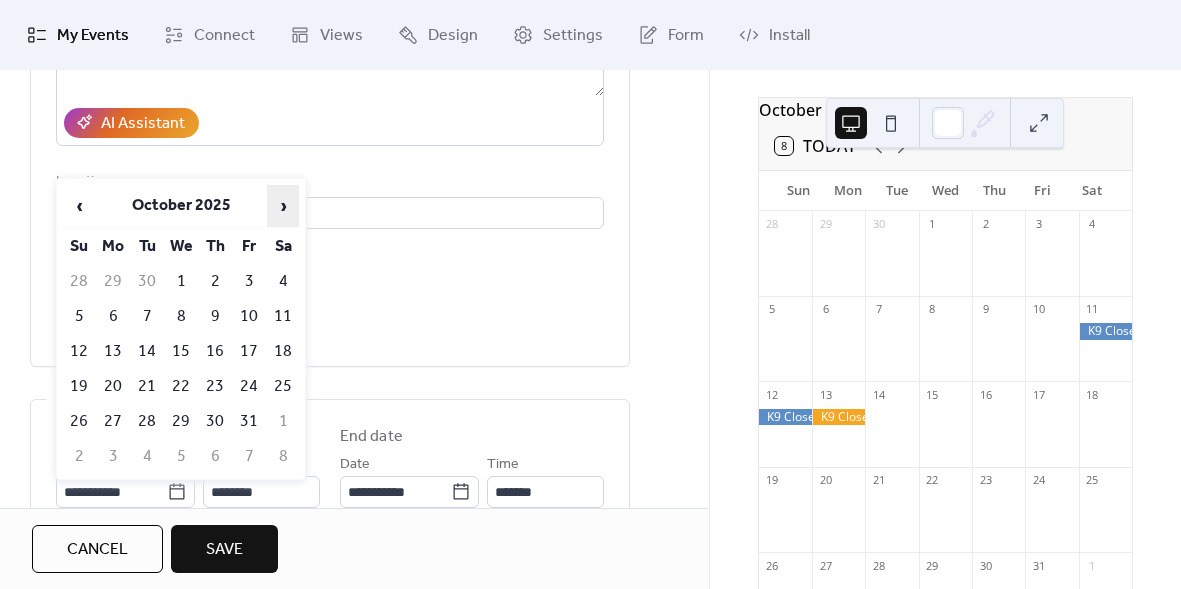 click on "›" at bounding box center [283, 206] 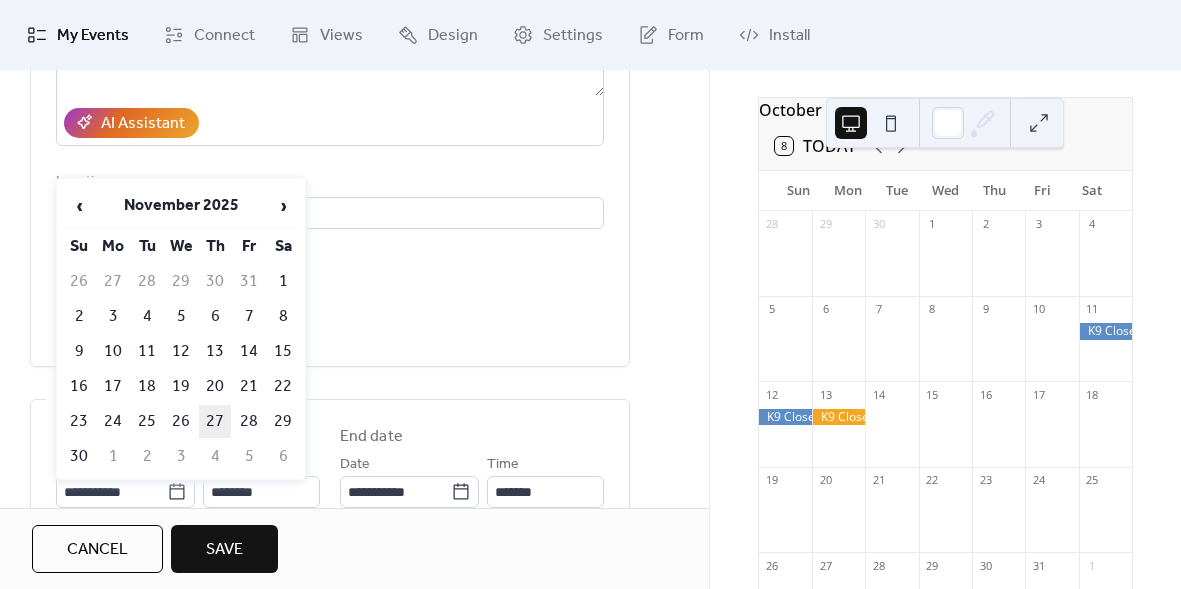 click on "27" at bounding box center [215, 421] 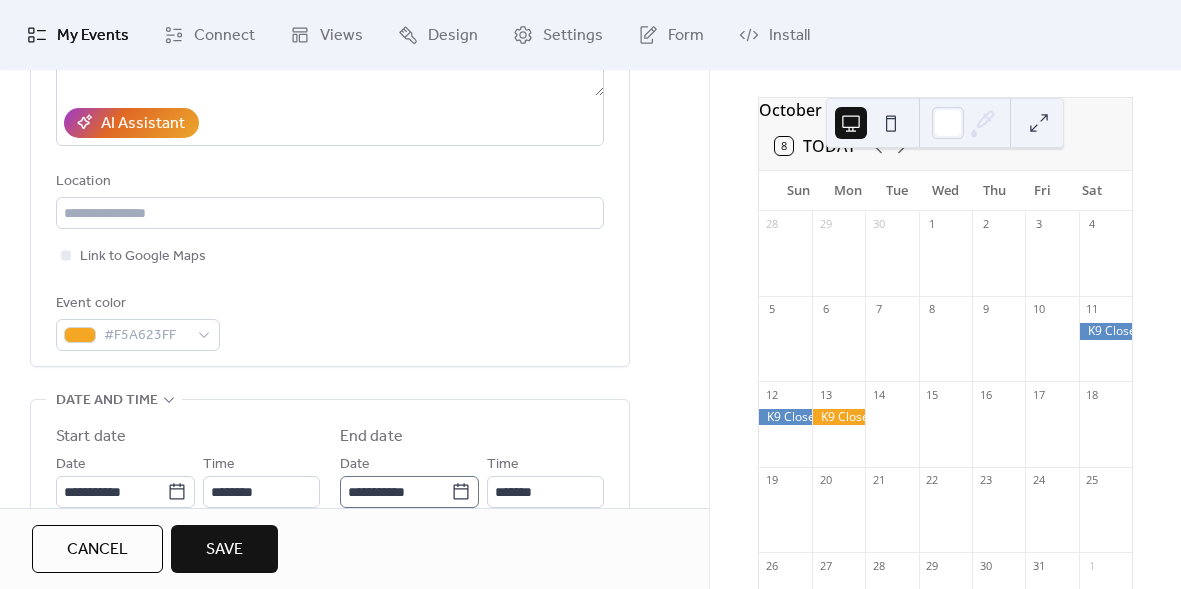 click 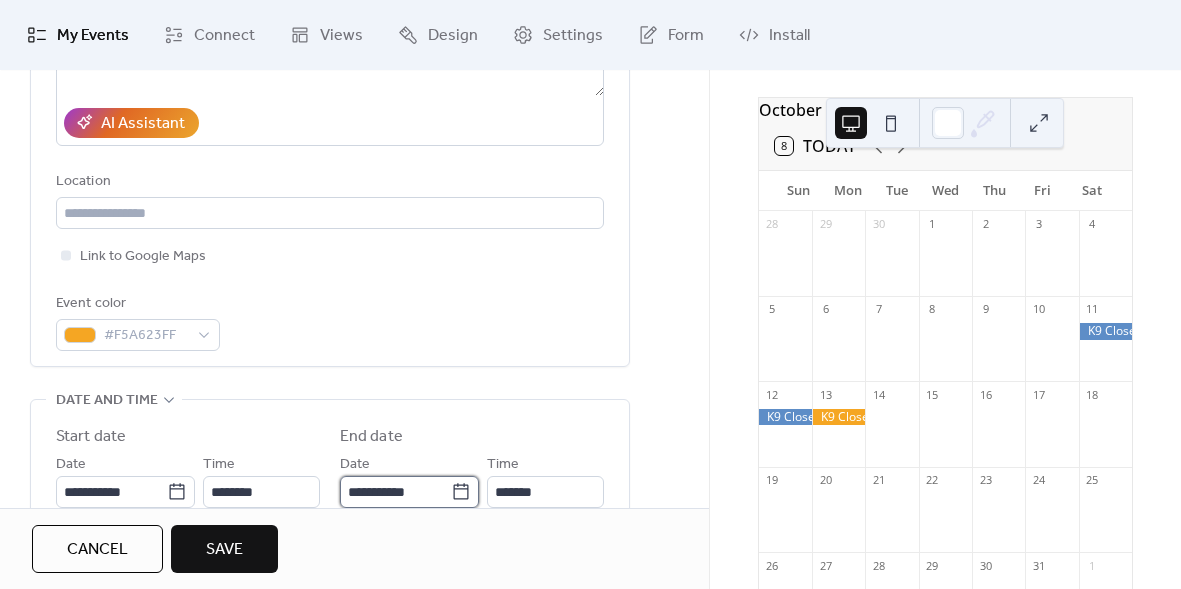click on "**********" at bounding box center [395, 492] 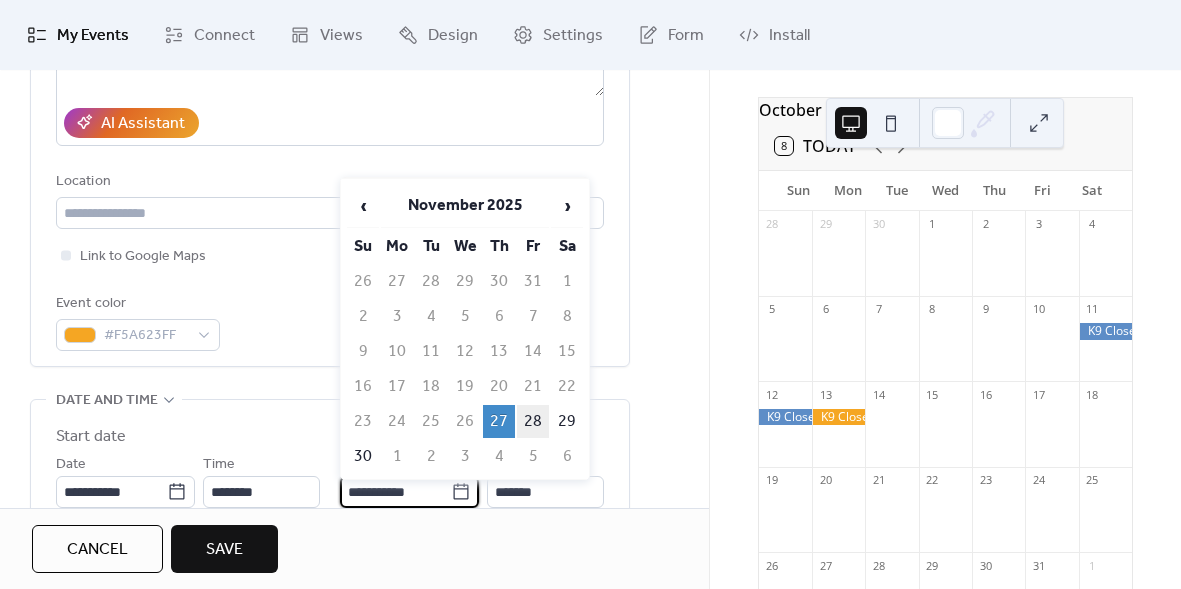 click on "28" at bounding box center [533, 421] 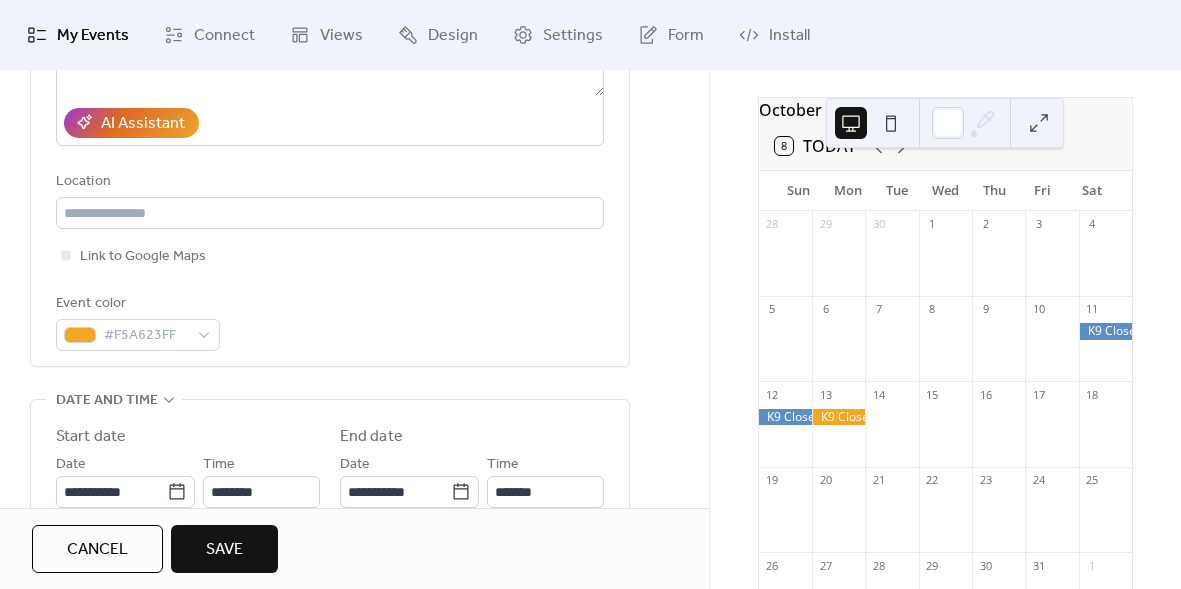 click on "End date" at bounding box center [472, 437] 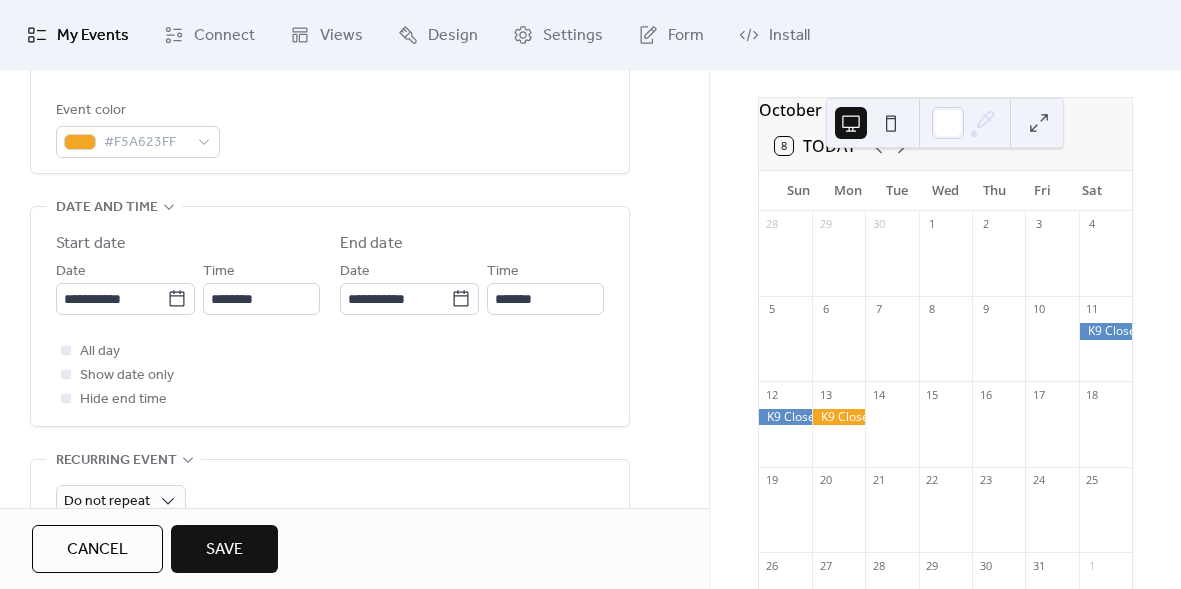 scroll, scrollTop: 579, scrollLeft: 0, axis: vertical 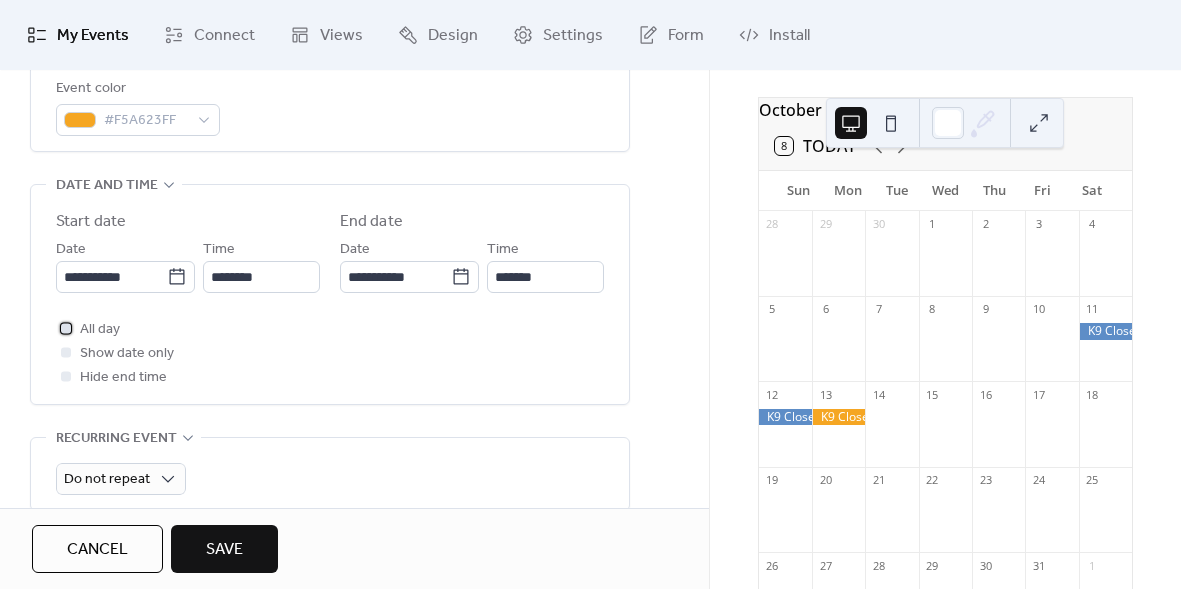 click at bounding box center [66, 328] 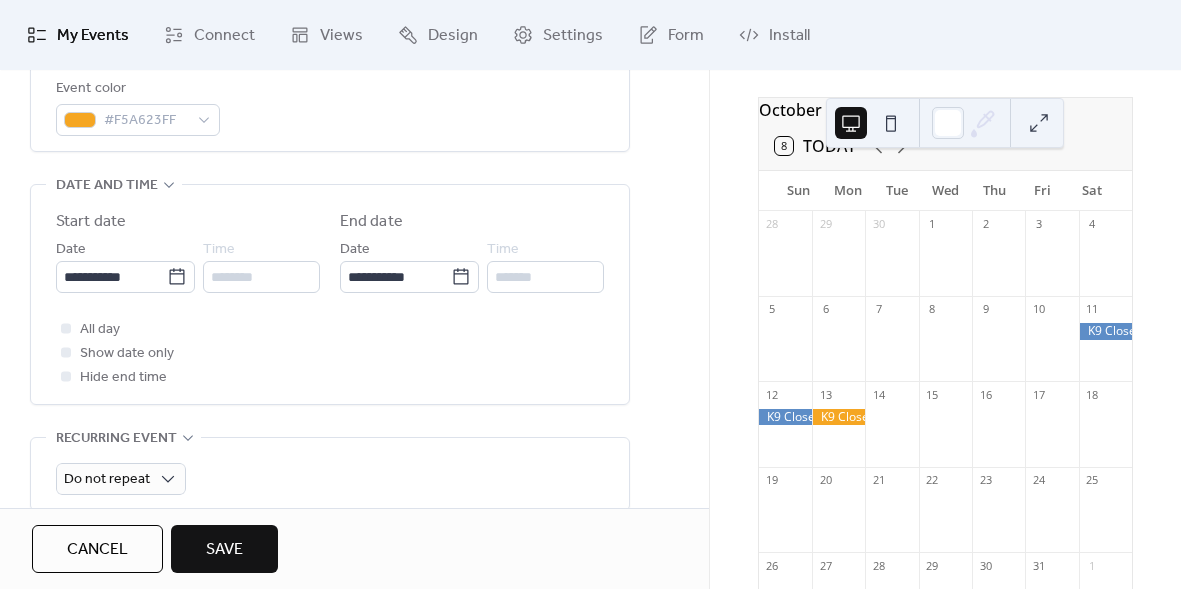click on "Save" at bounding box center [224, 550] 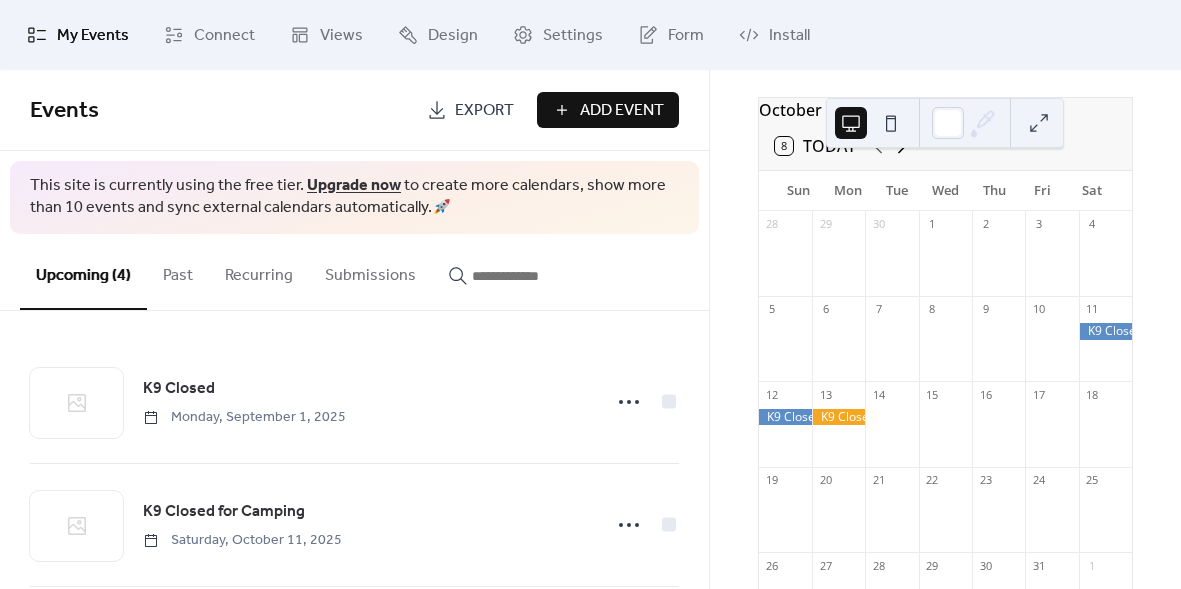 click 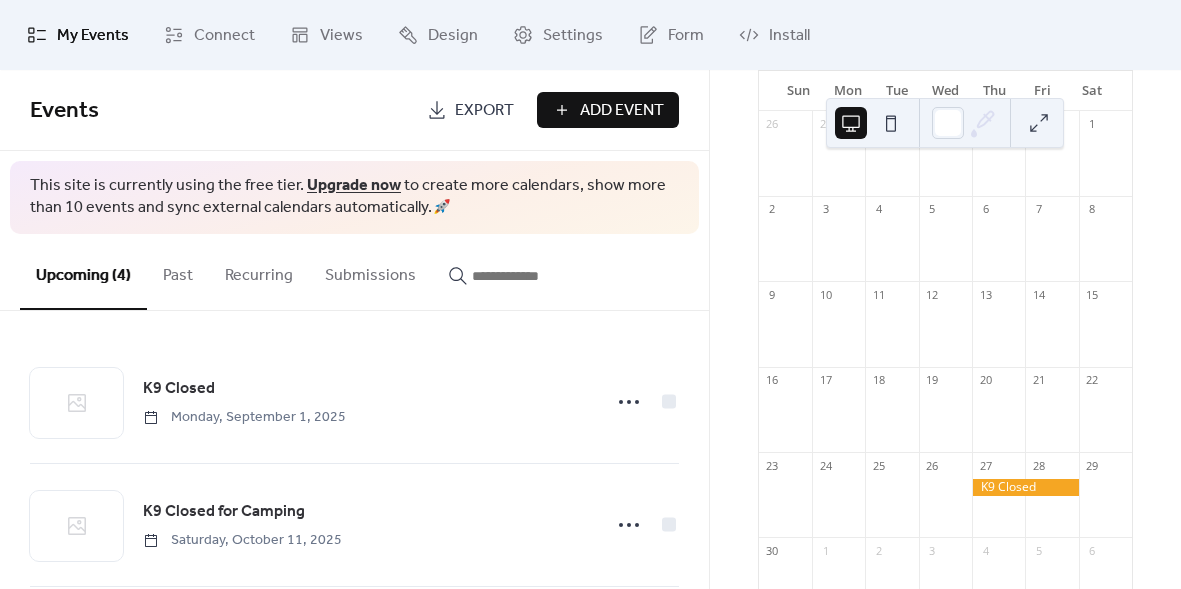 scroll, scrollTop: 141, scrollLeft: 0, axis: vertical 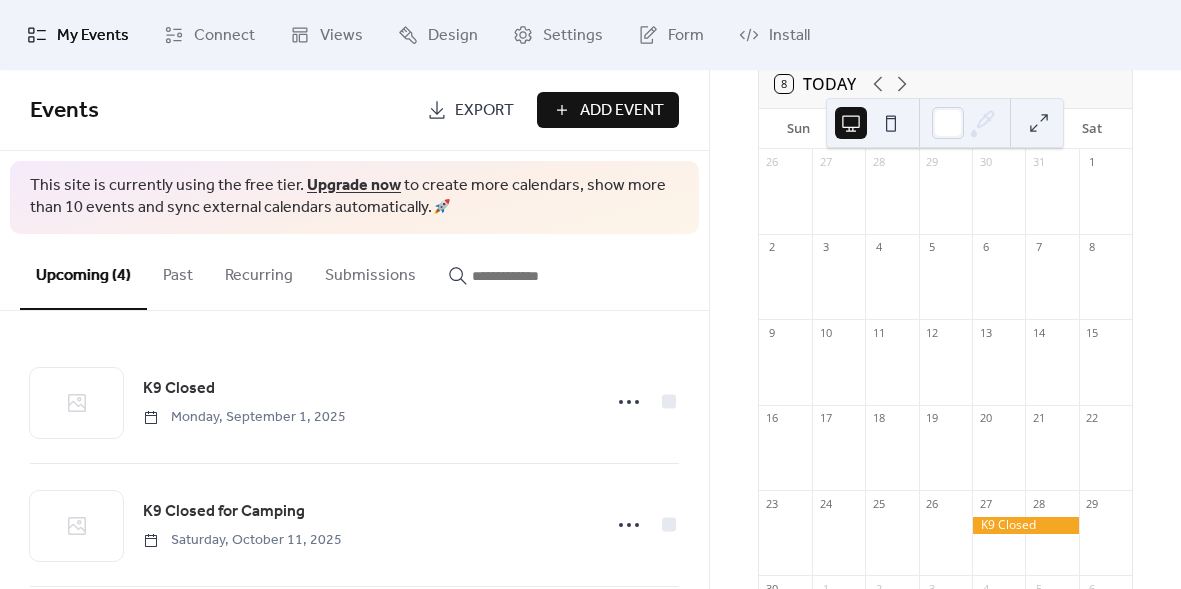 click on "Add Event" at bounding box center [608, 110] 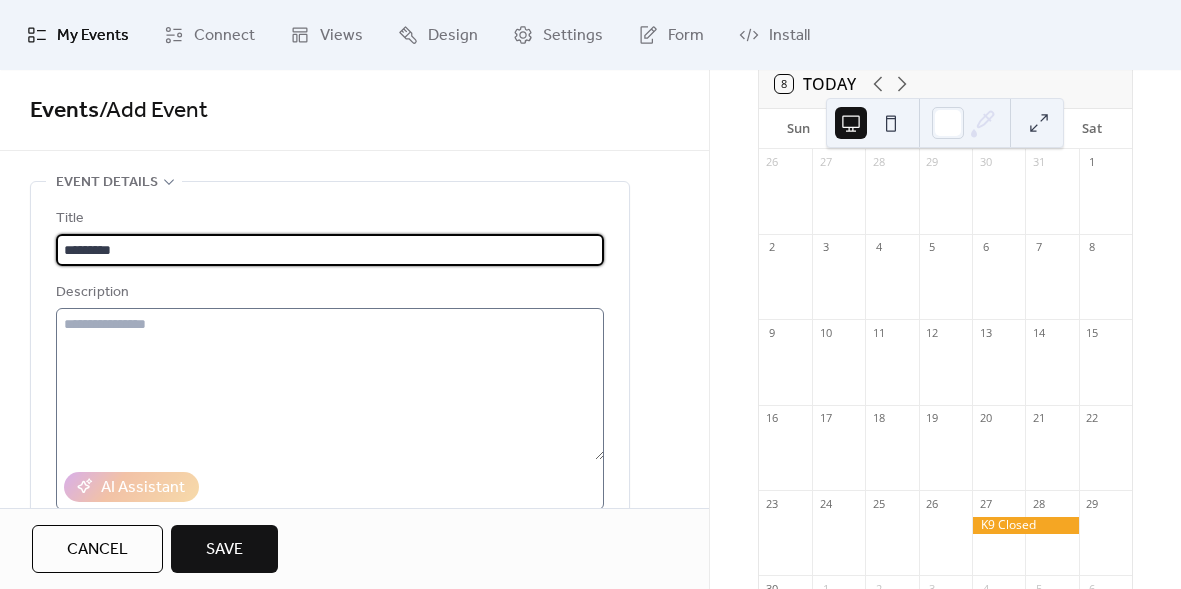 type on "*********" 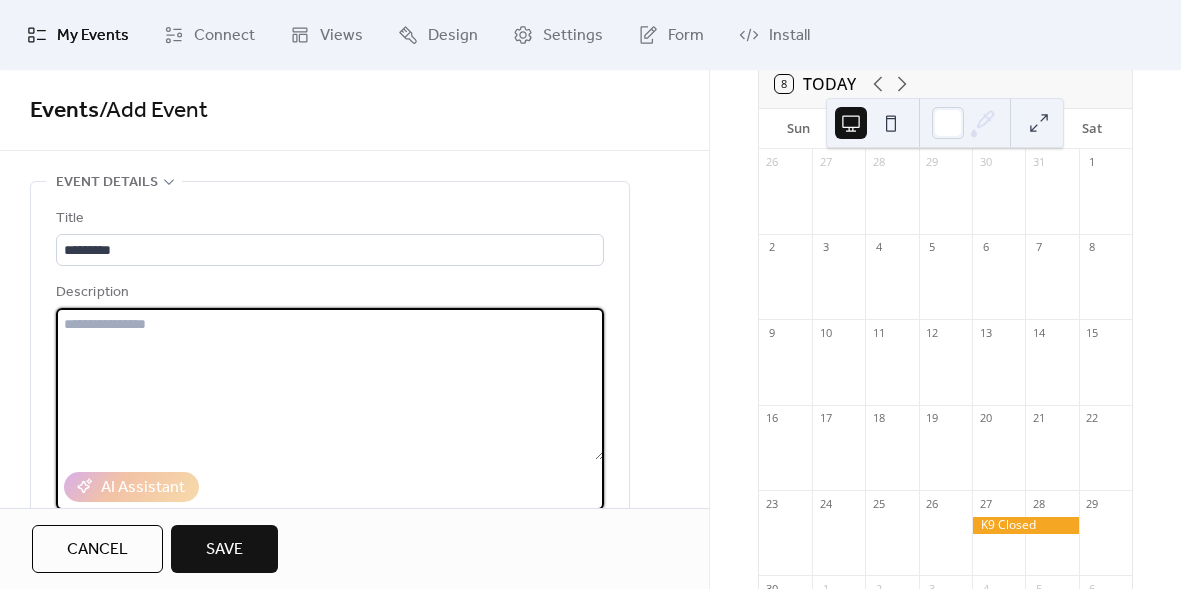 click at bounding box center (330, 384) 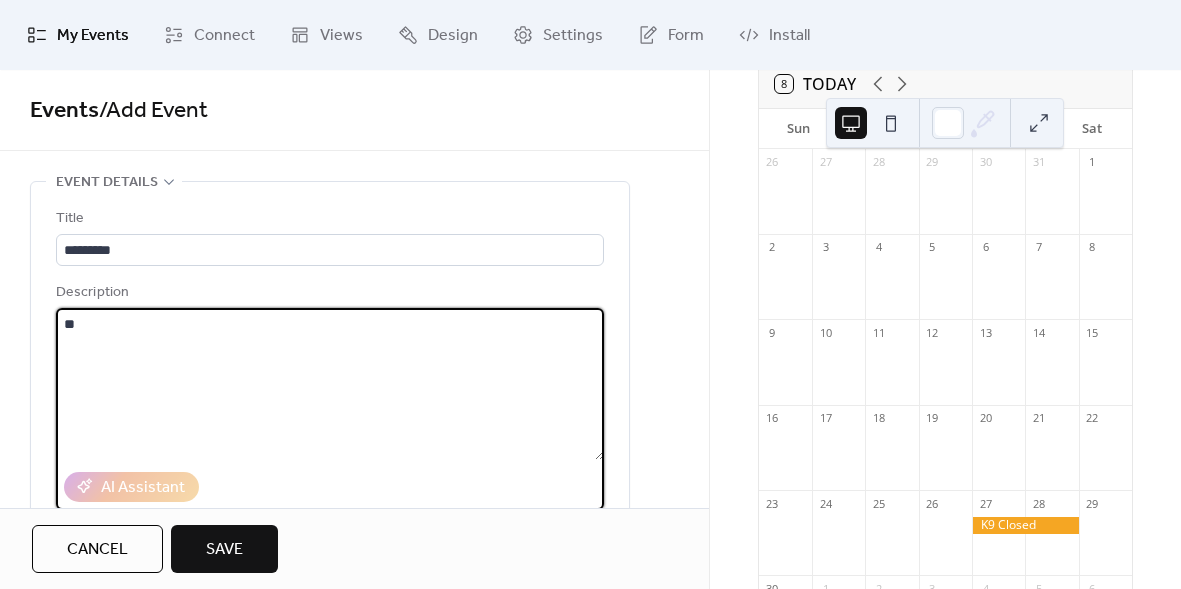 type on "*" 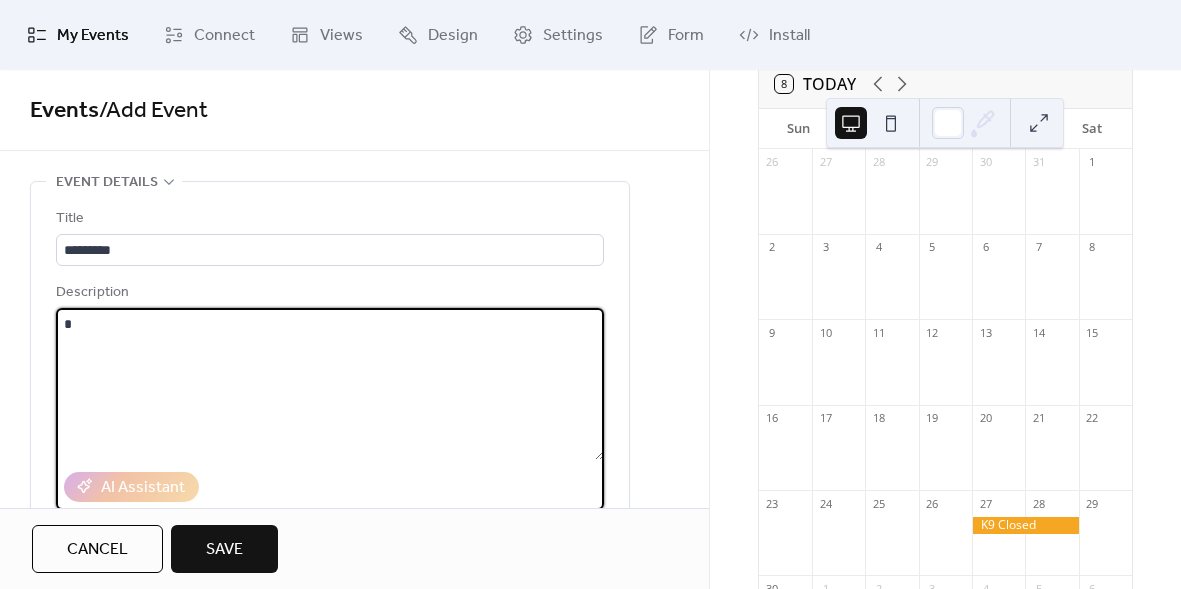 type 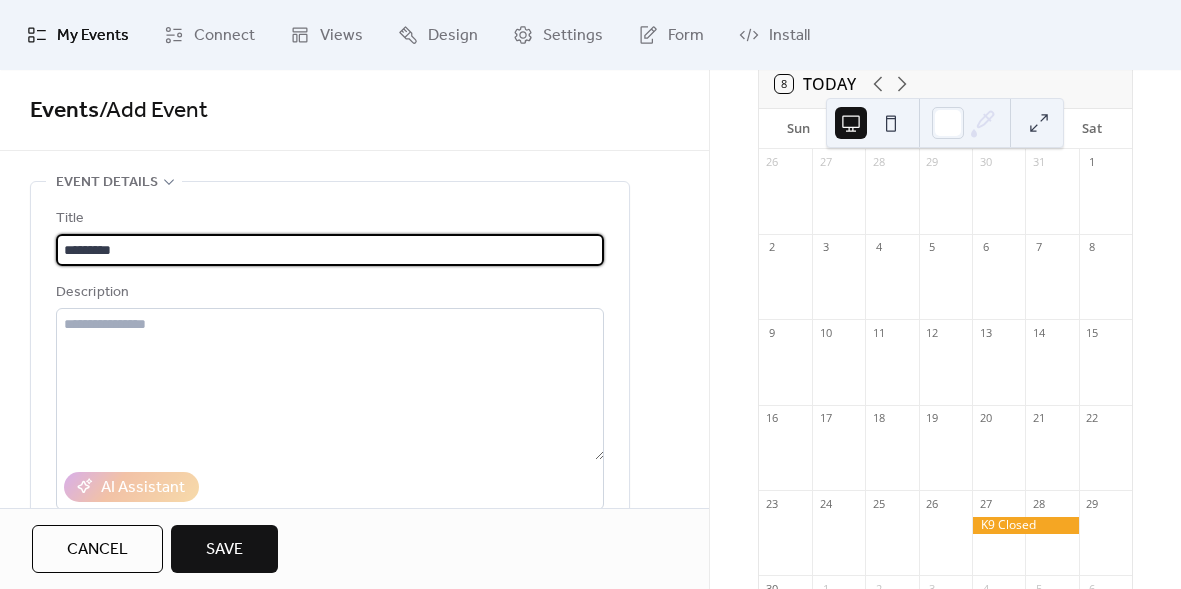click on "*********" at bounding box center [330, 250] 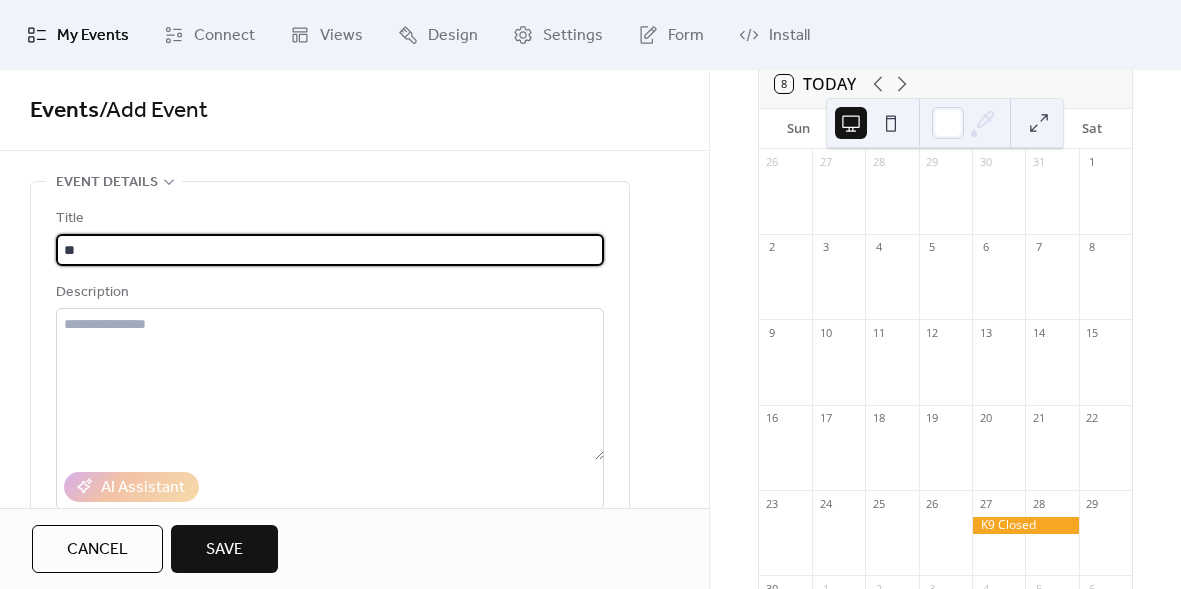 type on "*" 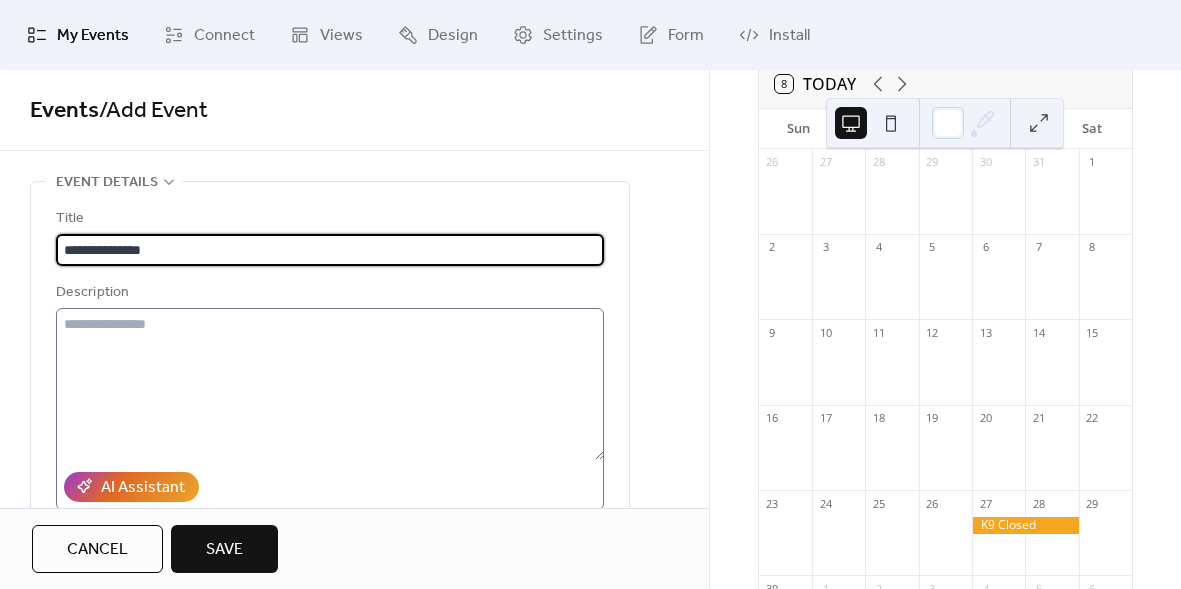 type on "**********" 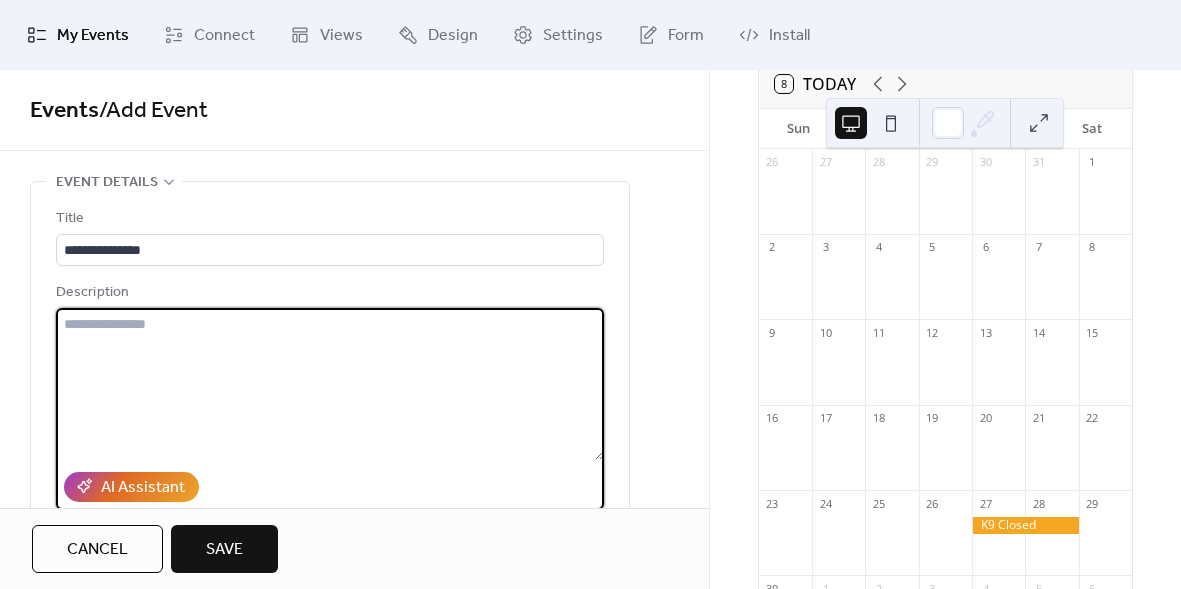 click at bounding box center (330, 384) 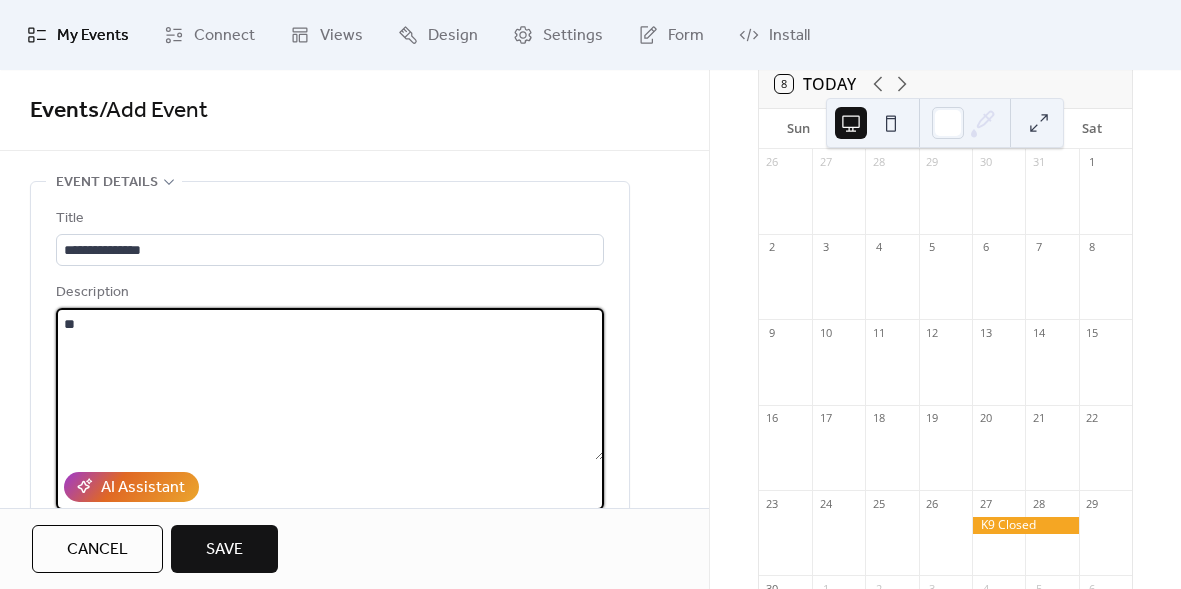 type on "*" 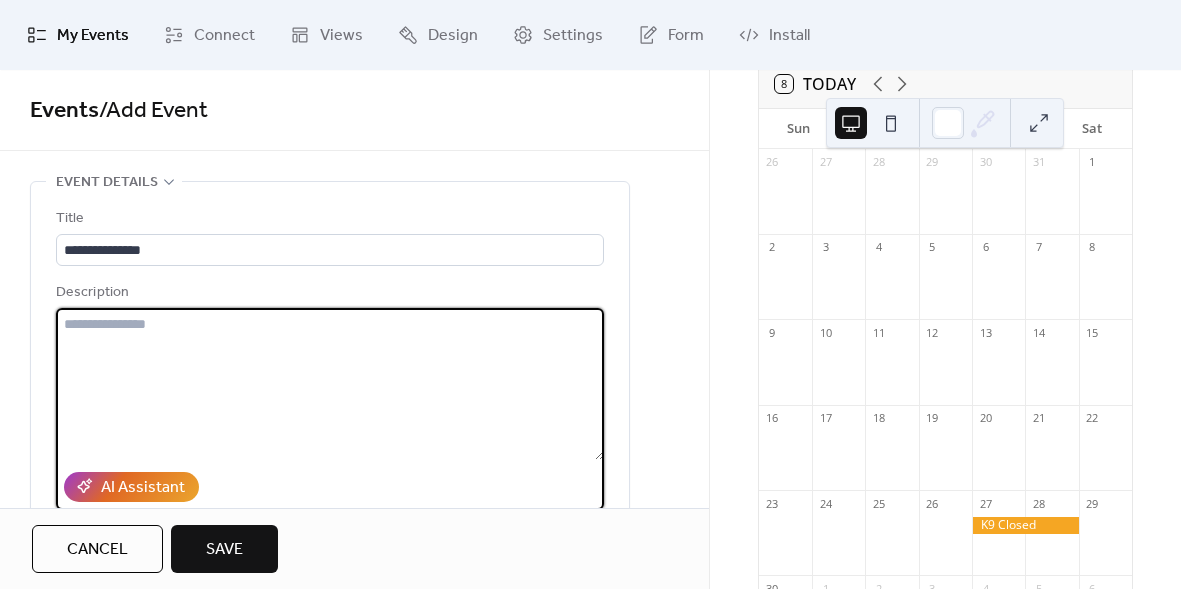 type on "*" 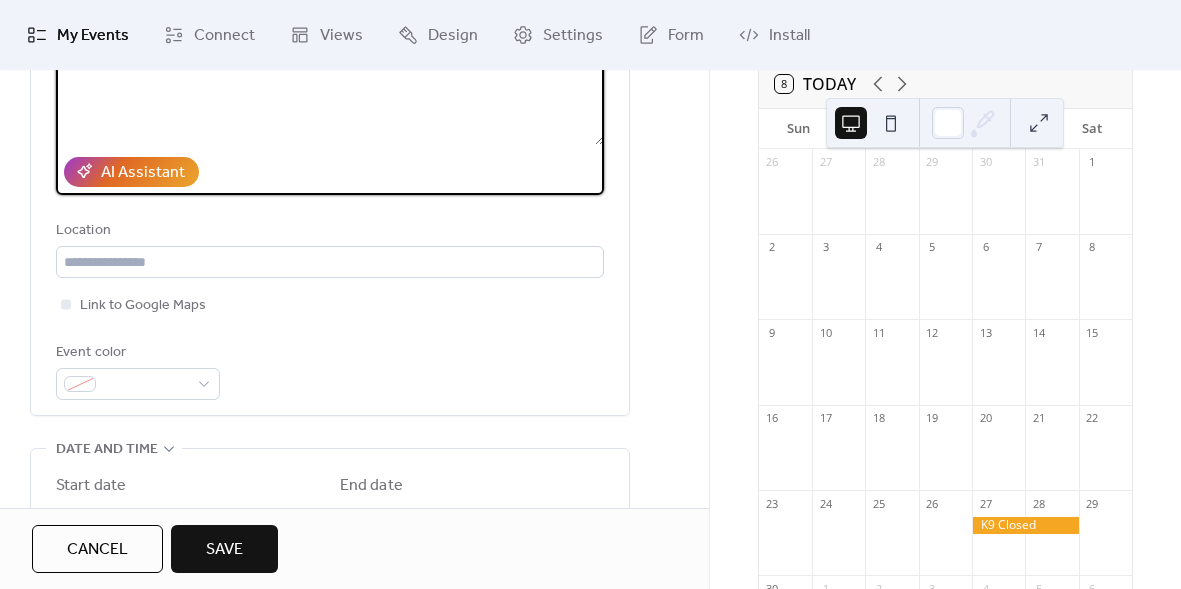 scroll, scrollTop: 318, scrollLeft: 0, axis: vertical 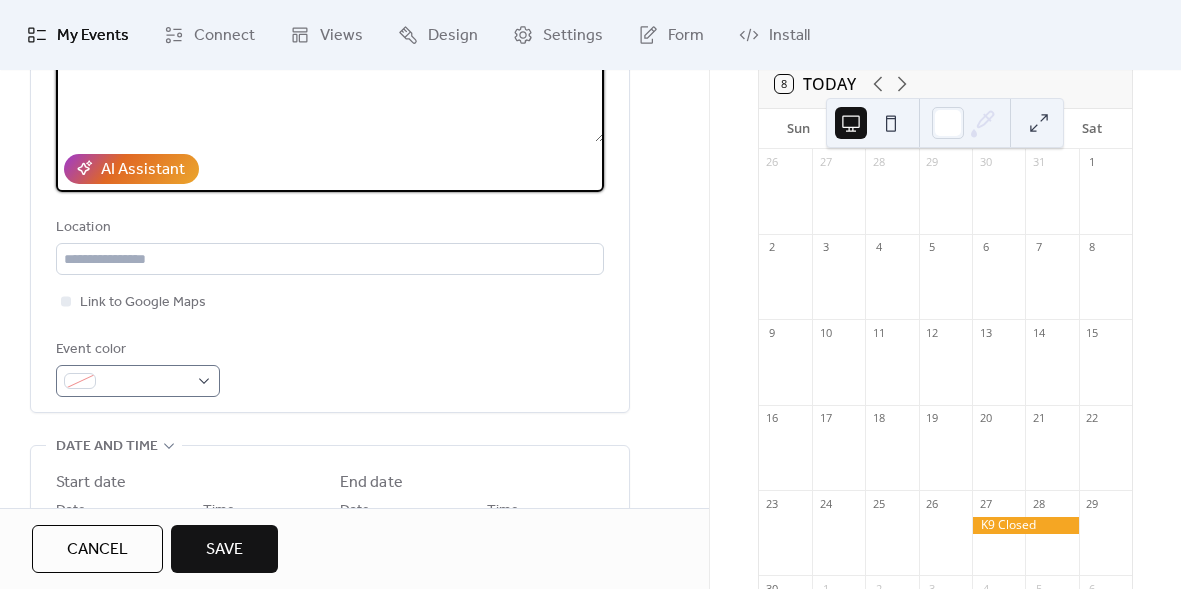 type on "**********" 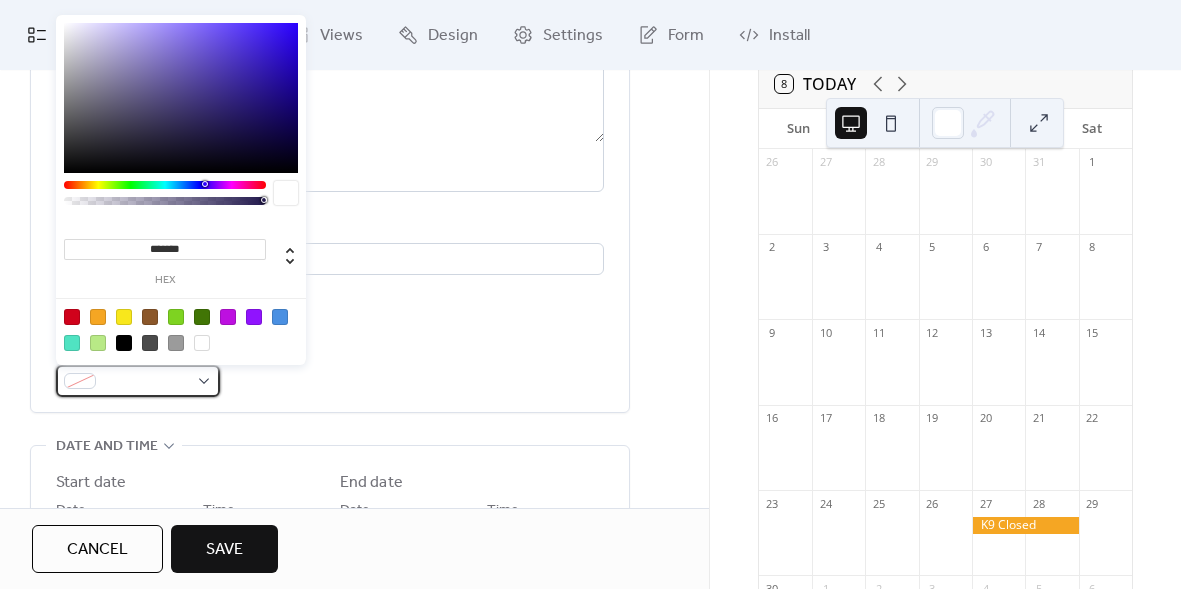 click at bounding box center (138, 381) 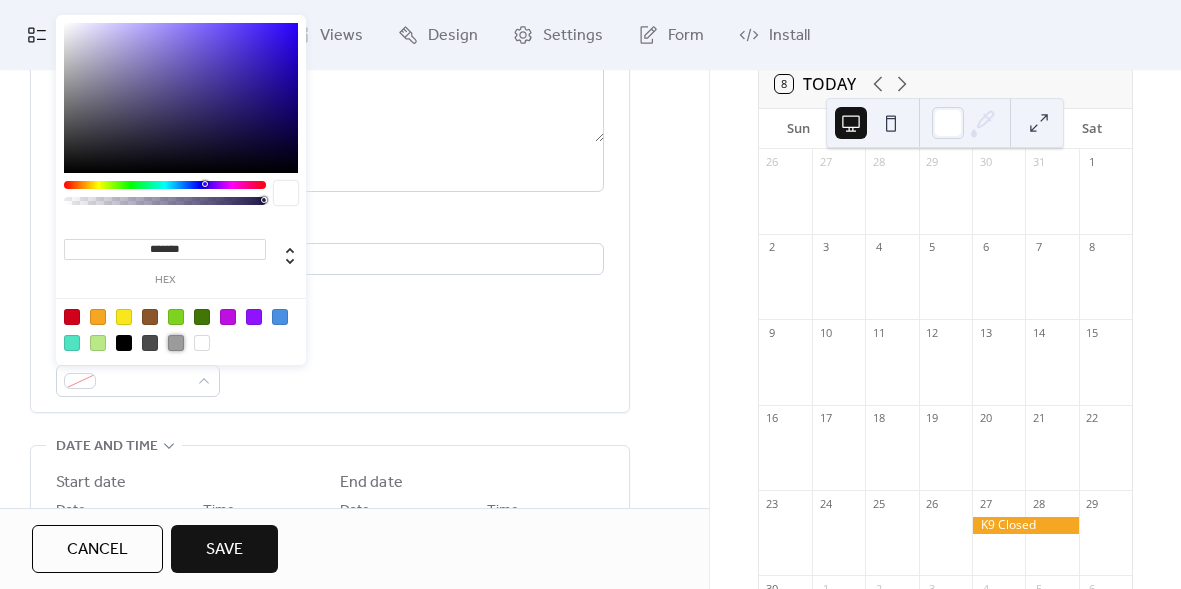 click at bounding box center [176, 343] 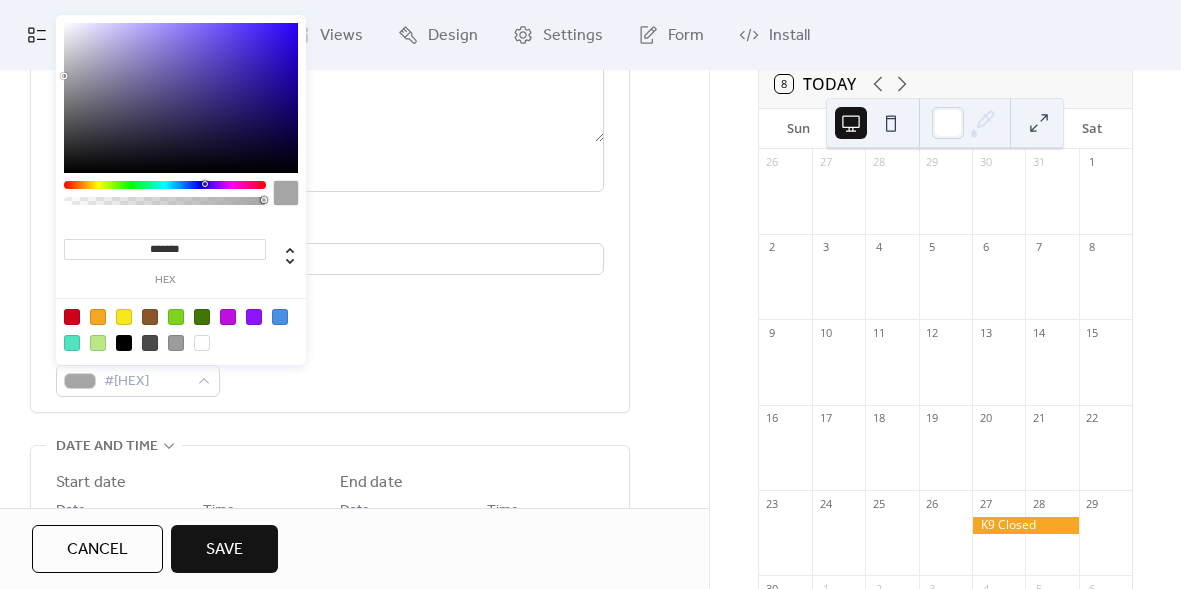 type on "*******" 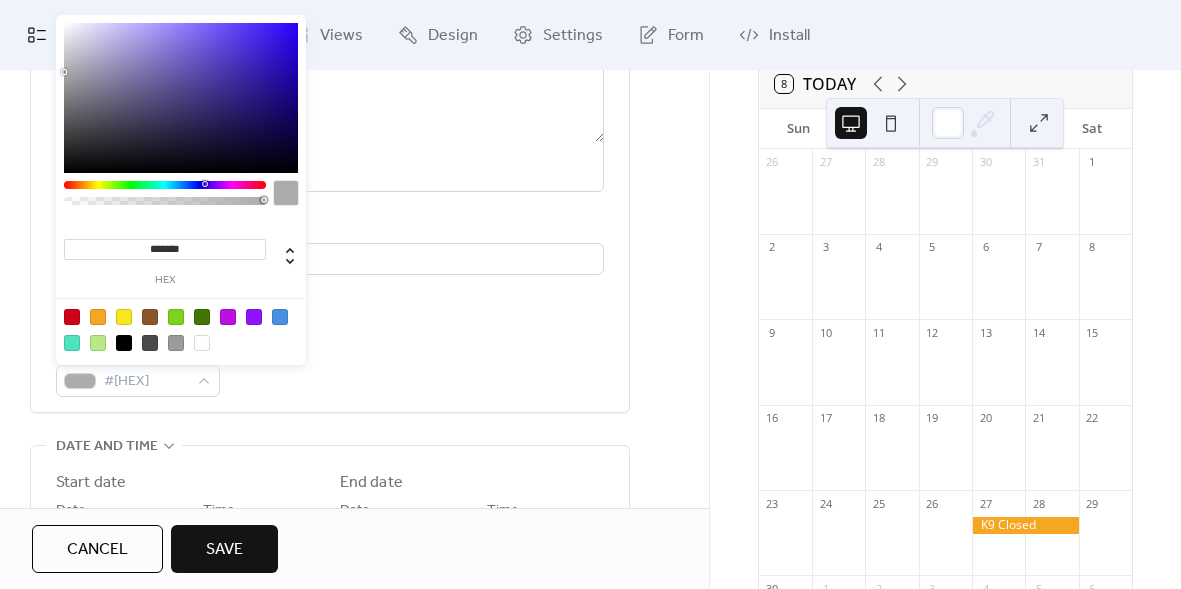 click at bounding box center (64, 72) 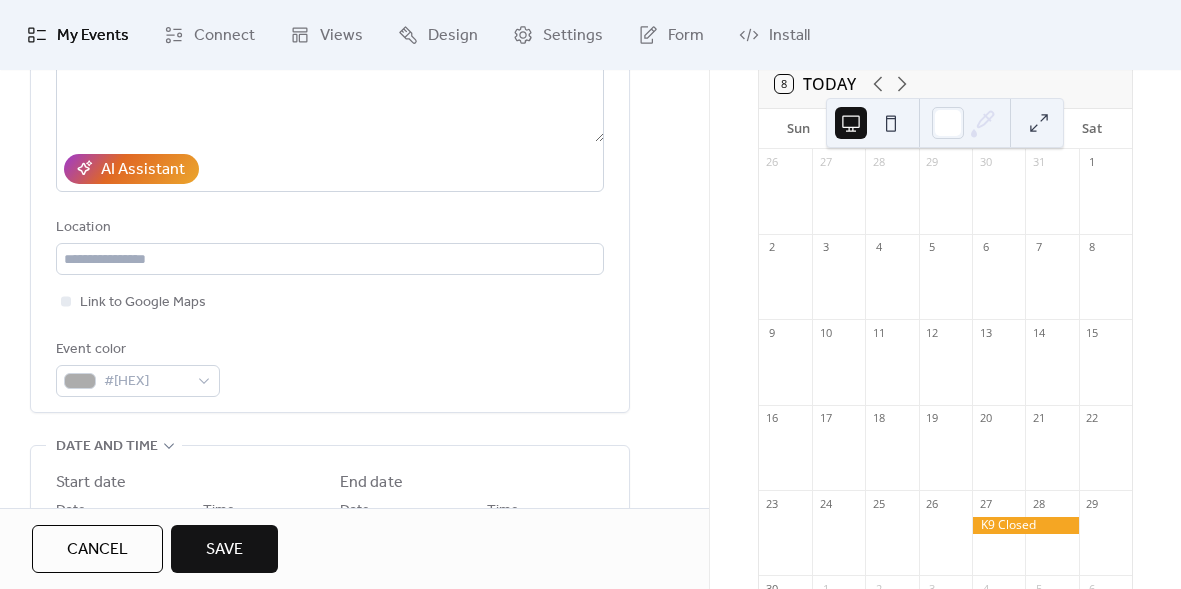 click on "Save" at bounding box center (224, 549) 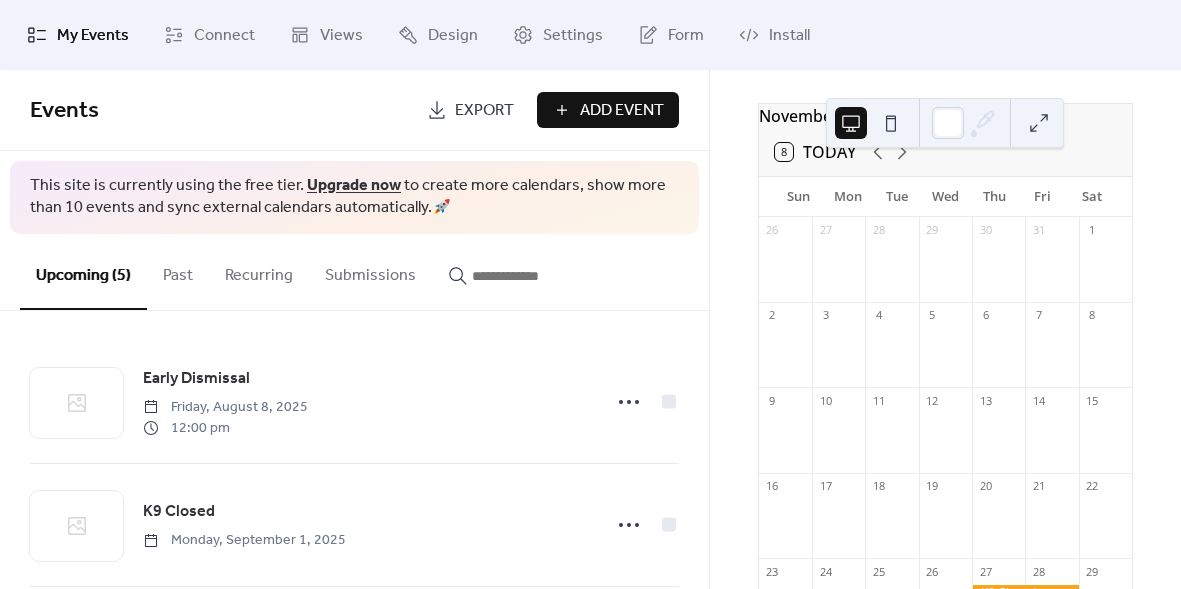 scroll, scrollTop: 0, scrollLeft: 0, axis: both 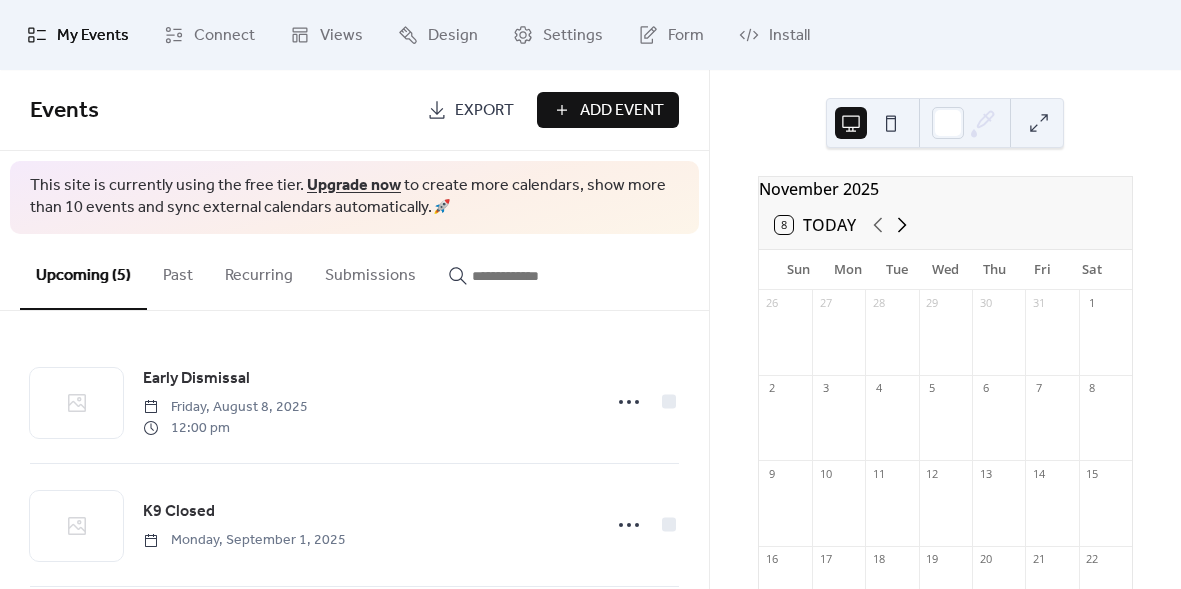 click 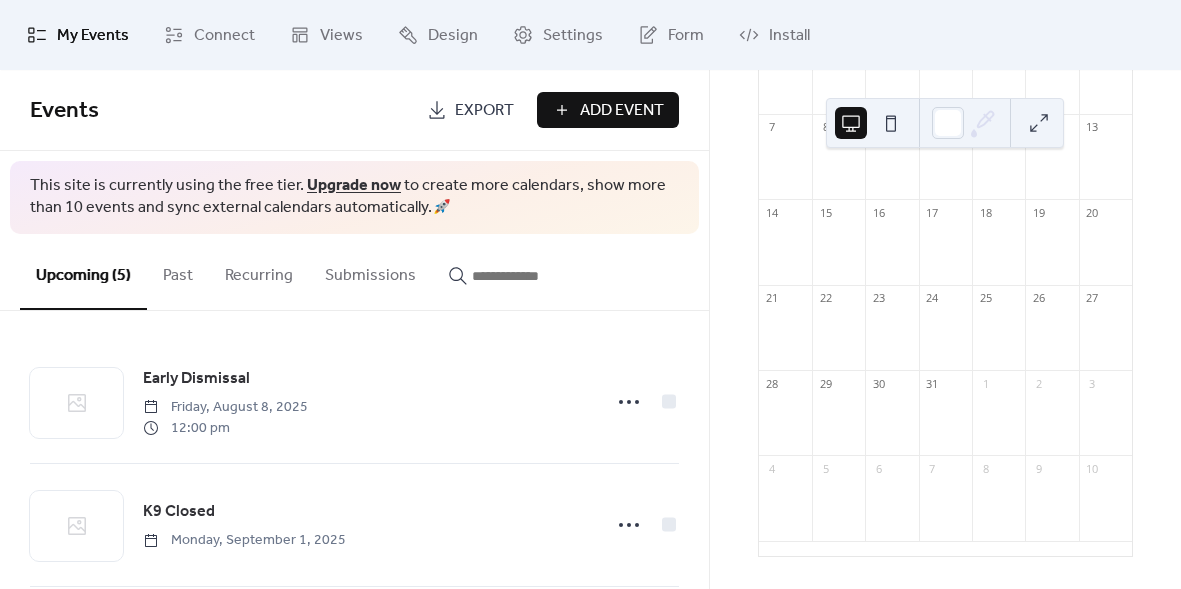 scroll, scrollTop: 190, scrollLeft: 0, axis: vertical 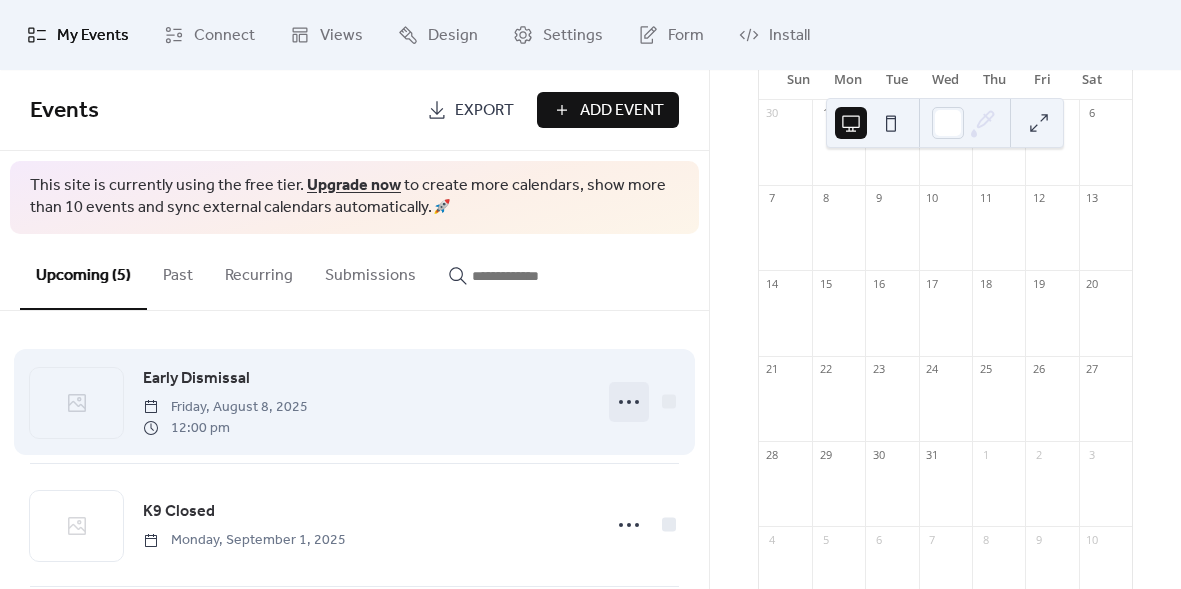 click 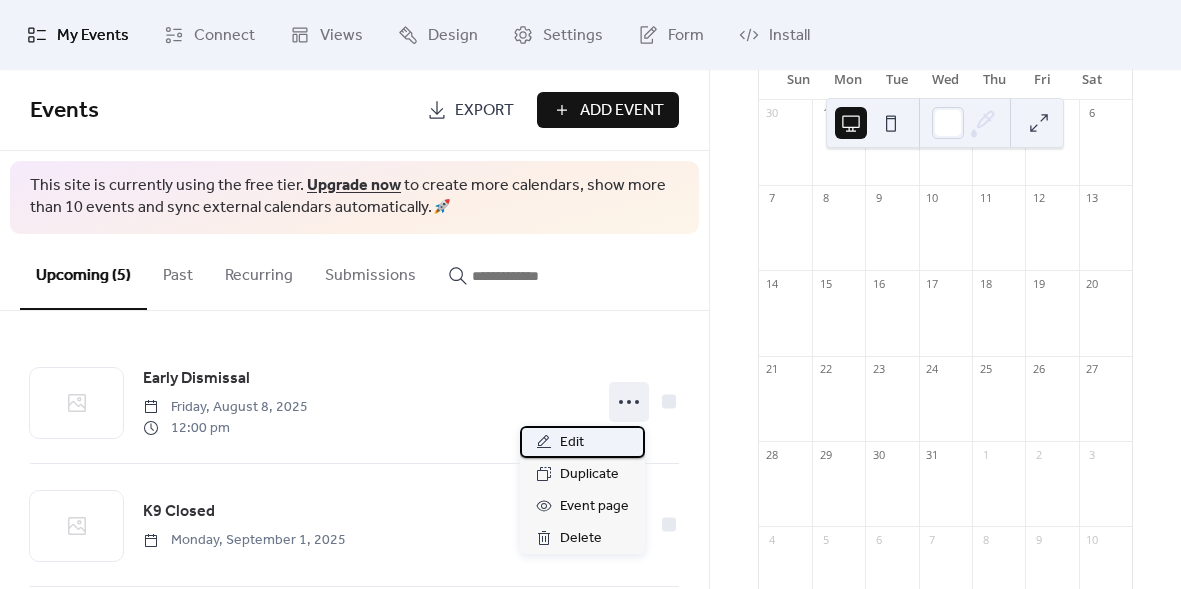 click on "Edit" at bounding box center [582, 442] 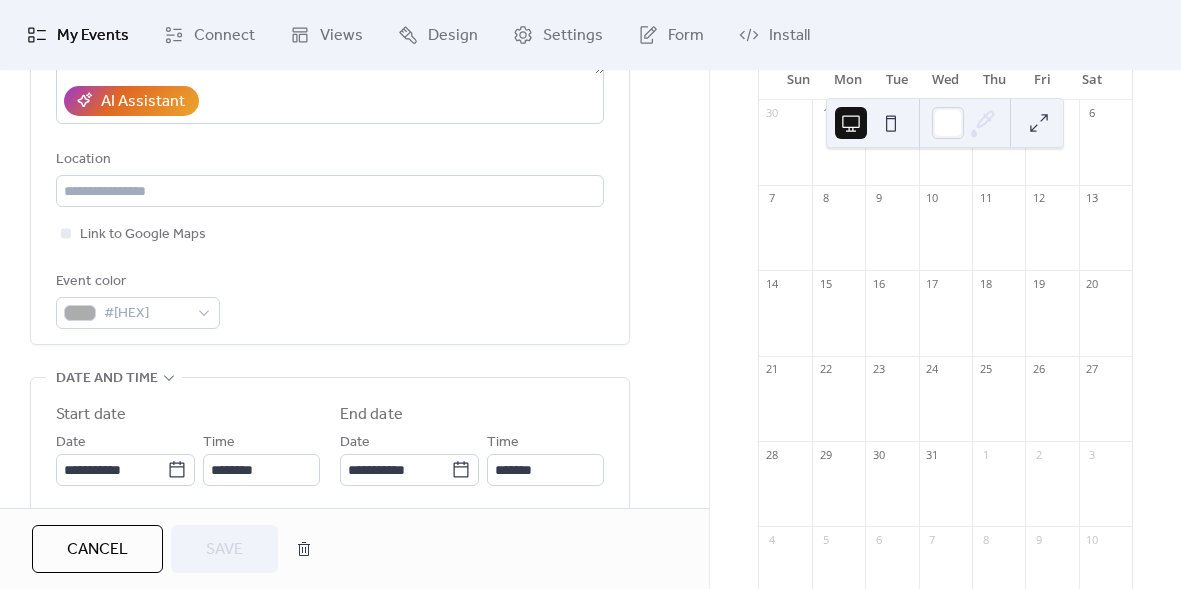 scroll, scrollTop: 393, scrollLeft: 0, axis: vertical 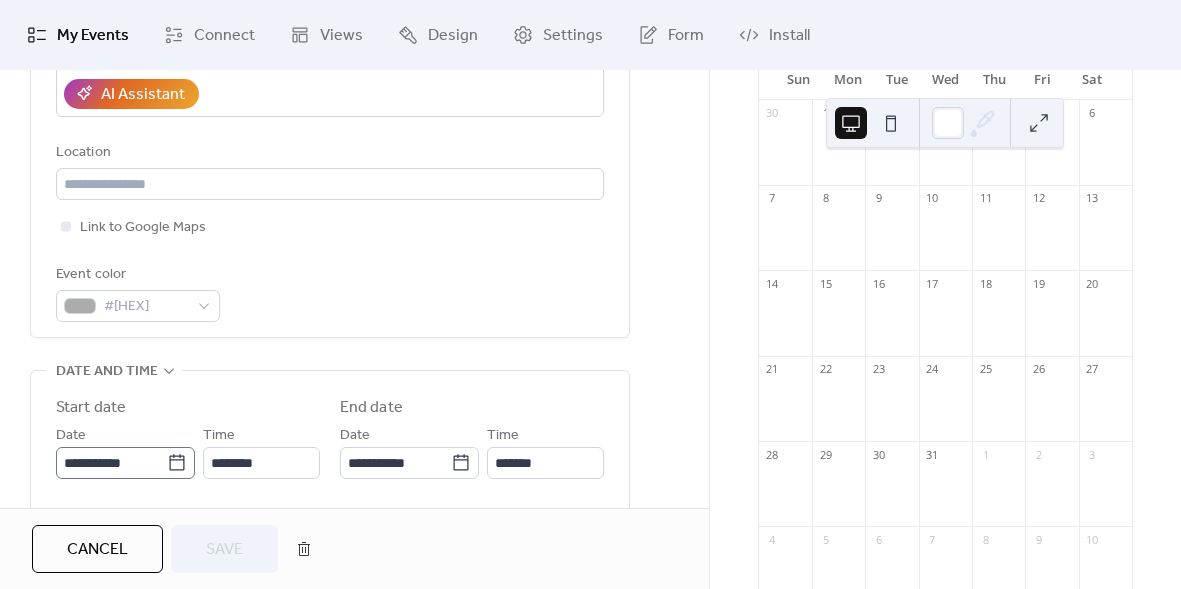 click 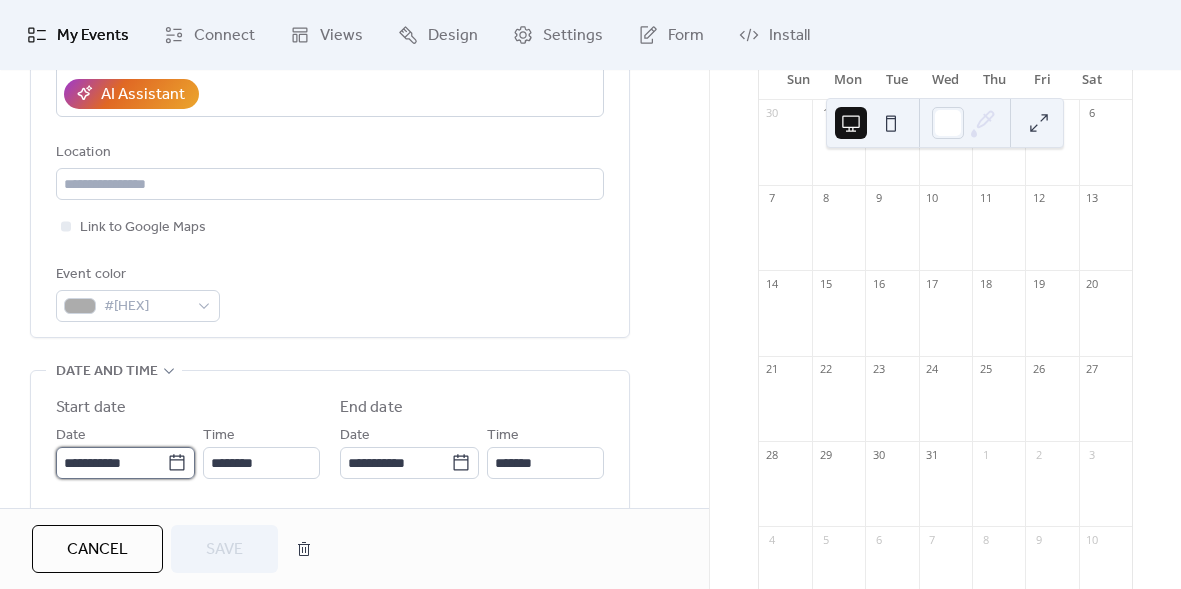 click on "**********" at bounding box center (111, 463) 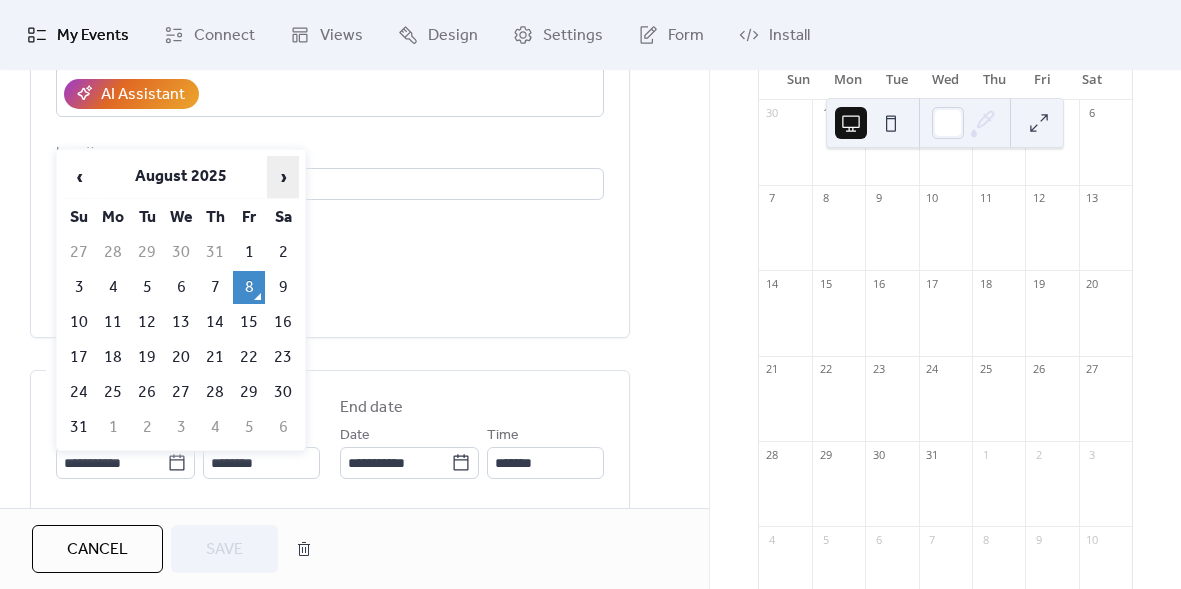 click on "›" at bounding box center [283, 177] 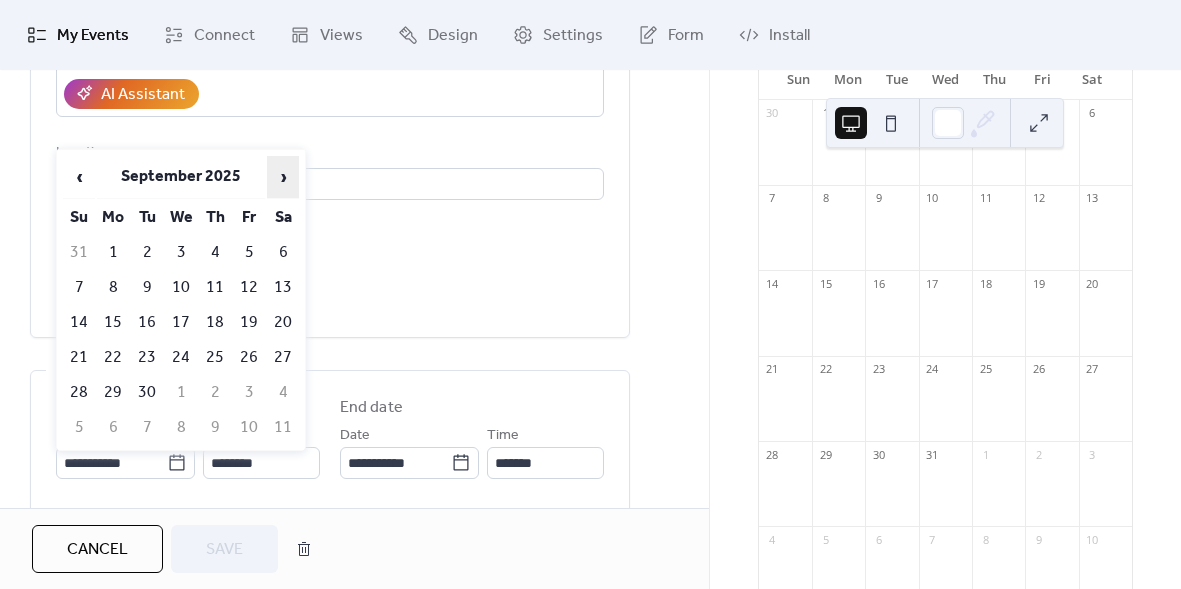 click on "›" at bounding box center (283, 177) 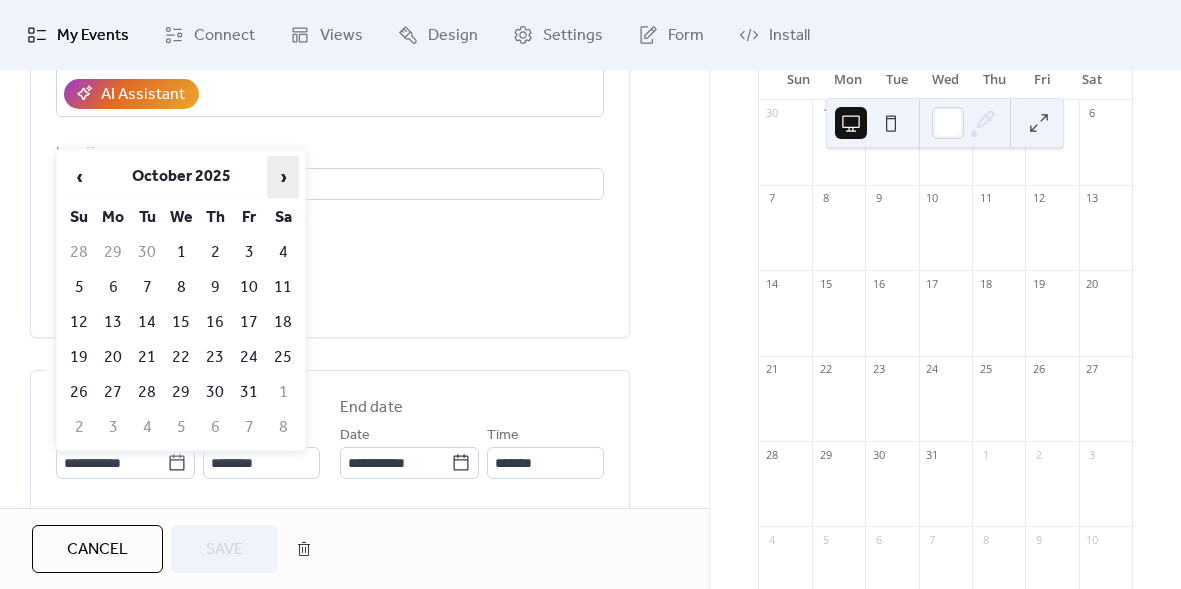 click on "›" at bounding box center (283, 177) 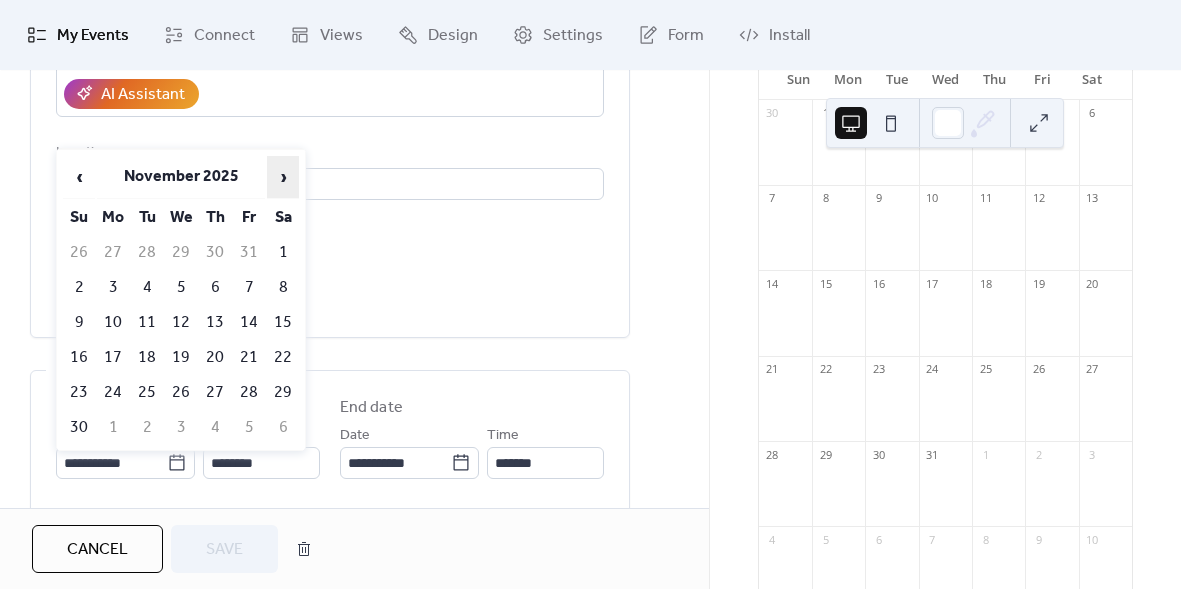 click on "›" at bounding box center [283, 177] 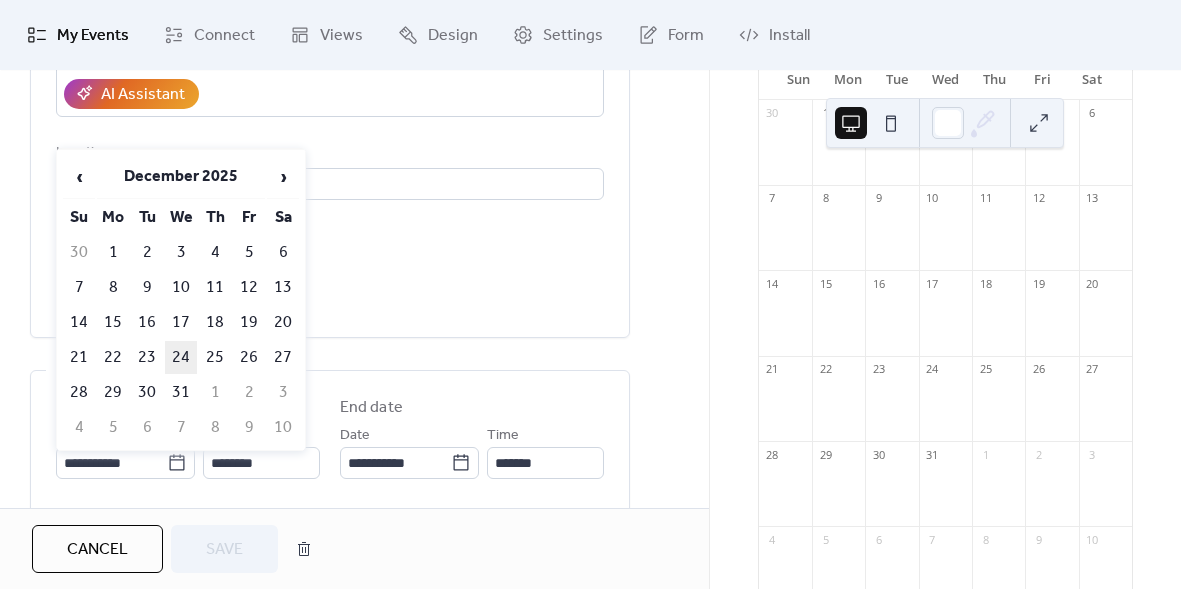 click on "24" at bounding box center (181, 357) 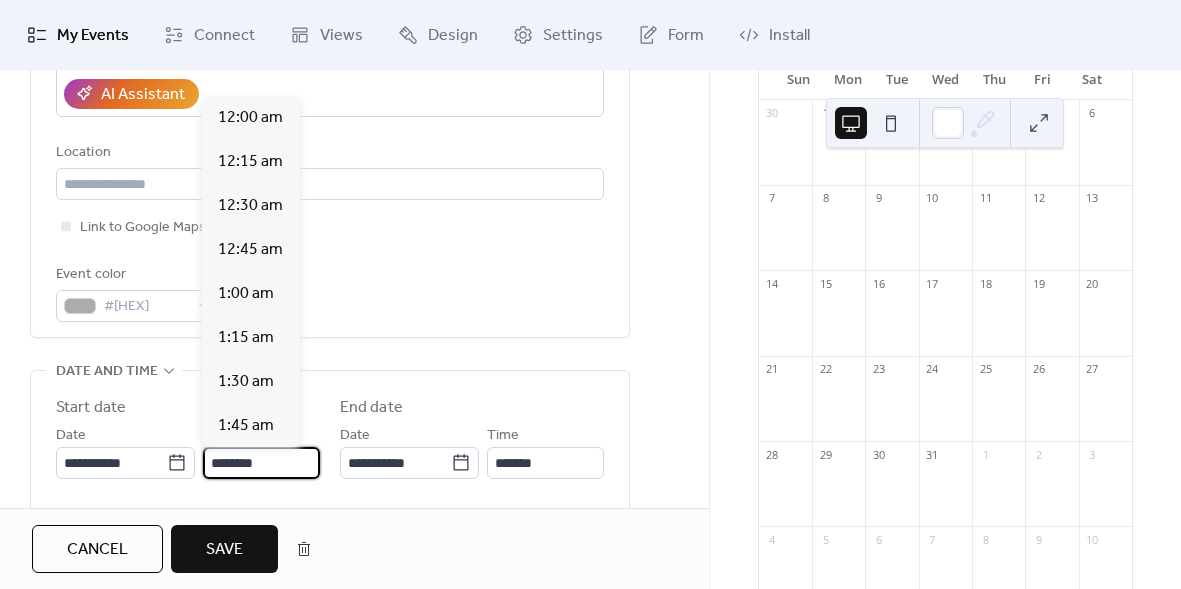 click on "********" at bounding box center [261, 463] 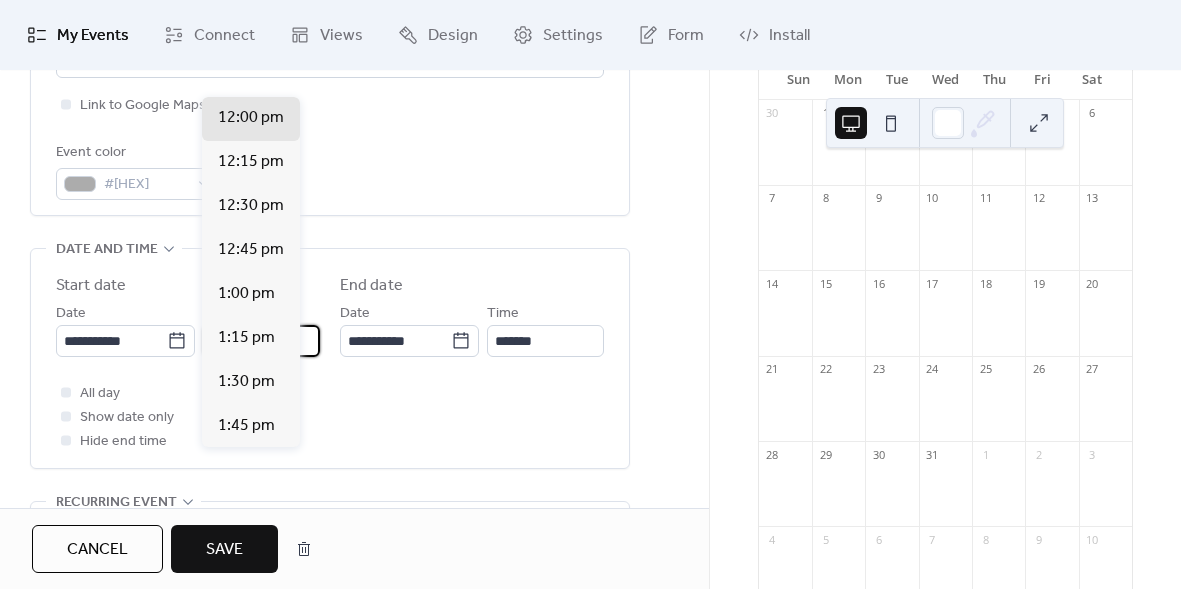 scroll, scrollTop: 527, scrollLeft: 0, axis: vertical 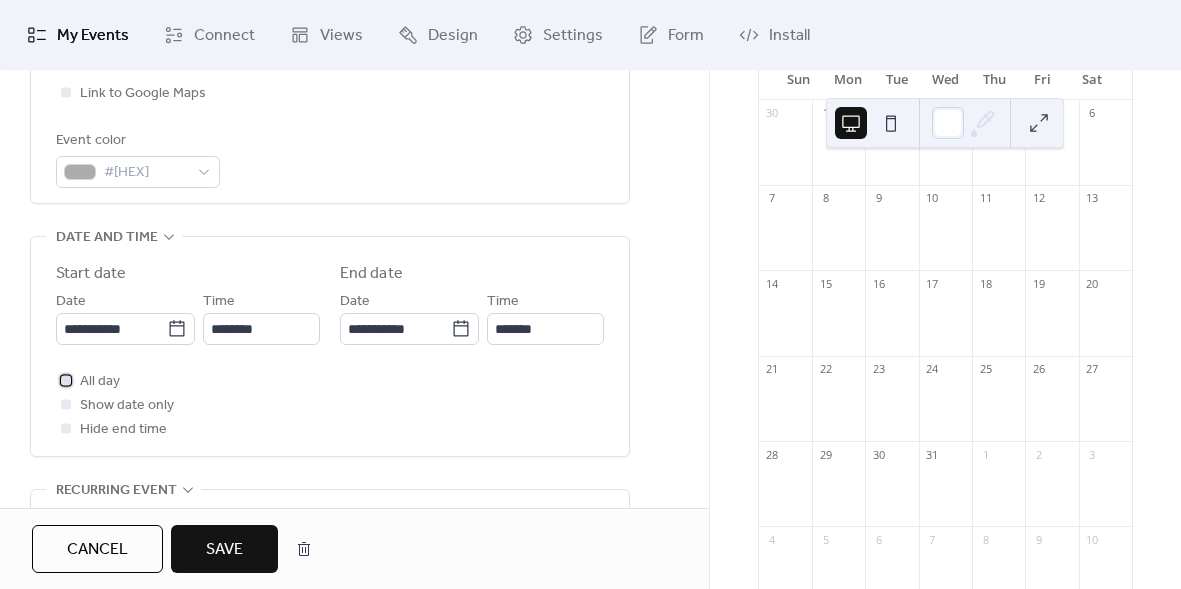 click at bounding box center (66, 380) 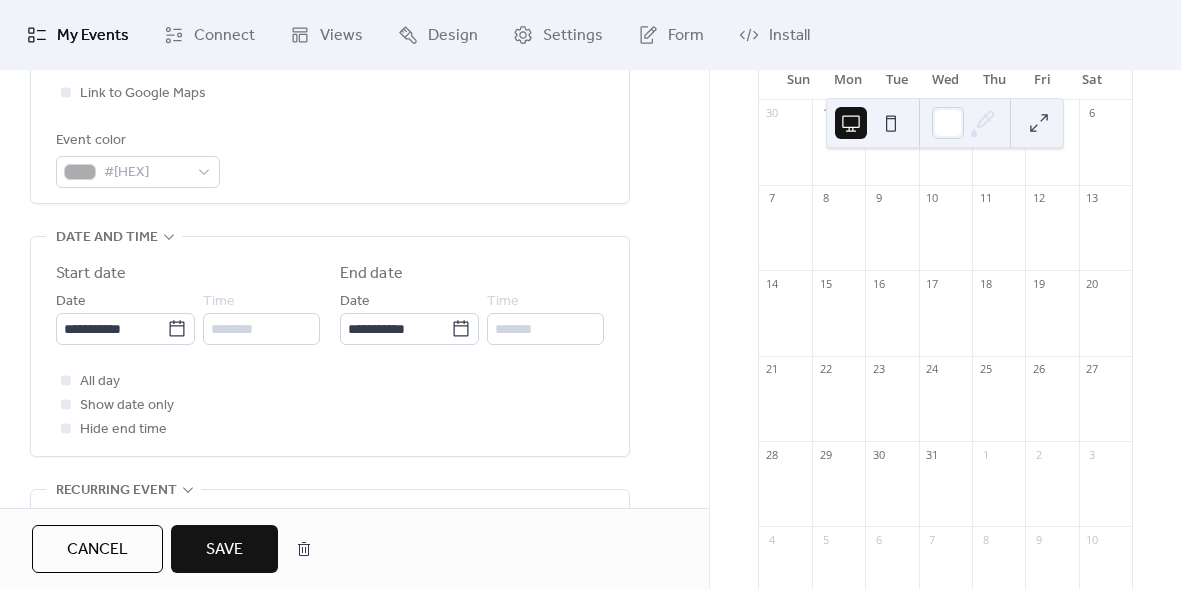 click on "********" at bounding box center [261, 329] 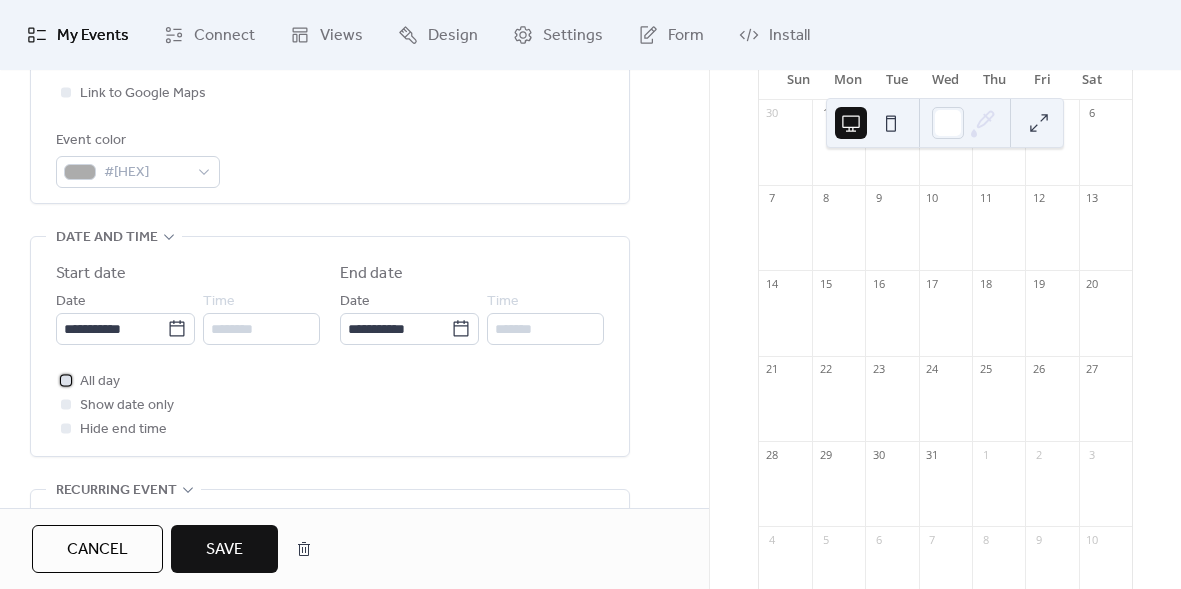 click 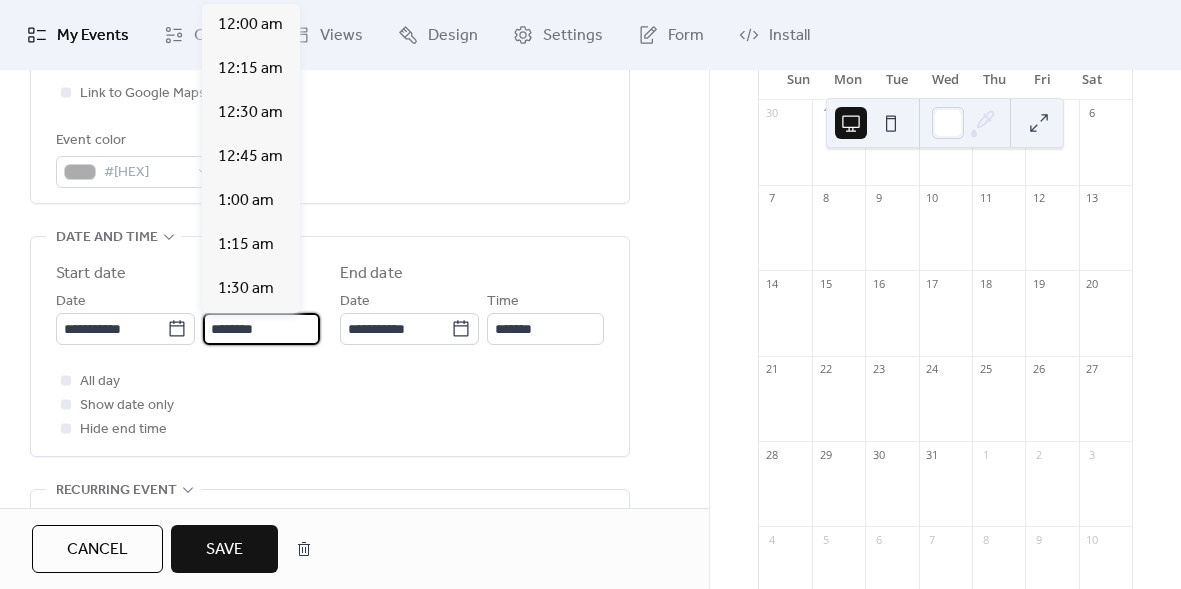 click on "********" at bounding box center (261, 329) 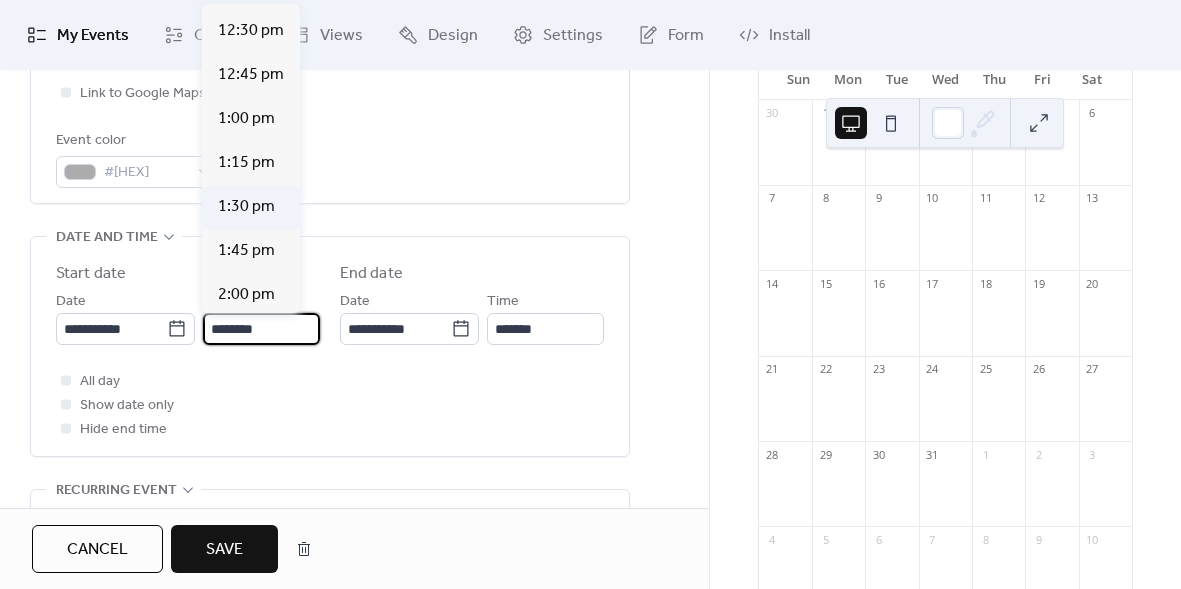 scroll, scrollTop: 2202, scrollLeft: 0, axis: vertical 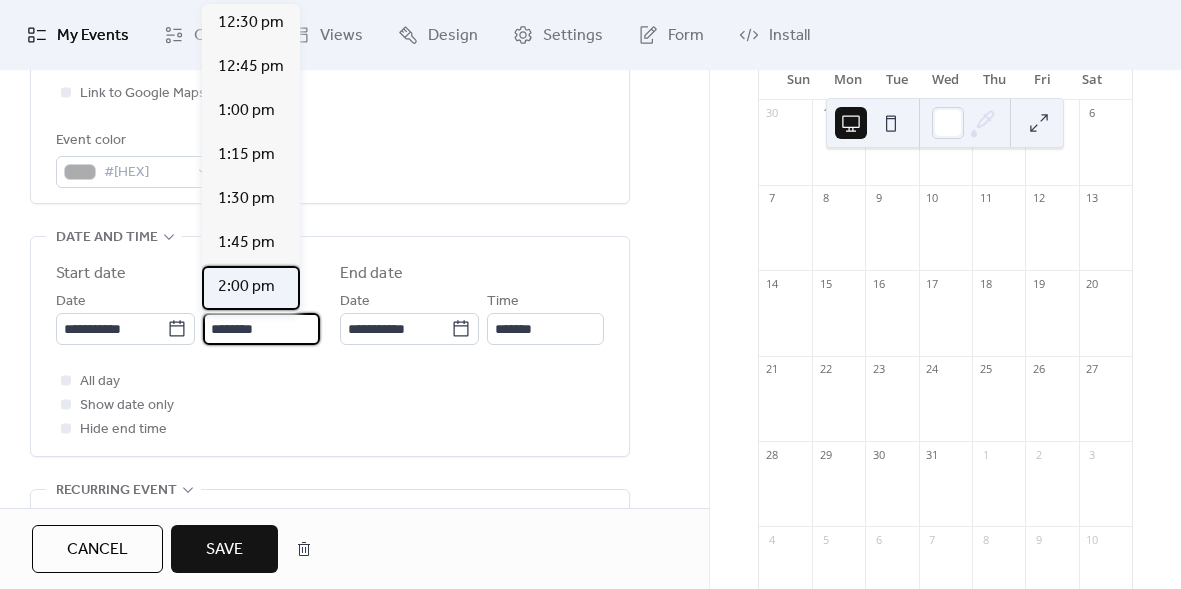 click on "2:00 pm" at bounding box center (246, 287) 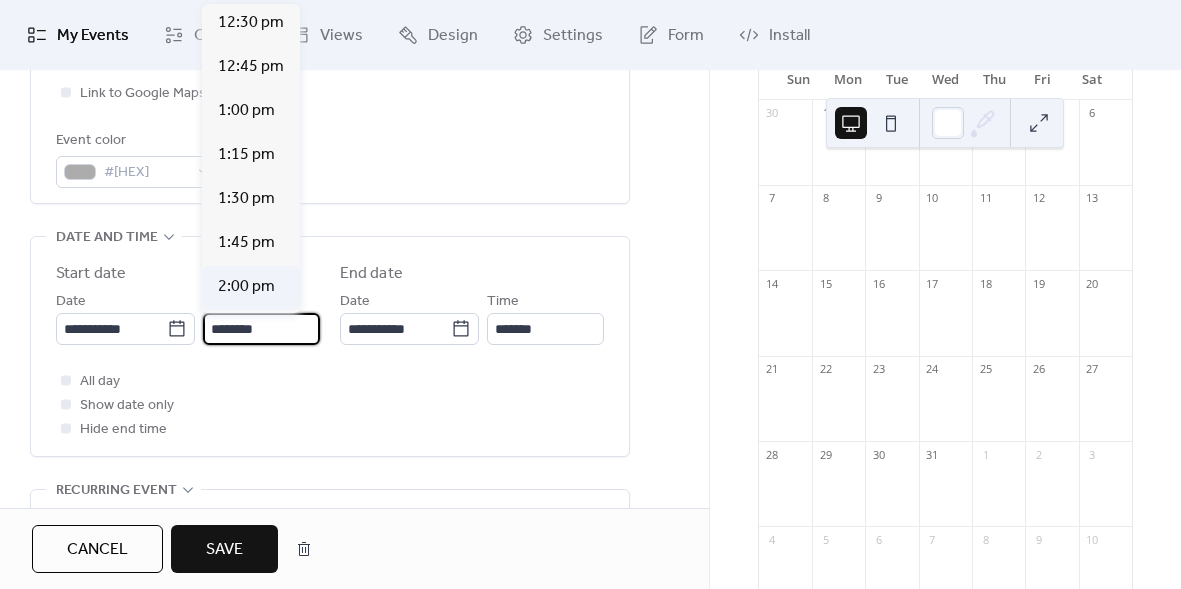 type on "*******" 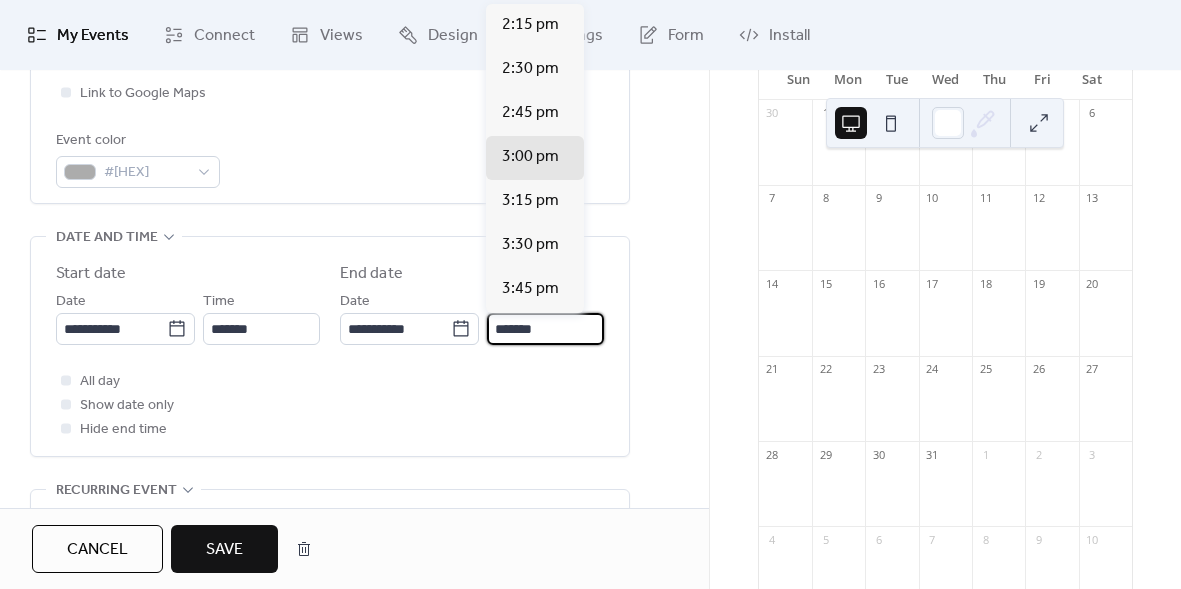 click on "*******" at bounding box center [545, 329] 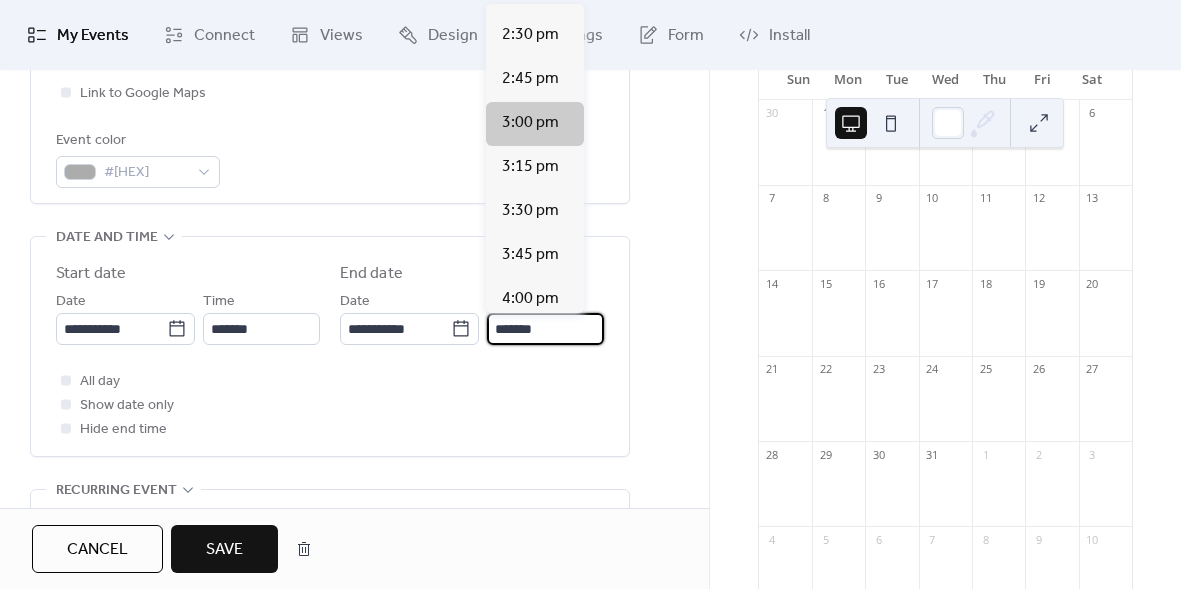 scroll, scrollTop: 36, scrollLeft: 0, axis: vertical 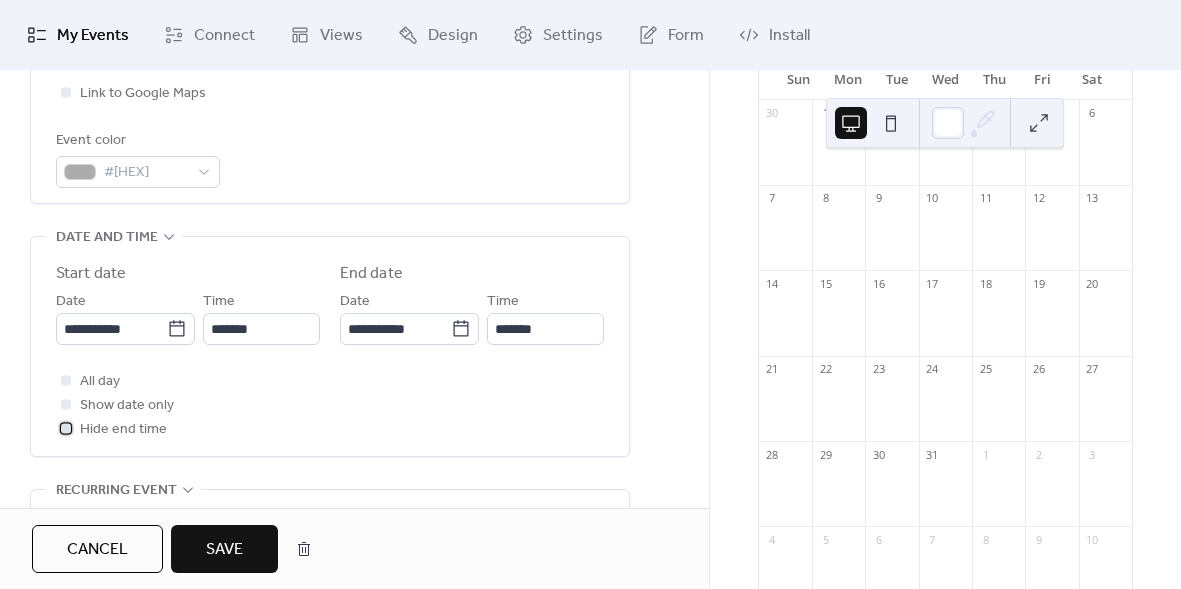 click at bounding box center (66, 428) 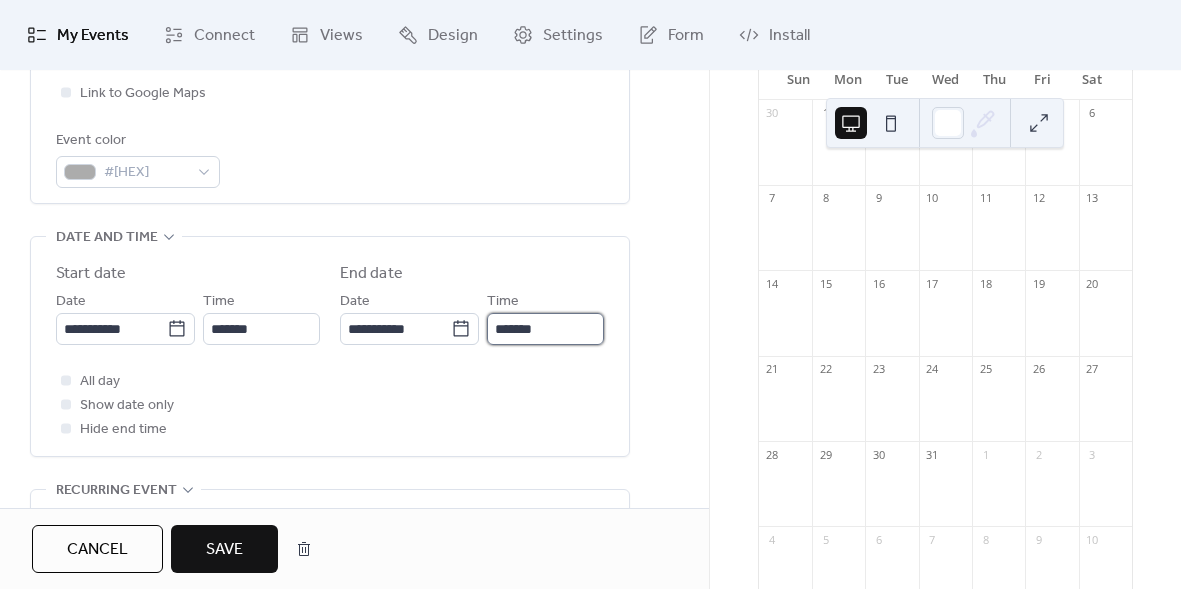 click on "*******" at bounding box center (545, 329) 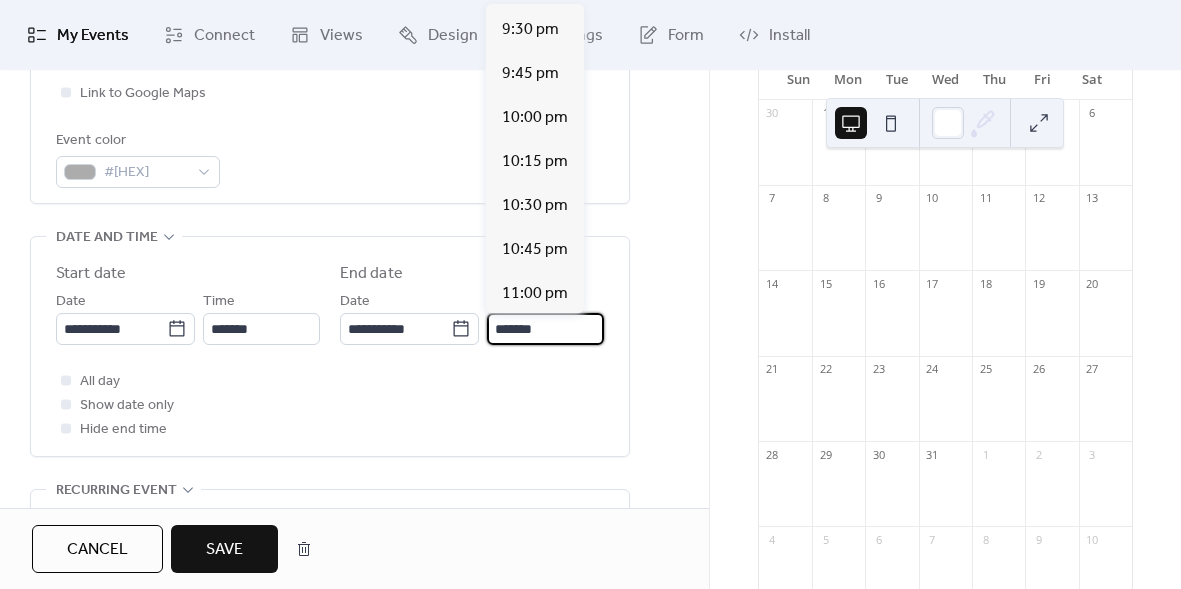 scroll, scrollTop: 1407, scrollLeft: 0, axis: vertical 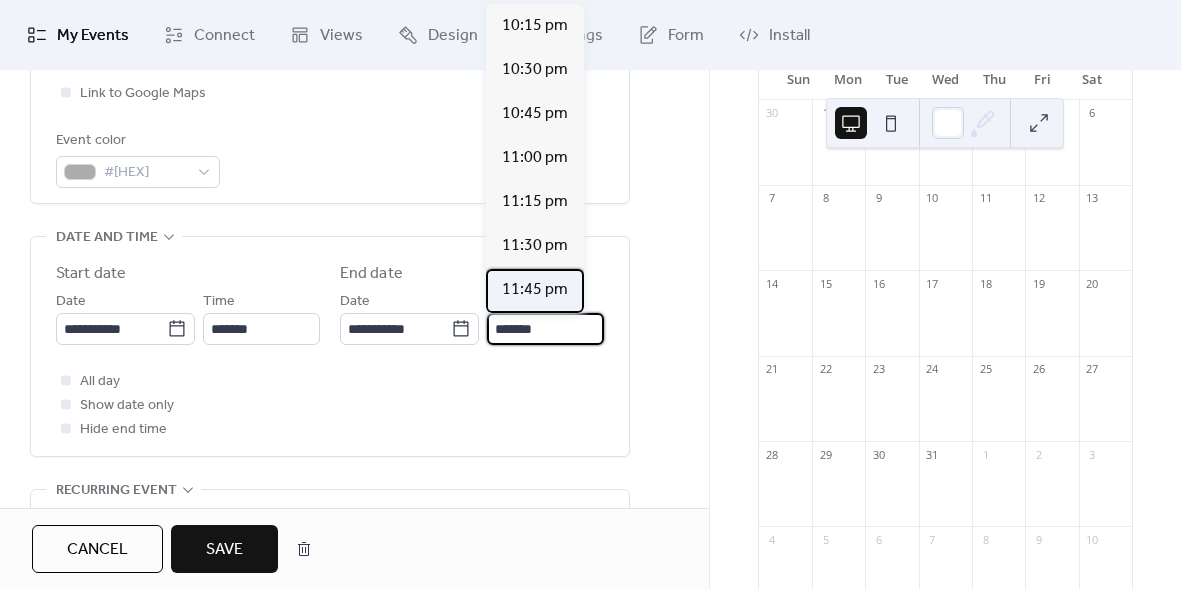 click on "11:45 pm" at bounding box center (535, 290) 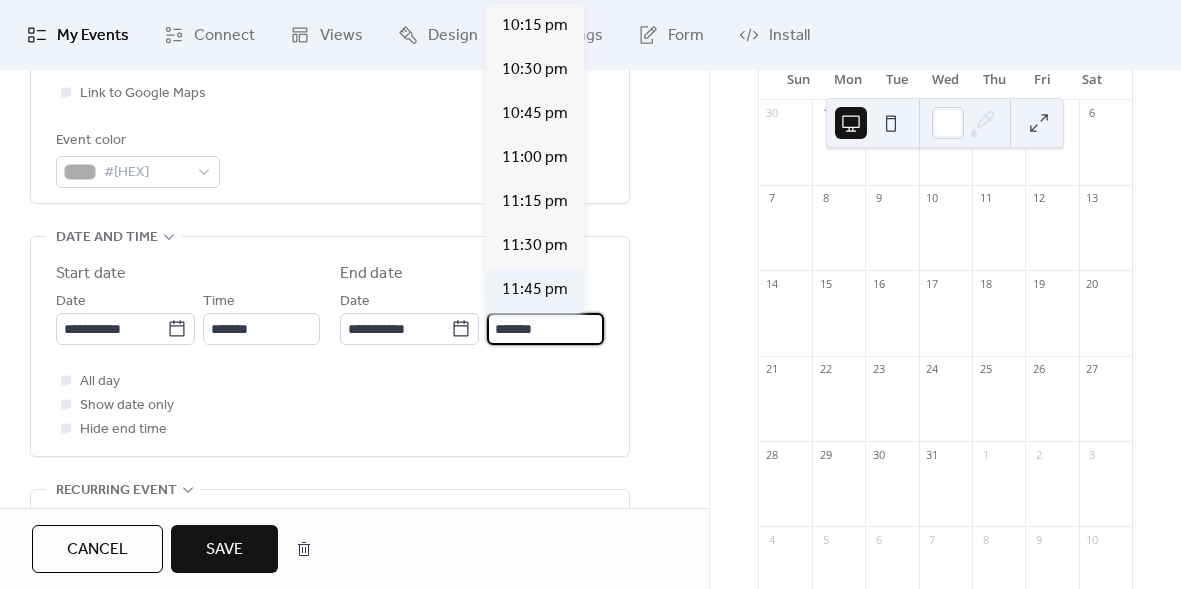 type on "********" 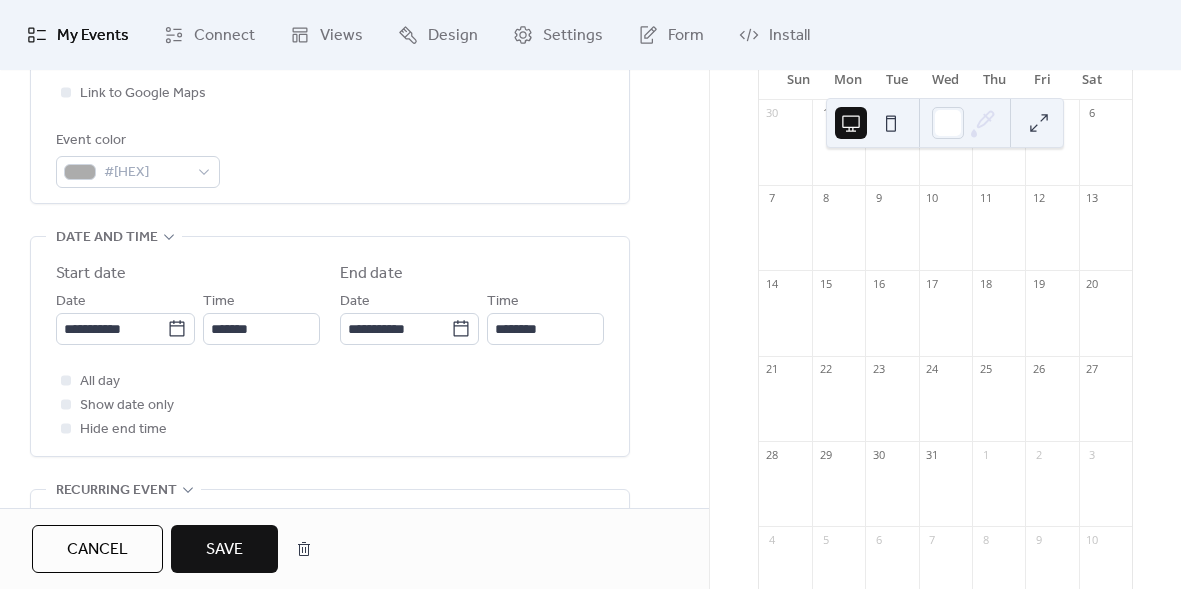 click on "Save" at bounding box center (224, 550) 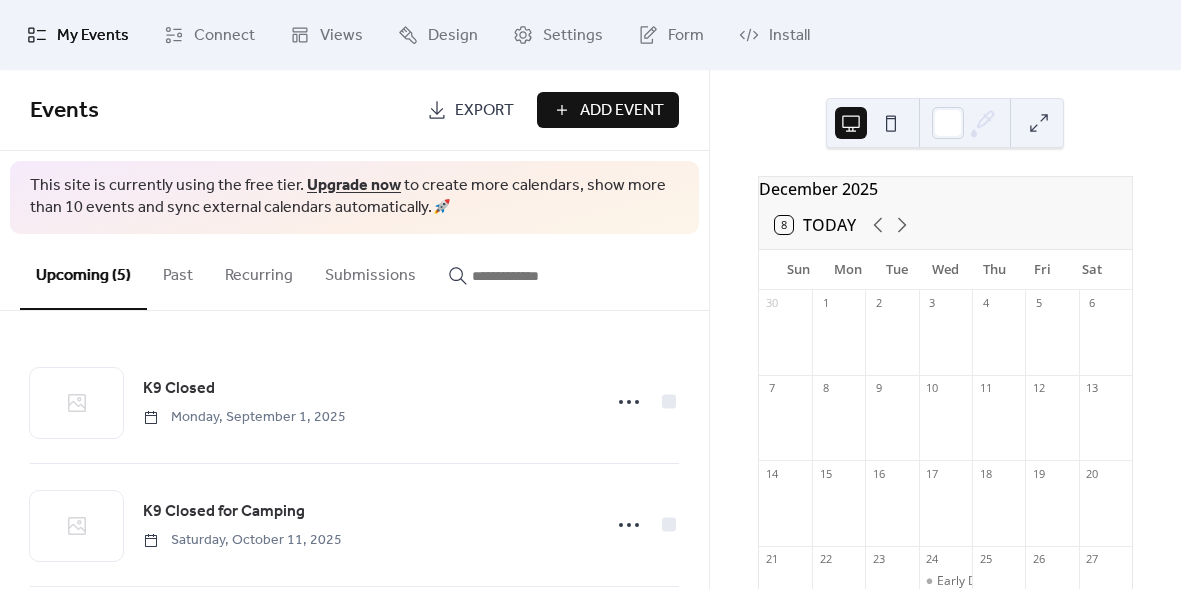 scroll, scrollTop: 41, scrollLeft: 0, axis: vertical 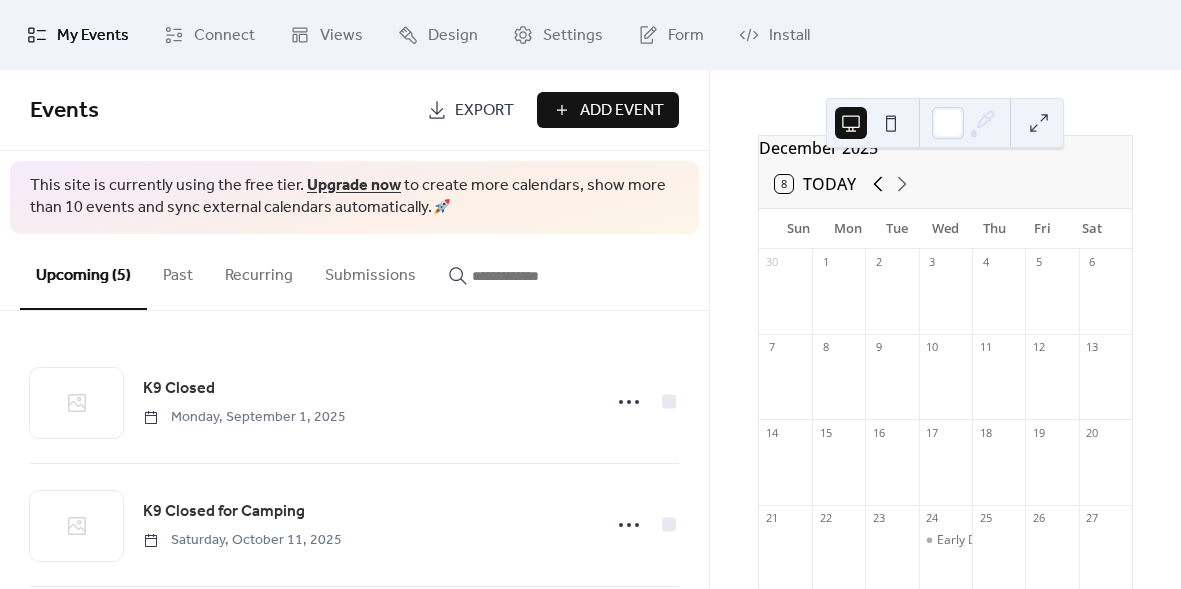 click 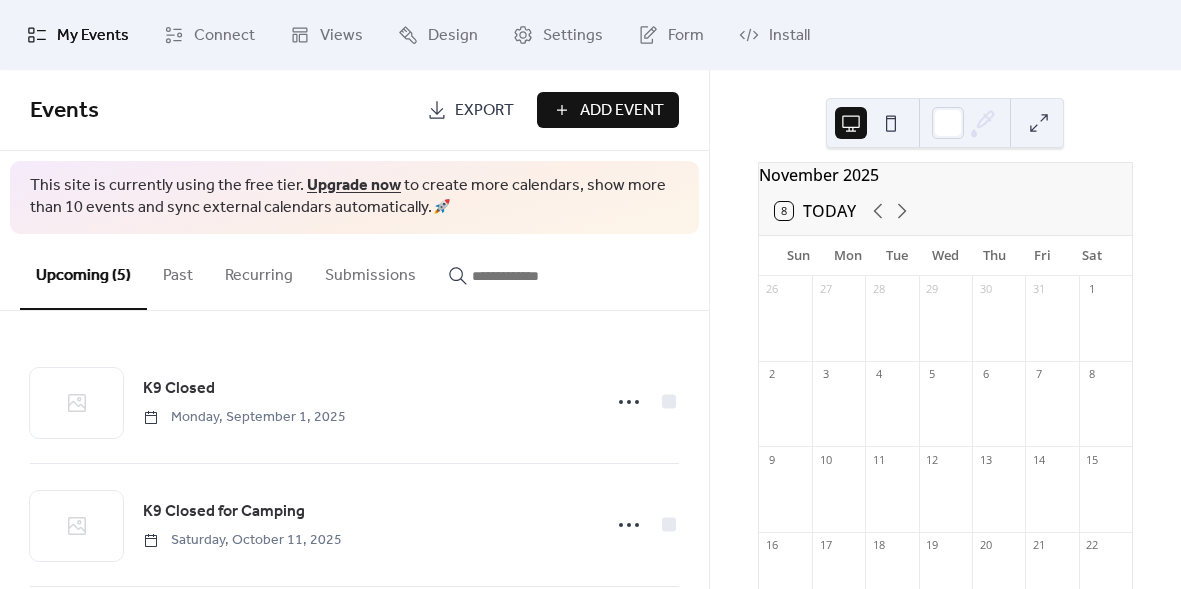 scroll, scrollTop: 11, scrollLeft: 0, axis: vertical 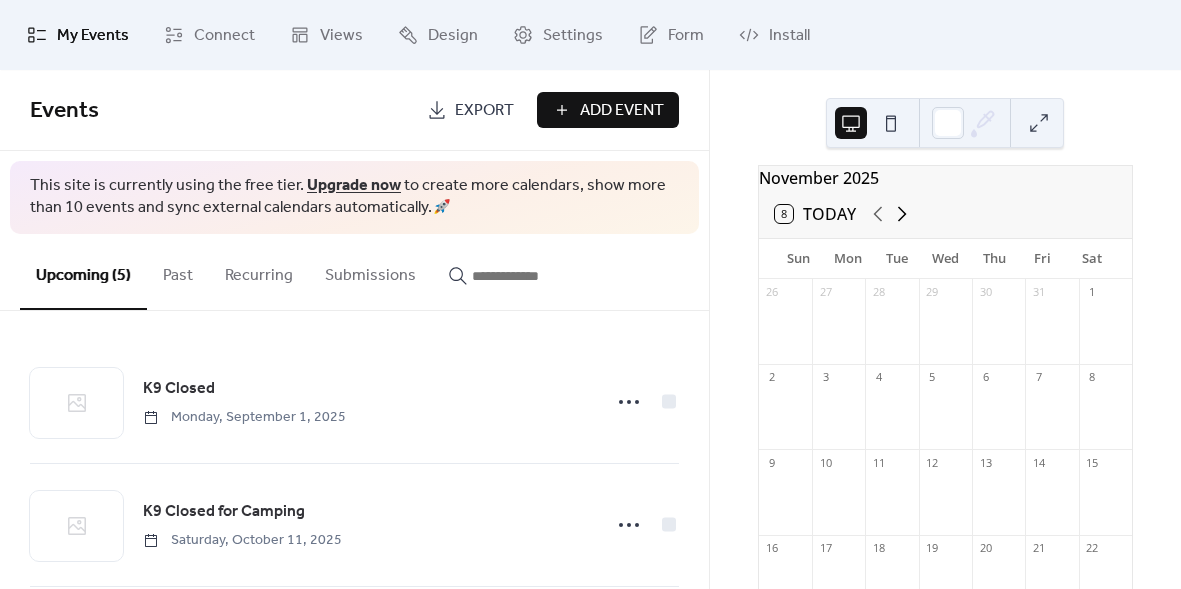 click 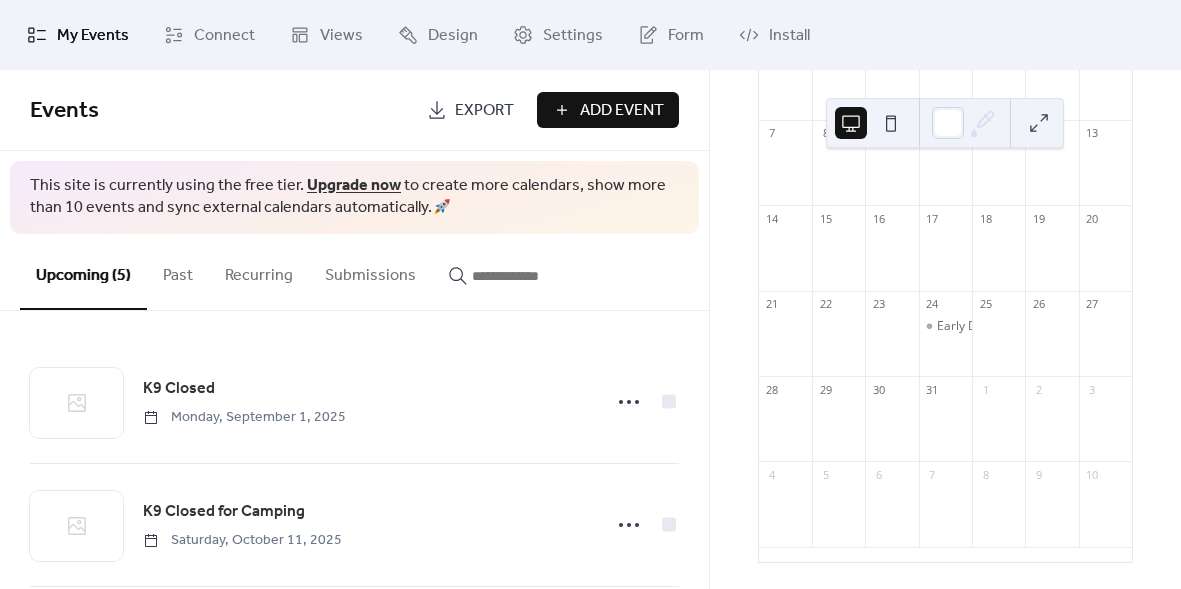 scroll, scrollTop: 273, scrollLeft: 0, axis: vertical 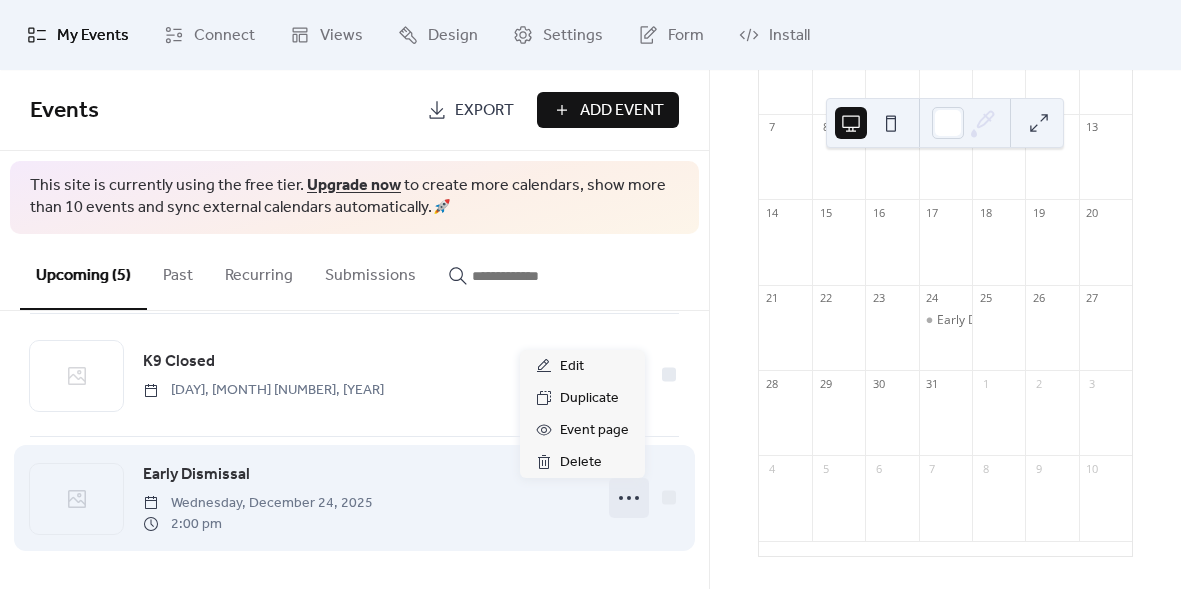 click 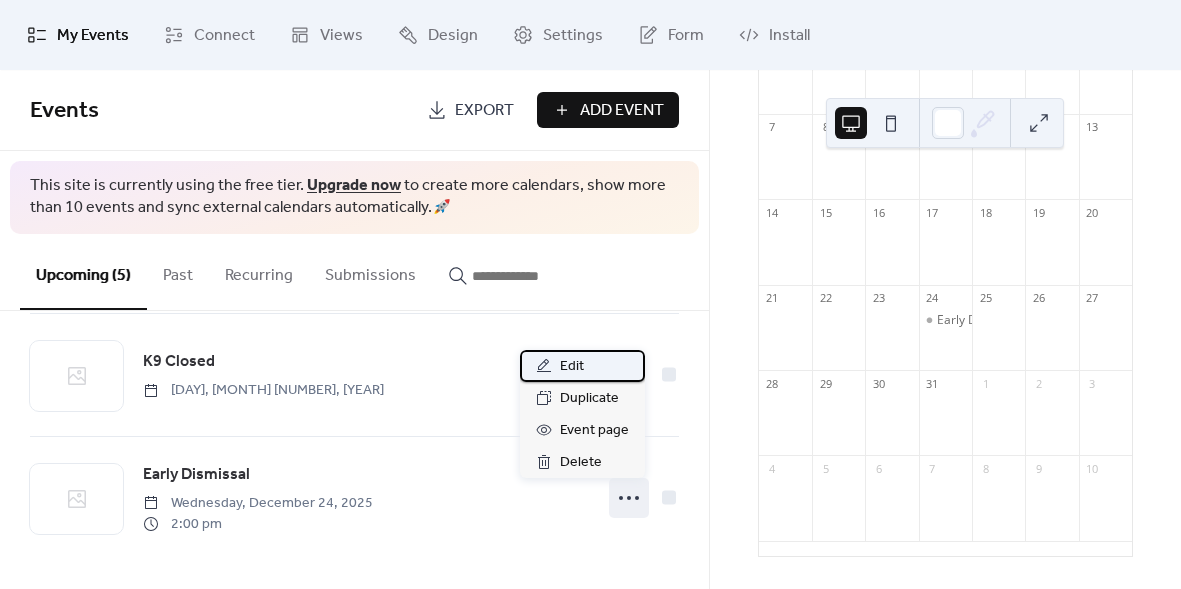 click on "Edit" at bounding box center (582, 366) 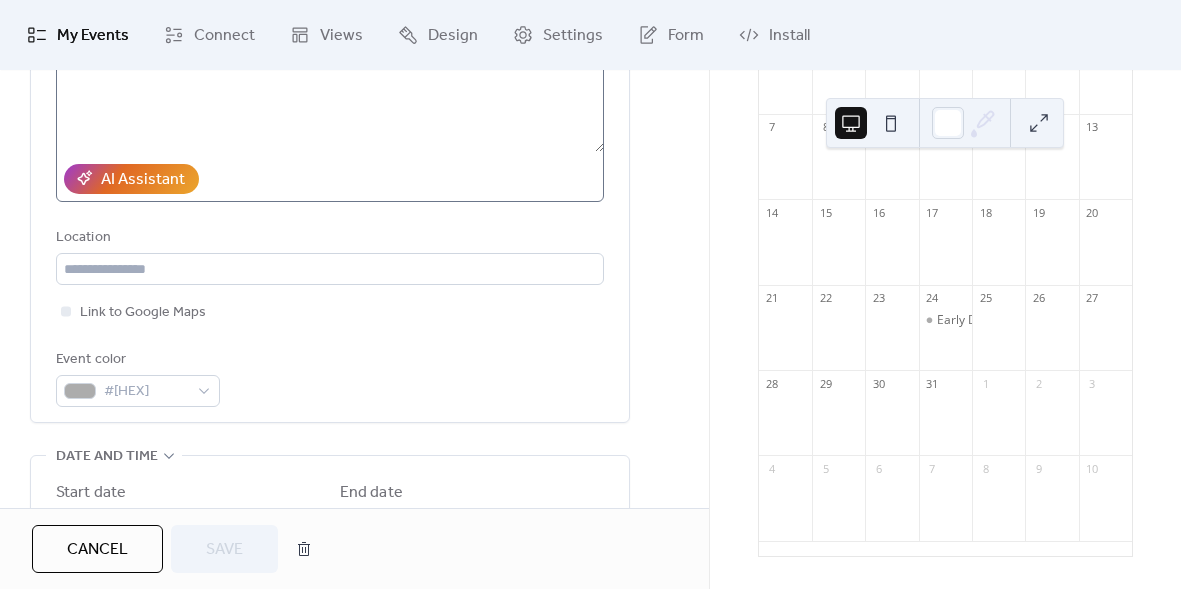 scroll, scrollTop: 317, scrollLeft: 0, axis: vertical 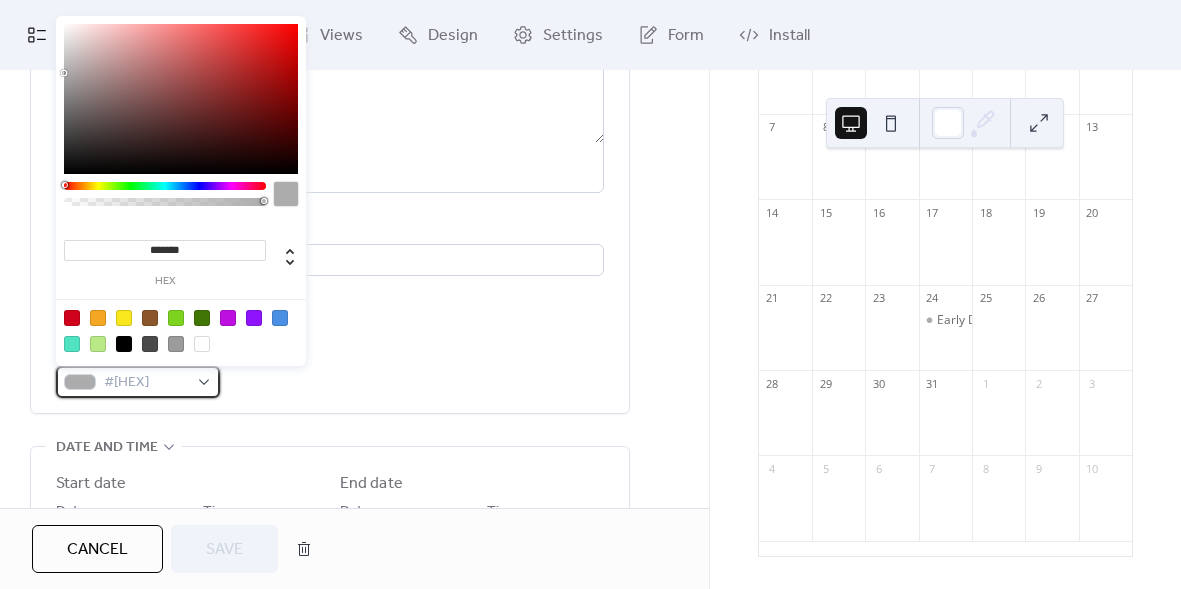 click on "#[HEX]" at bounding box center [138, 382] 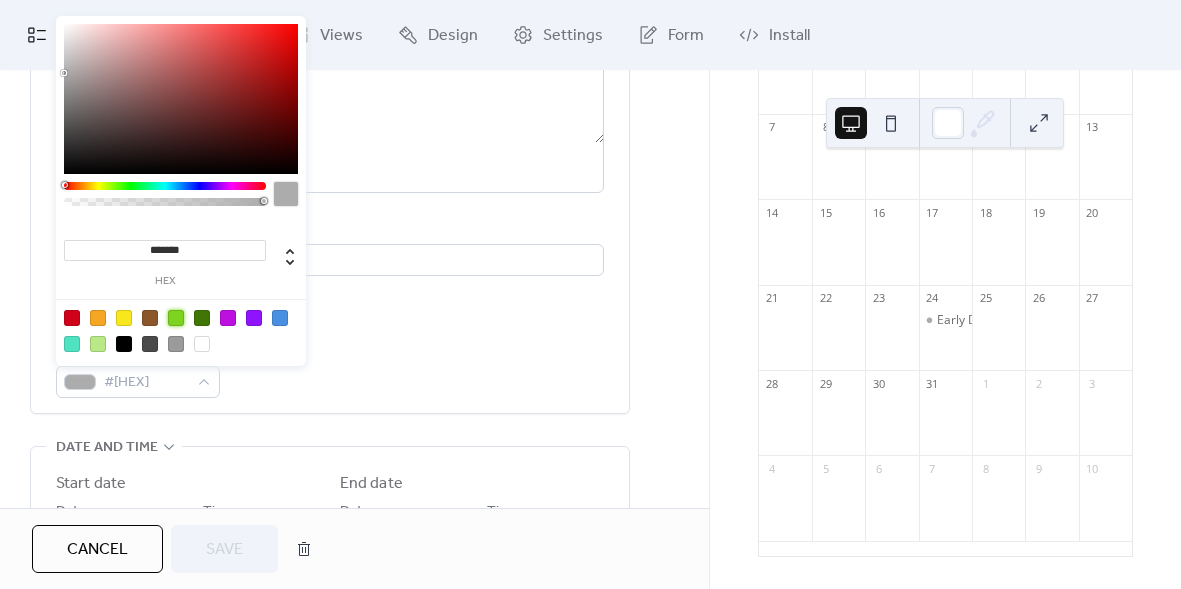 click at bounding box center [176, 318] 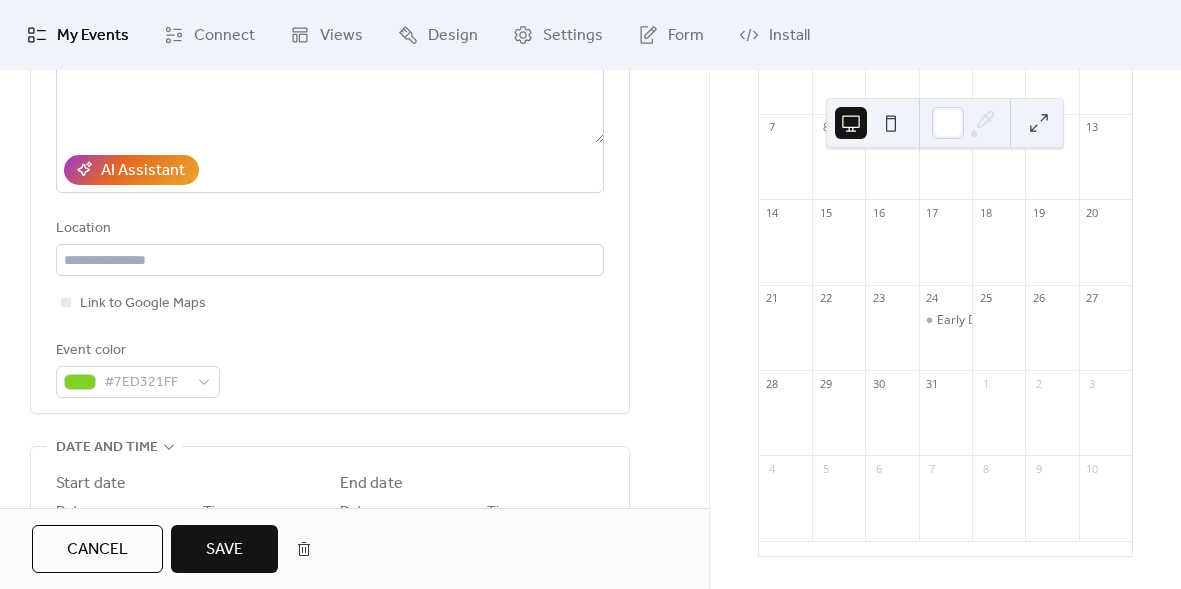 click on "Event color #7ED321FF" at bounding box center [330, 368] 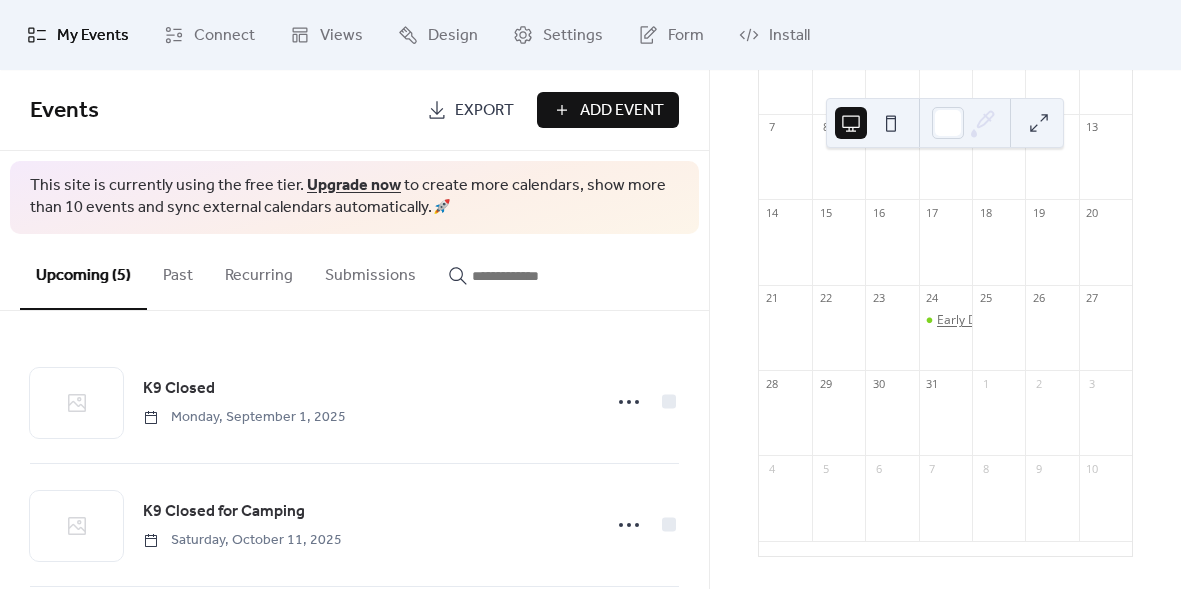 click on "Early Dismissal" at bounding box center [979, 320] 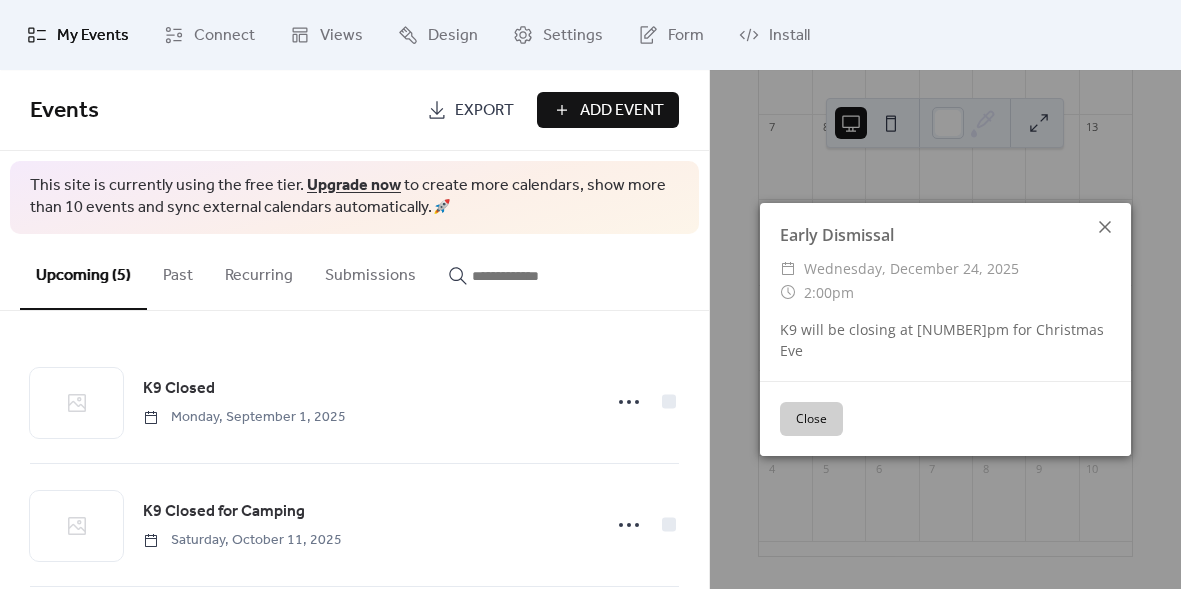 click 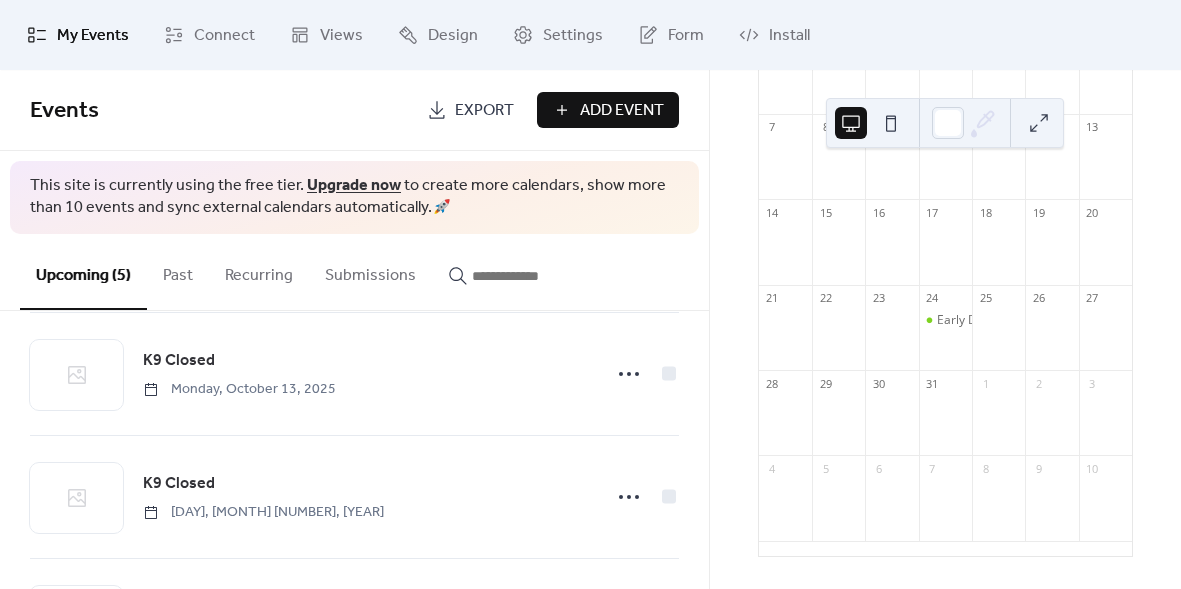 scroll, scrollTop: 396, scrollLeft: 0, axis: vertical 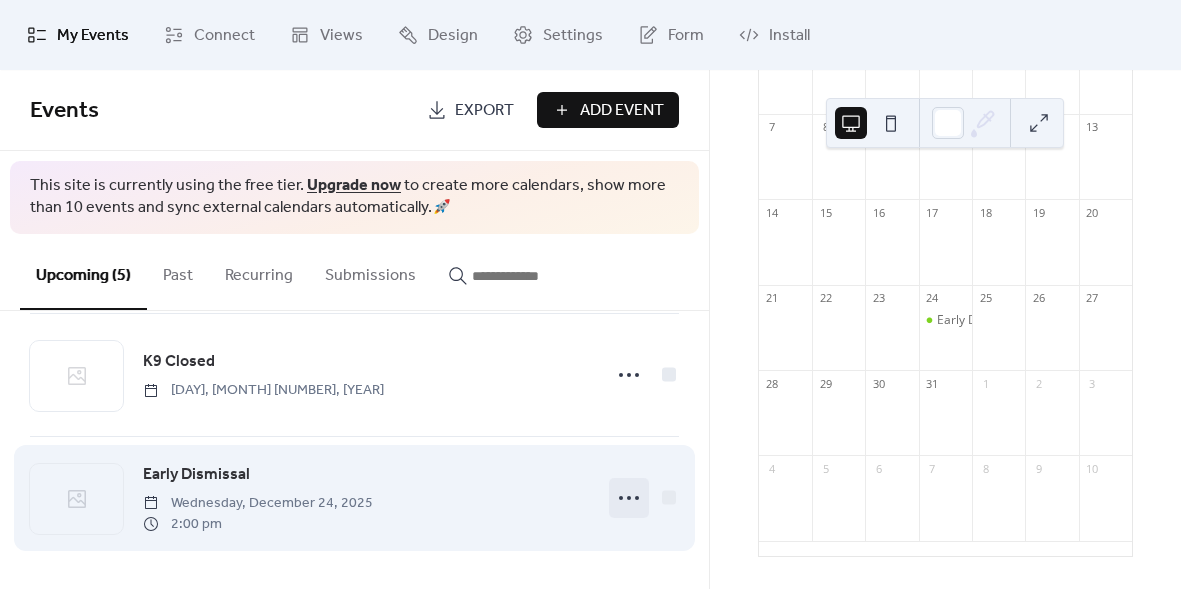 click 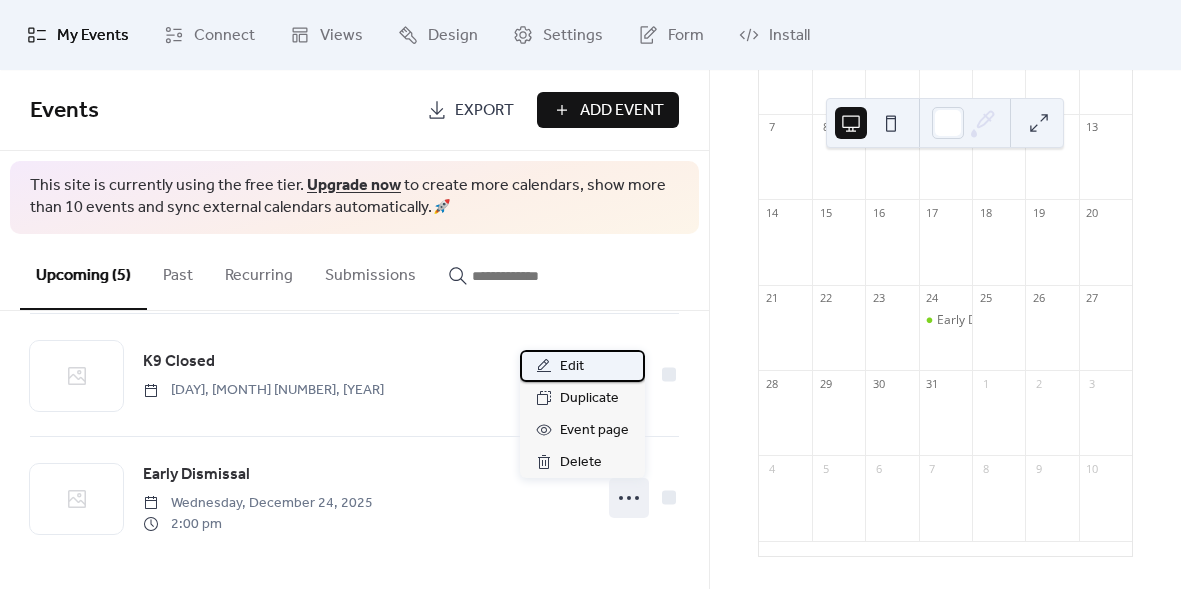 click on "Edit" at bounding box center (582, 366) 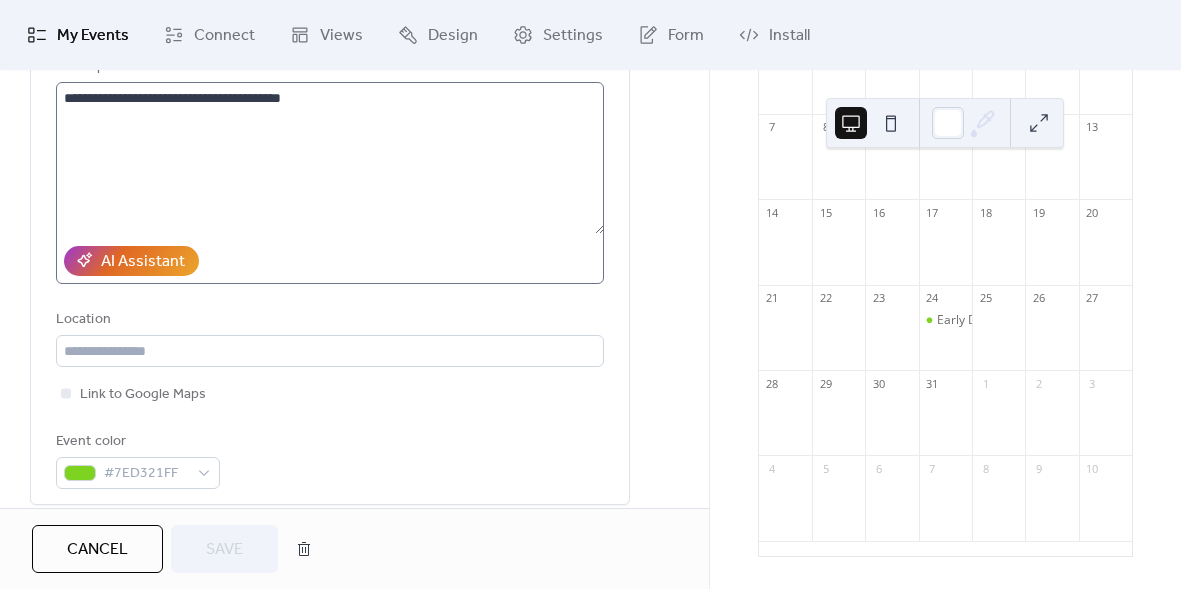 scroll, scrollTop: 231, scrollLeft: 0, axis: vertical 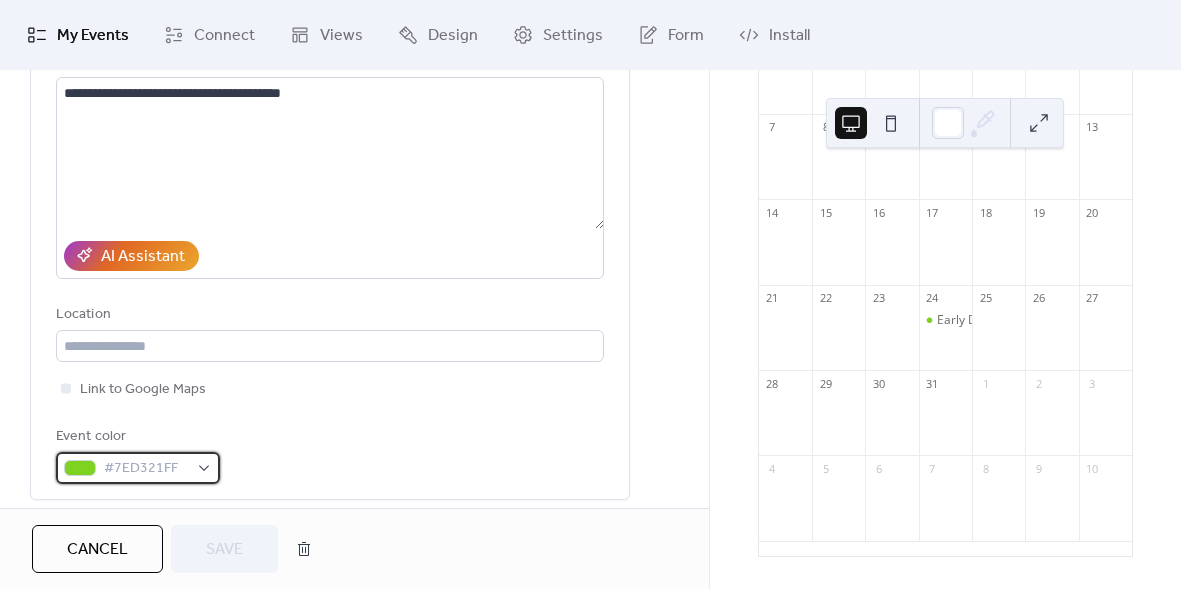 click on "#7ED321FF" at bounding box center (138, 468) 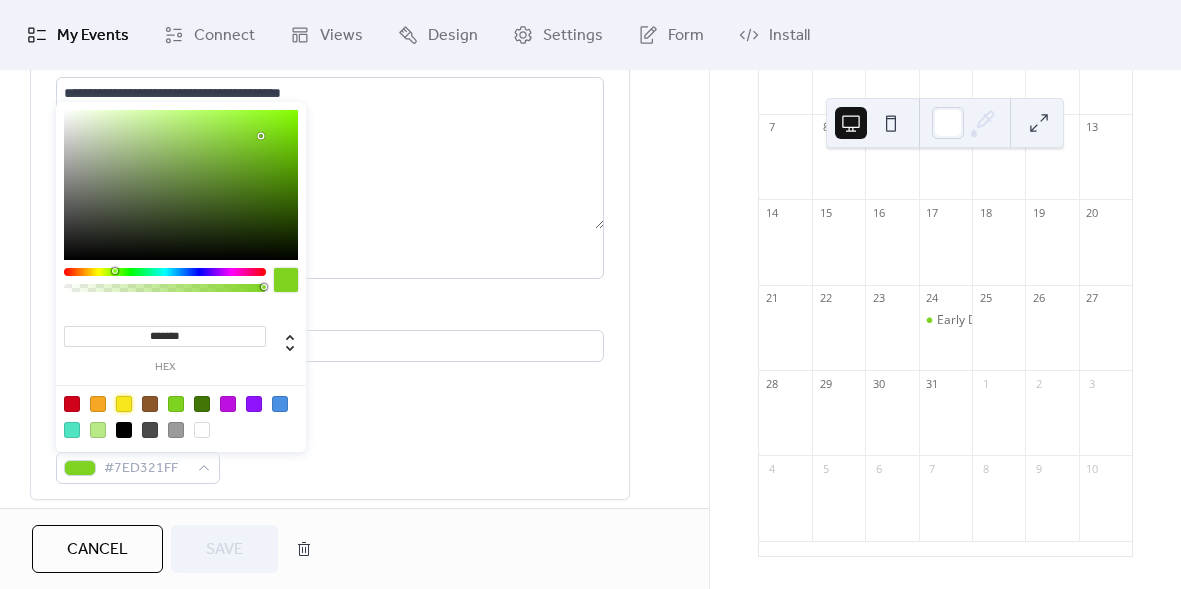 click at bounding box center [124, 404] 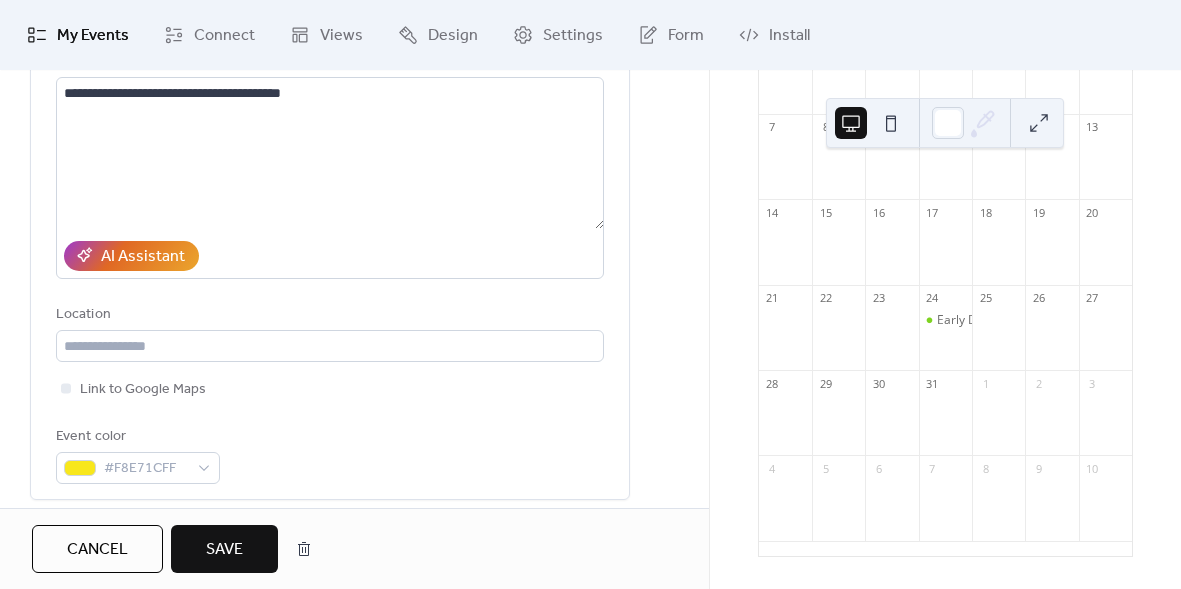 click on "Save" at bounding box center (224, 549) 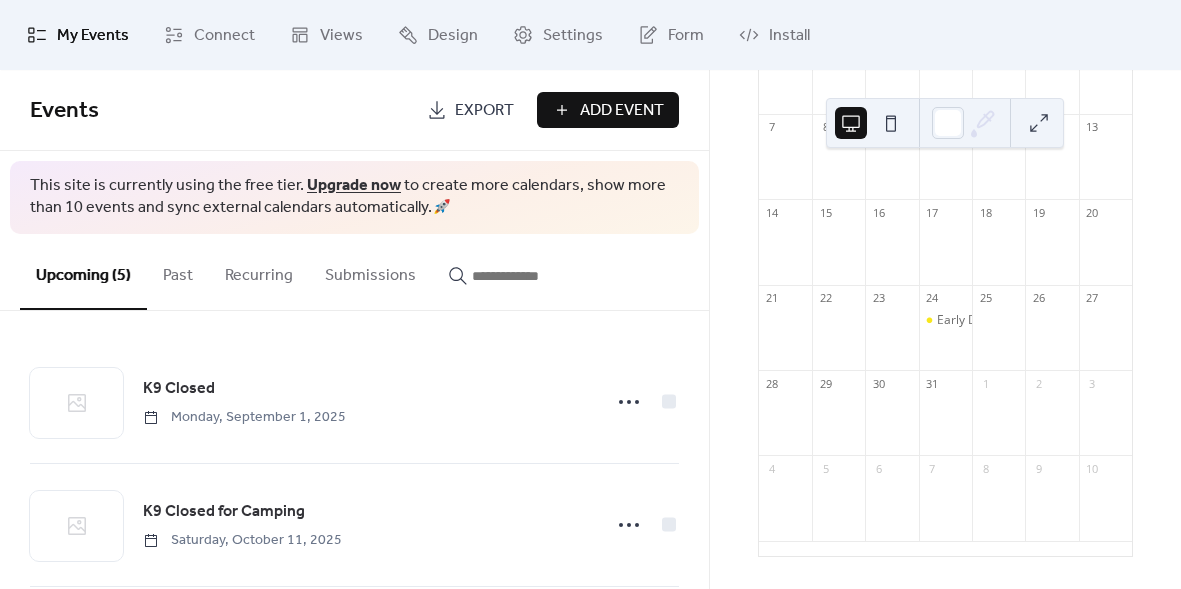 scroll, scrollTop: 16, scrollLeft: 0, axis: vertical 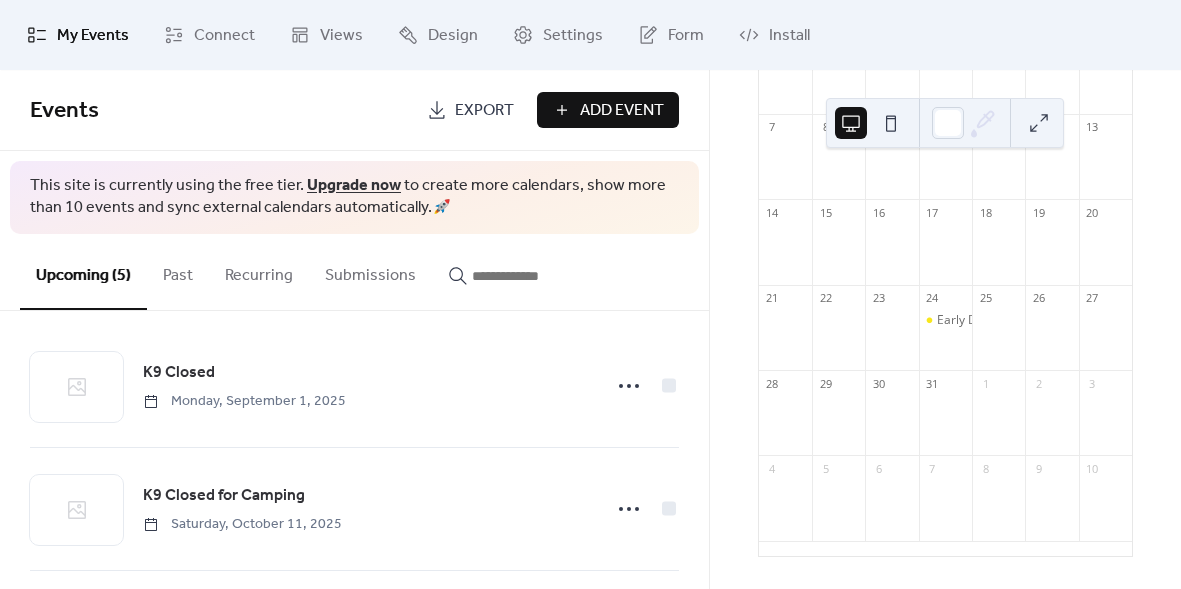 click on "Add Event" at bounding box center (622, 111) 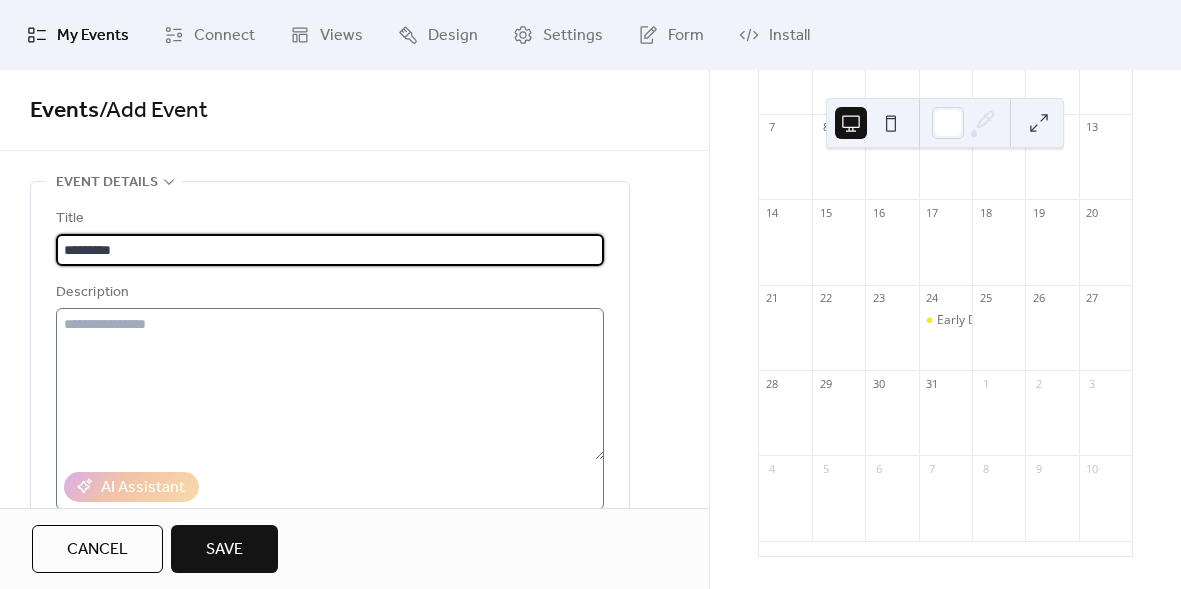 type on "*********" 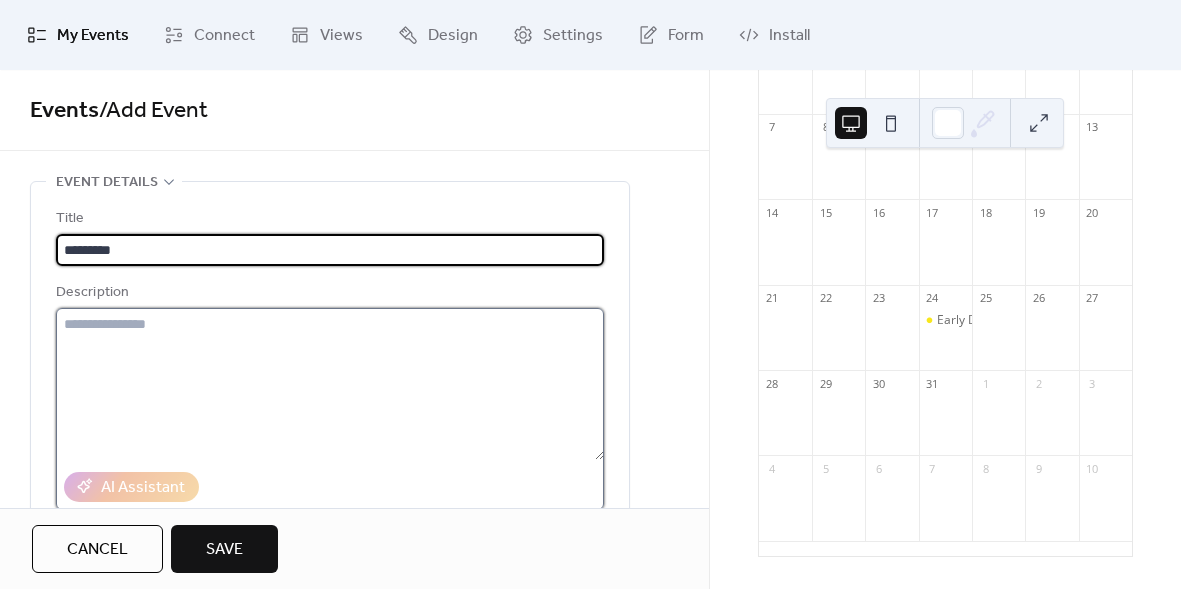 click at bounding box center [330, 384] 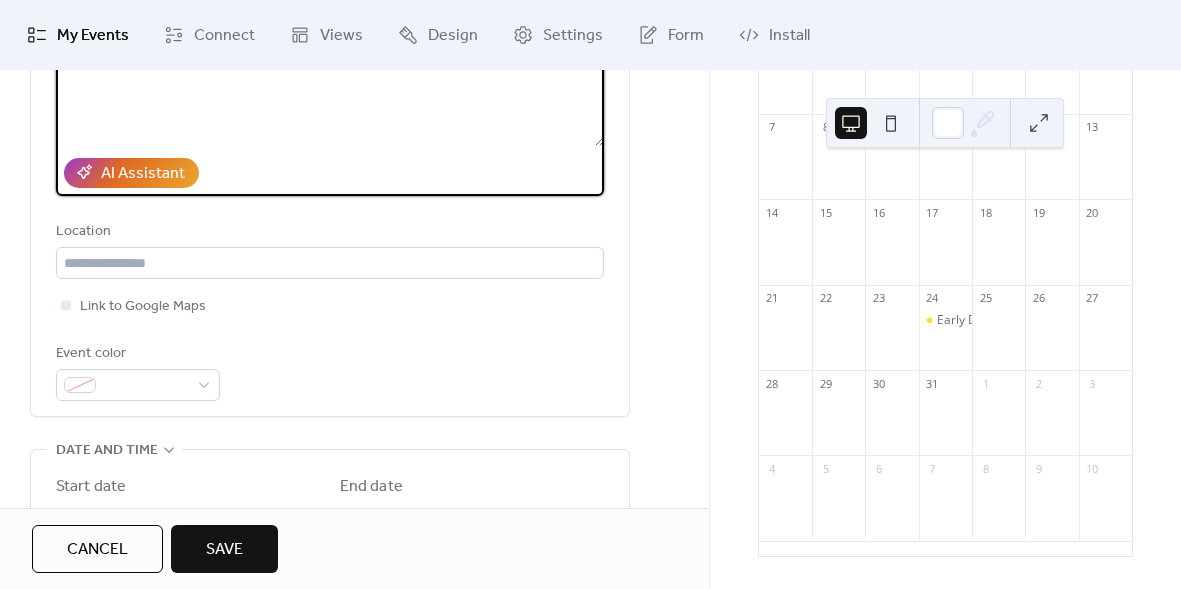scroll, scrollTop: 317, scrollLeft: 0, axis: vertical 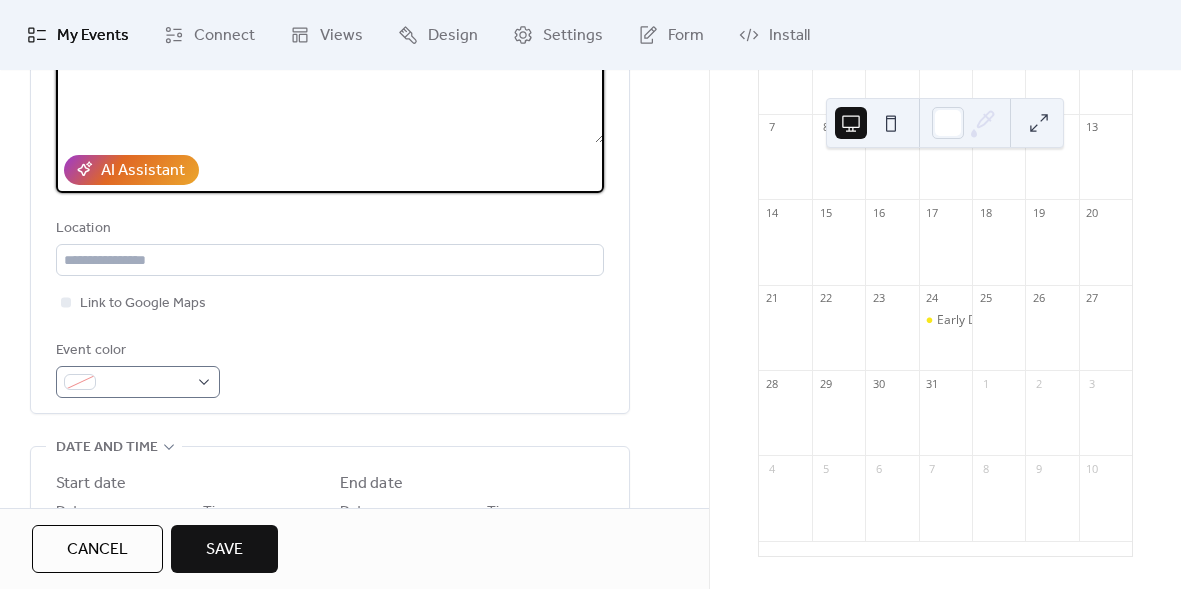 type on "**********" 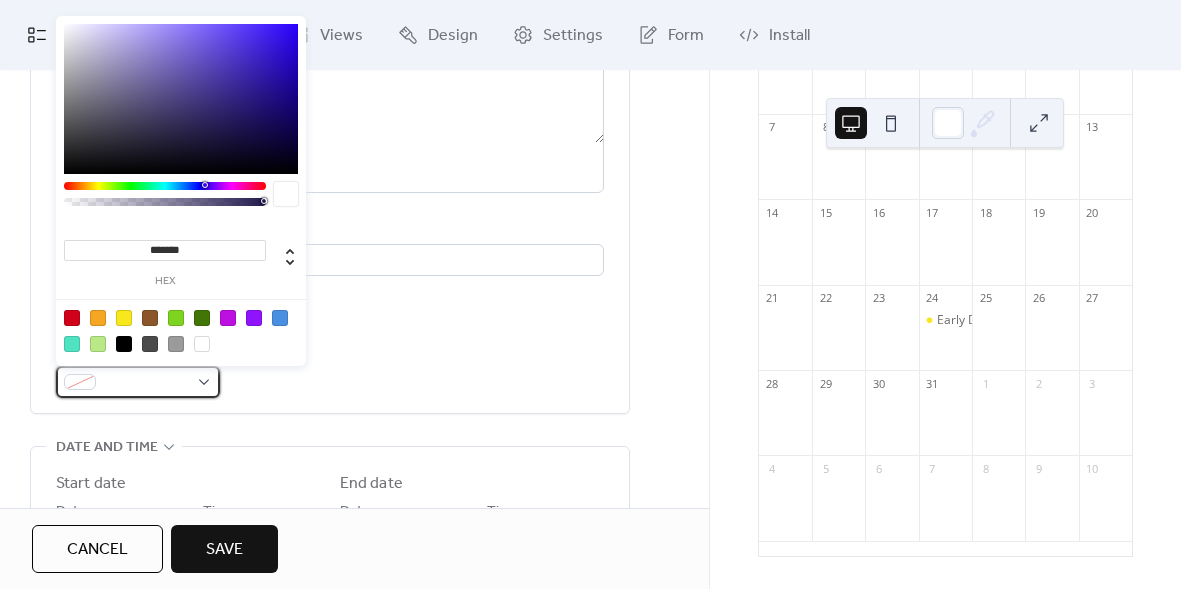 click at bounding box center [138, 382] 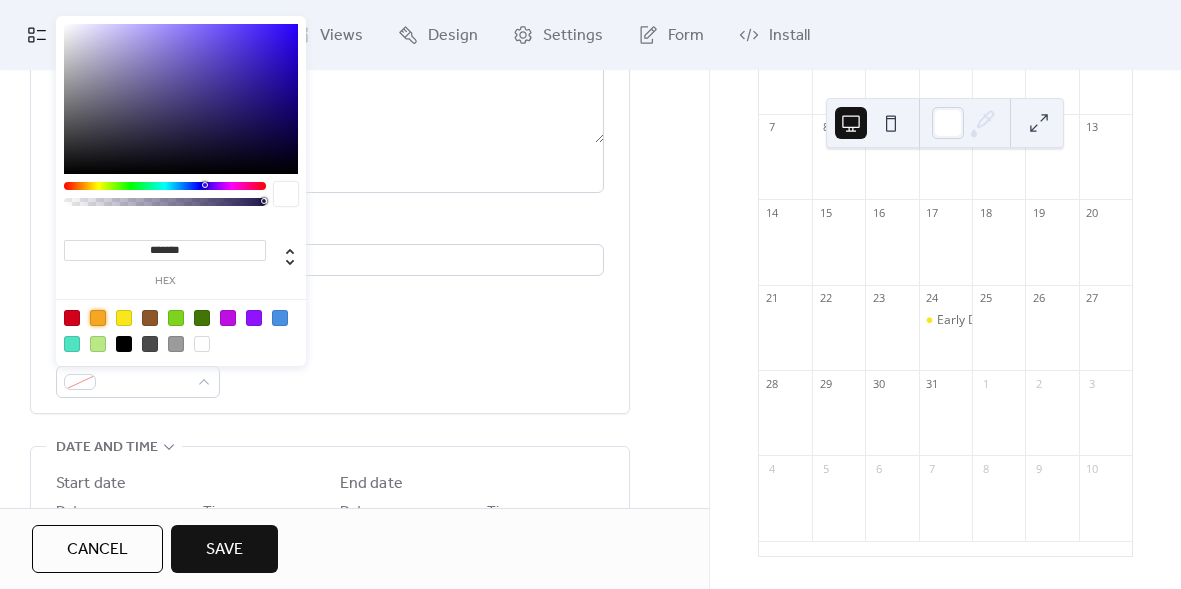 click at bounding box center [98, 318] 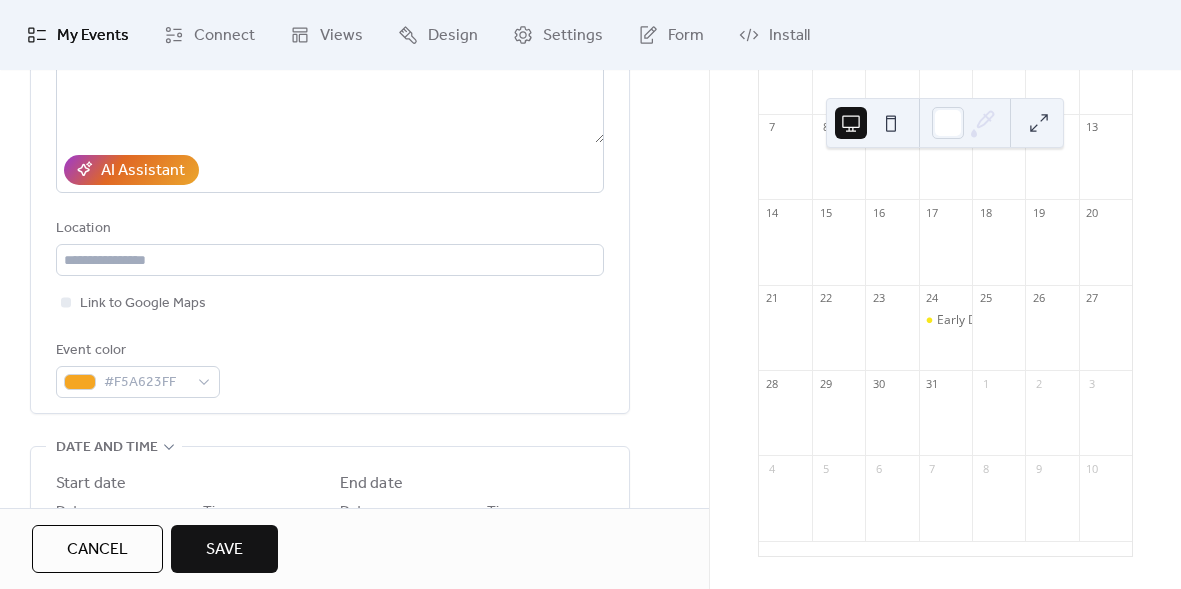 click on "Event color #F5A623FF" at bounding box center [330, 368] 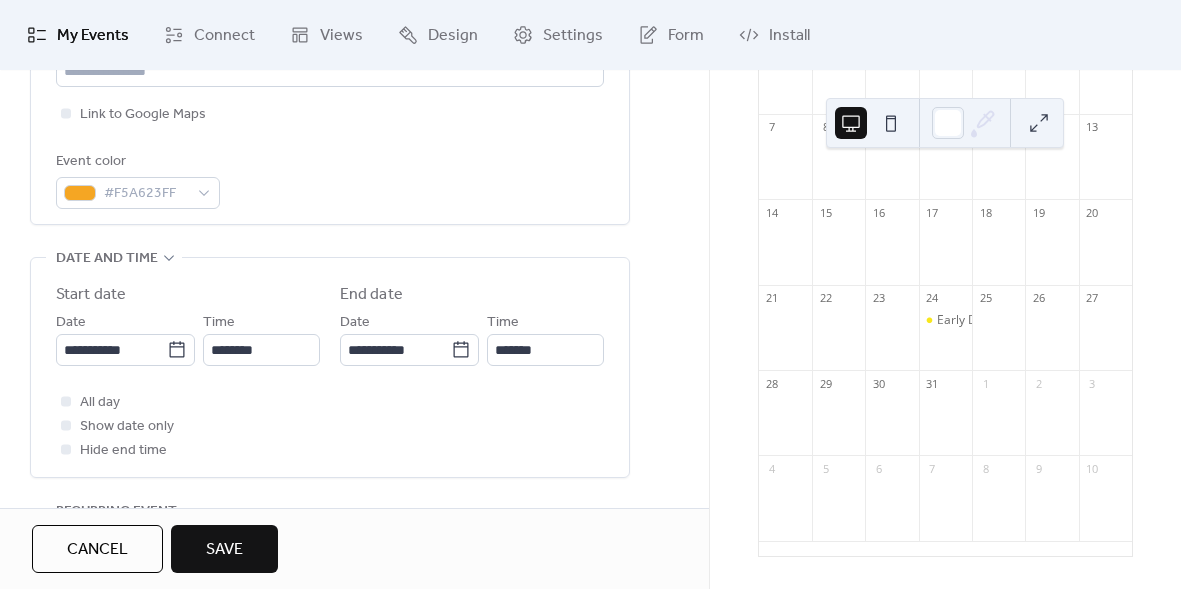 scroll, scrollTop: 511, scrollLeft: 0, axis: vertical 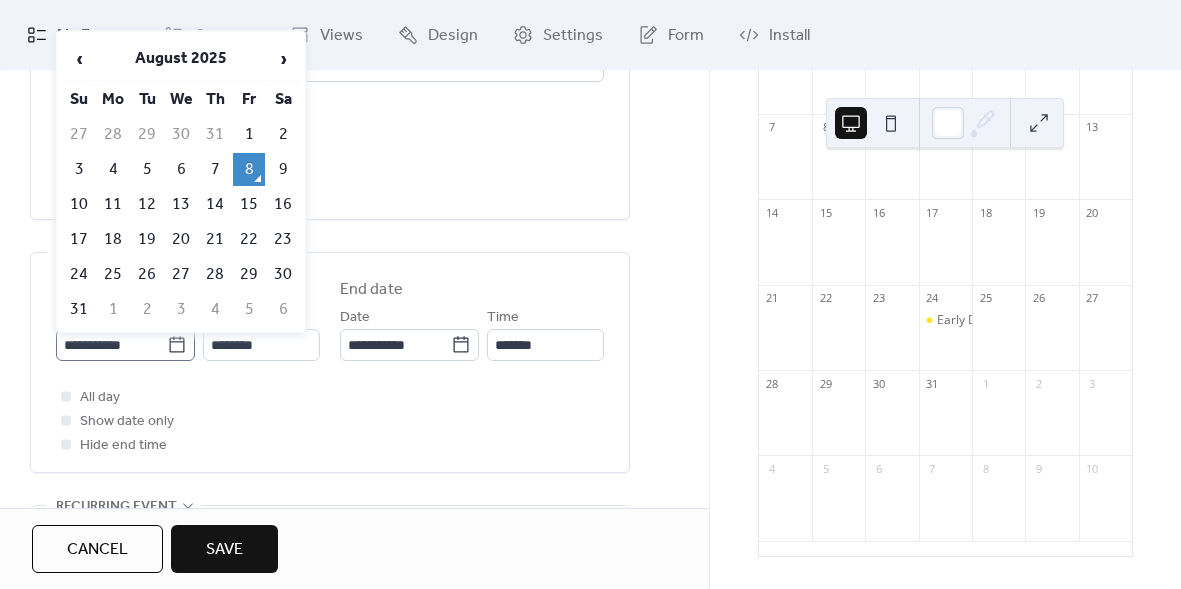 click 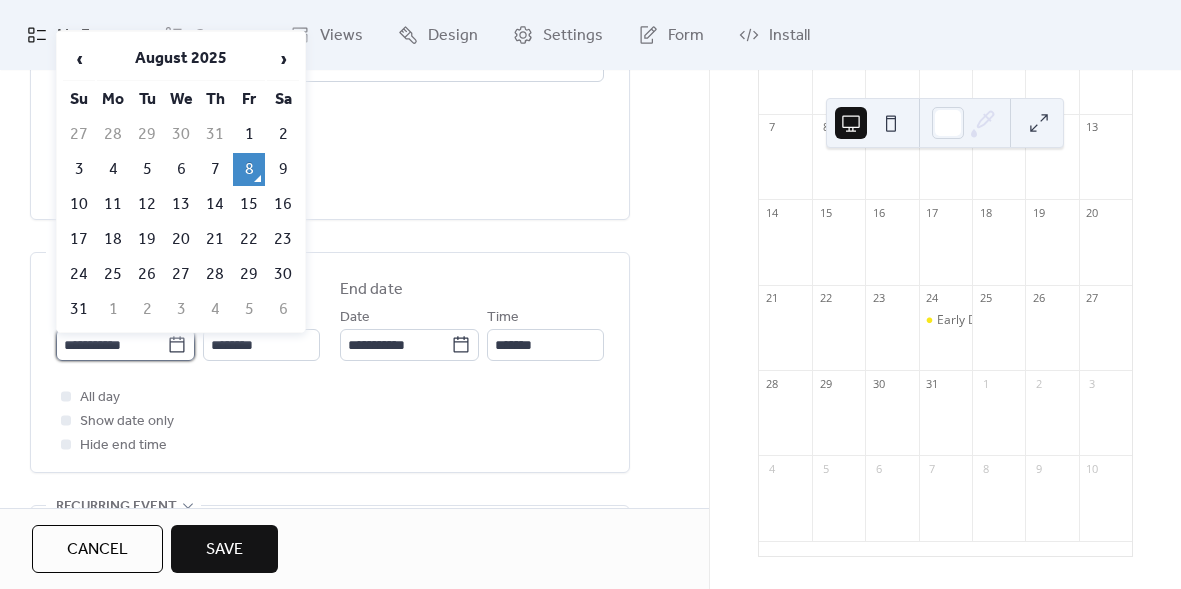 click on "**********" at bounding box center (111, 345) 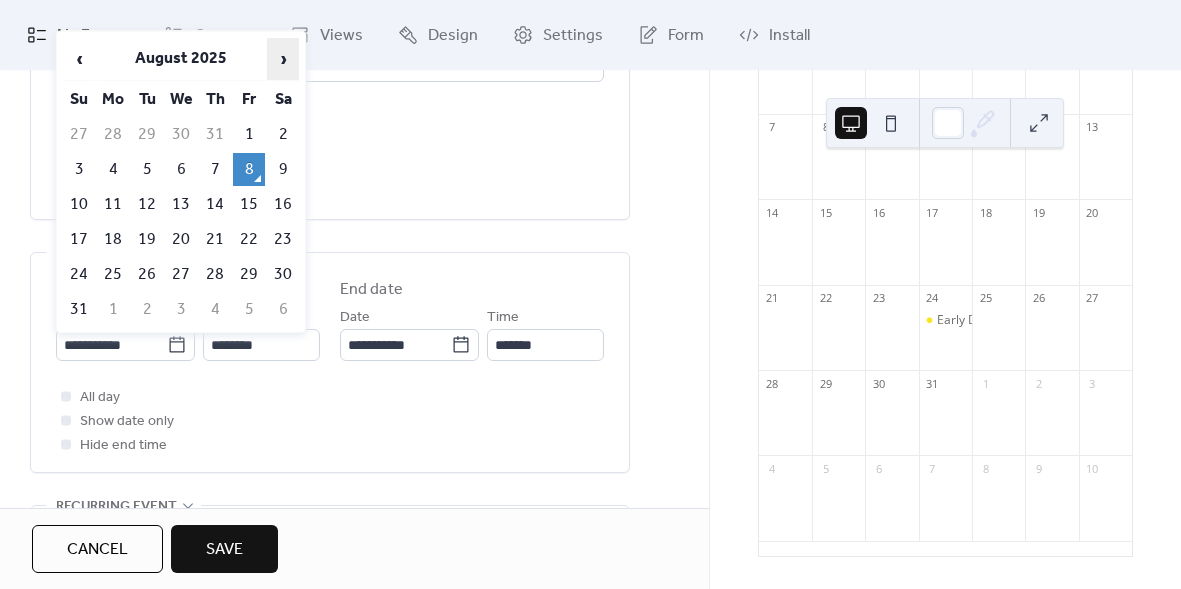 click on "›" at bounding box center [283, 59] 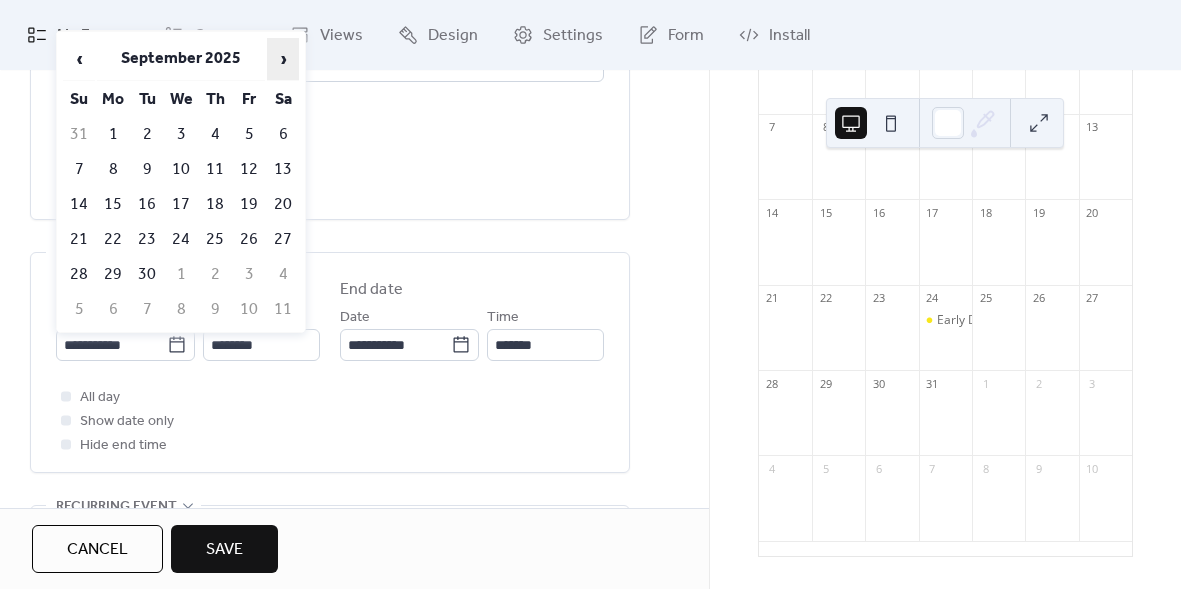 click on "›" at bounding box center (283, 59) 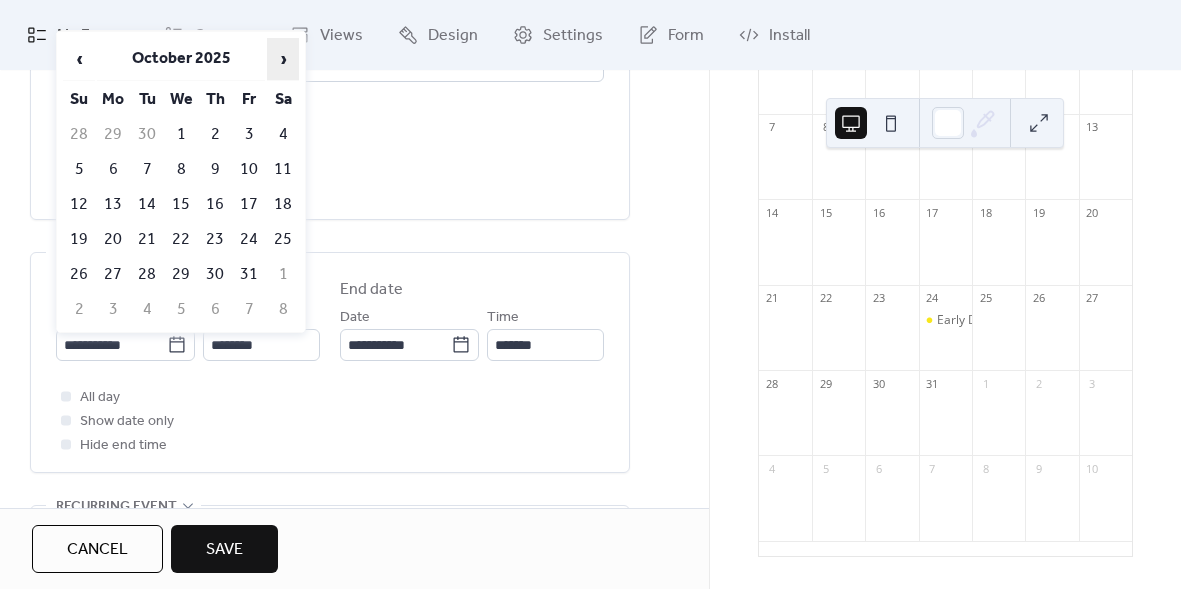 click on "›" at bounding box center (283, 59) 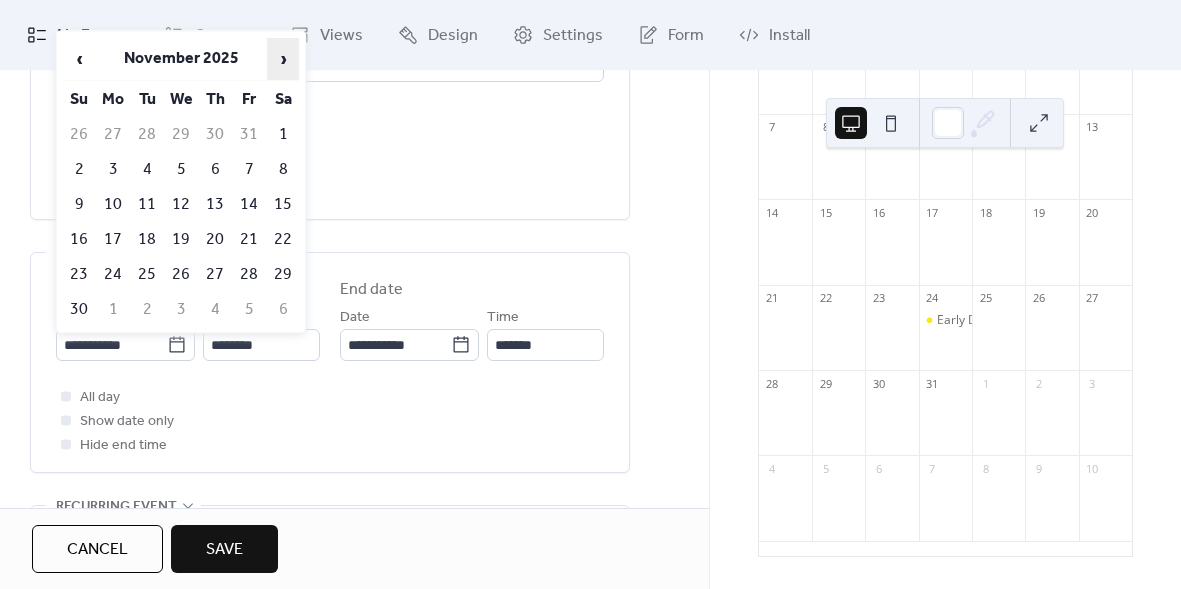 click on "›" at bounding box center [283, 59] 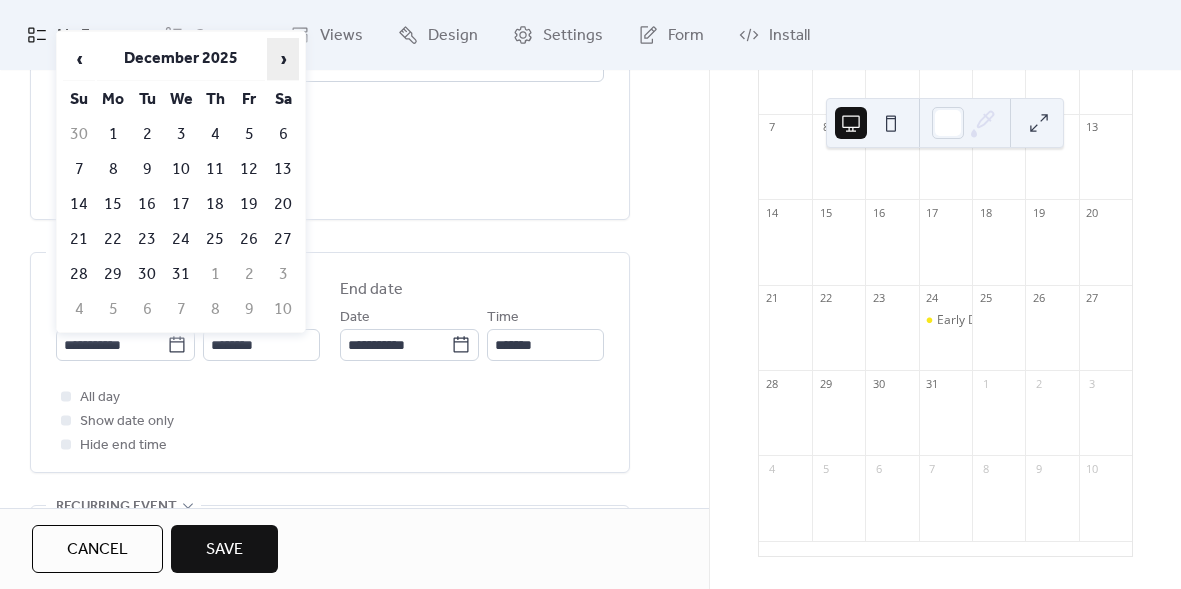 click on "›" at bounding box center (283, 59) 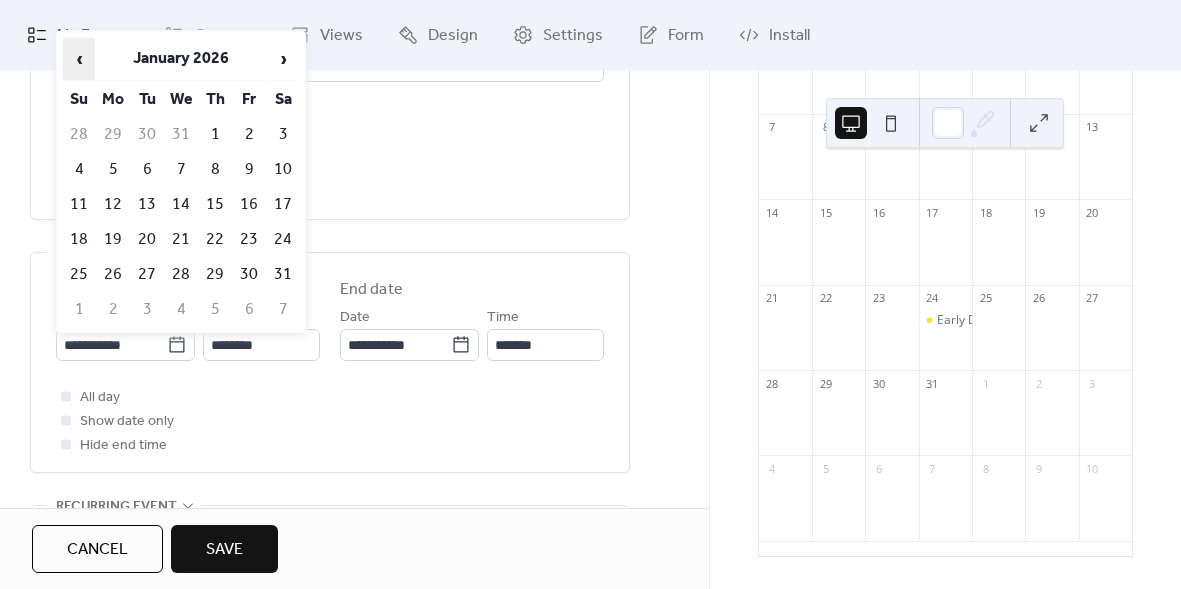 click on "‹" at bounding box center (79, 59) 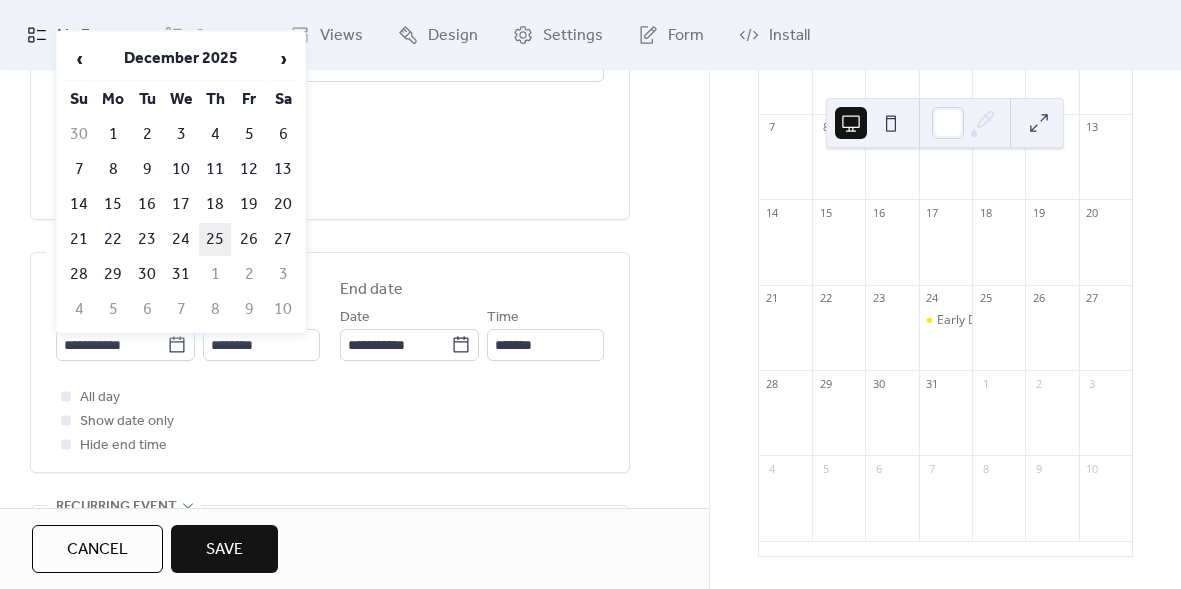 click on "25" at bounding box center [215, 239] 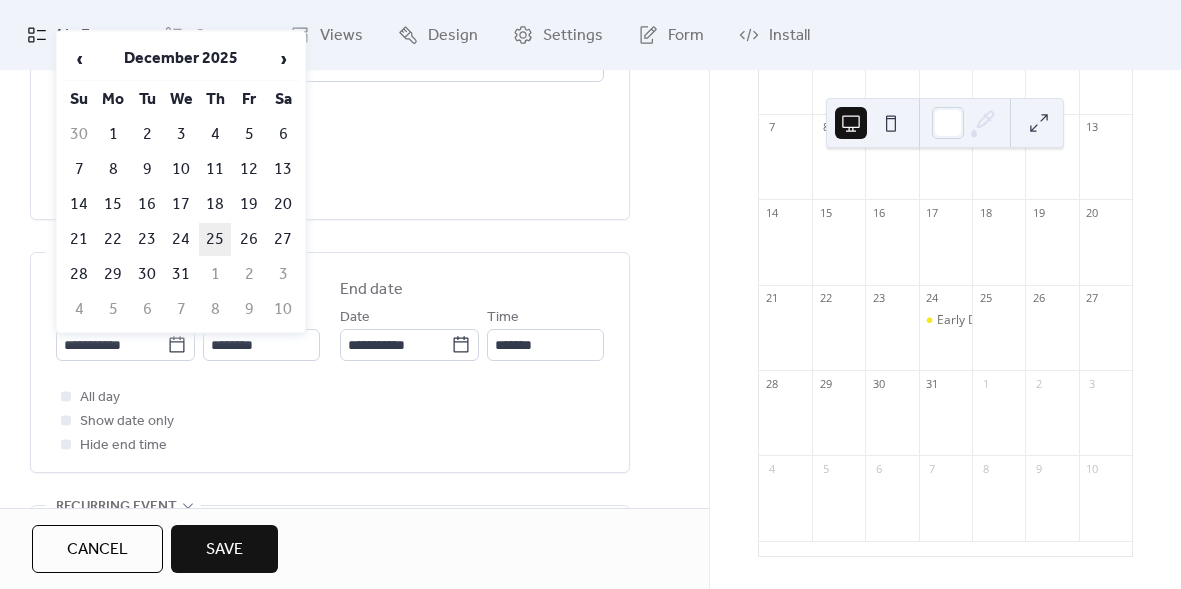 type on "**********" 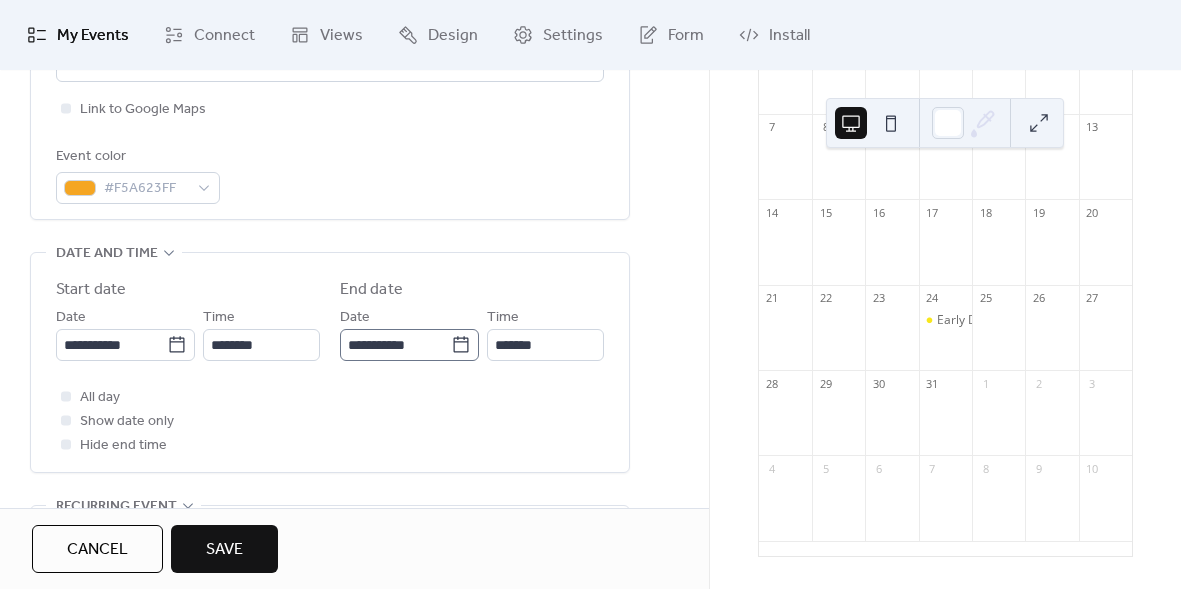 click 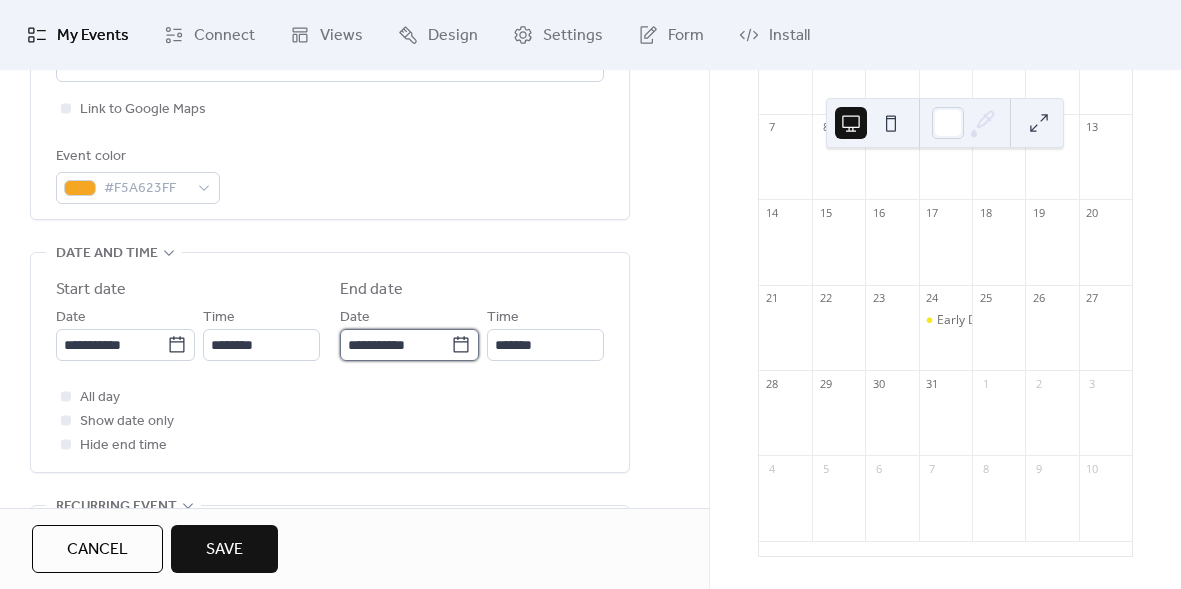 click on "**********" at bounding box center [395, 345] 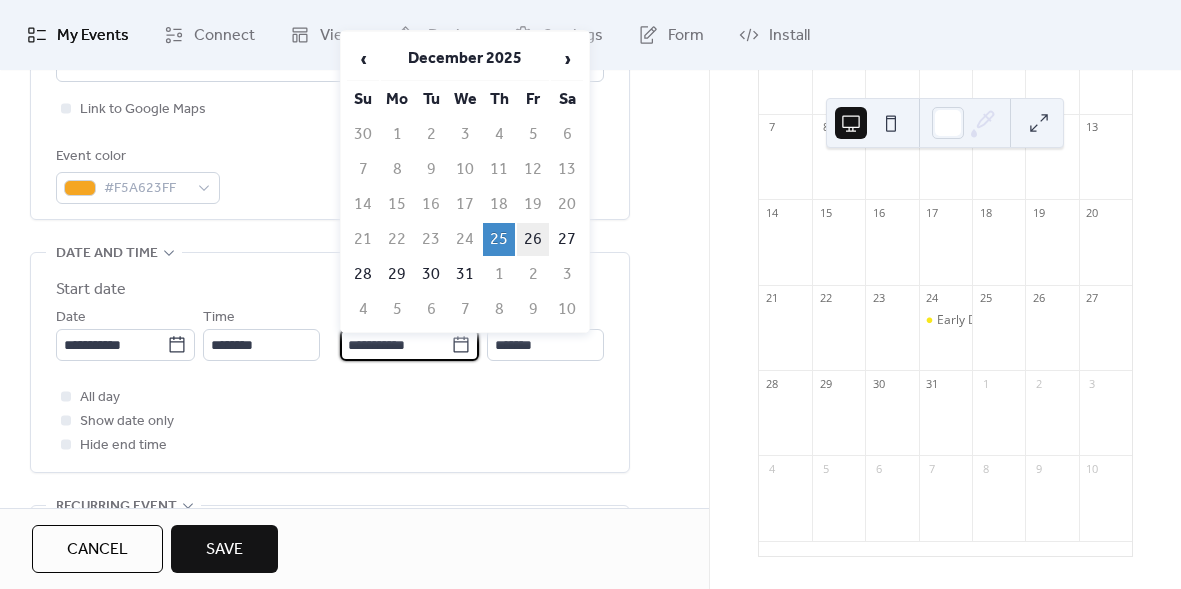 click on "26" at bounding box center [533, 239] 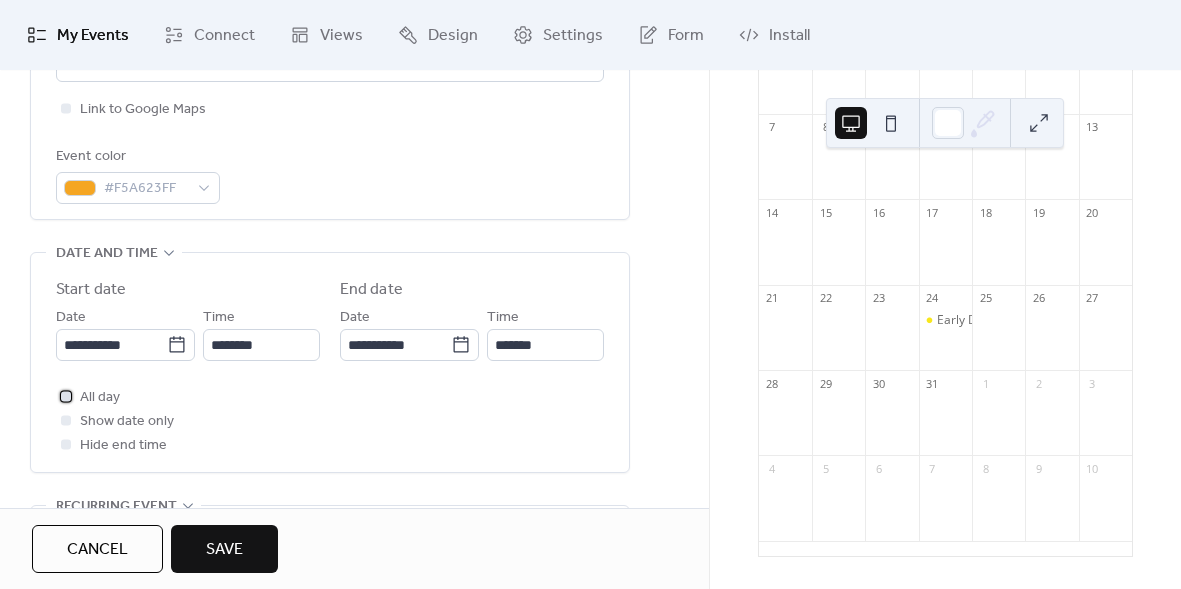 click at bounding box center [66, 396] 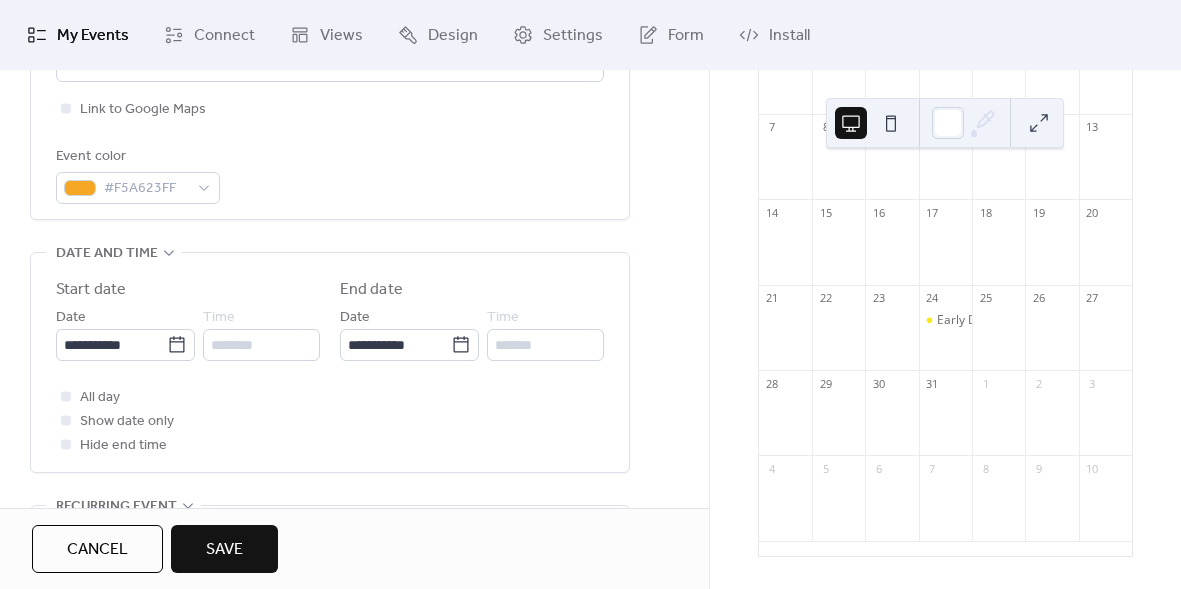 click on "Save" at bounding box center [224, 549] 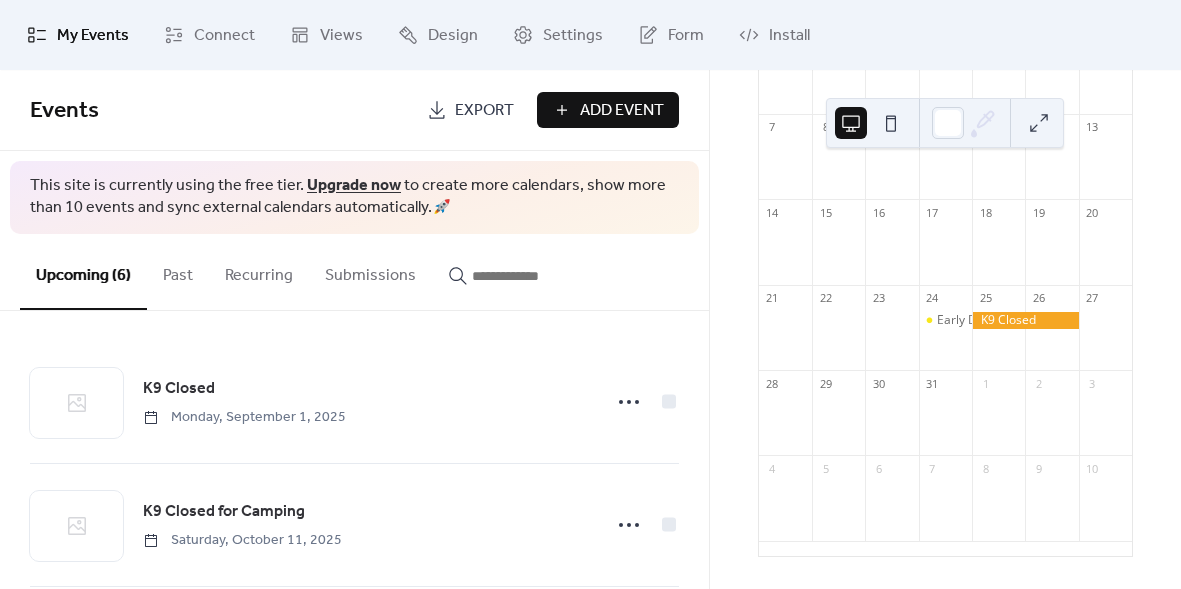 click on "Add Event" at bounding box center (622, 111) 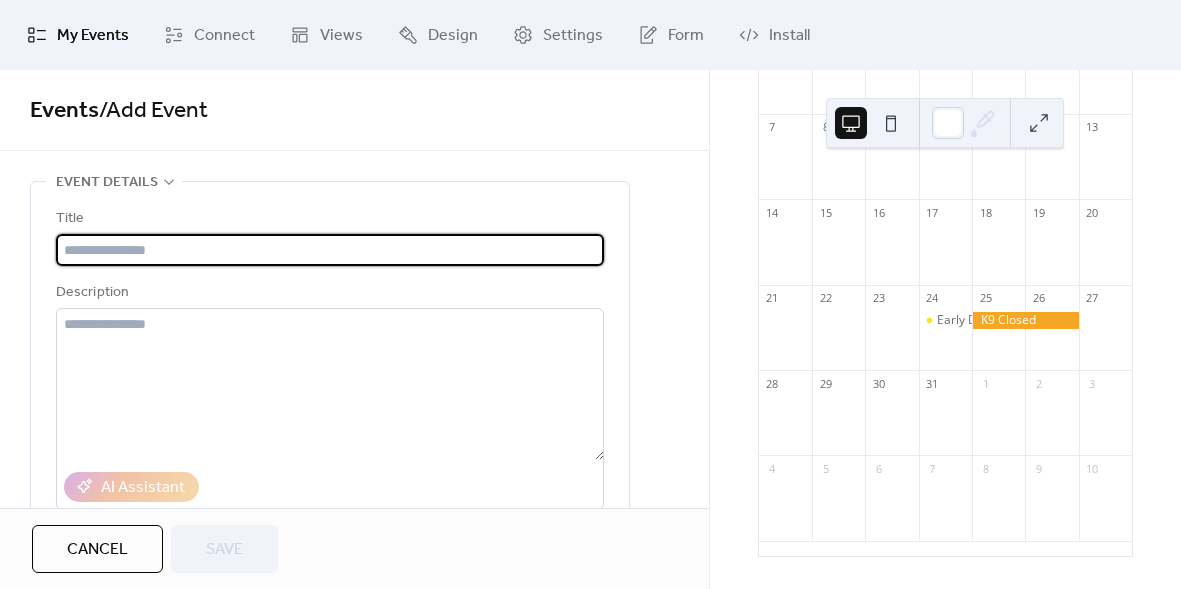 click at bounding box center (330, 250) 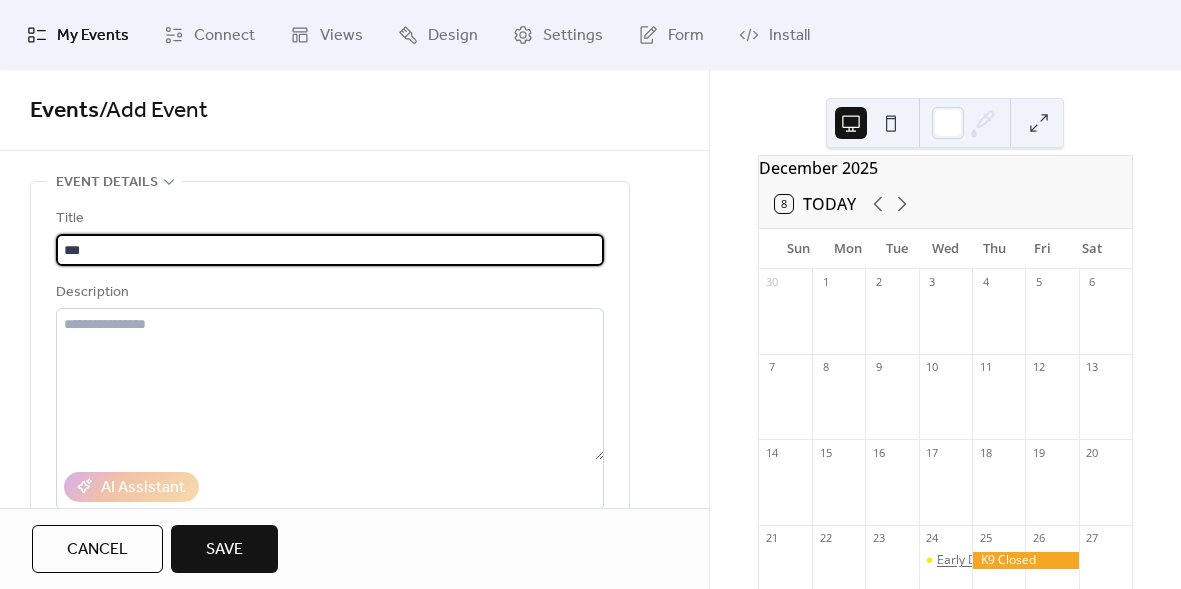 scroll, scrollTop: 0, scrollLeft: 0, axis: both 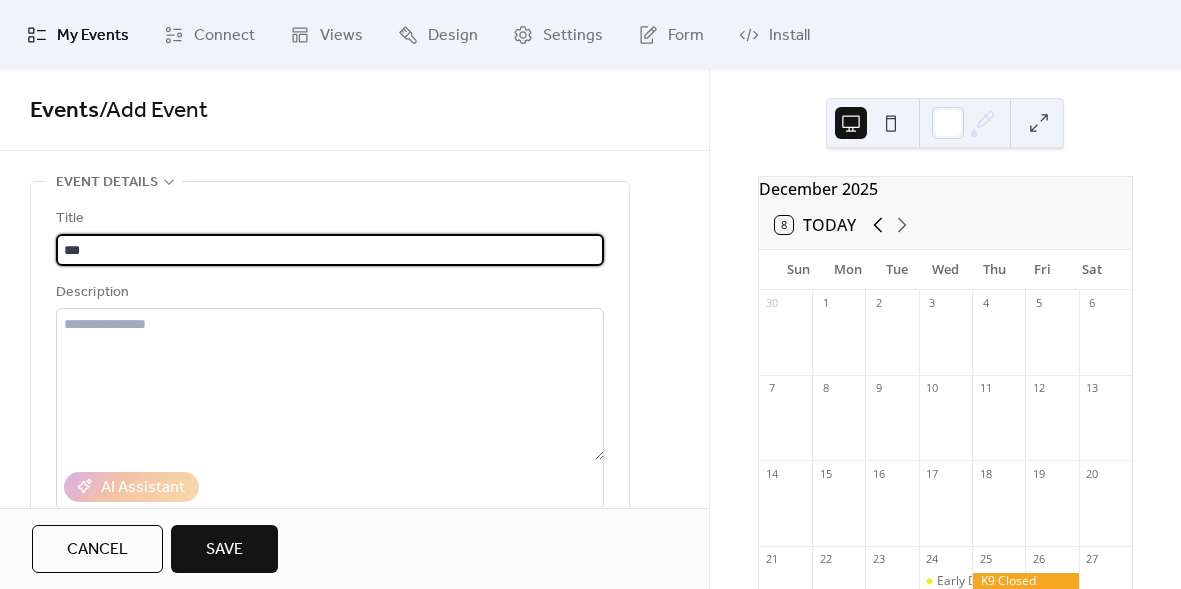 click 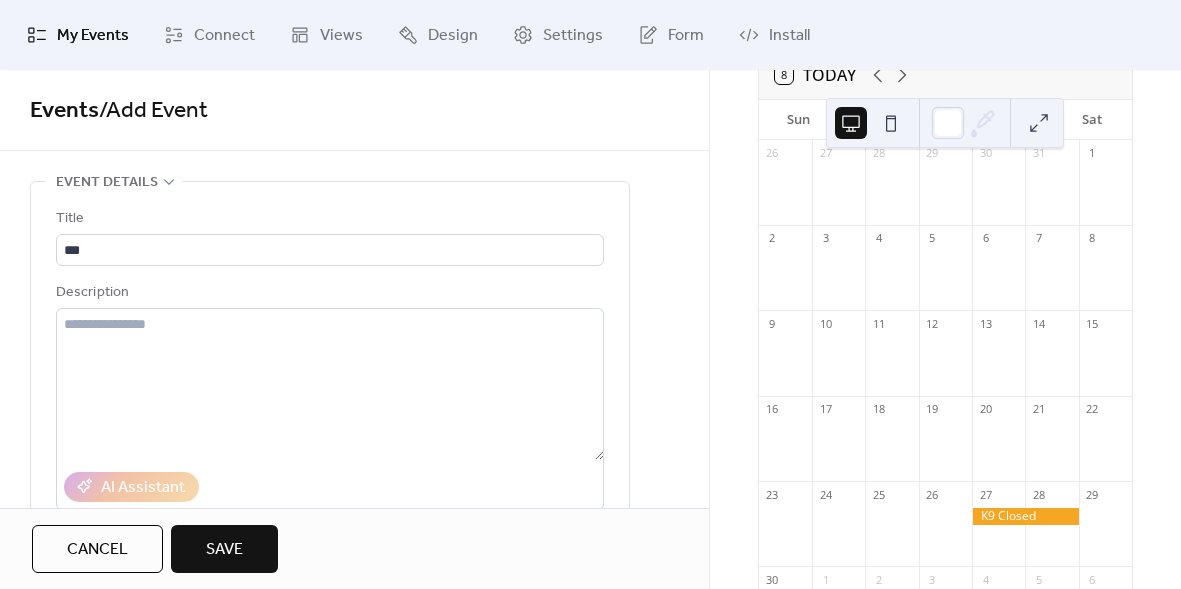 scroll, scrollTop: 0, scrollLeft: 0, axis: both 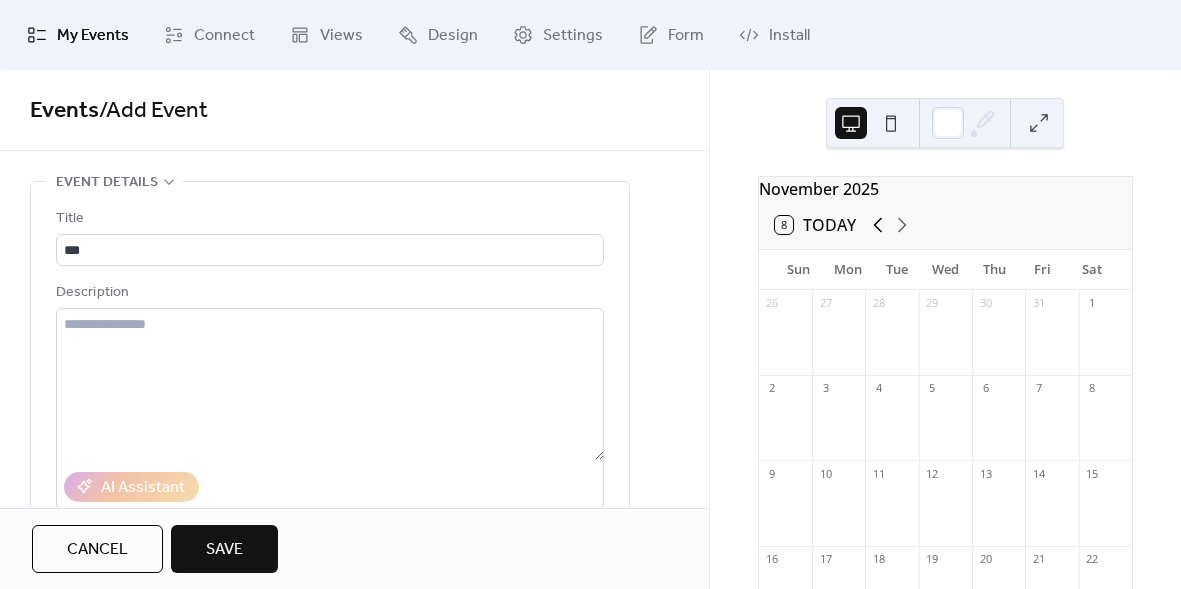 click 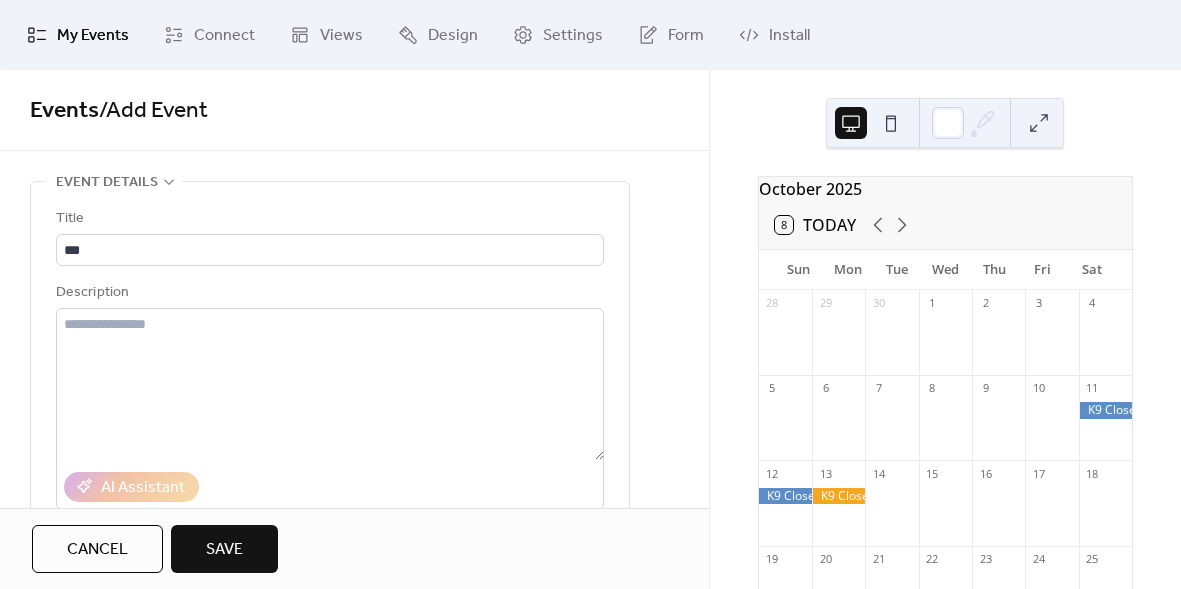 click at bounding box center [785, 496] 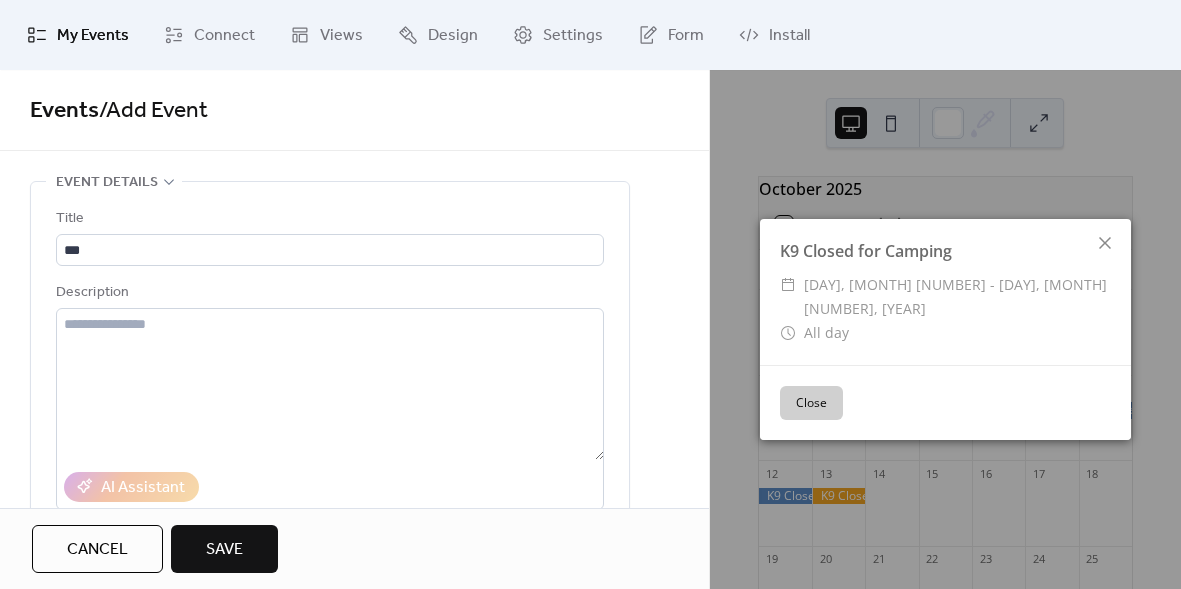 click on "Event details Title *** Description AI Assistant Location Link to Google Maps Event color   ••• Date and time Start date Date [DATE] Time [TIME] End date Date [DATE] Time [TIME] All day Show date only Hide end time ••• Recurring event Do not repeat ••• Event image ; ••• Event links URL Text to display Open in new tab ••• Categories No categories added yet. Add Category  🔒 ••• RSVP Enable RSVP  🔒 Limit number of guests •••" at bounding box center [354, 822] 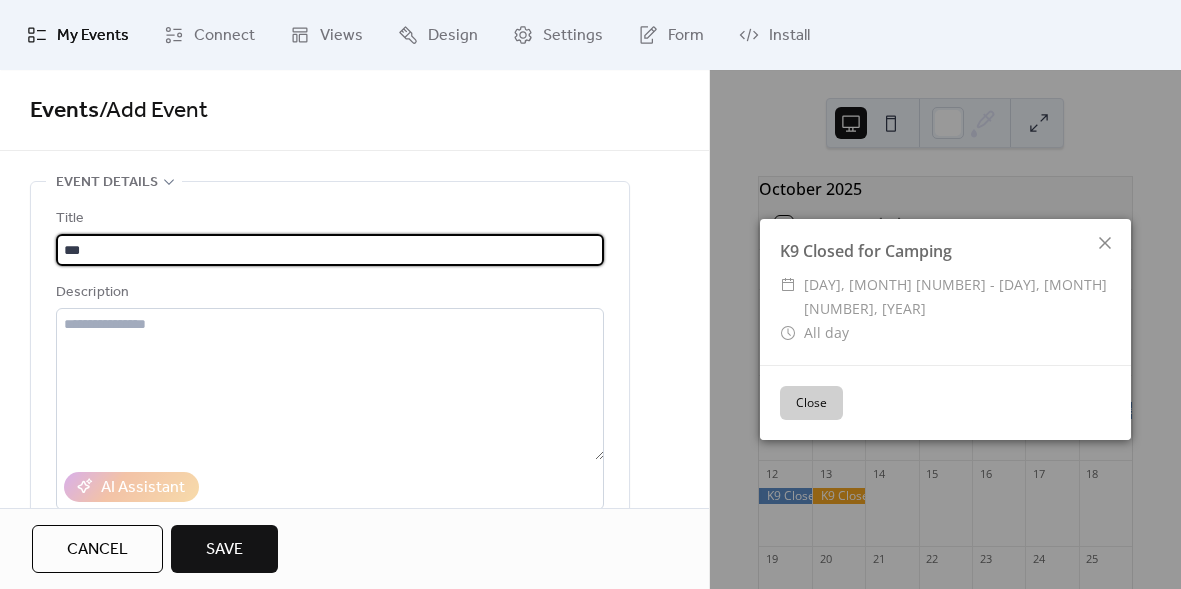 click on "***" at bounding box center [330, 250] 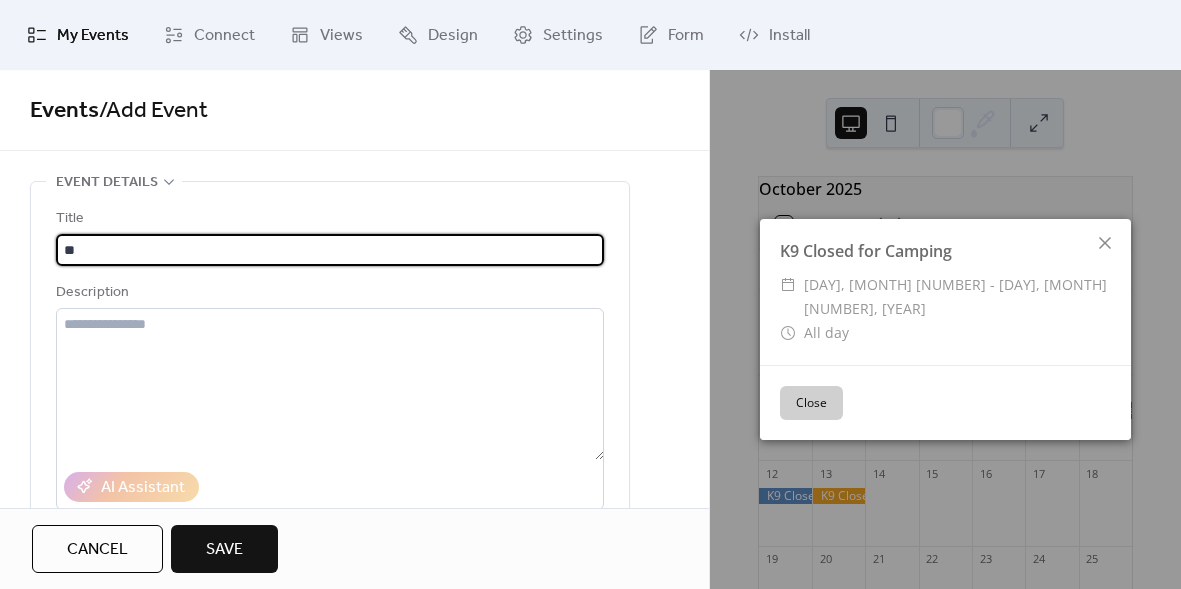 type on "*" 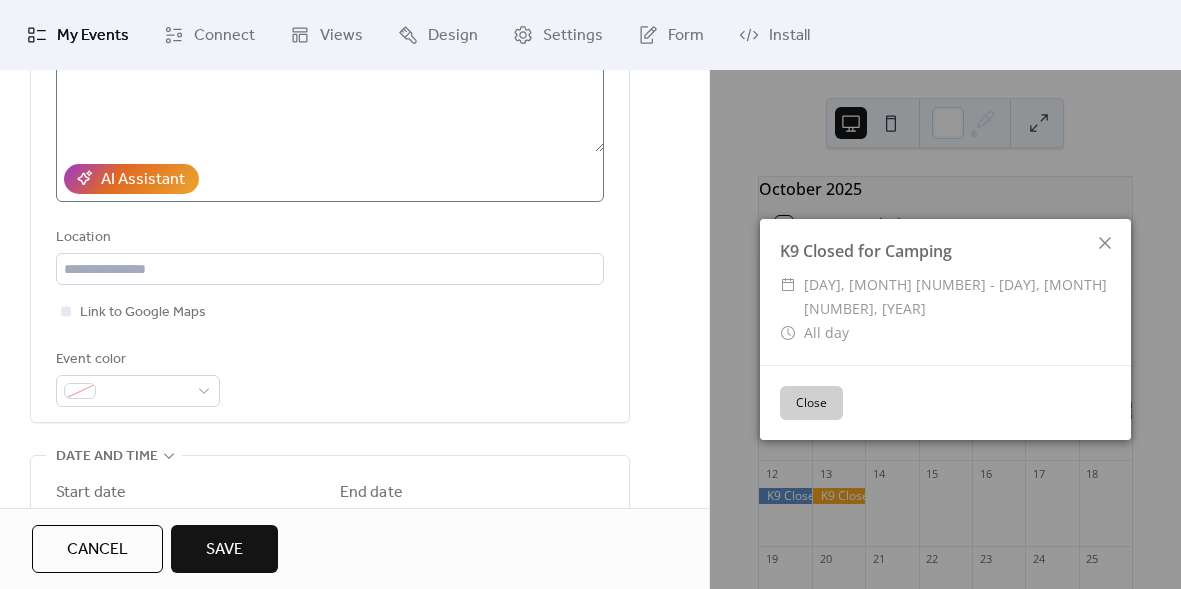 scroll, scrollTop: 315, scrollLeft: 0, axis: vertical 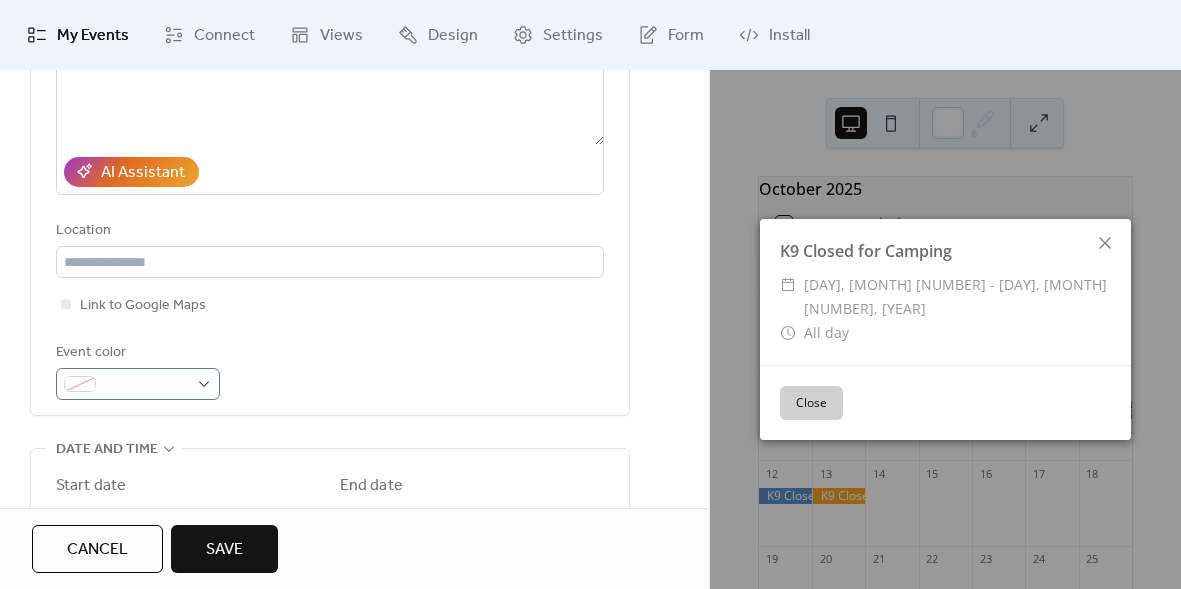 type on "**********" 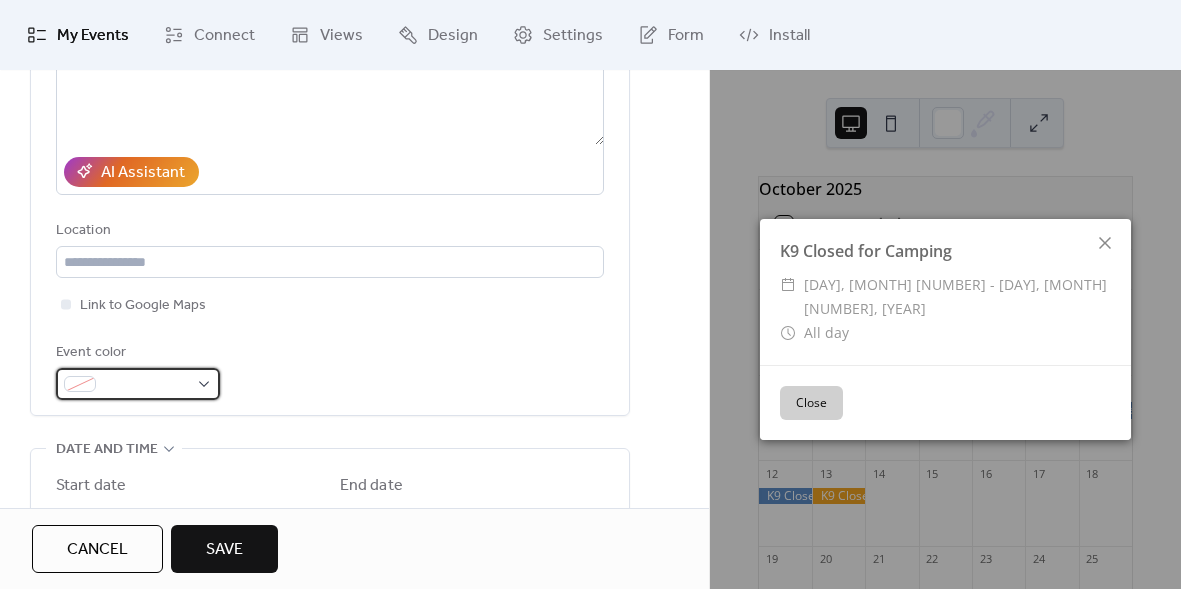click at bounding box center (138, 384) 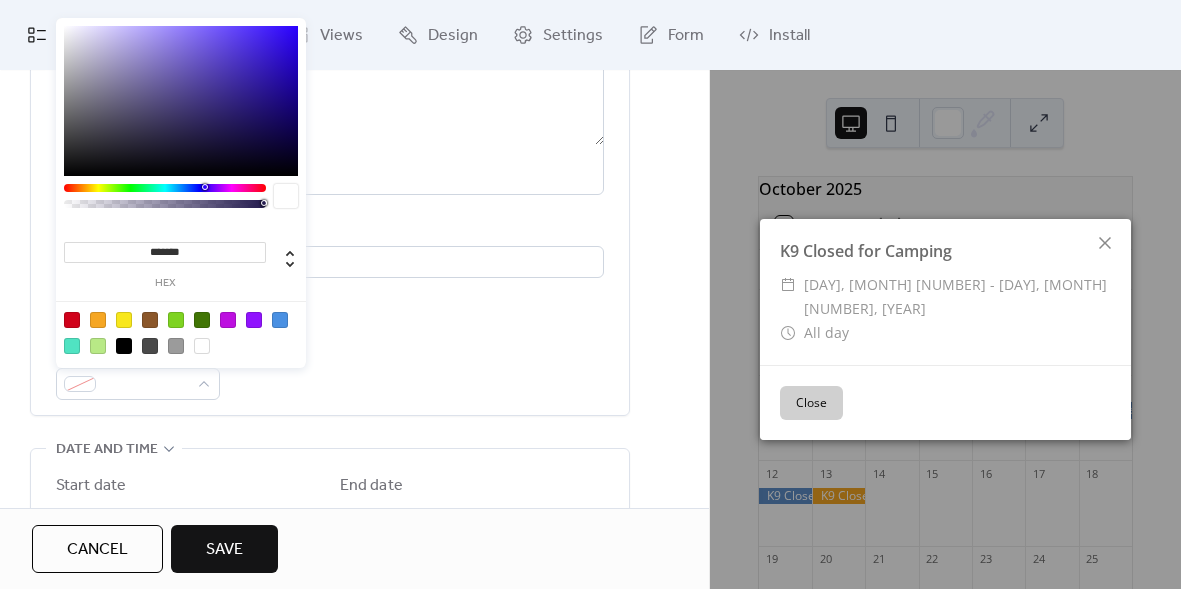click at bounding box center (280, 320) 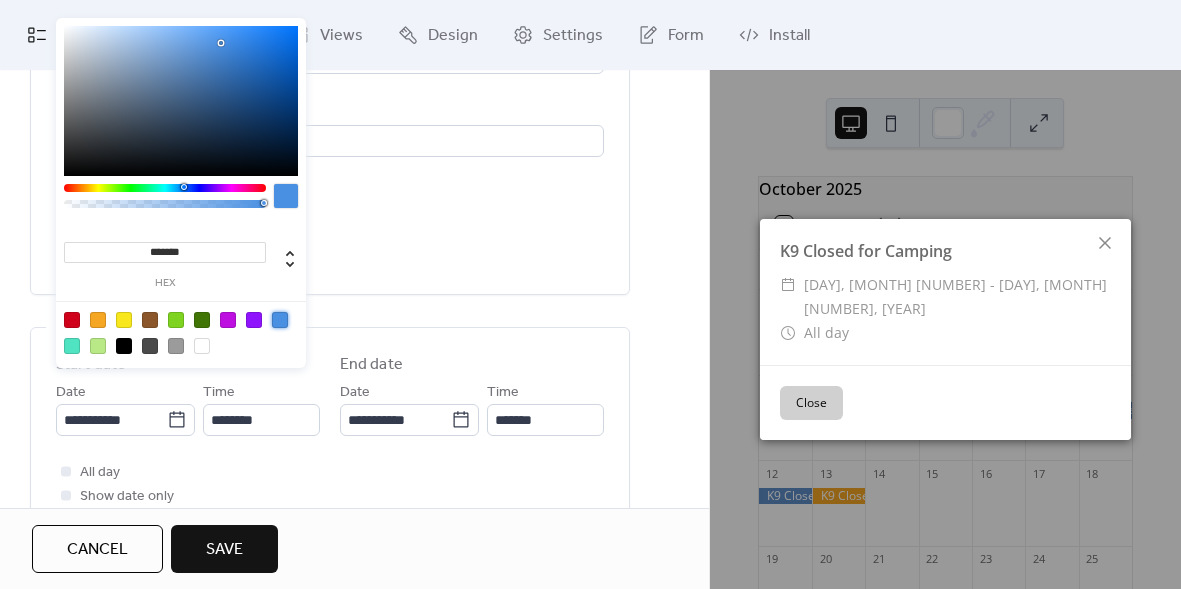 scroll, scrollTop: 439, scrollLeft: 0, axis: vertical 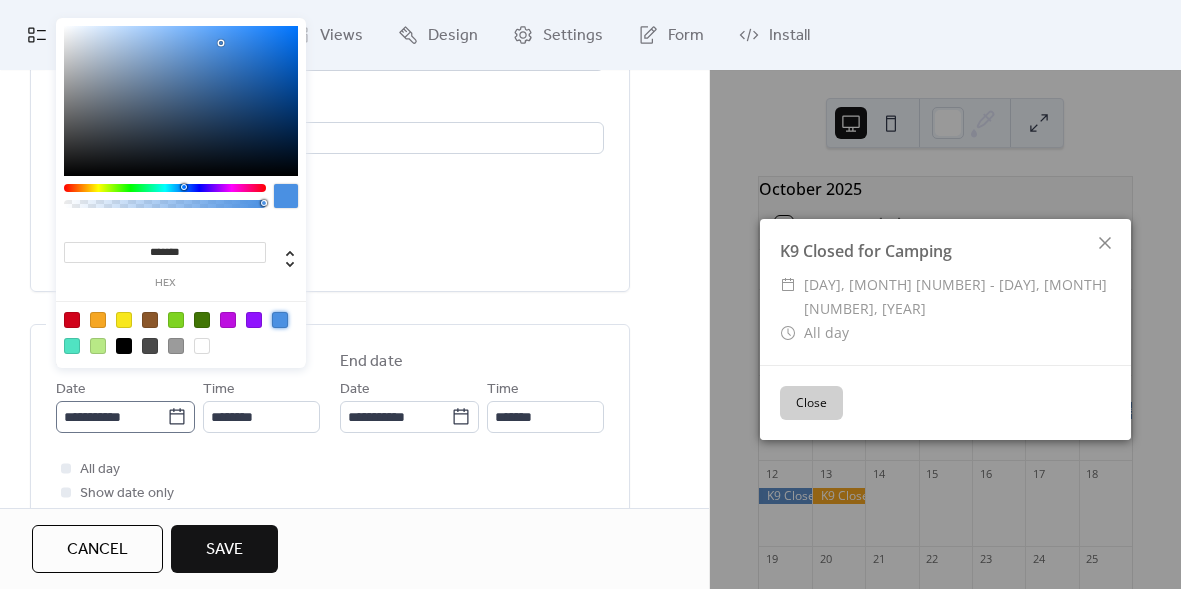 click on "**********" at bounding box center (125, 417) 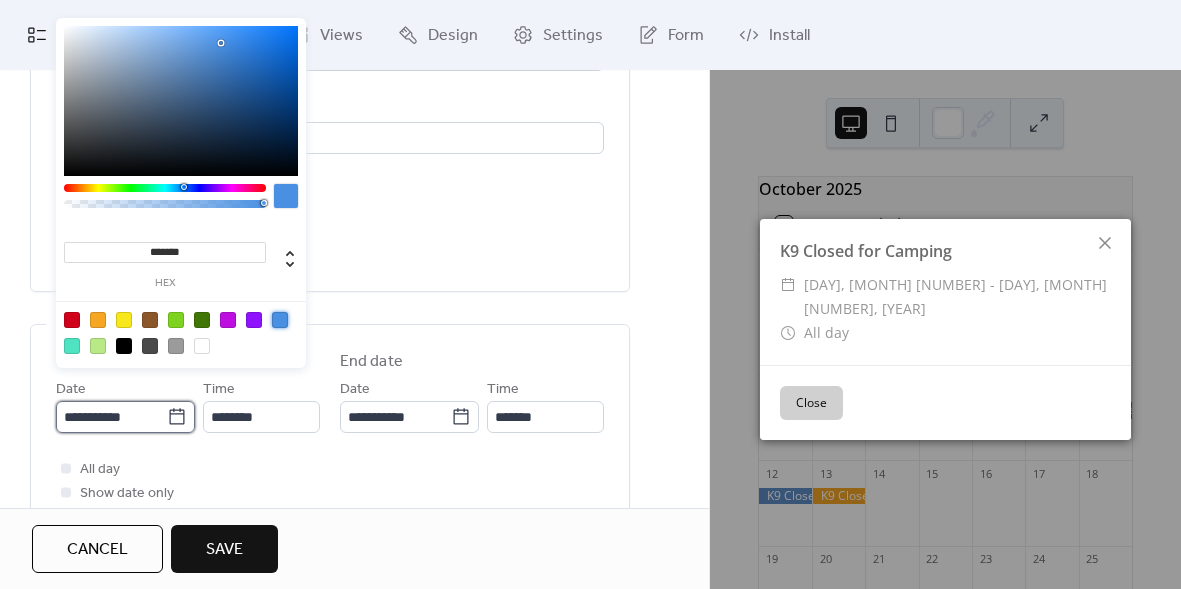 click on "**********" at bounding box center (111, 417) 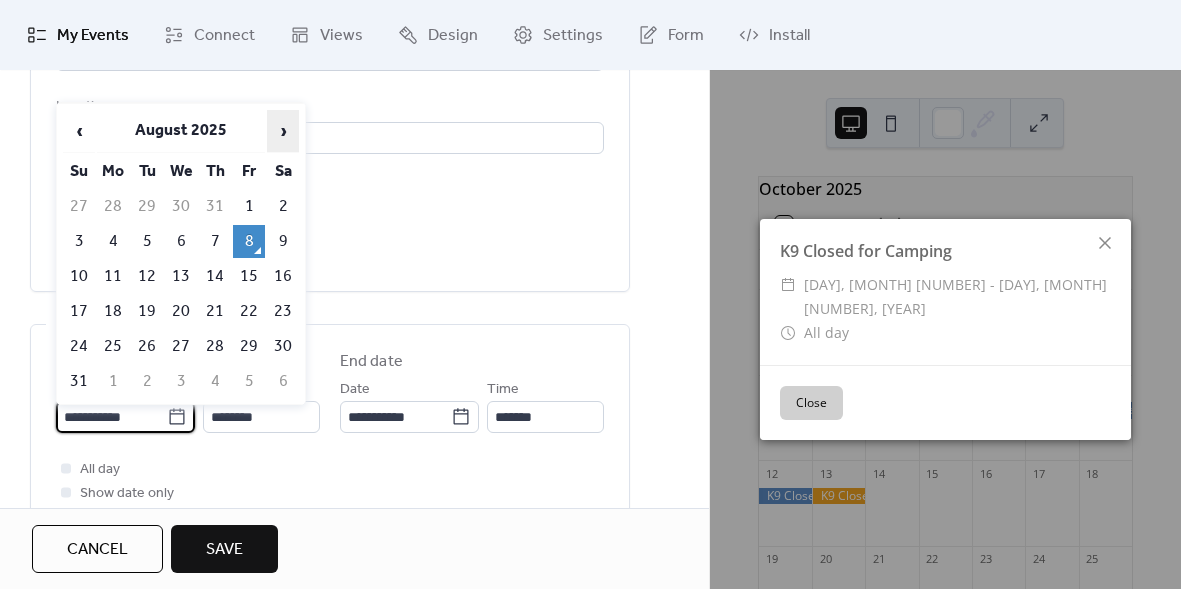 click on "›" at bounding box center [283, 131] 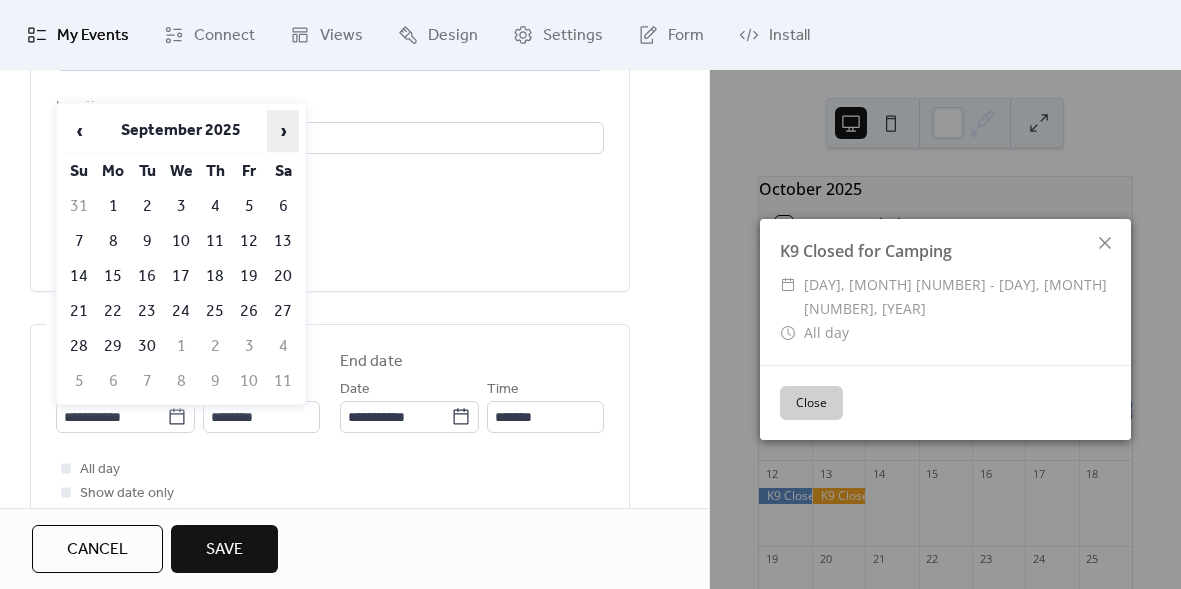 click on "›" at bounding box center [283, 131] 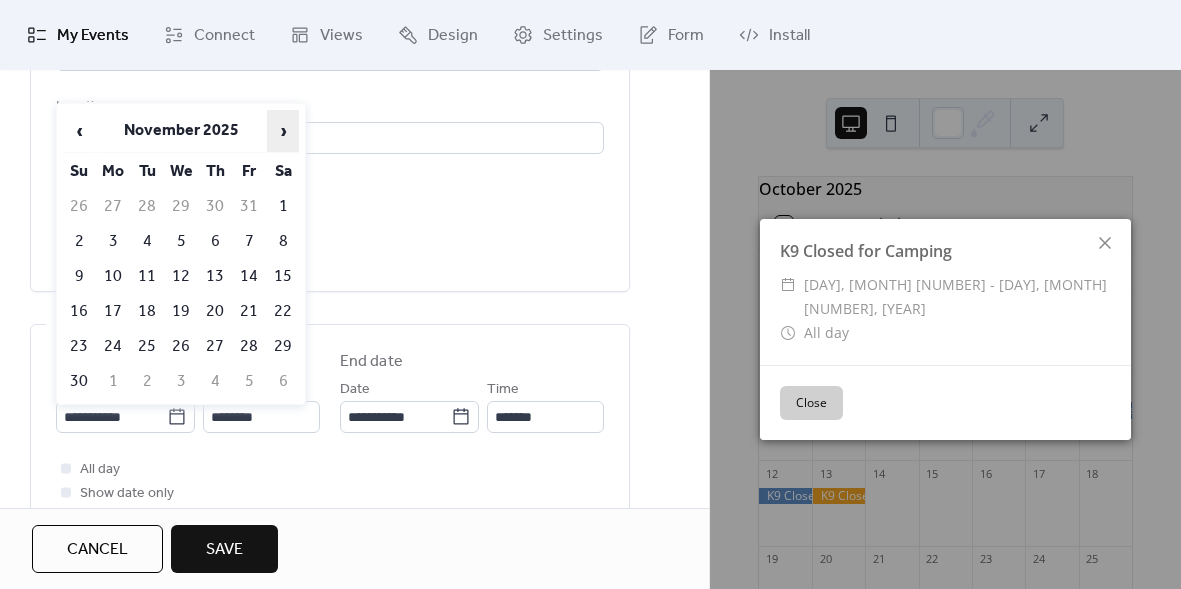 click on "›" at bounding box center [283, 131] 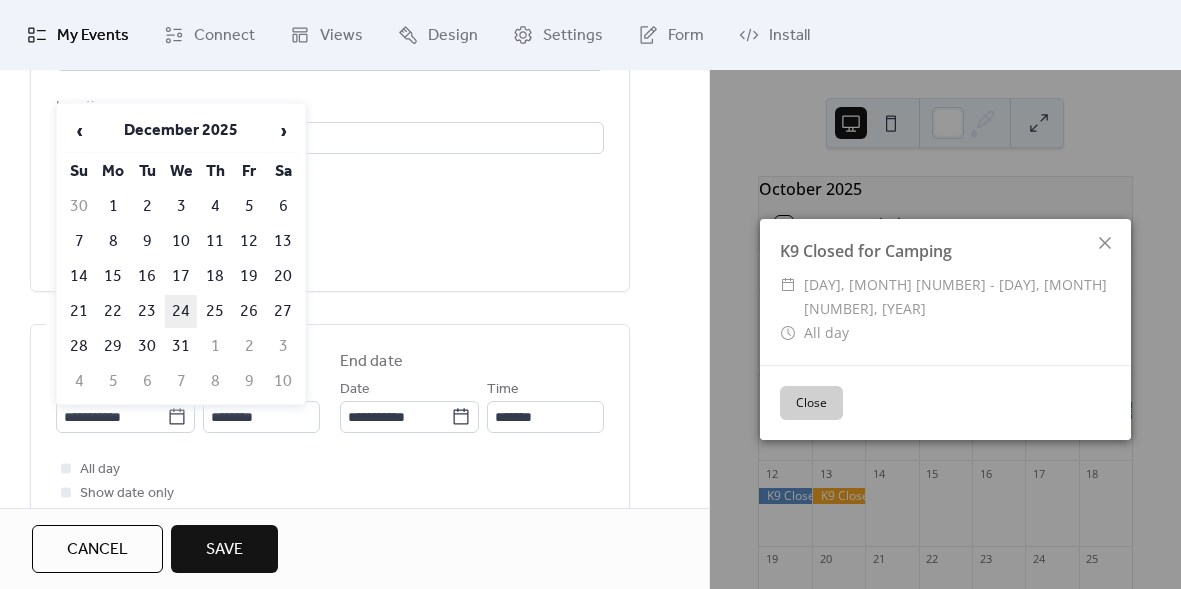 click on "24" at bounding box center (181, 311) 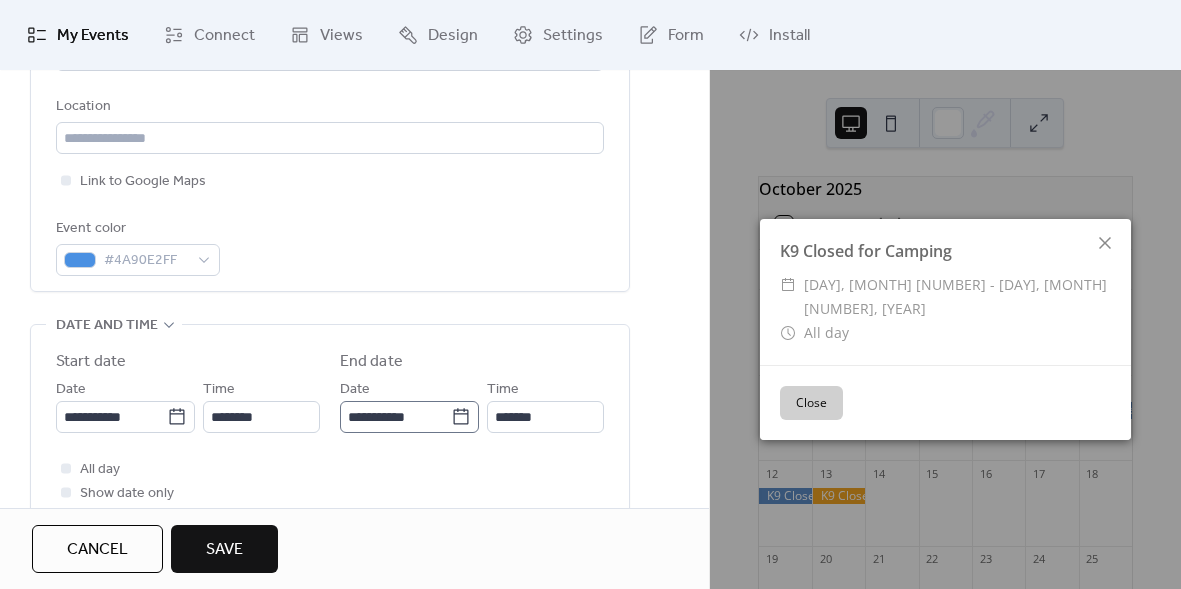 click 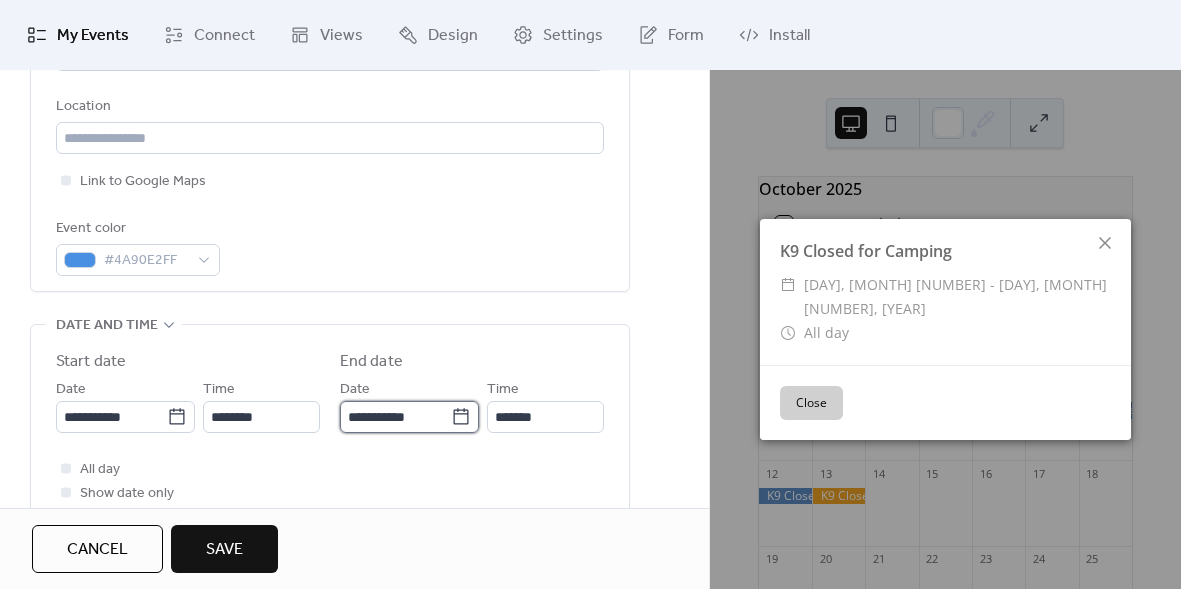 click on "**********" at bounding box center [395, 417] 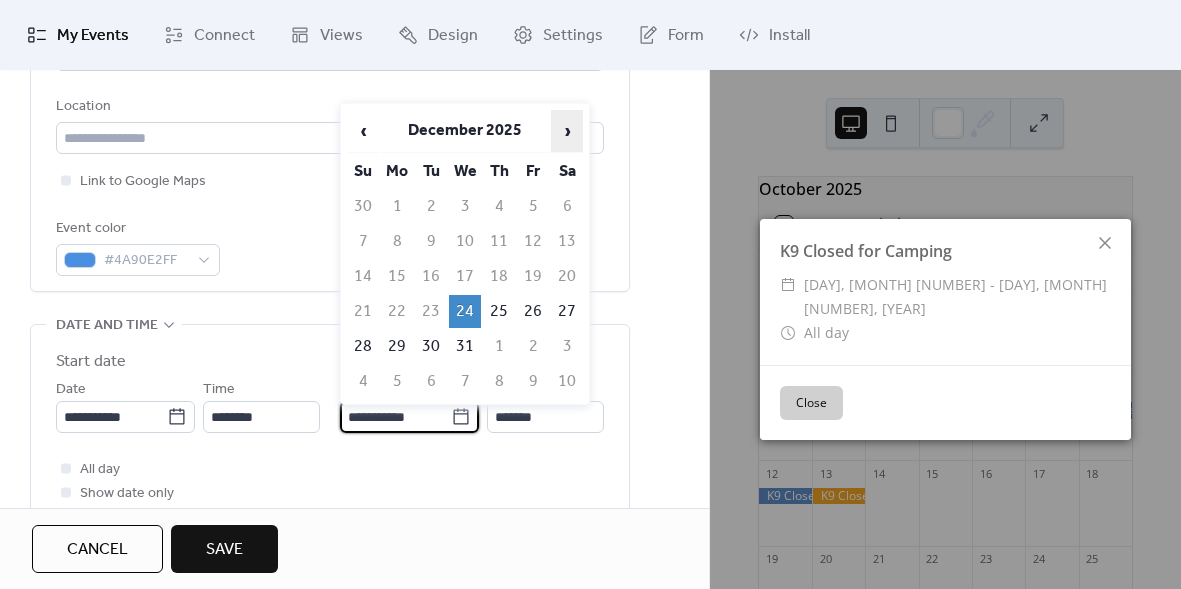 click on "›" at bounding box center (567, 131) 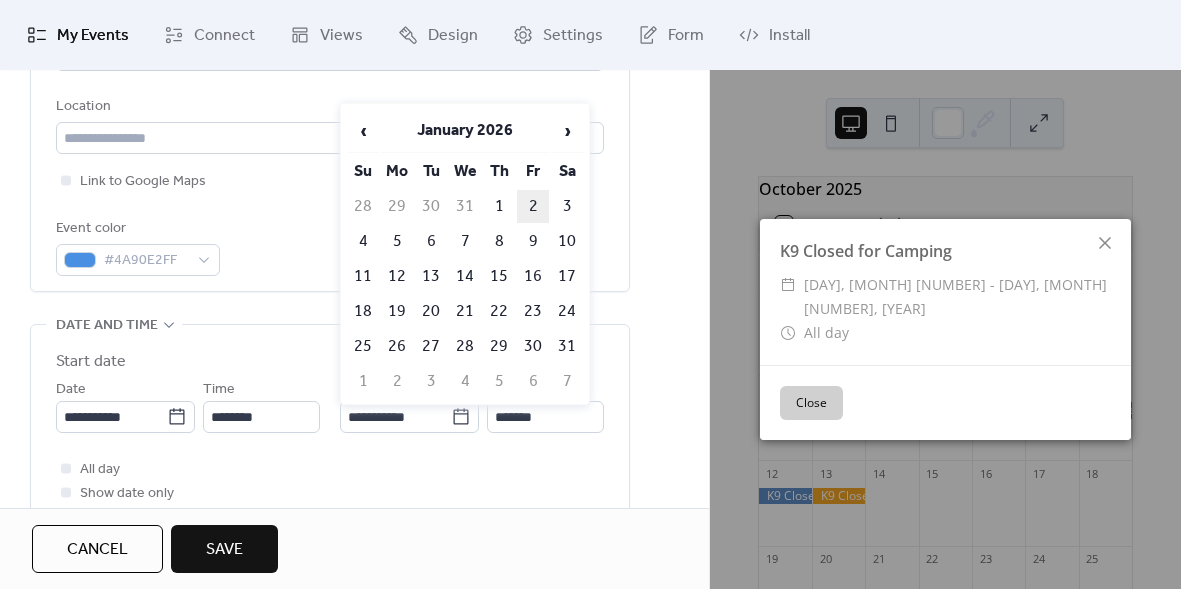 click on "2" at bounding box center [533, 206] 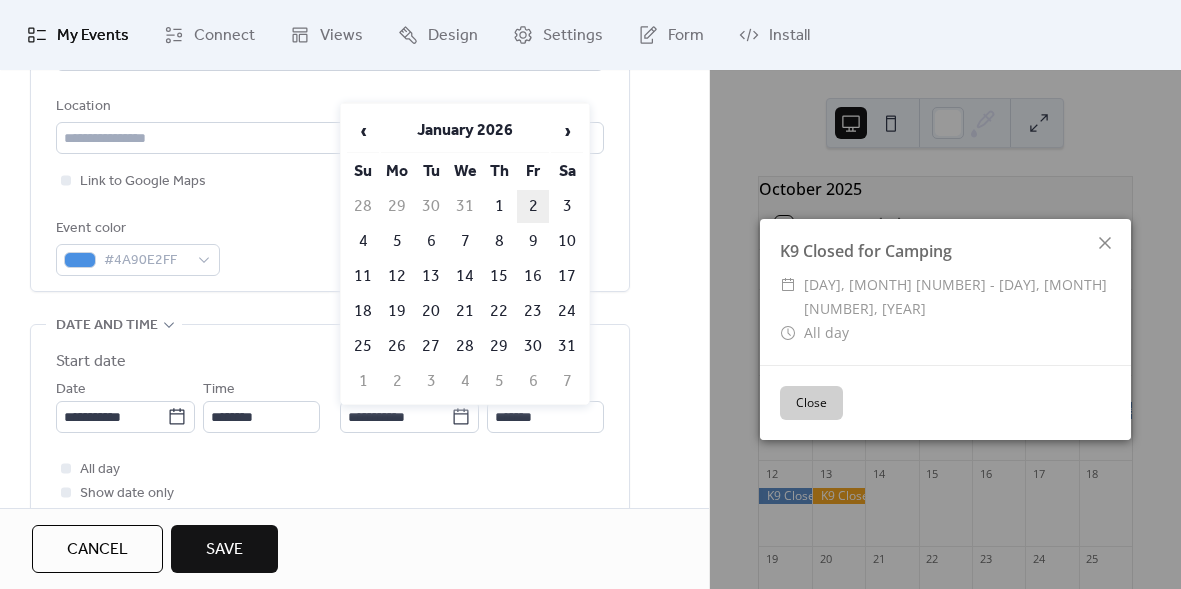 type on "**********" 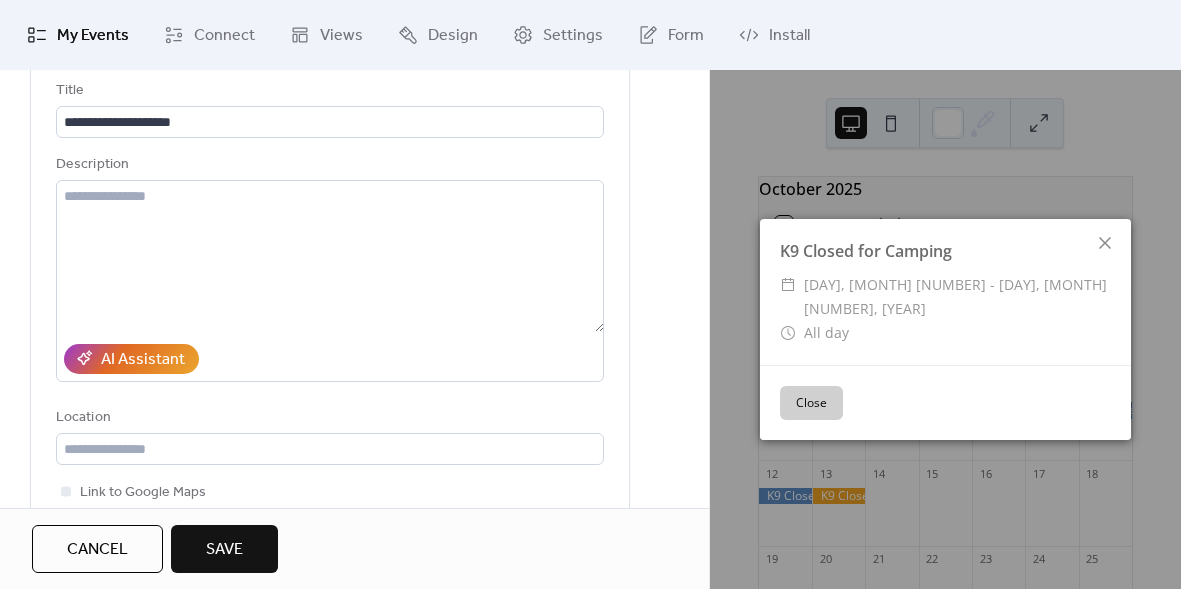 scroll, scrollTop: 113, scrollLeft: 0, axis: vertical 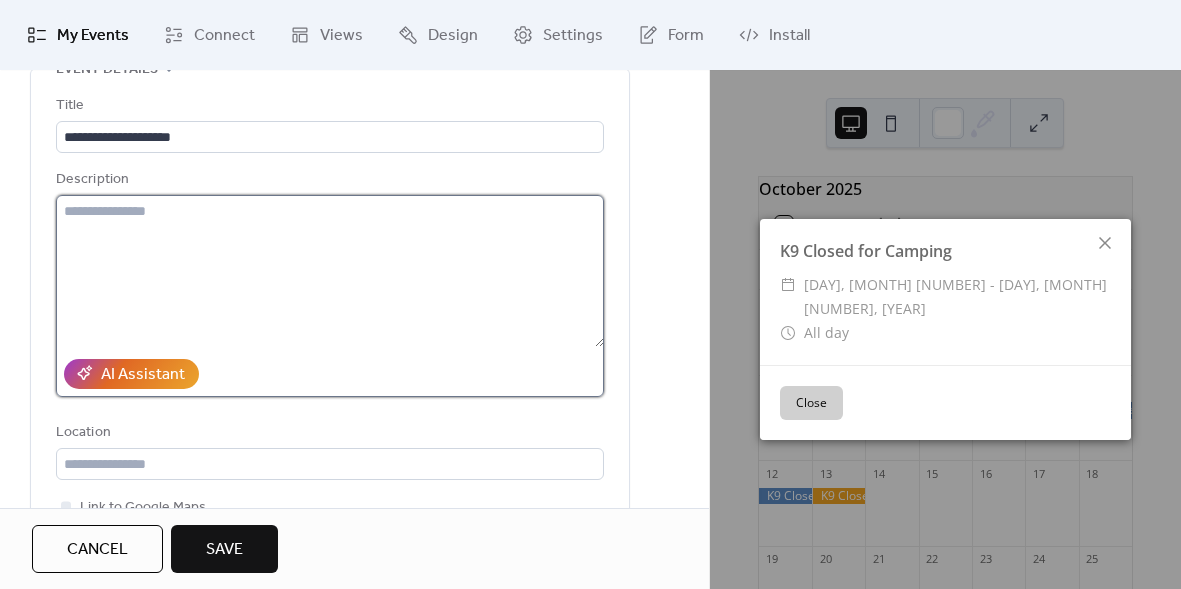 click at bounding box center [330, 271] 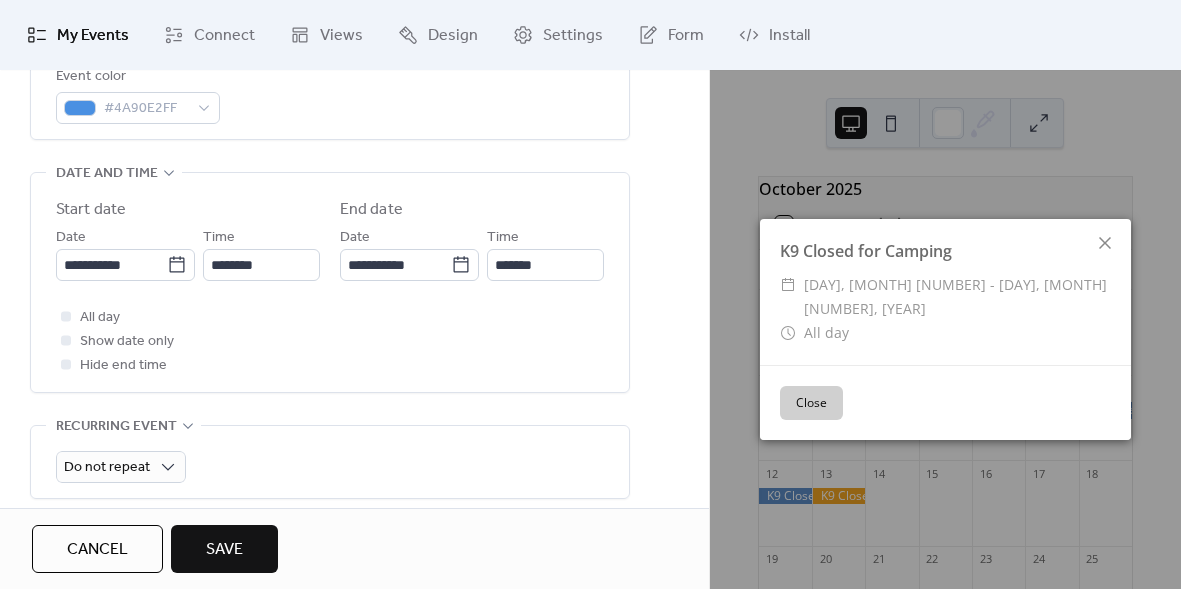 scroll, scrollTop: 603, scrollLeft: 0, axis: vertical 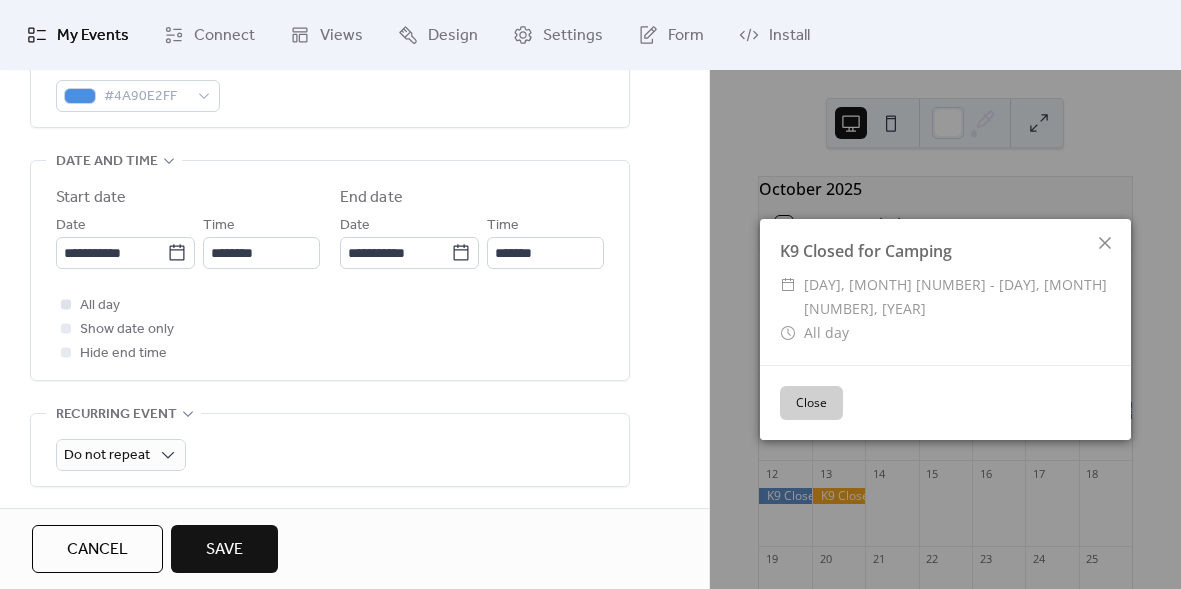type on "**********" 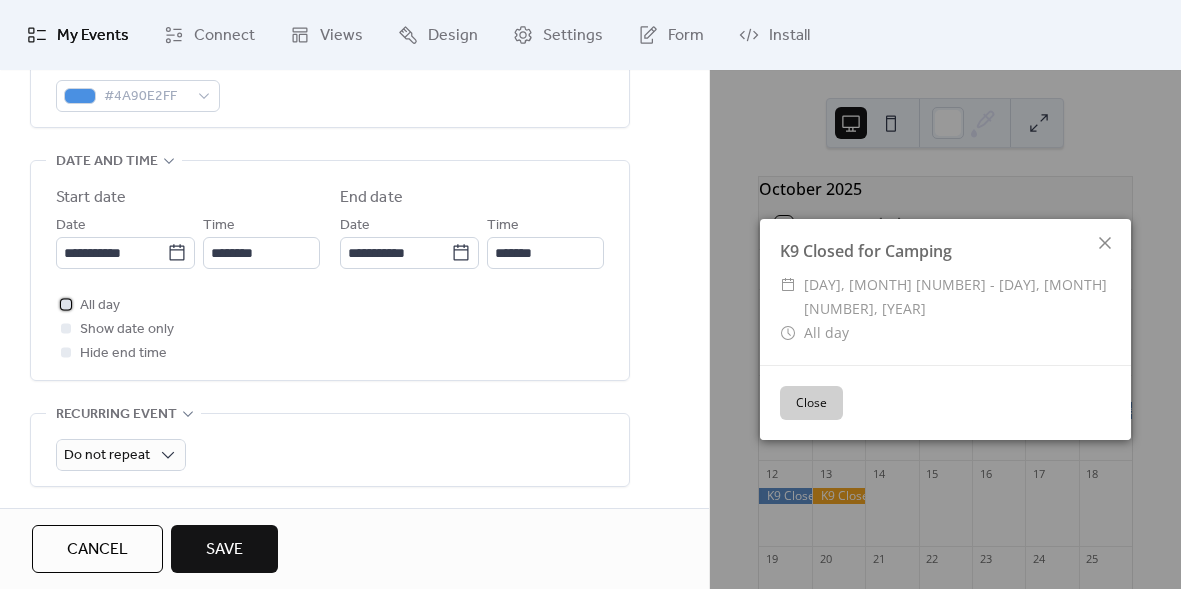 click at bounding box center (66, 304) 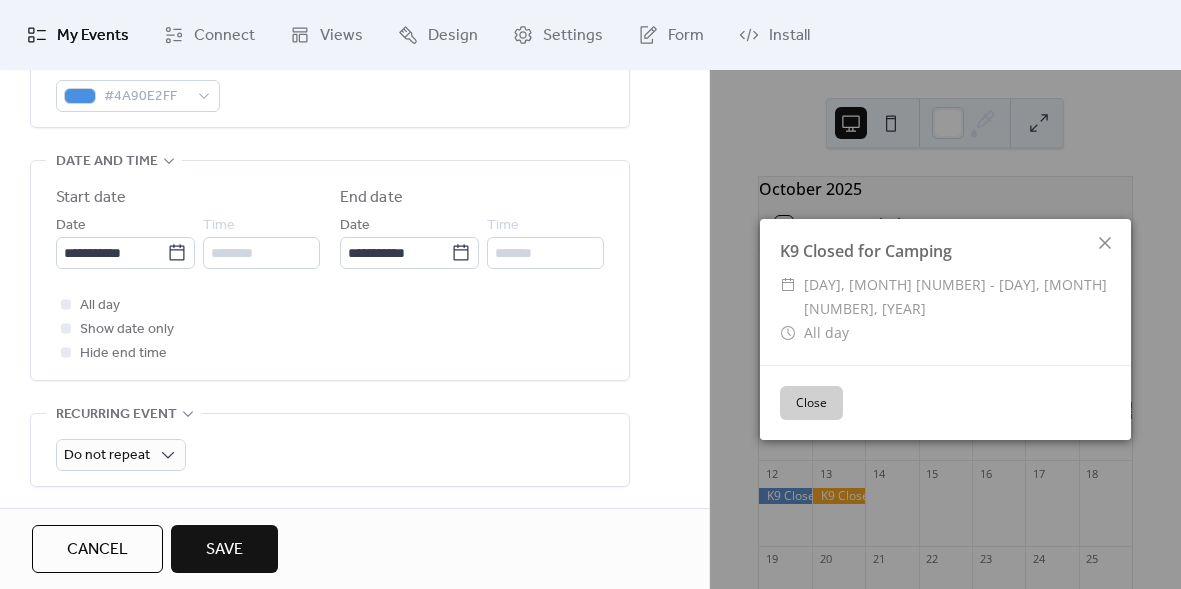 click on "Save" at bounding box center (224, 550) 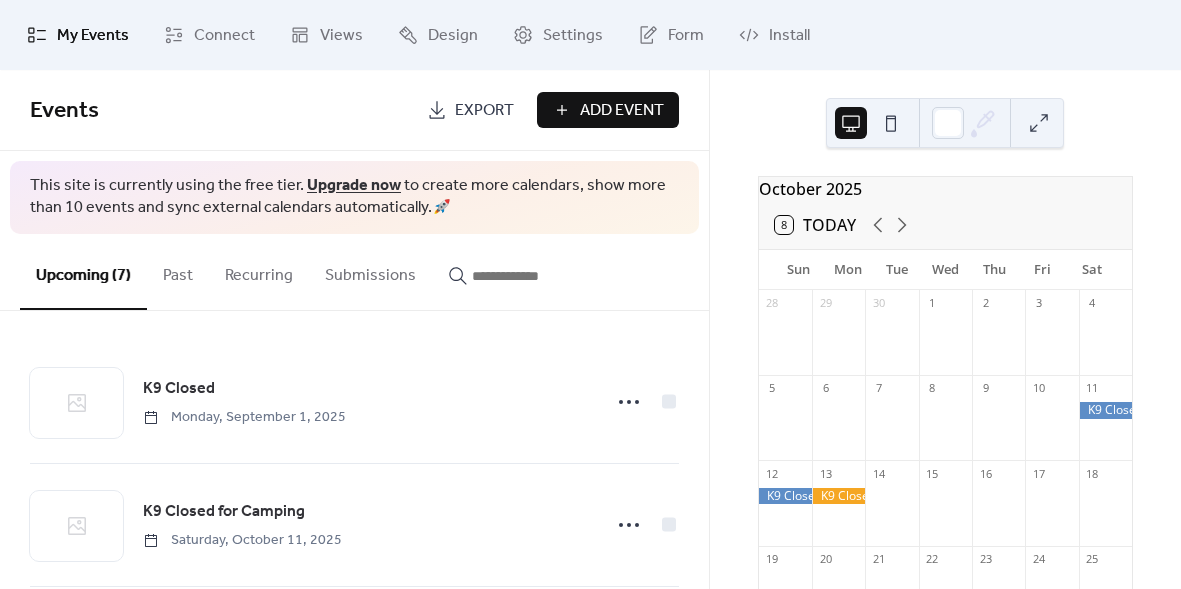 click on "Add Event" at bounding box center (622, 111) 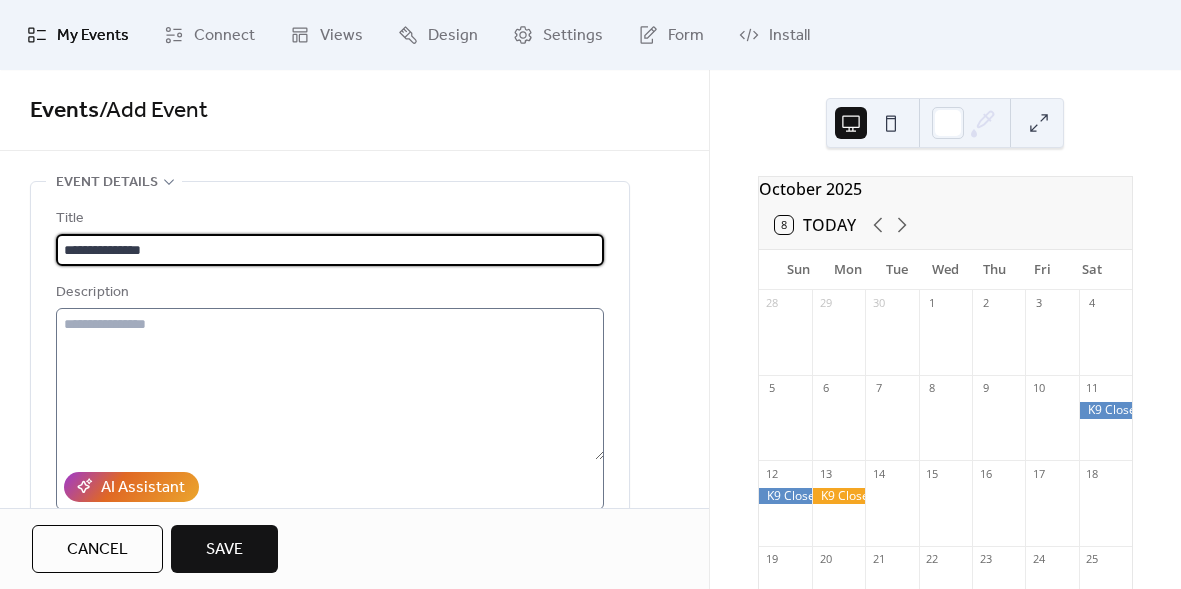 type on "**********" 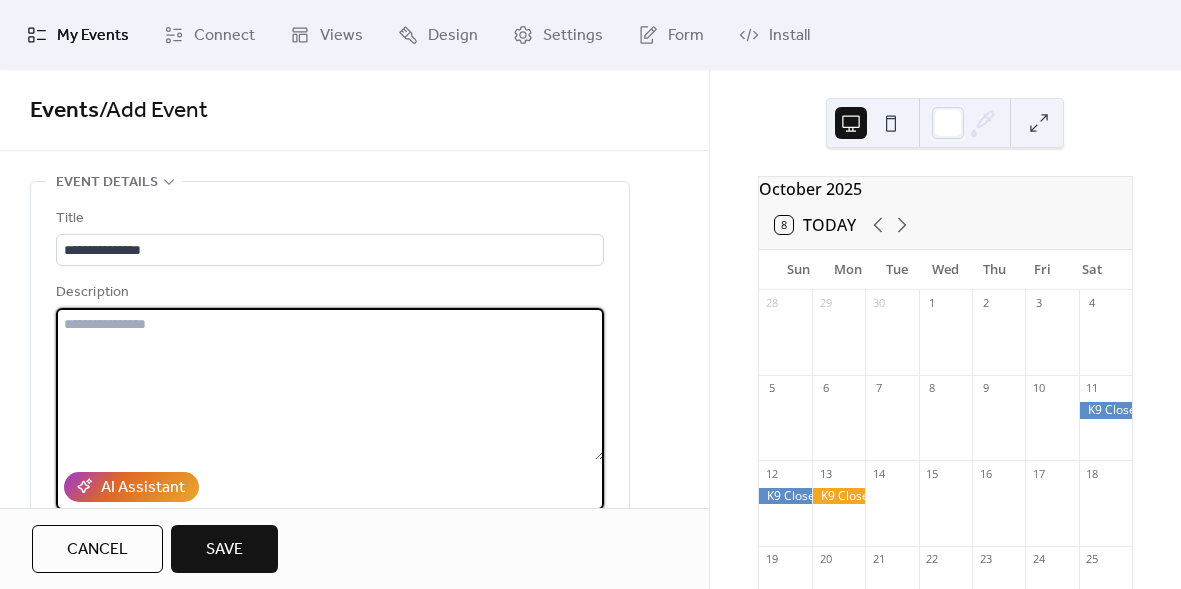click at bounding box center [330, 384] 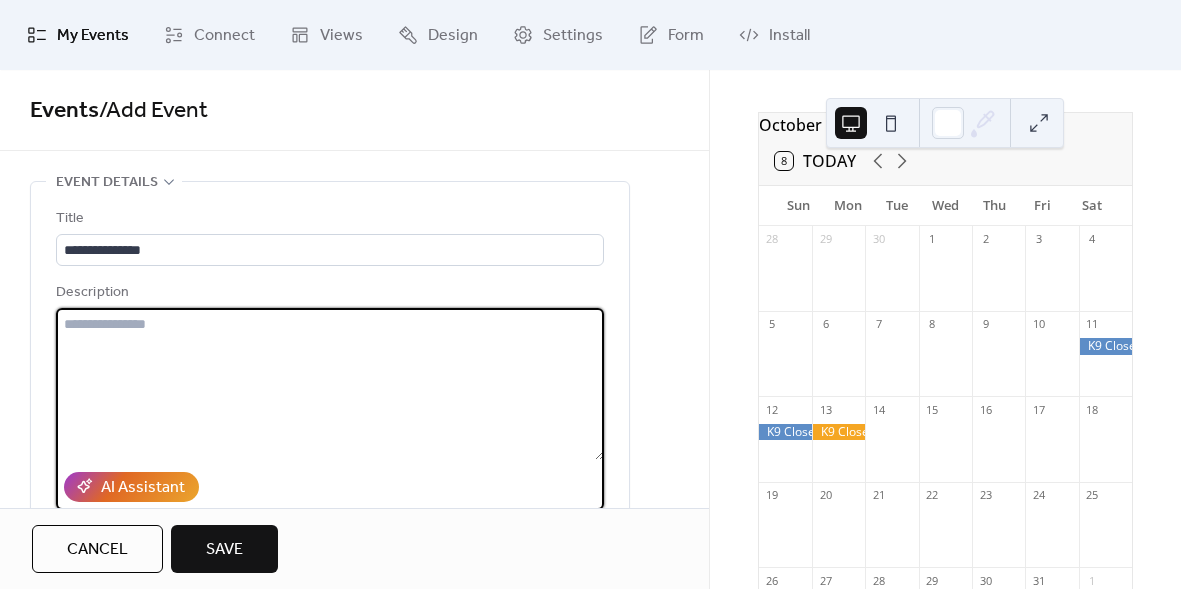 scroll, scrollTop: 78, scrollLeft: 0, axis: vertical 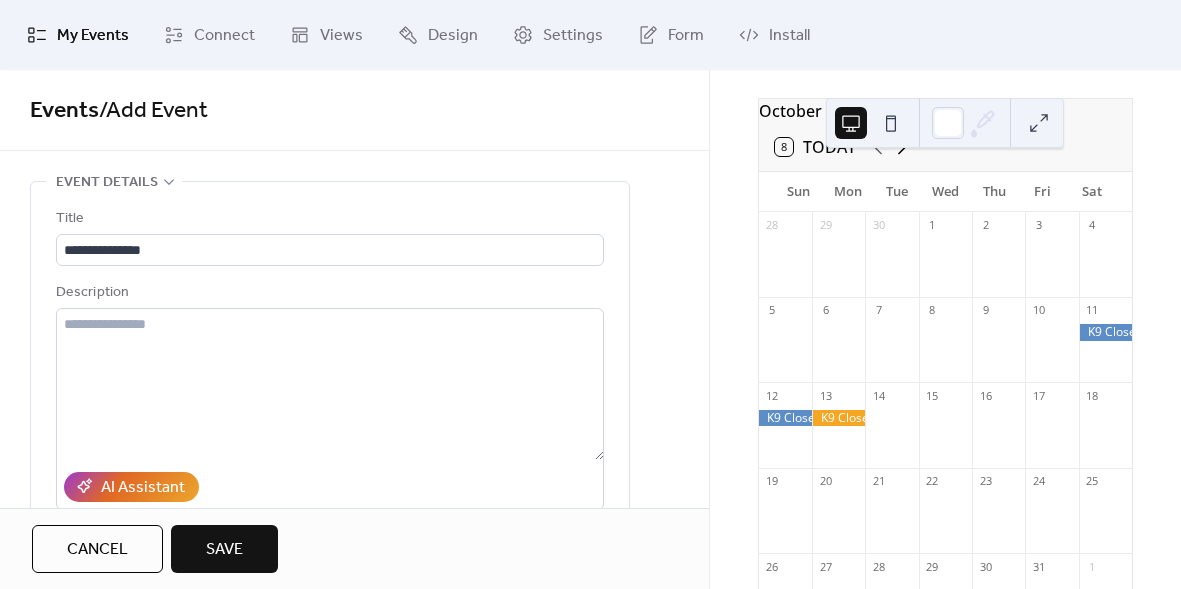 click 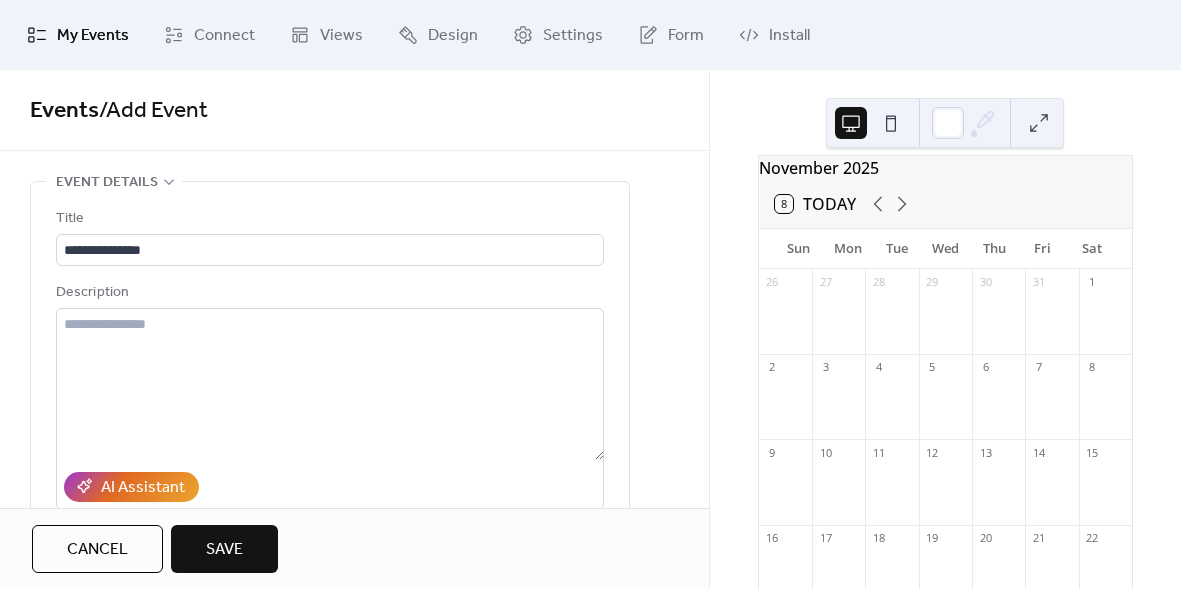 scroll, scrollTop: 0, scrollLeft: 0, axis: both 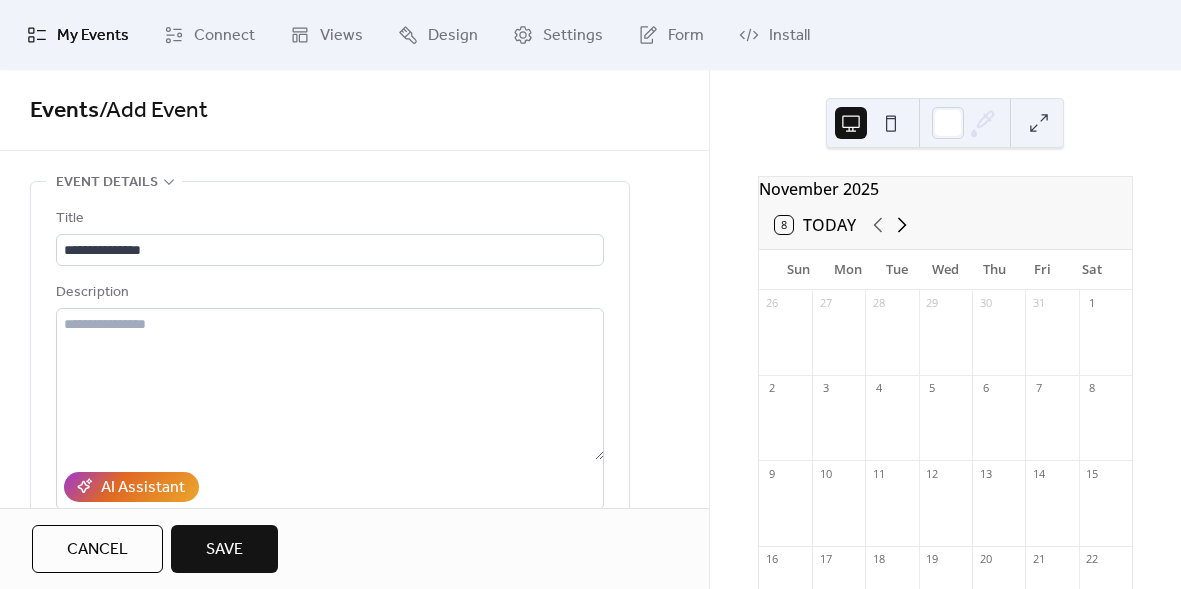 click 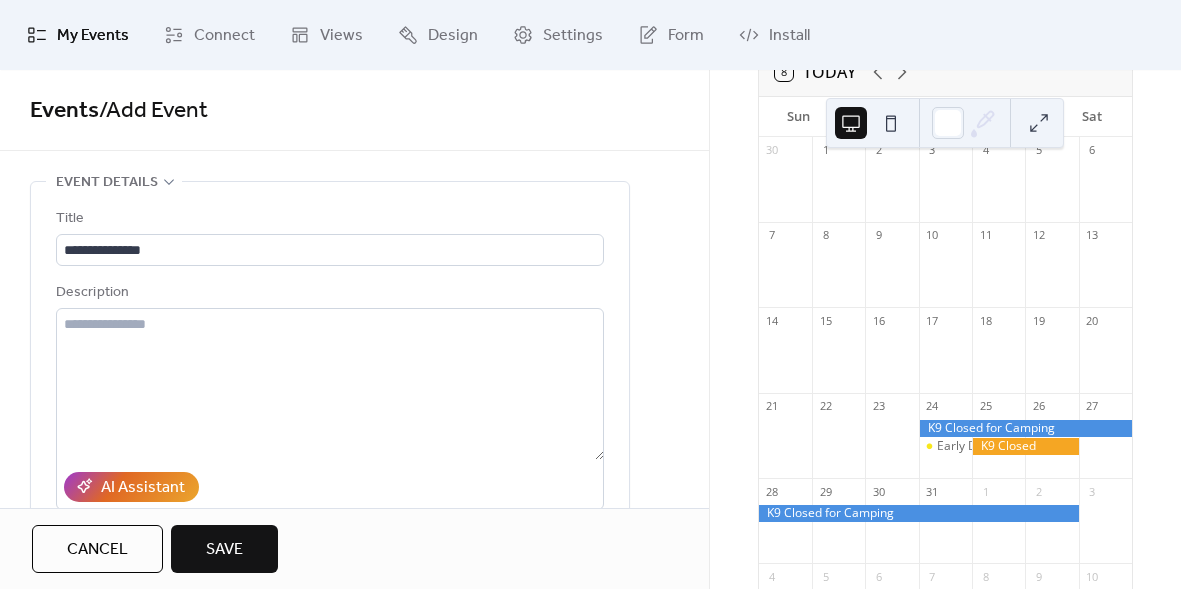 scroll, scrollTop: 179, scrollLeft: 0, axis: vertical 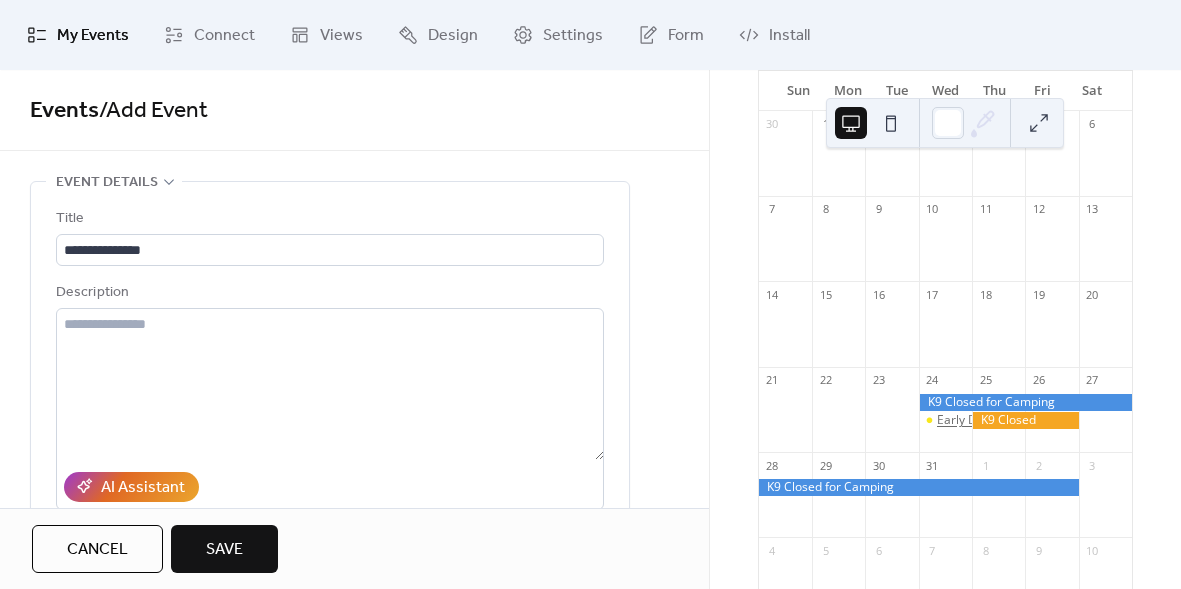 click on "Early Dismissal" at bounding box center [979, 420] 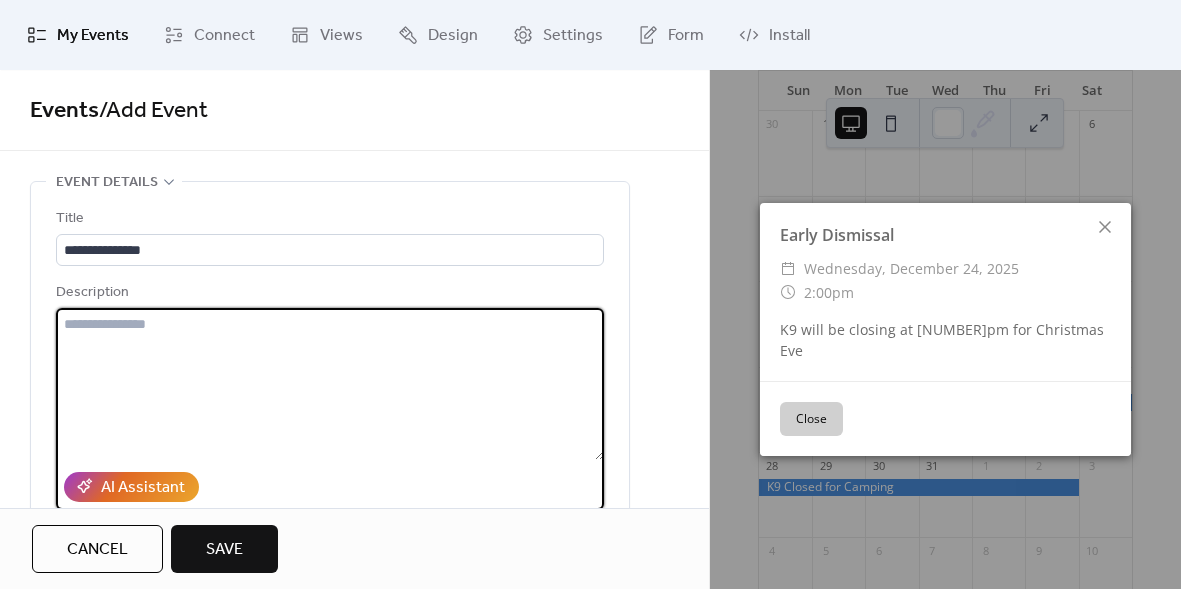 click at bounding box center [330, 384] 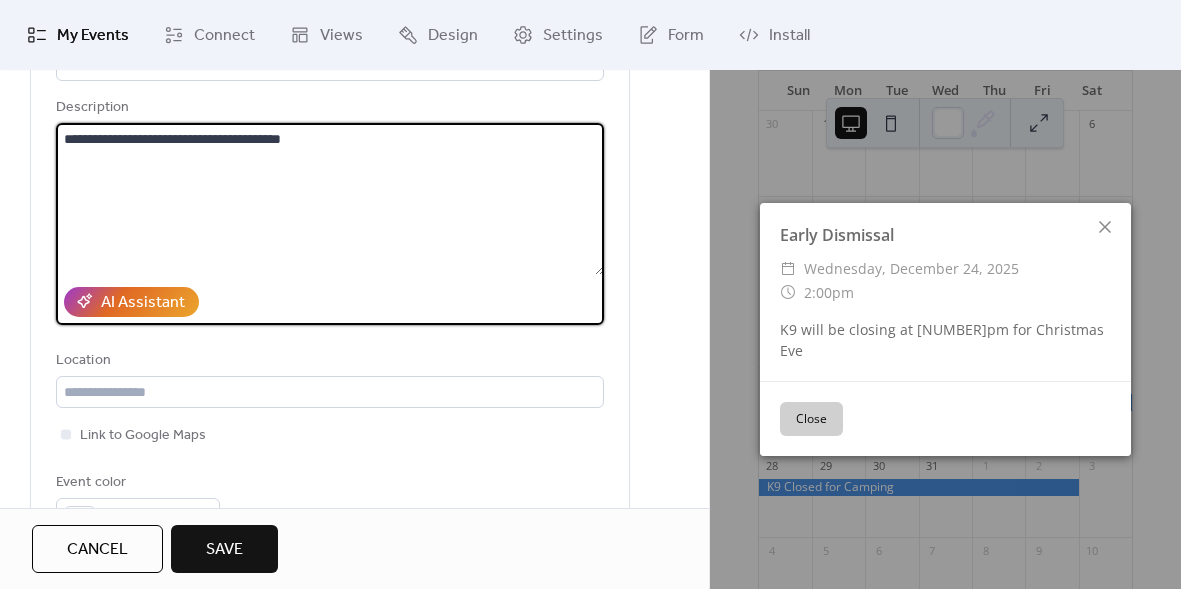 scroll, scrollTop: 187, scrollLeft: 0, axis: vertical 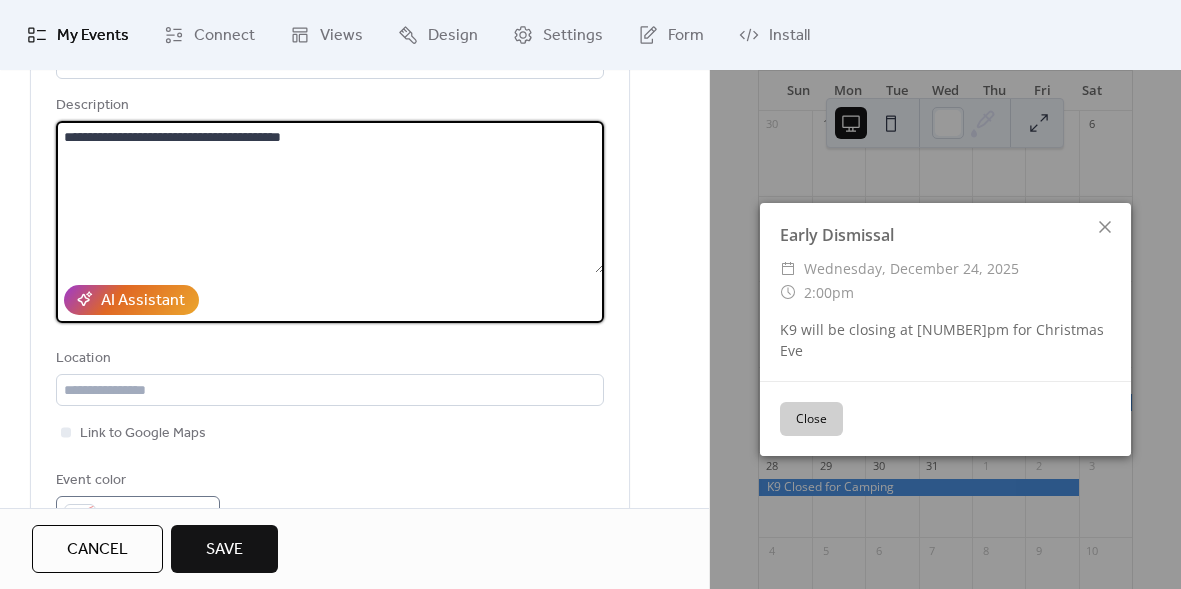 type on "**********" 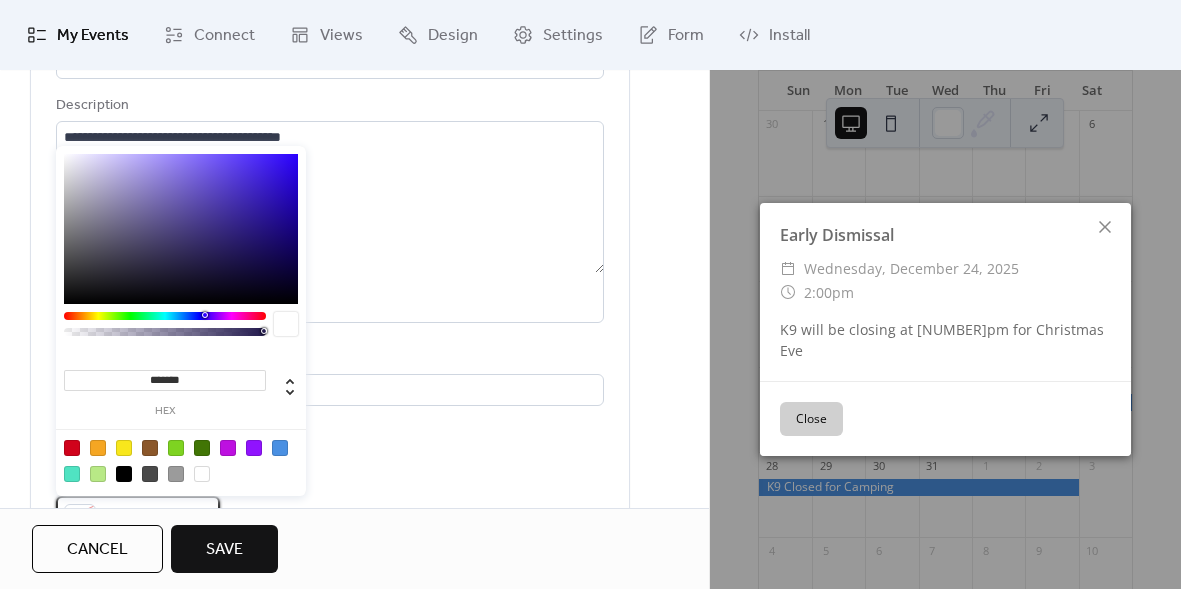 click at bounding box center [138, 512] 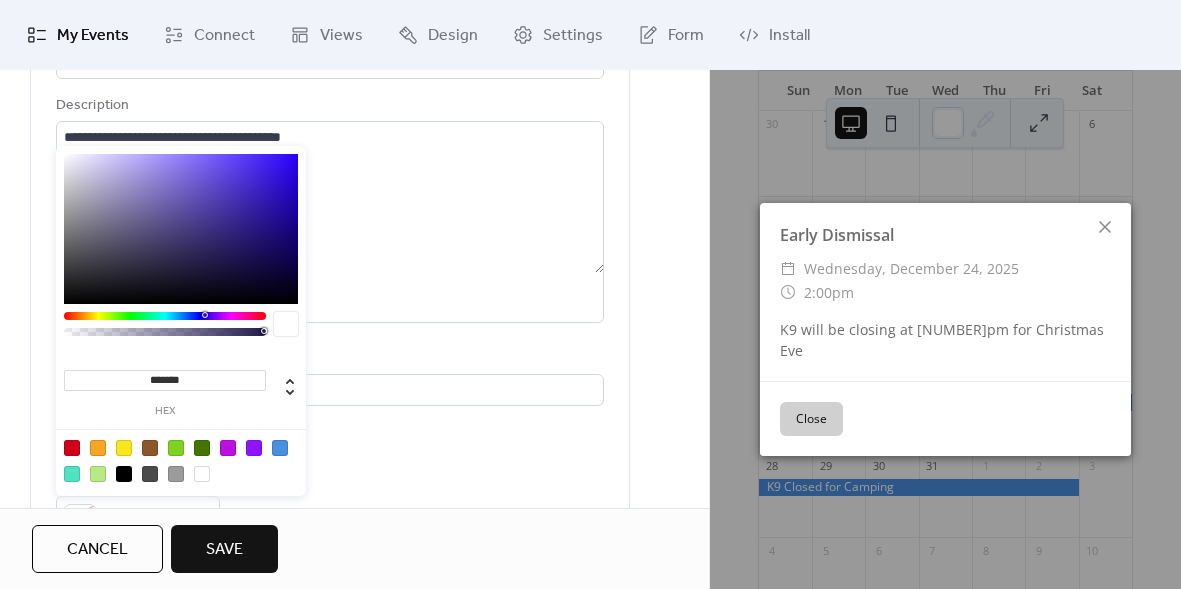 click at bounding box center (176, 474) 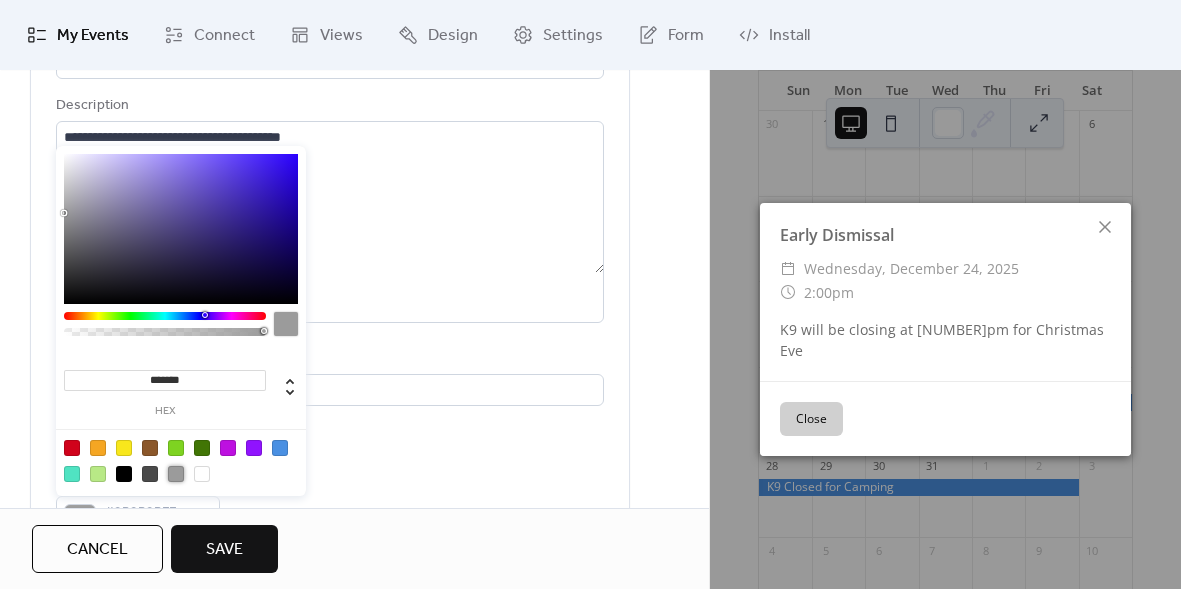 click on "Save" at bounding box center [224, 550] 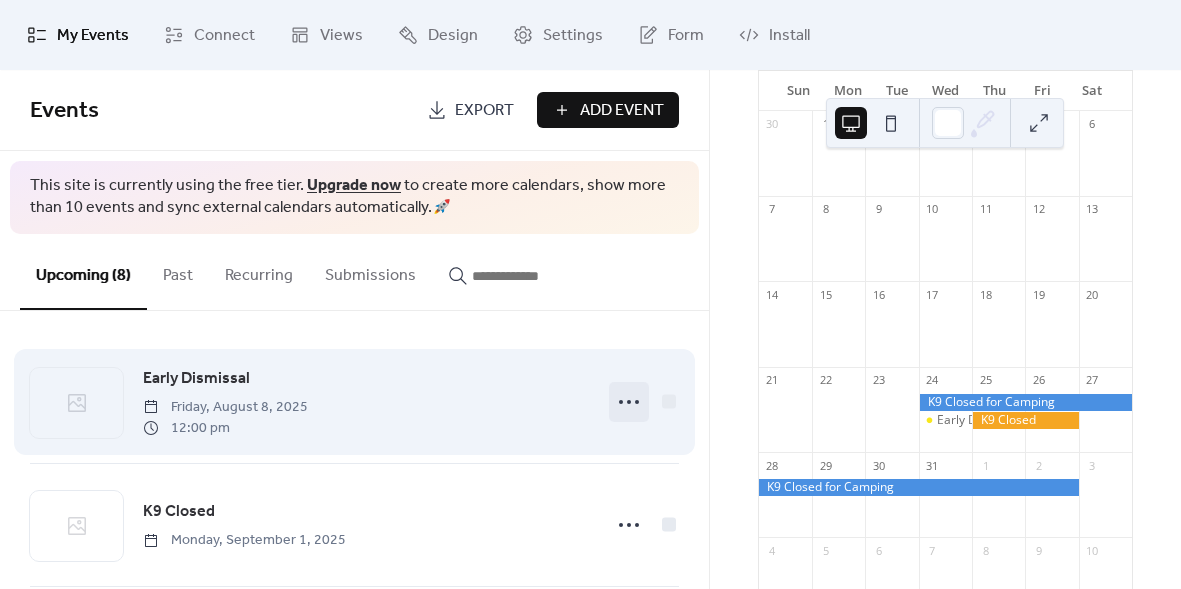 click 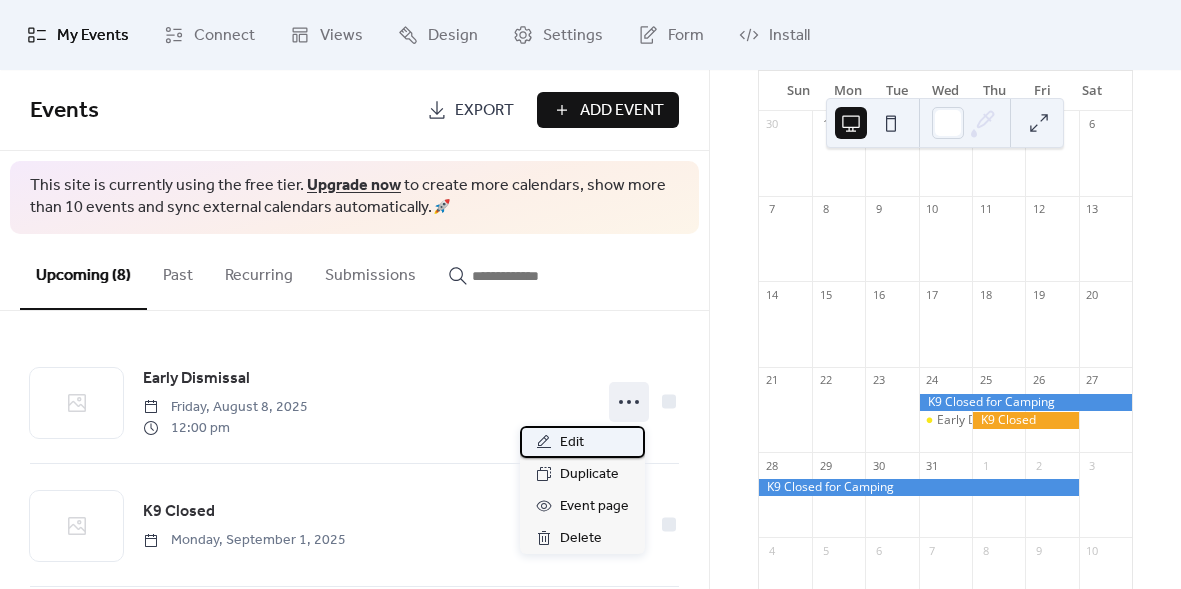 click on "Edit" at bounding box center [572, 443] 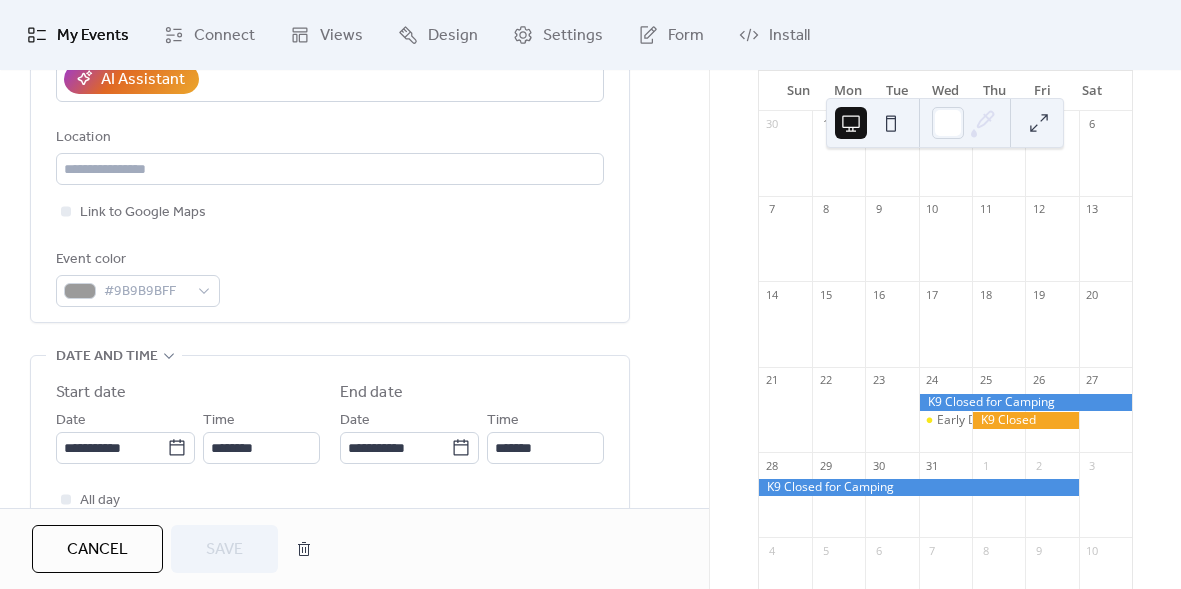 scroll, scrollTop: 410, scrollLeft: 0, axis: vertical 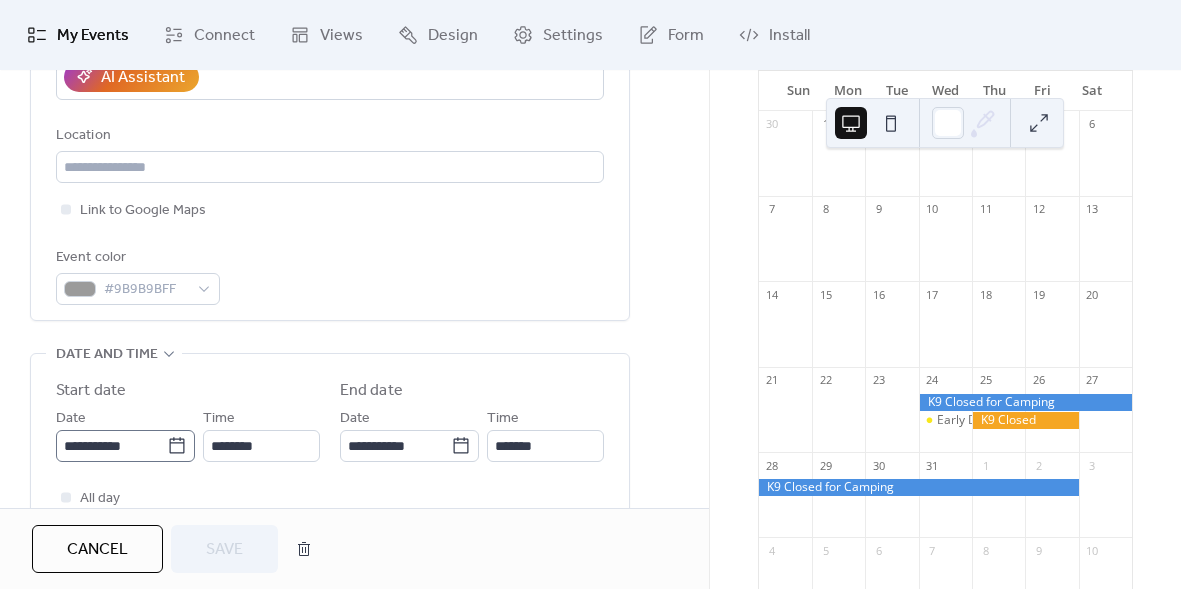 click 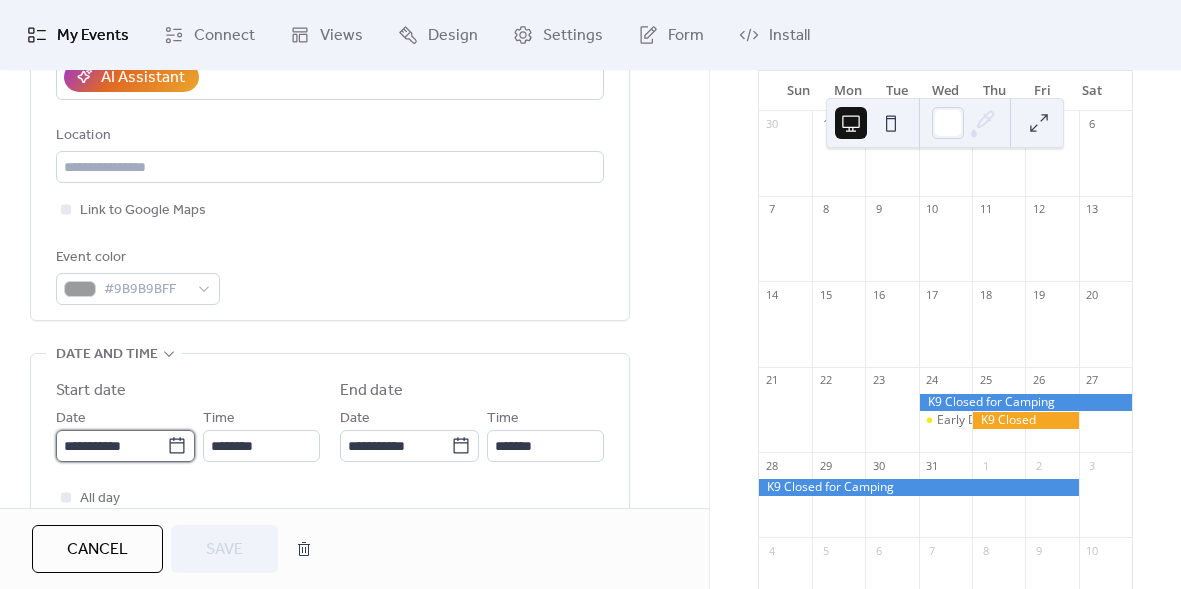 click on "**********" at bounding box center (111, 446) 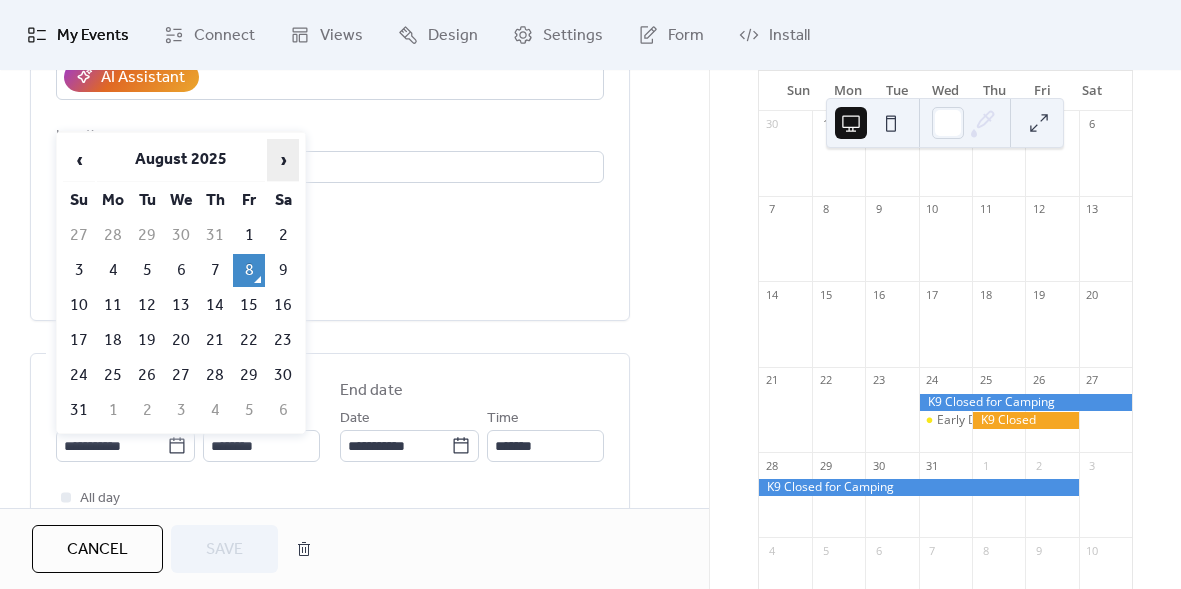 click on "›" at bounding box center [283, 160] 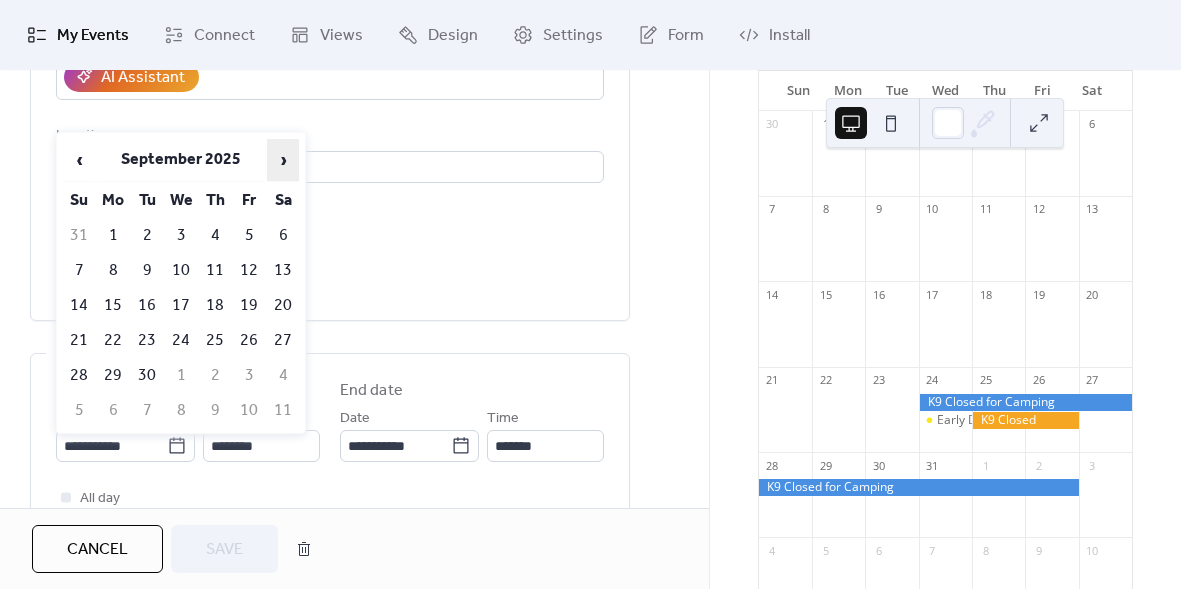 click on "›" at bounding box center [283, 160] 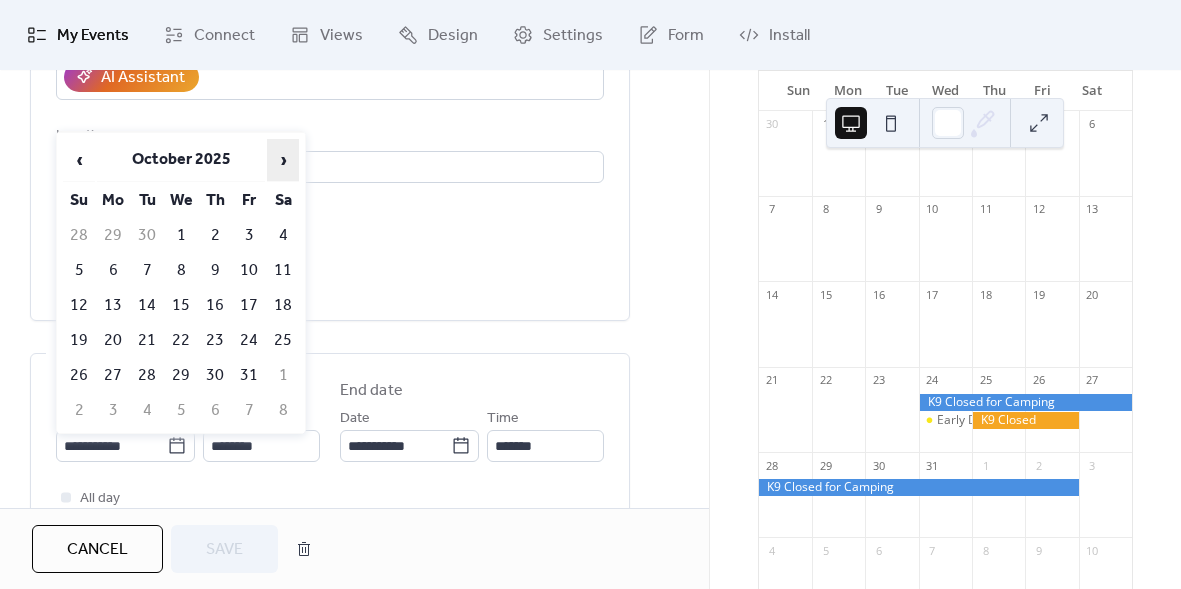 click on "›" at bounding box center (283, 160) 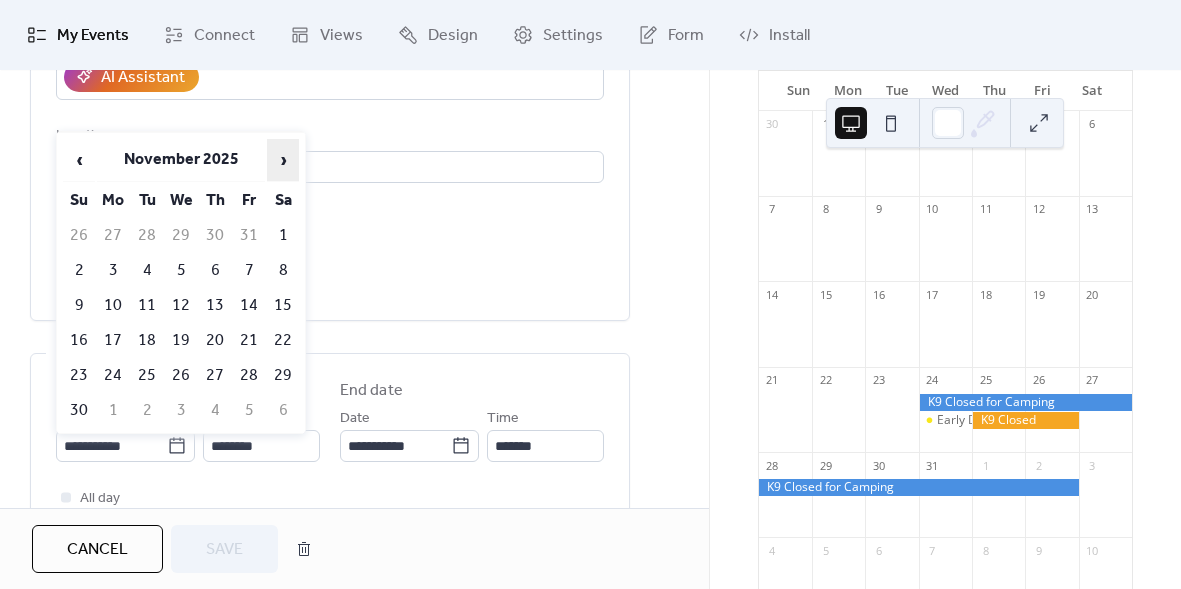 click on "›" at bounding box center [283, 160] 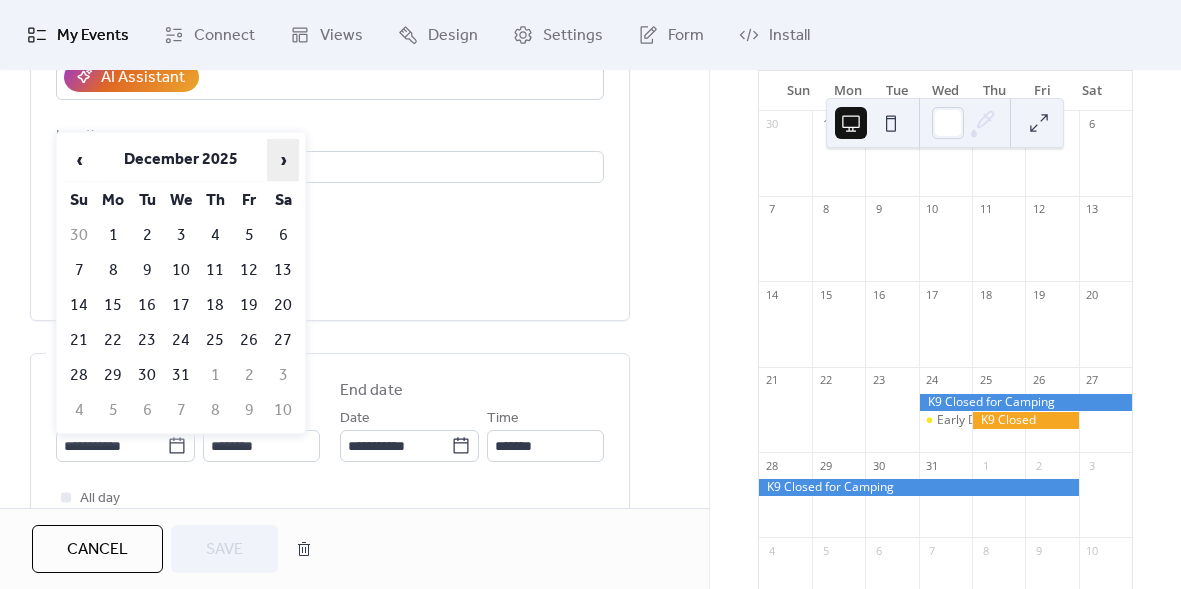 click on "›" at bounding box center [283, 160] 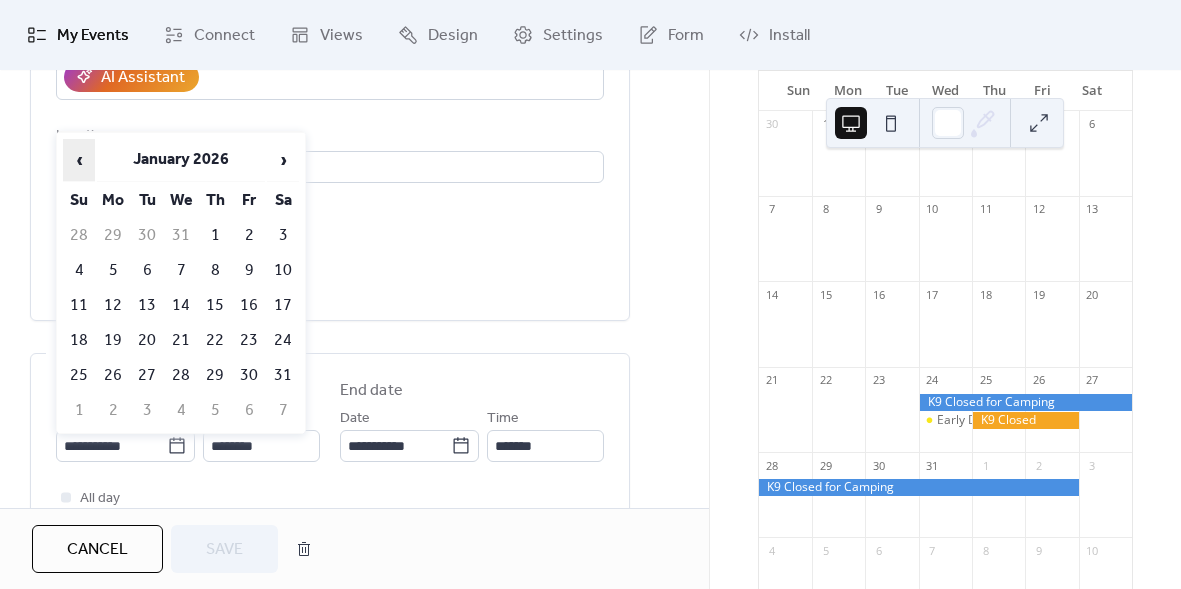 click on "‹" at bounding box center (79, 160) 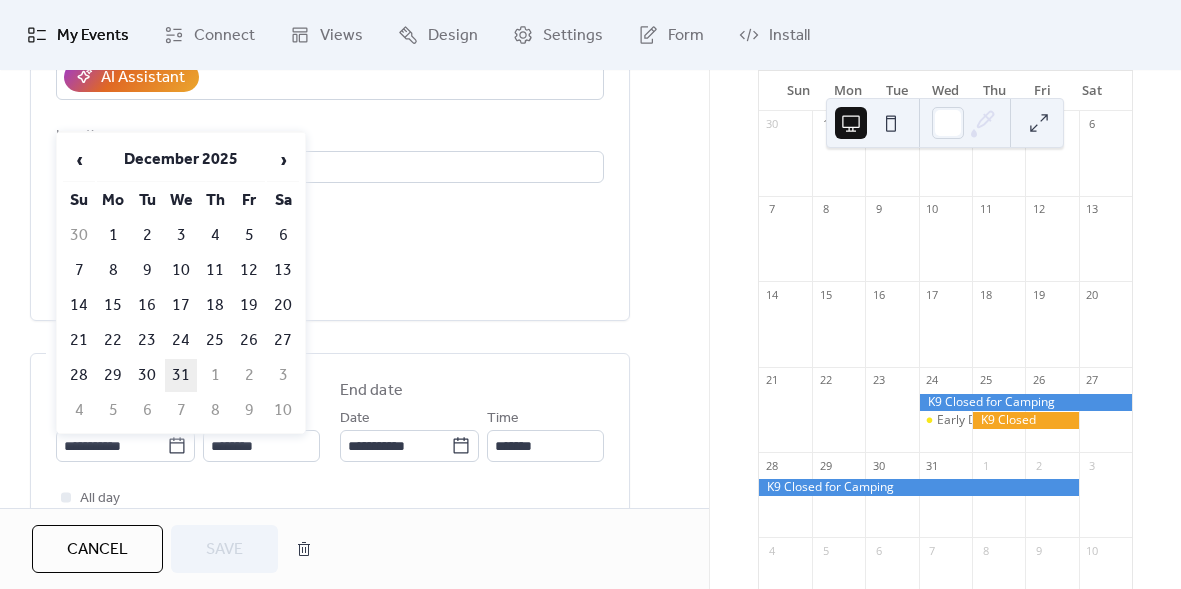 click on "31" at bounding box center [181, 375] 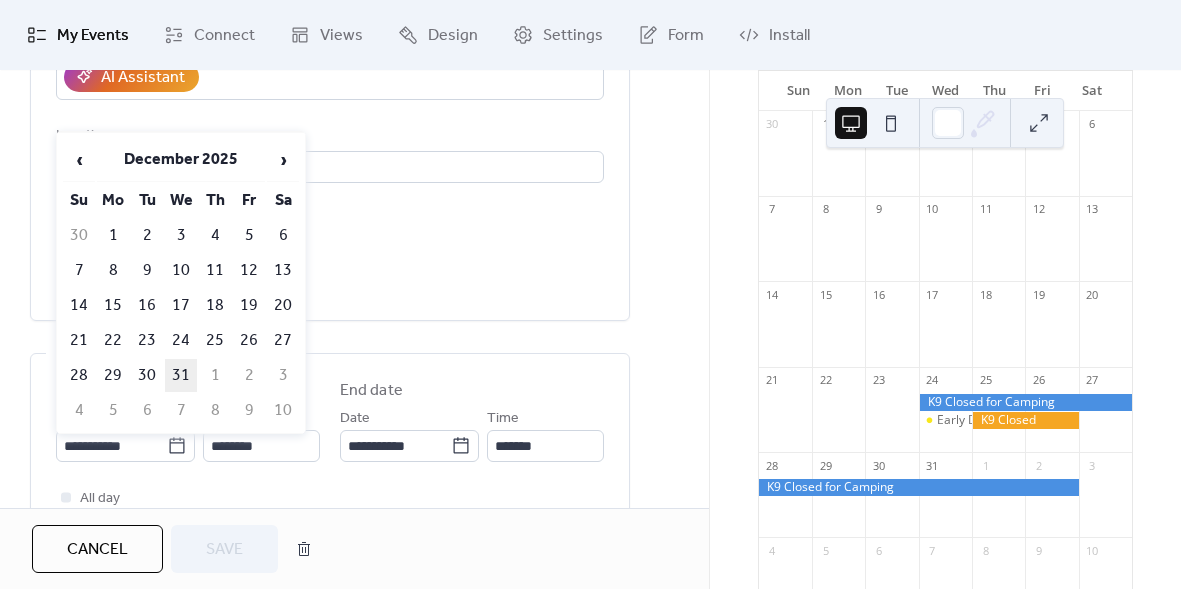 type on "**********" 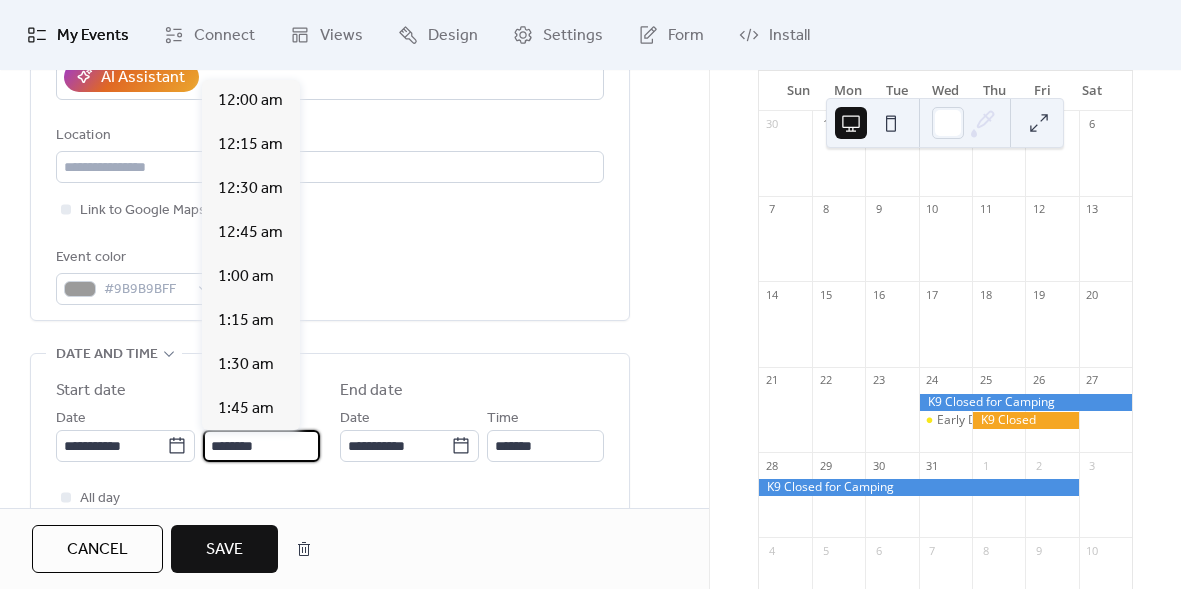 click on "********" at bounding box center (261, 446) 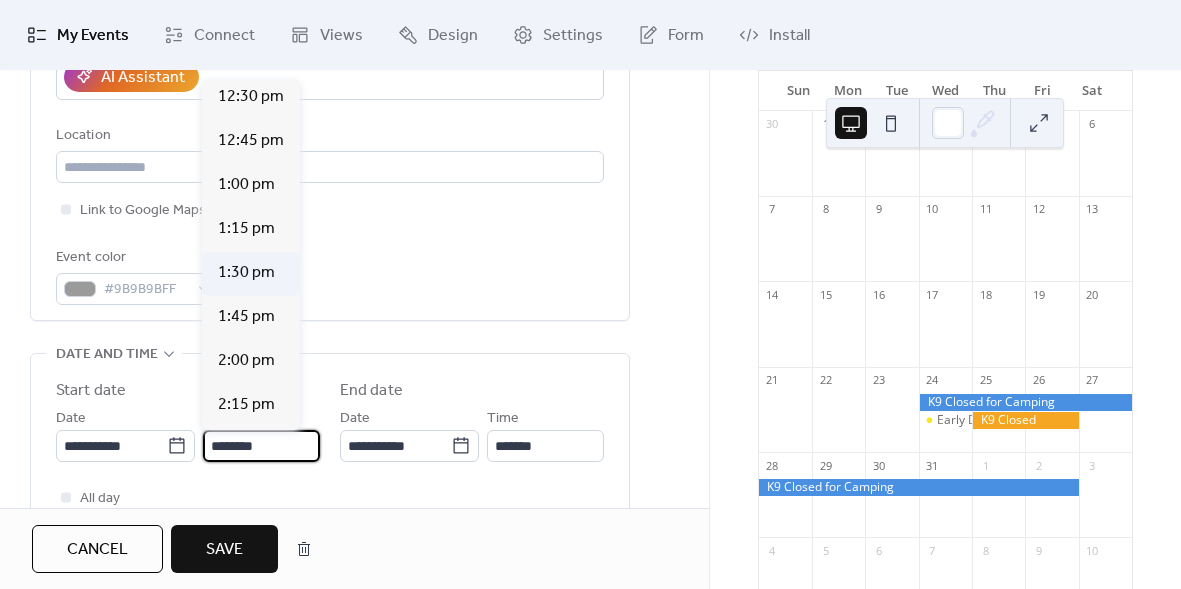 scroll, scrollTop: 2212, scrollLeft: 0, axis: vertical 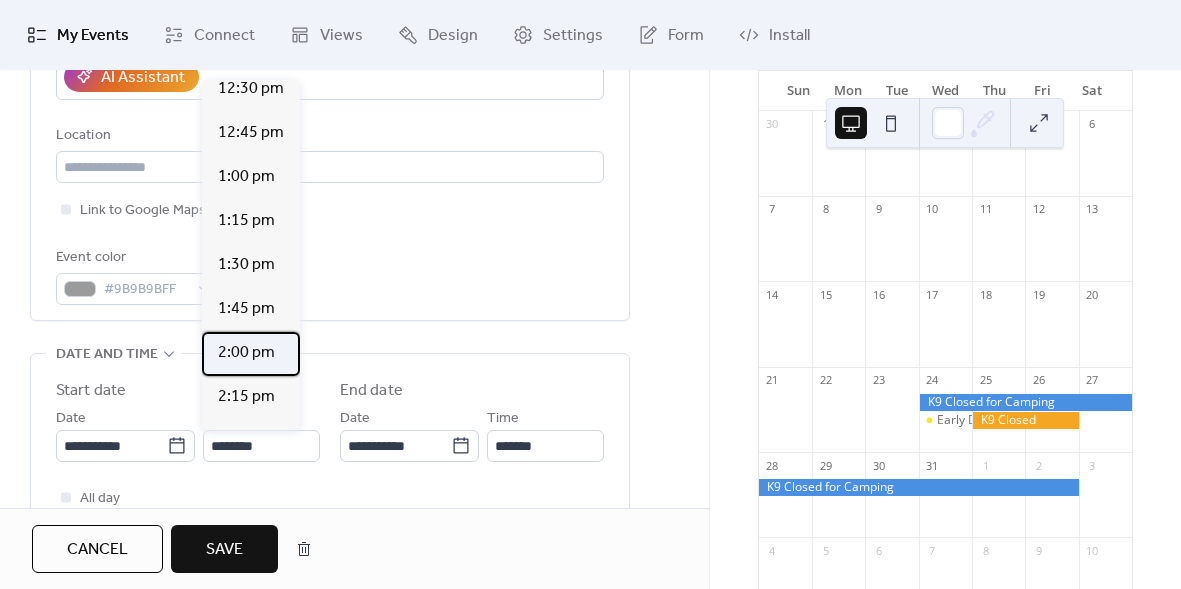 click on "2:00 pm" at bounding box center (246, 353) 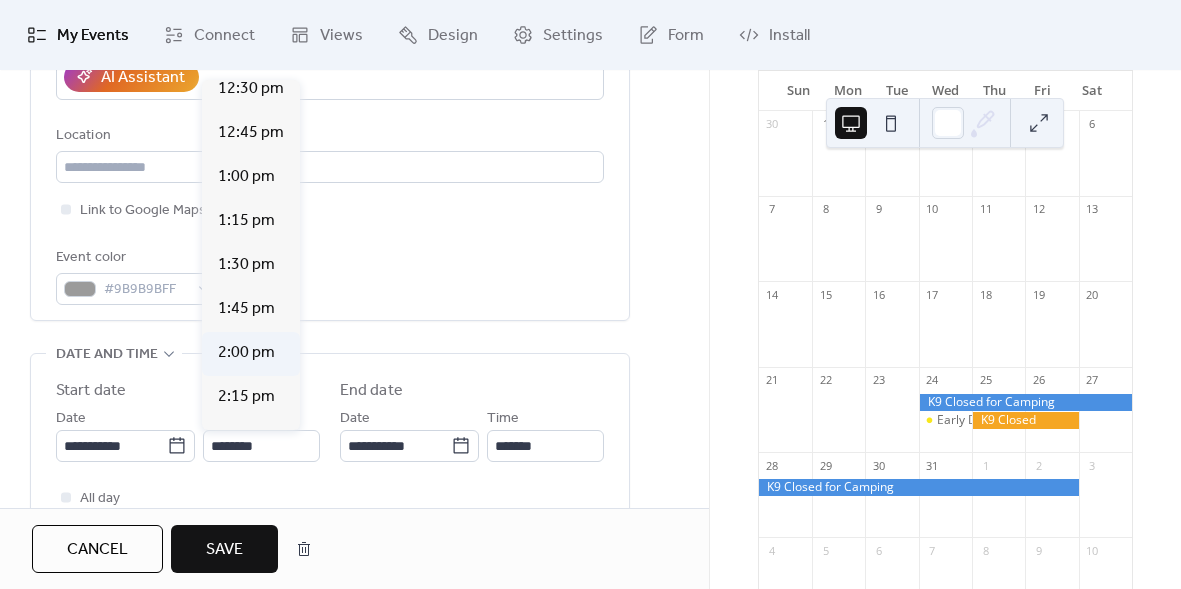 type on "*******" 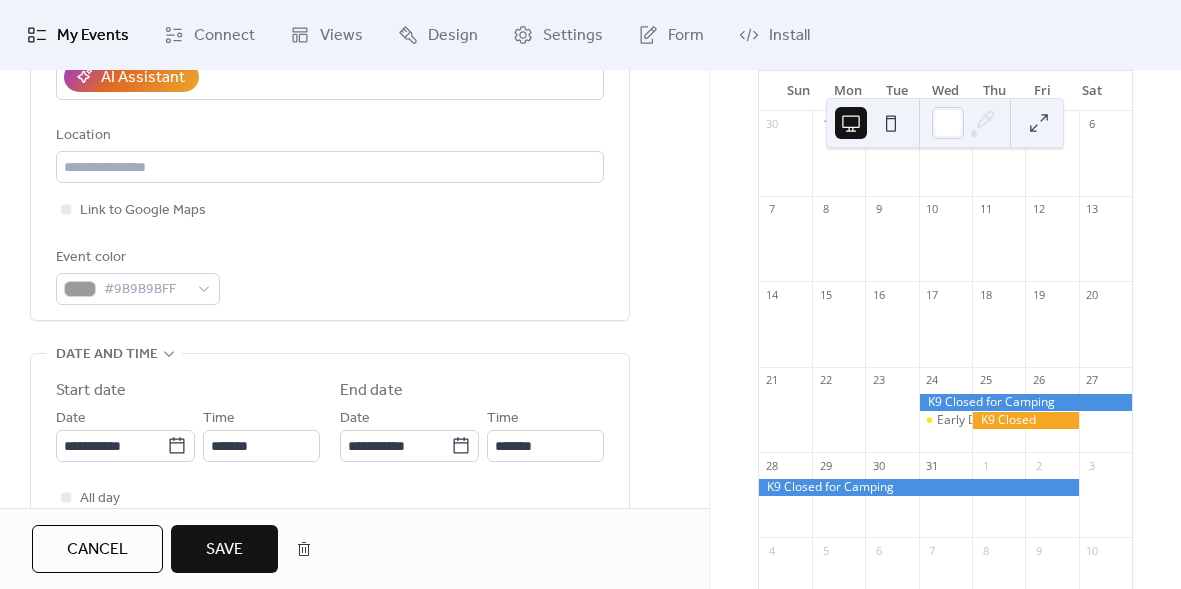 click on "Time [TIME]" at bounding box center [545, 434] 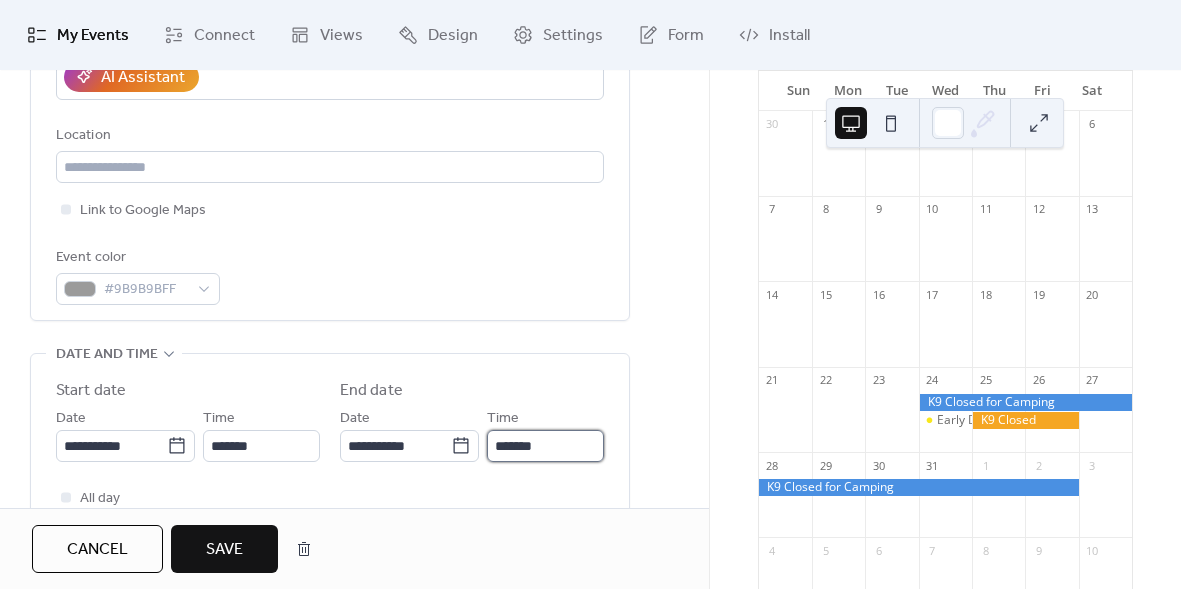 click on "*******" at bounding box center (545, 446) 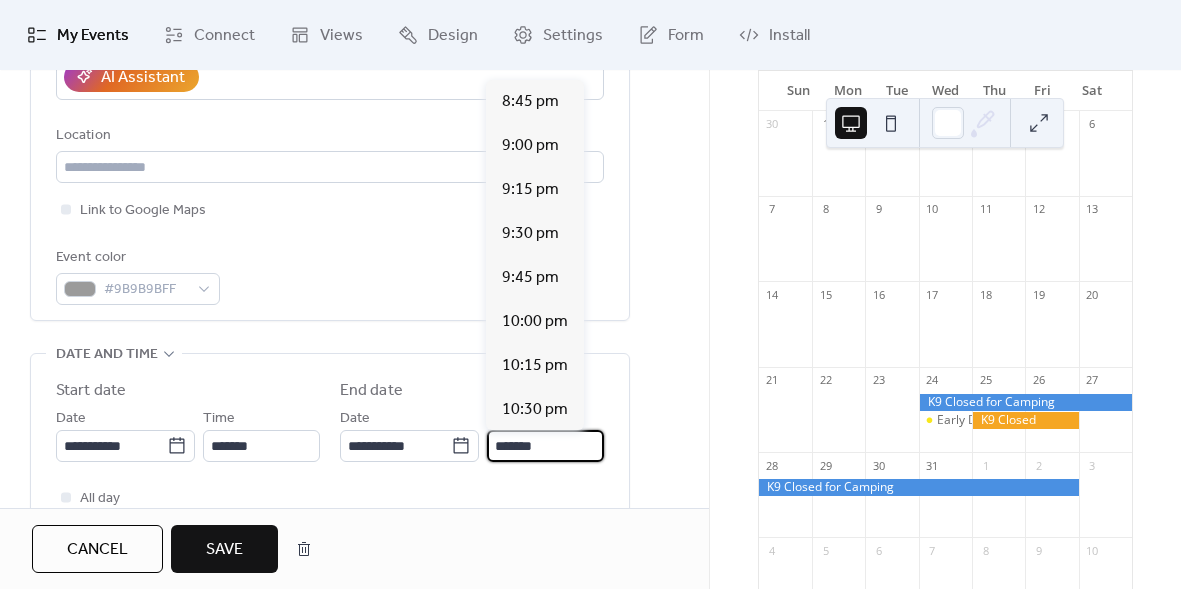 scroll, scrollTop: 1366, scrollLeft: 0, axis: vertical 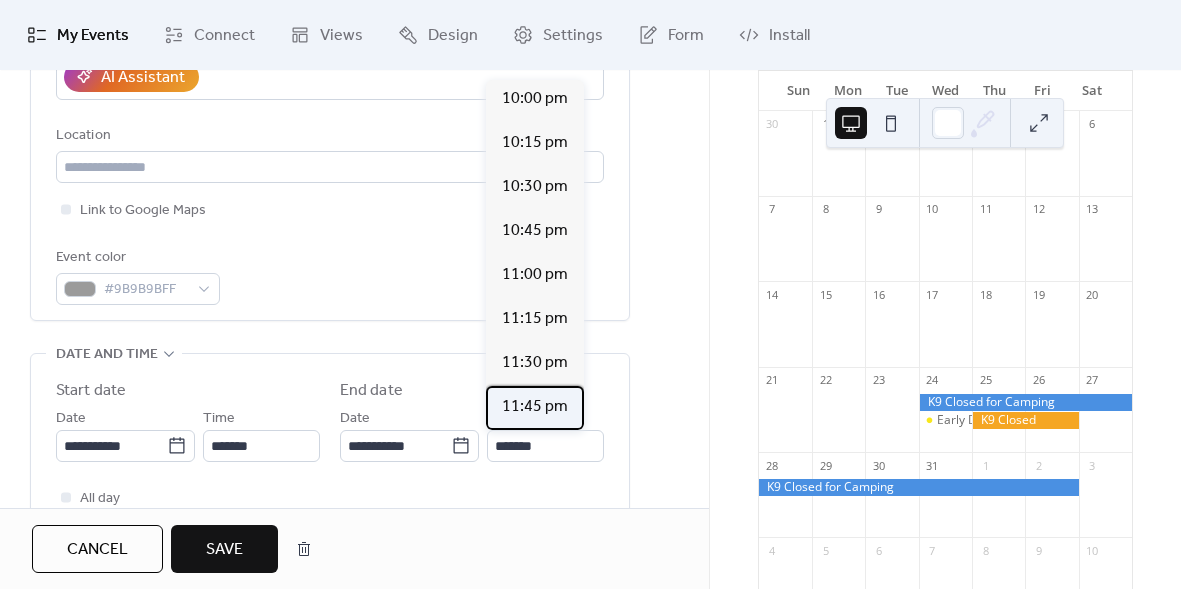 click on "11:45 pm" at bounding box center [535, 407] 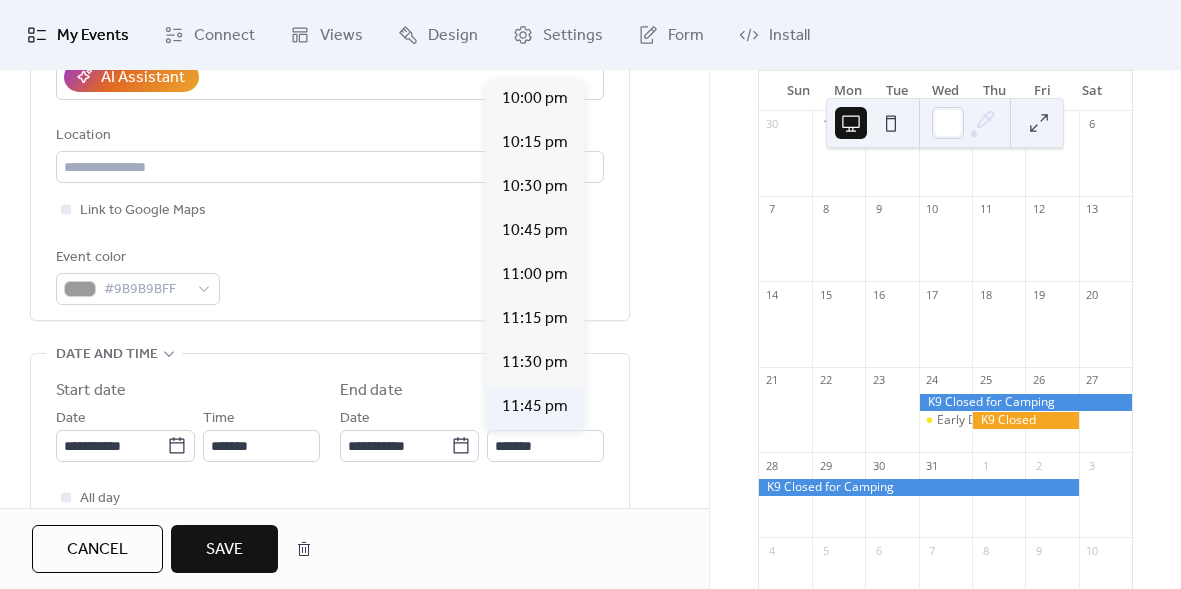 type on "********" 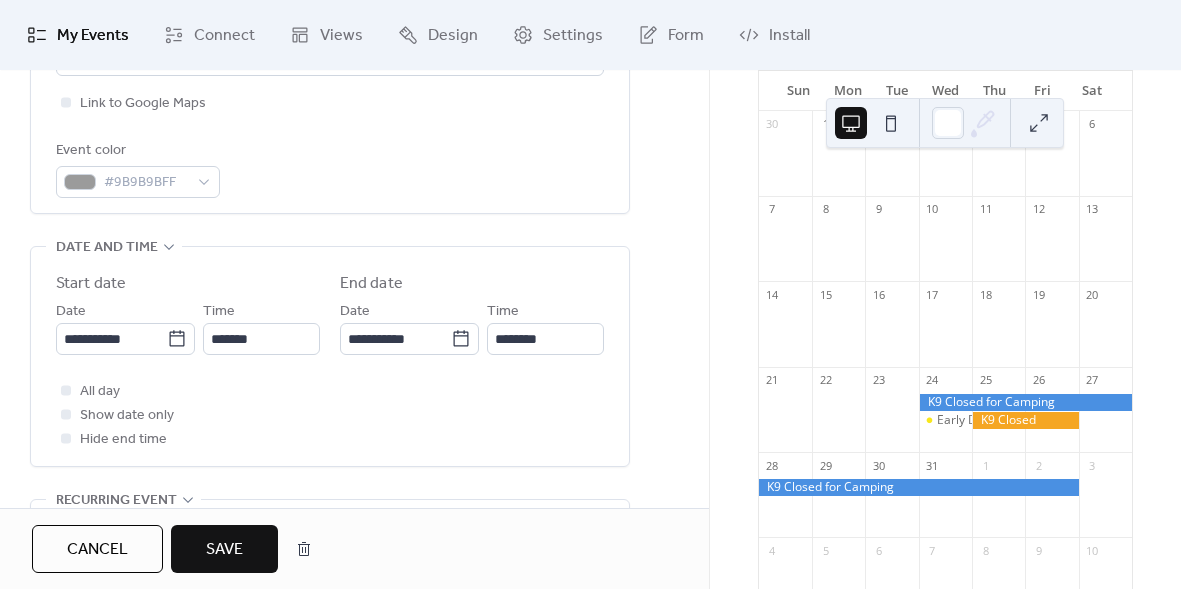 scroll, scrollTop: 536, scrollLeft: 0, axis: vertical 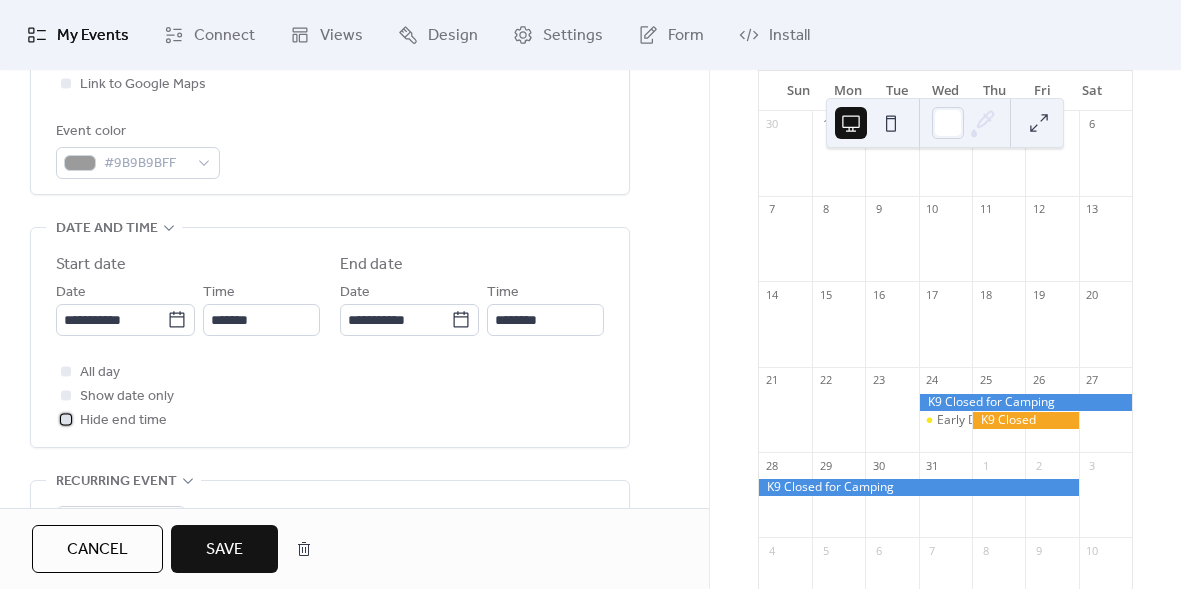 click at bounding box center [66, 419] 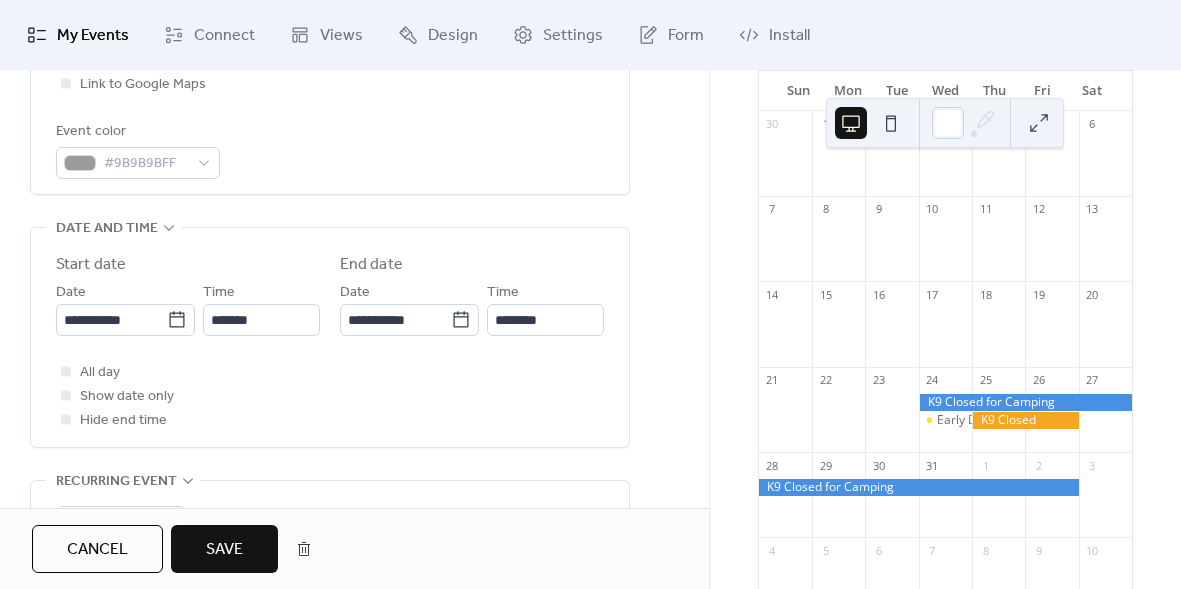 click on "Save" at bounding box center [224, 550] 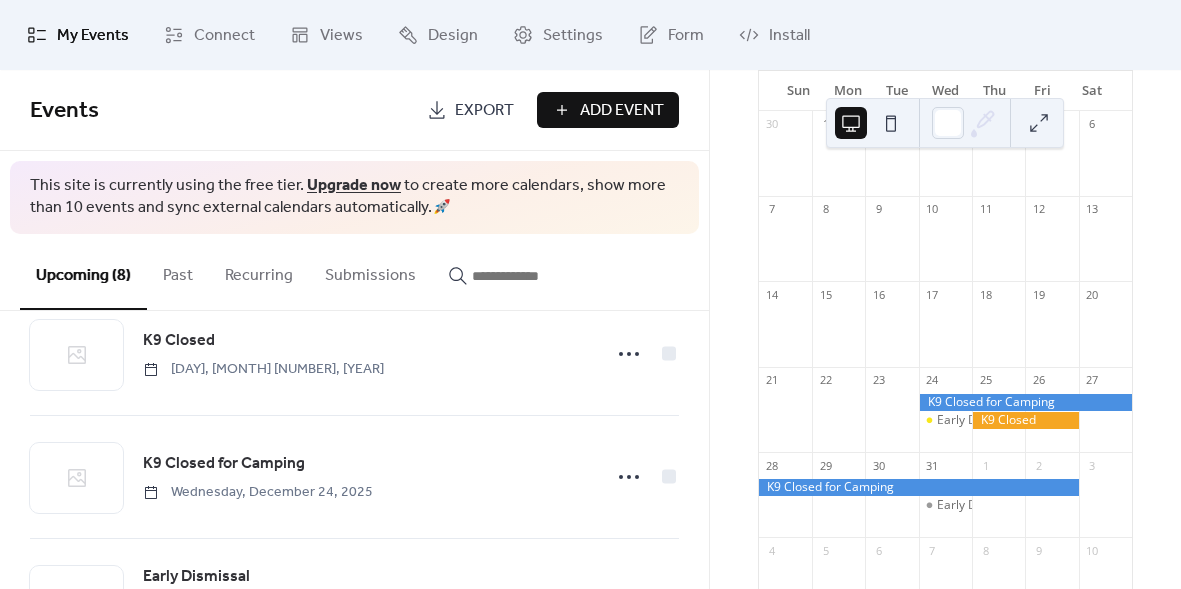 scroll, scrollTop: 766, scrollLeft: 0, axis: vertical 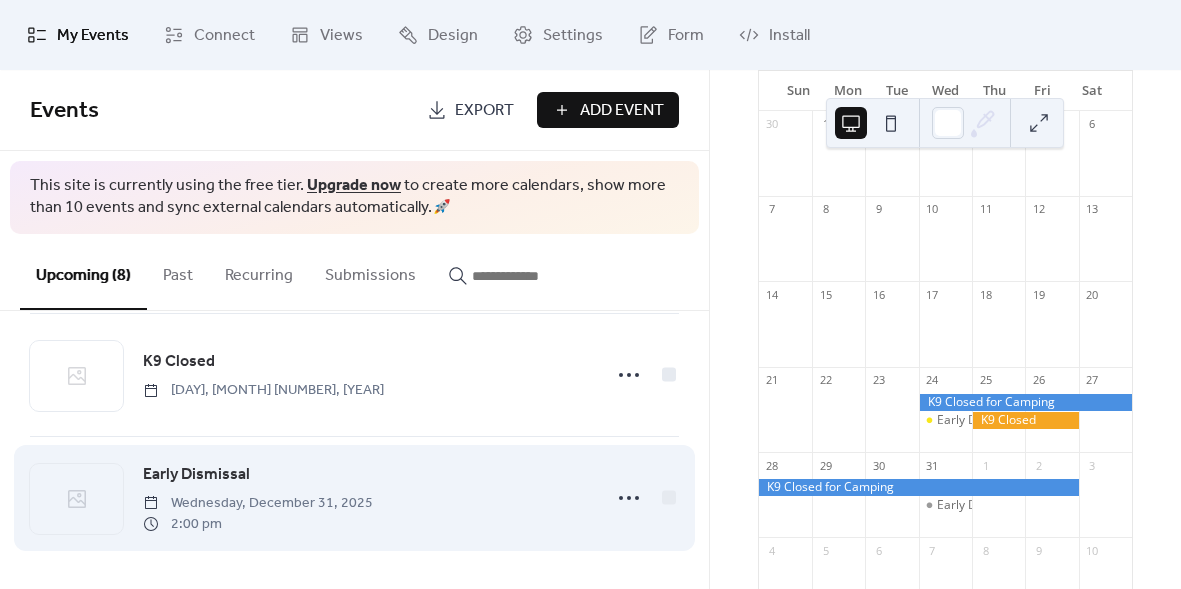 click on "Early Dismissal [DAY], [MONTH] [NUMBER], [YEAR] [NUMBER]:[NUMBER] [AM/PM]" at bounding box center (365, 498) 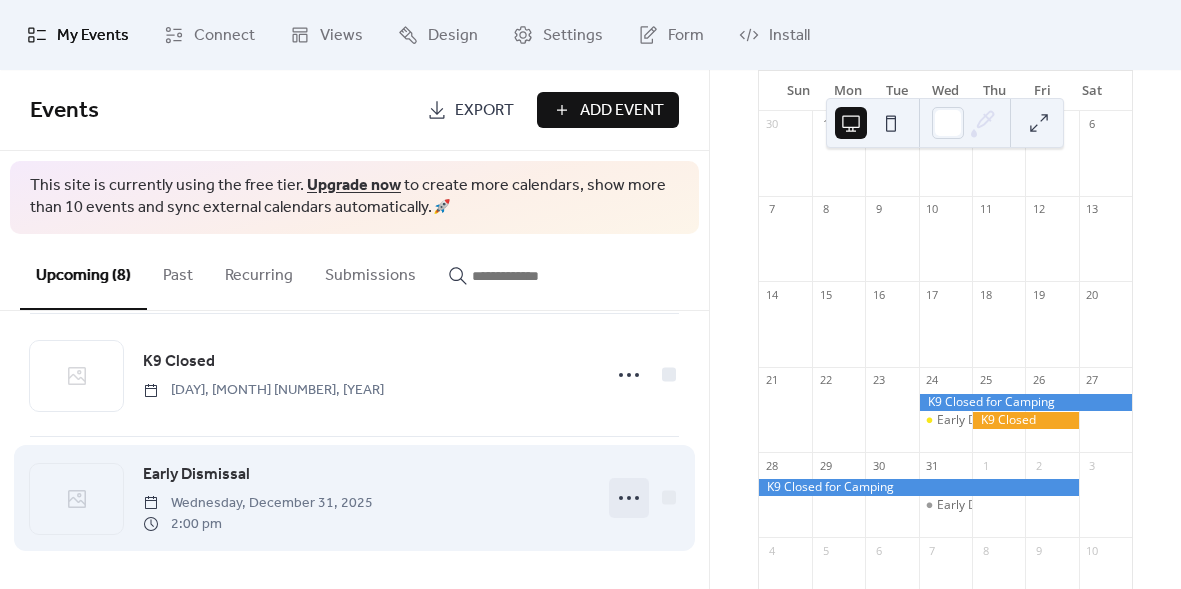 click 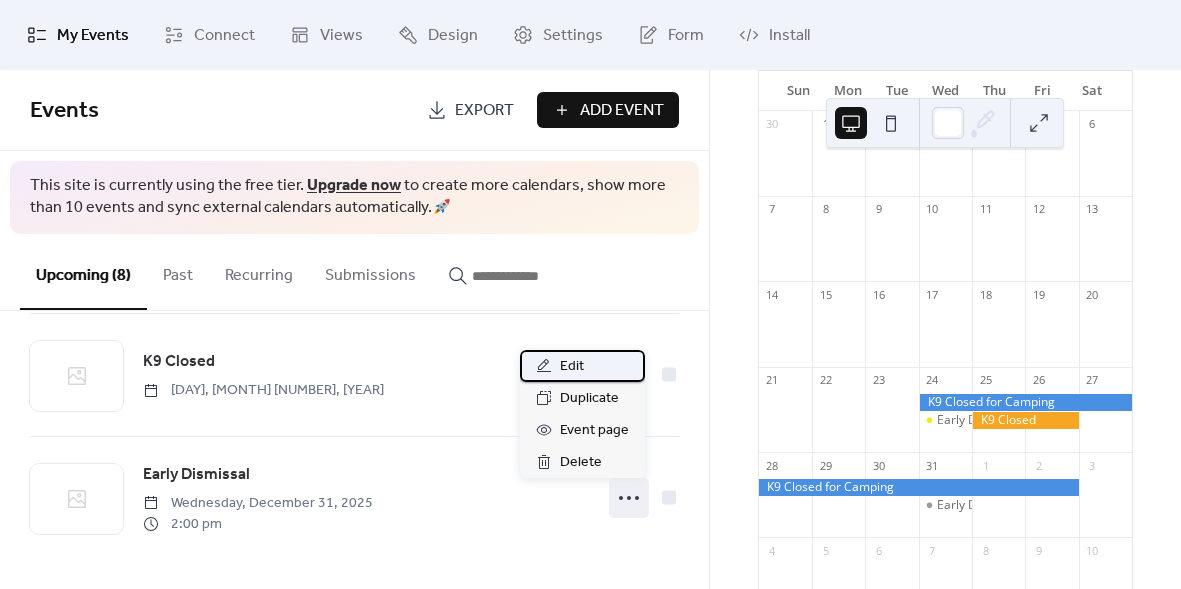 click on "Edit" at bounding box center (572, 367) 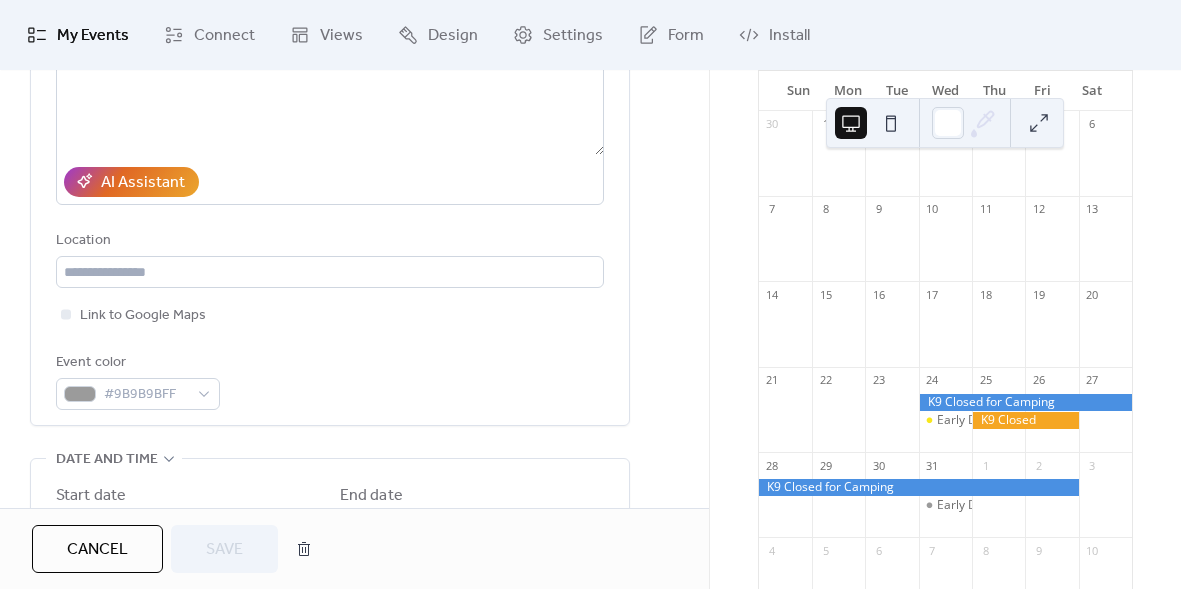 scroll, scrollTop: 347, scrollLeft: 0, axis: vertical 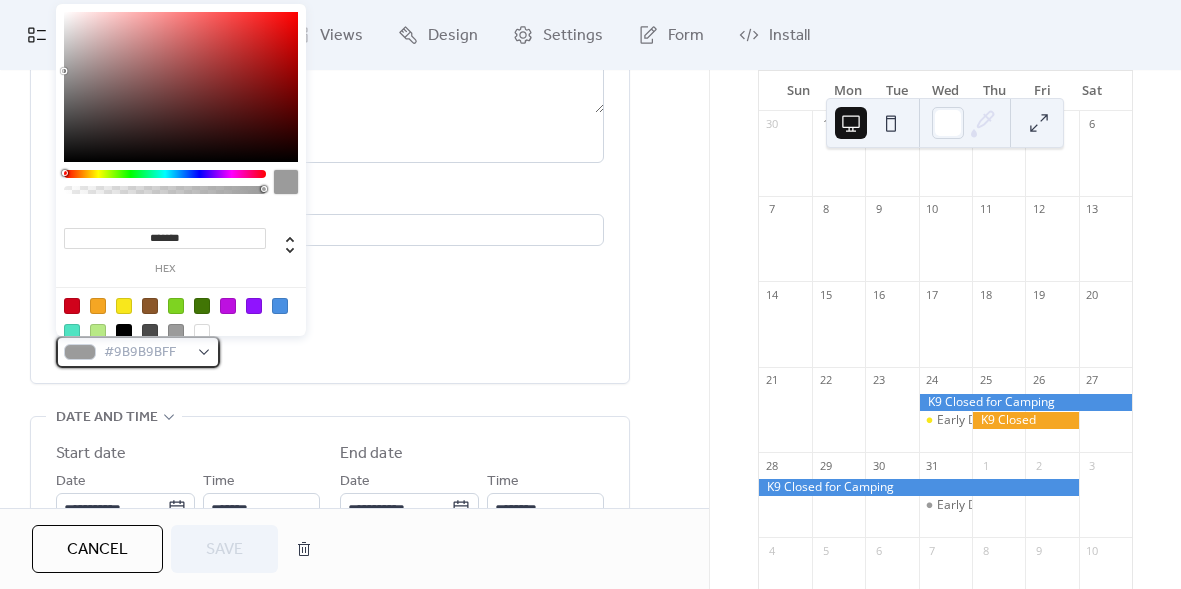 click on "#9B9B9BFF" at bounding box center (146, 353) 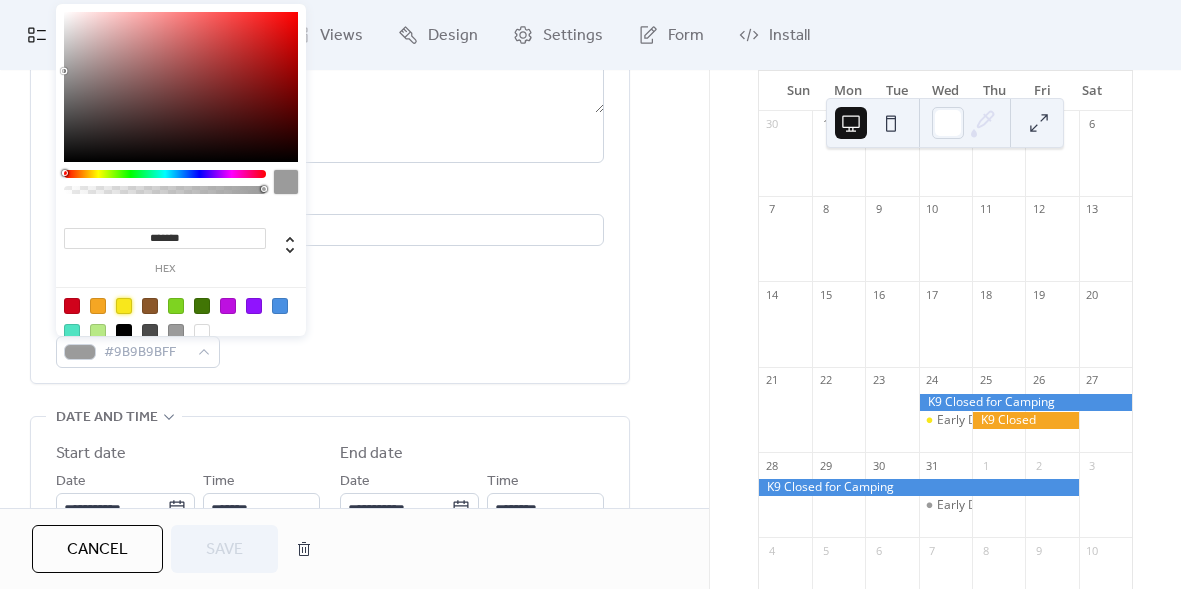 click at bounding box center [124, 306] 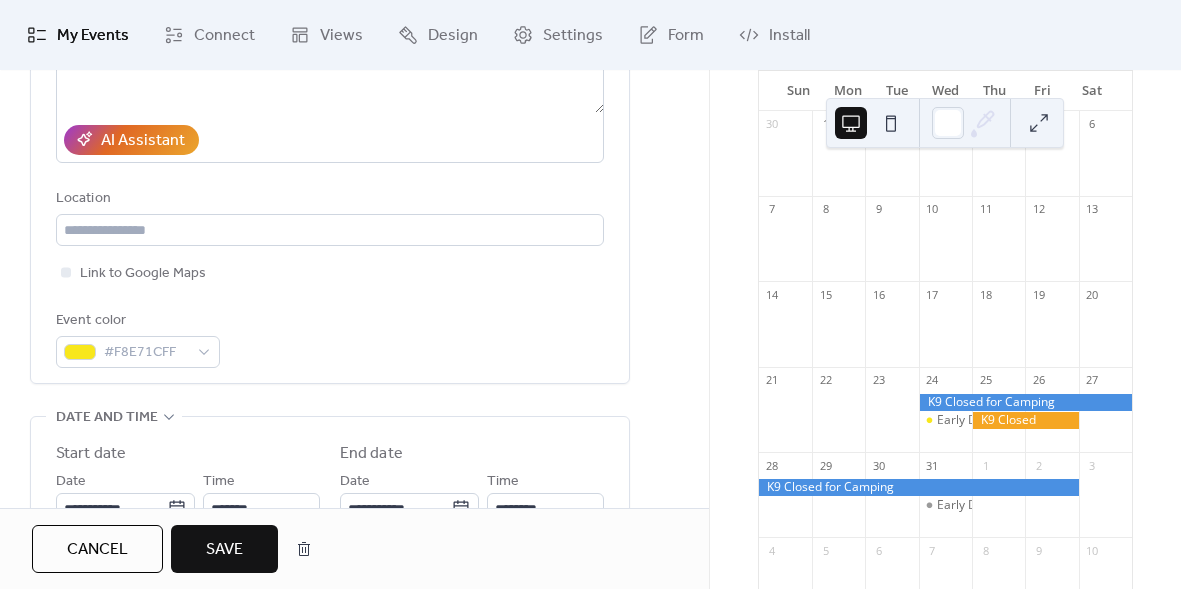 click on "Save" at bounding box center (224, 549) 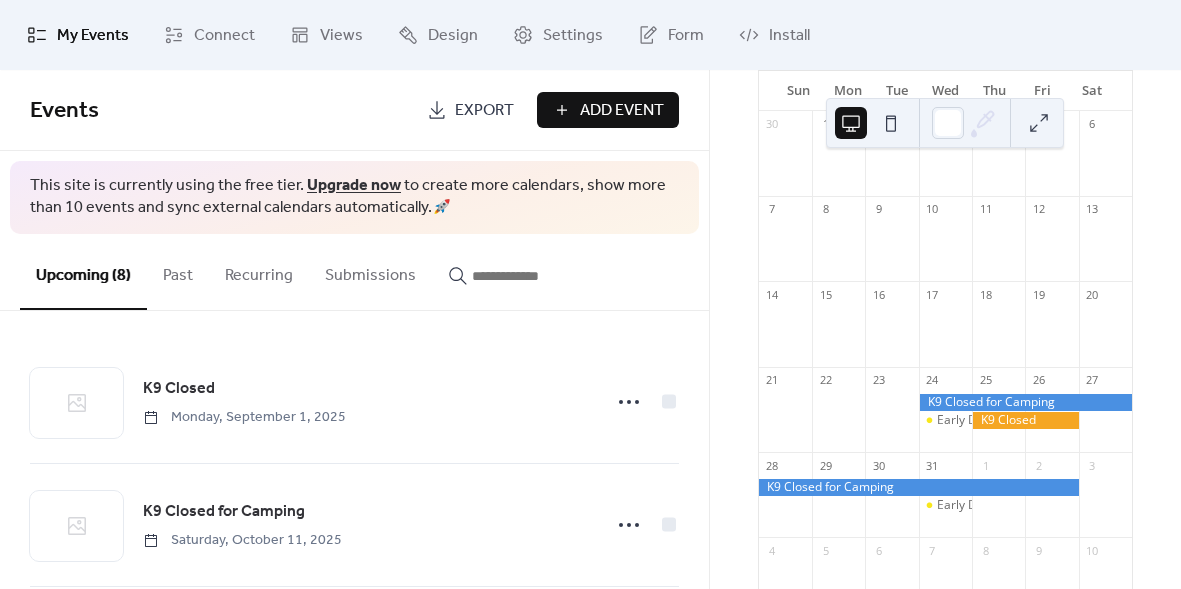 click on "Add Event" at bounding box center [622, 111] 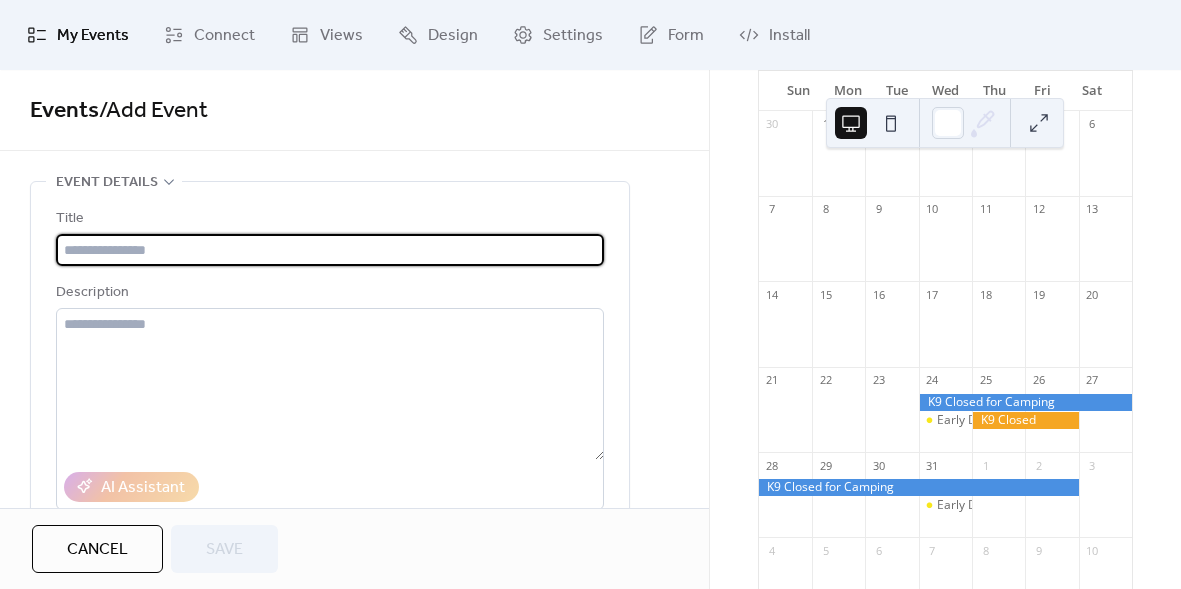 click at bounding box center [330, 250] 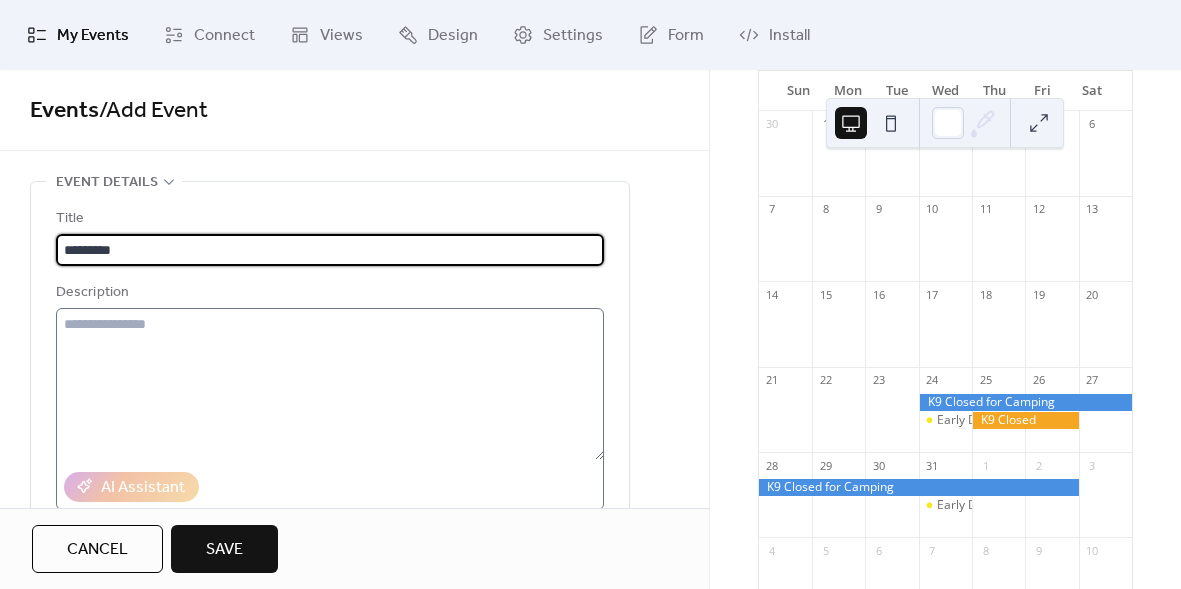 type on "*********" 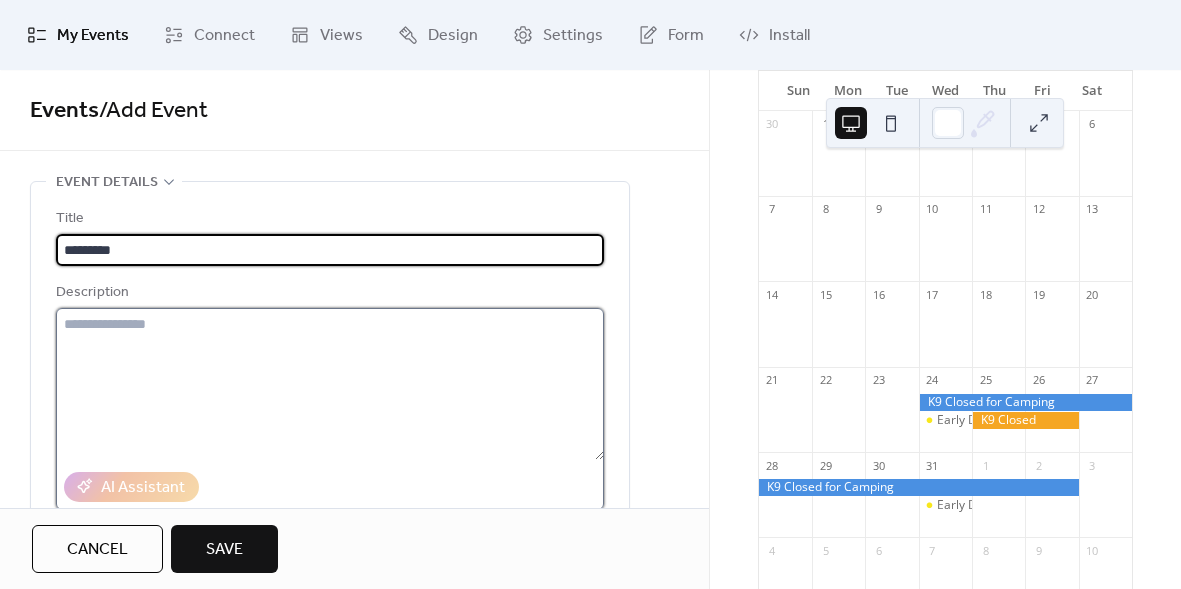 click at bounding box center (330, 384) 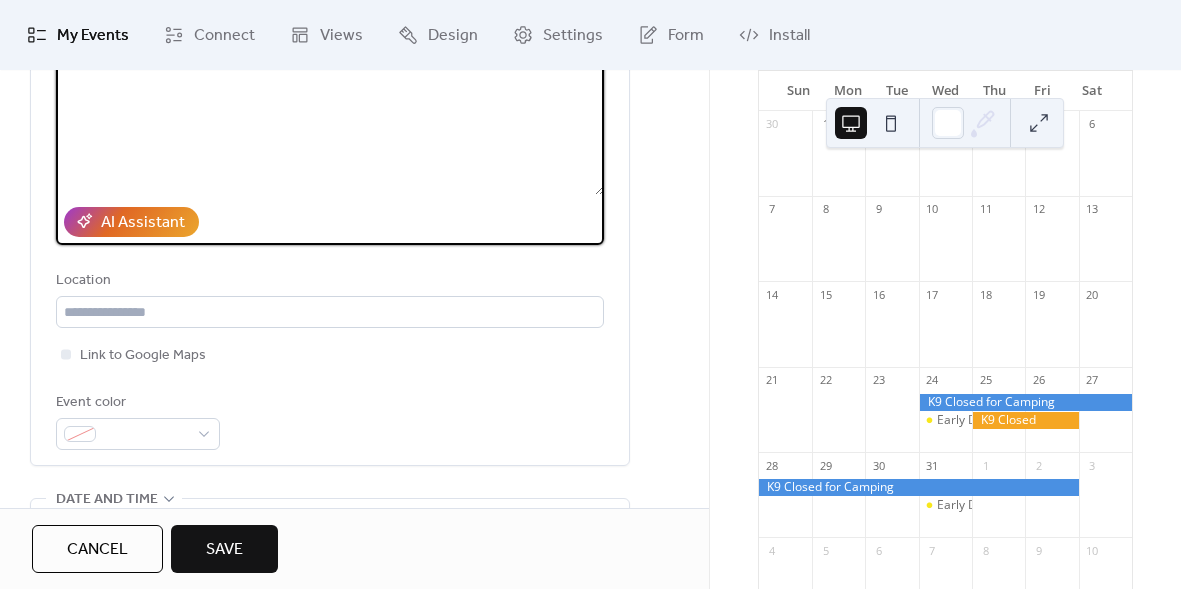 scroll, scrollTop: 274, scrollLeft: 0, axis: vertical 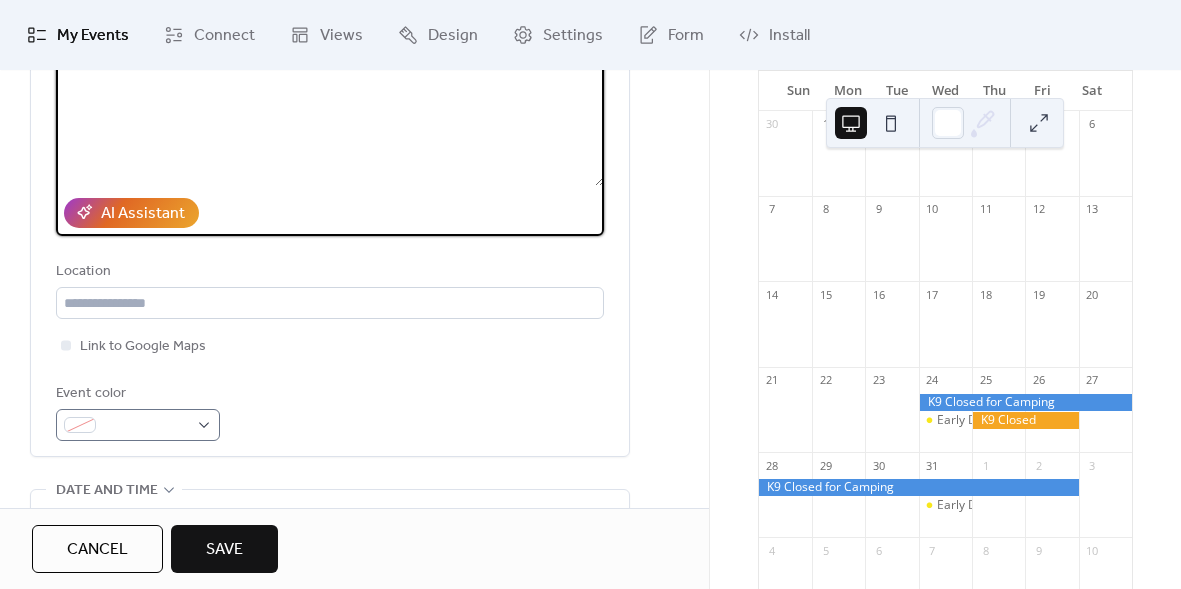 type on "**********" 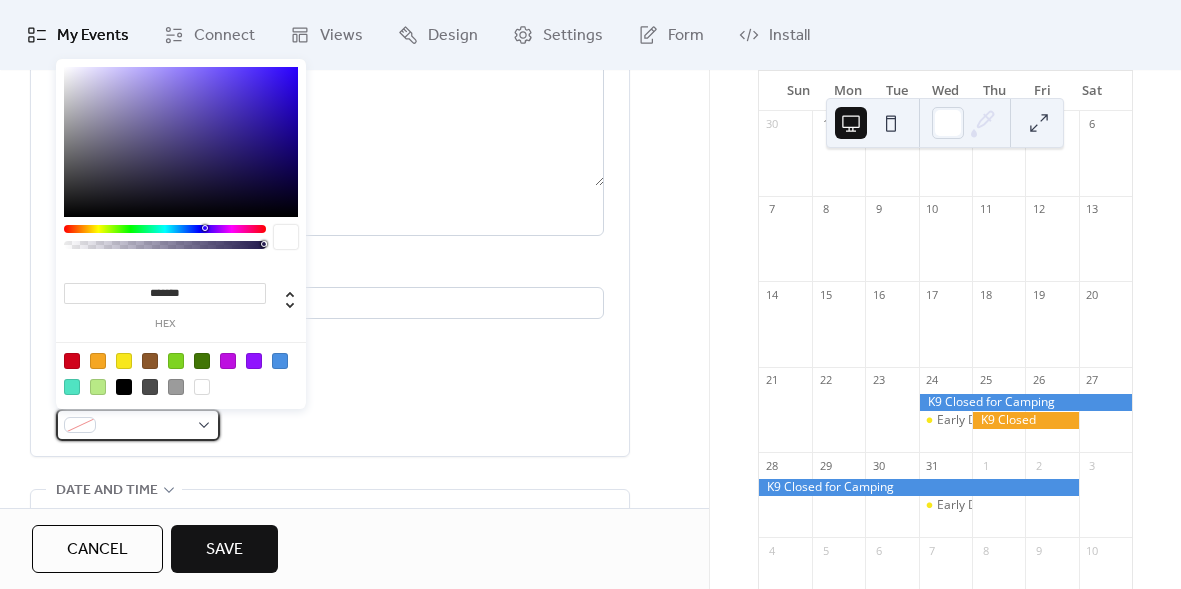 click at bounding box center [138, 425] 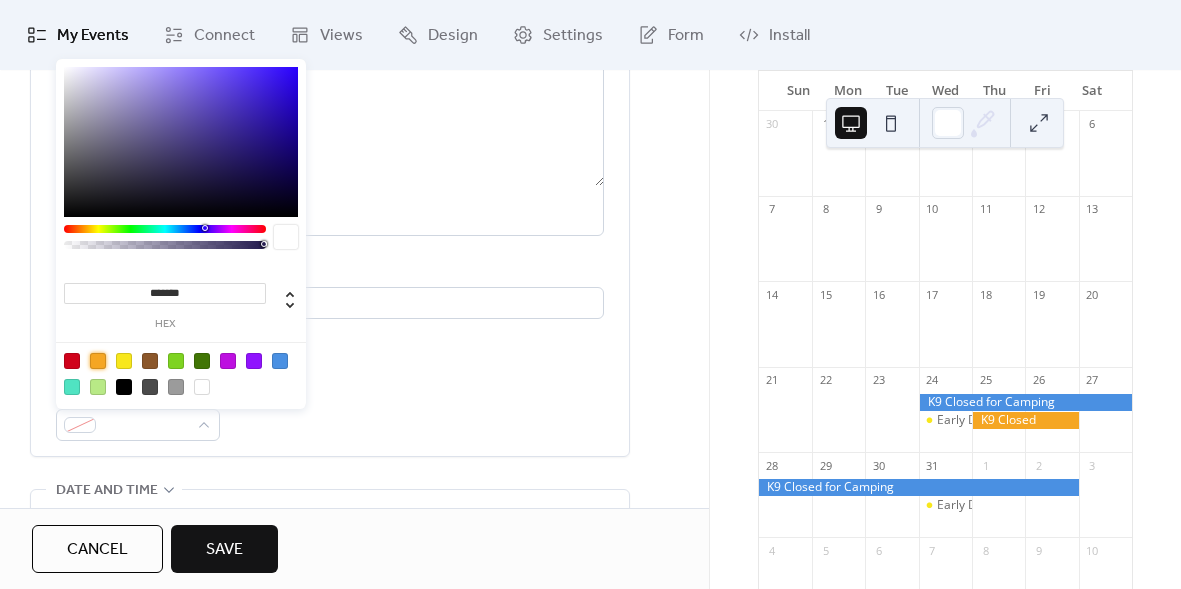 click at bounding box center [98, 361] 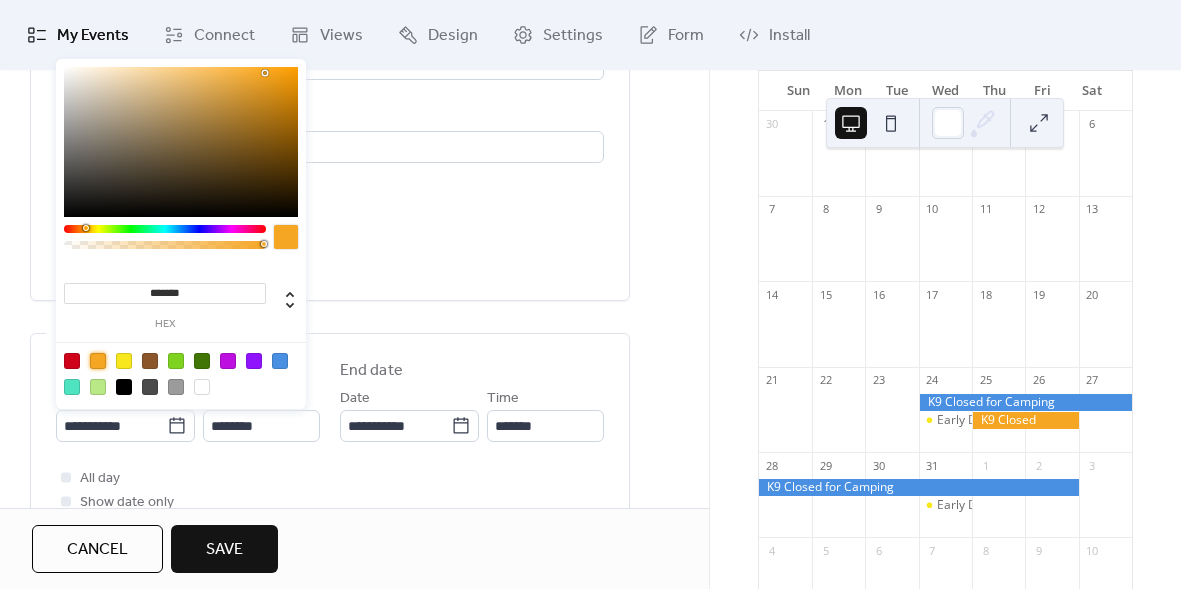 scroll, scrollTop: 433, scrollLeft: 0, axis: vertical 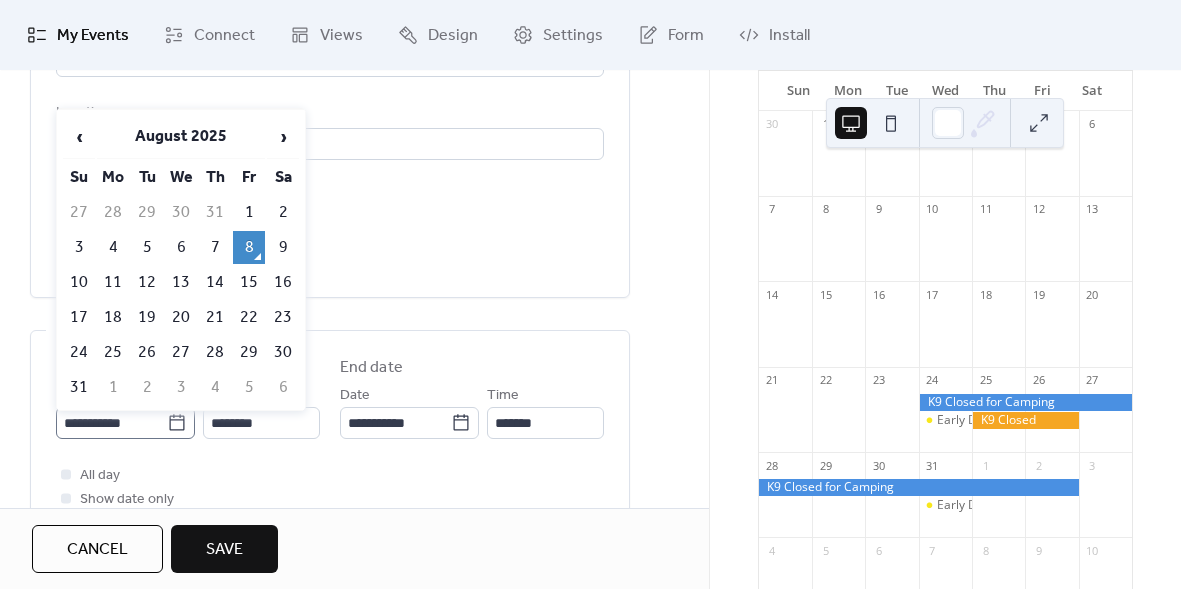 click 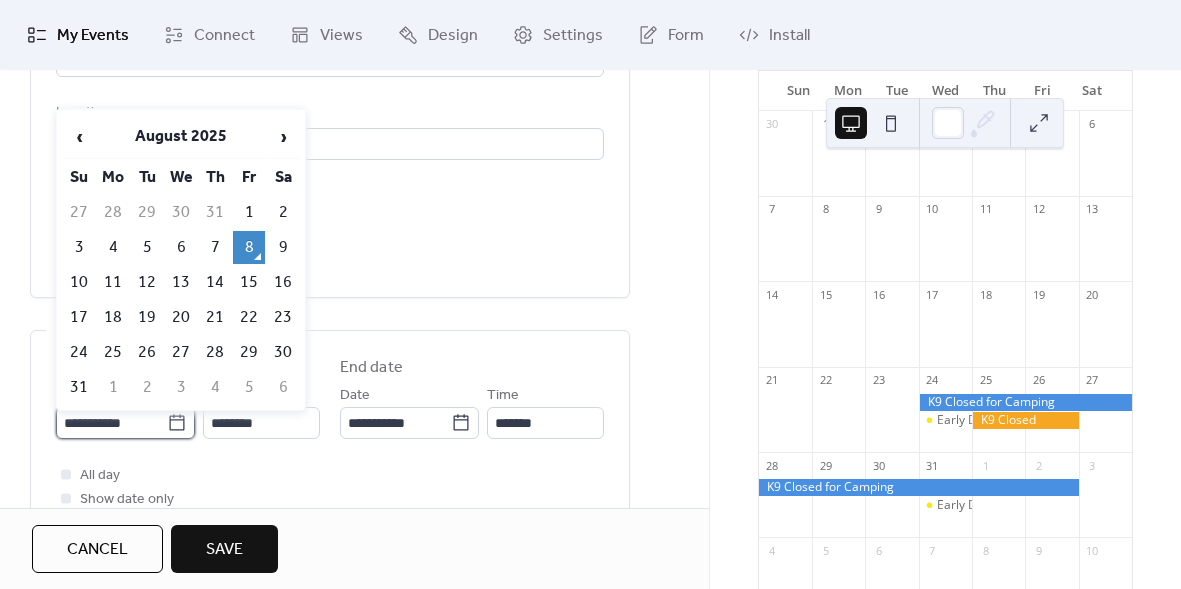 click on "**********" at bounding box center (111, 423) 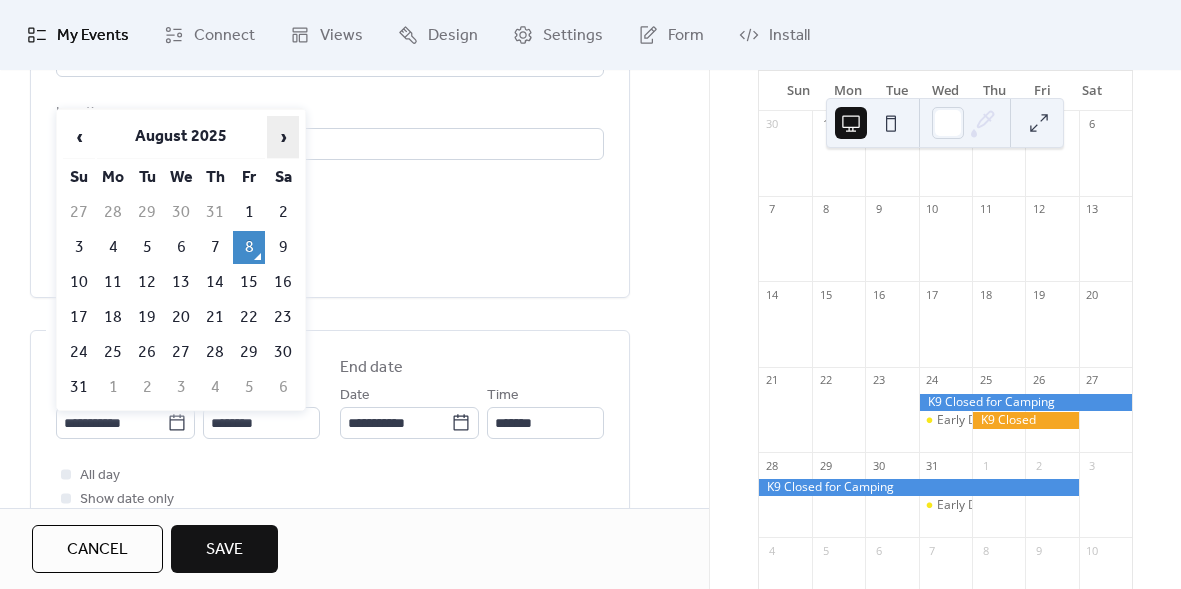 click on "›" at bounding box center (283, 137) 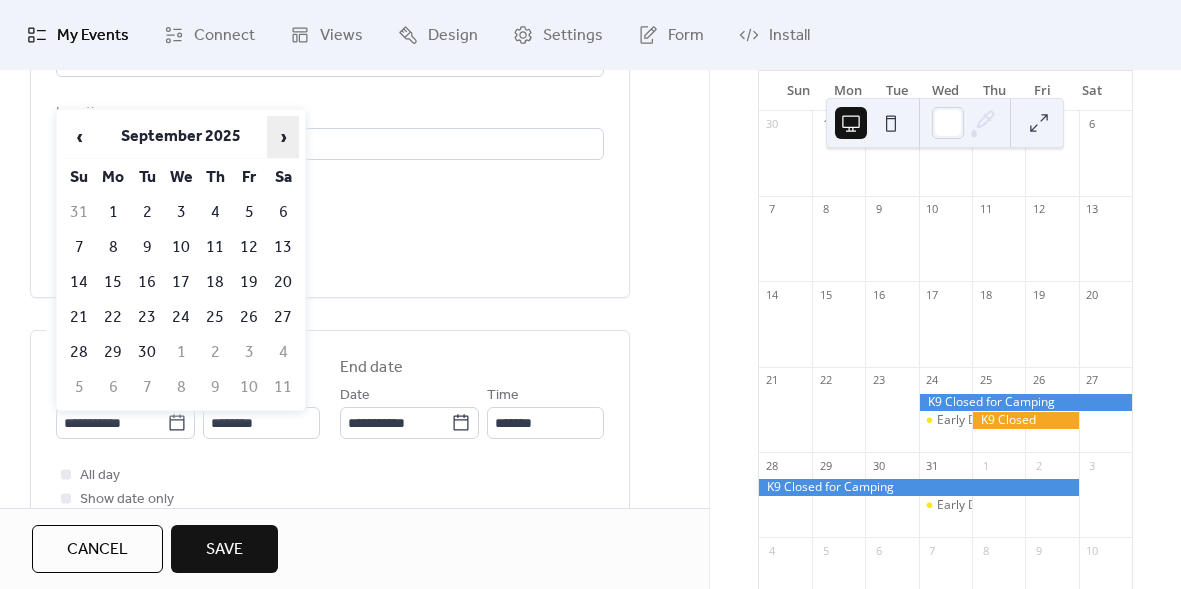 click on "›" at bounding box center [283, 137] 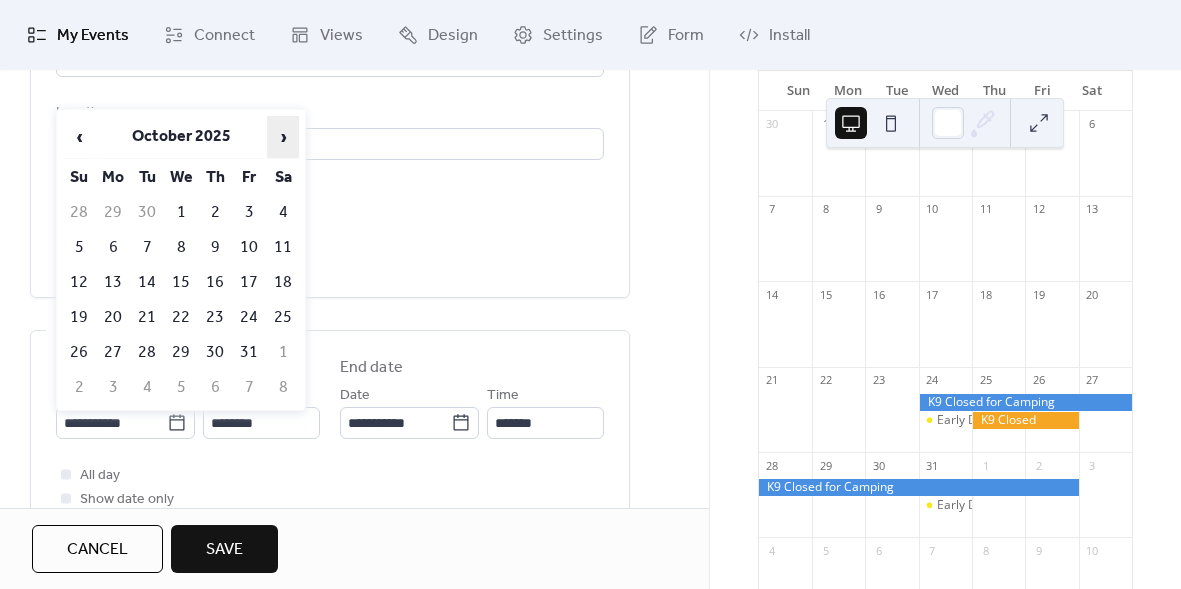 click on "›" at bounding box center [283, 137] 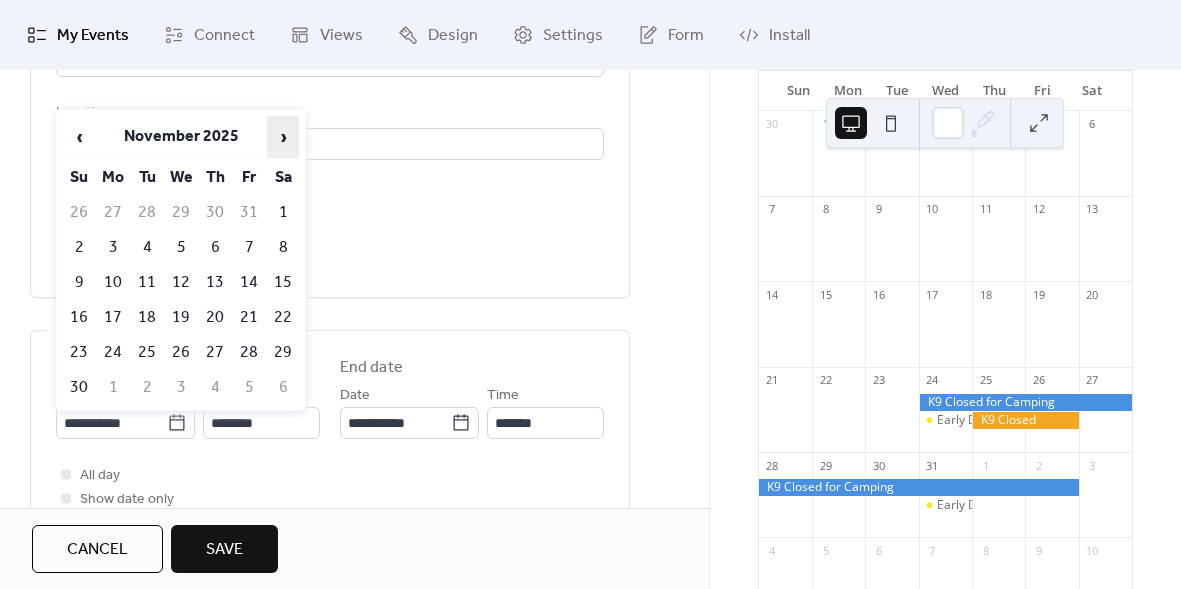 click on "›" at bounding box center (283, 137) 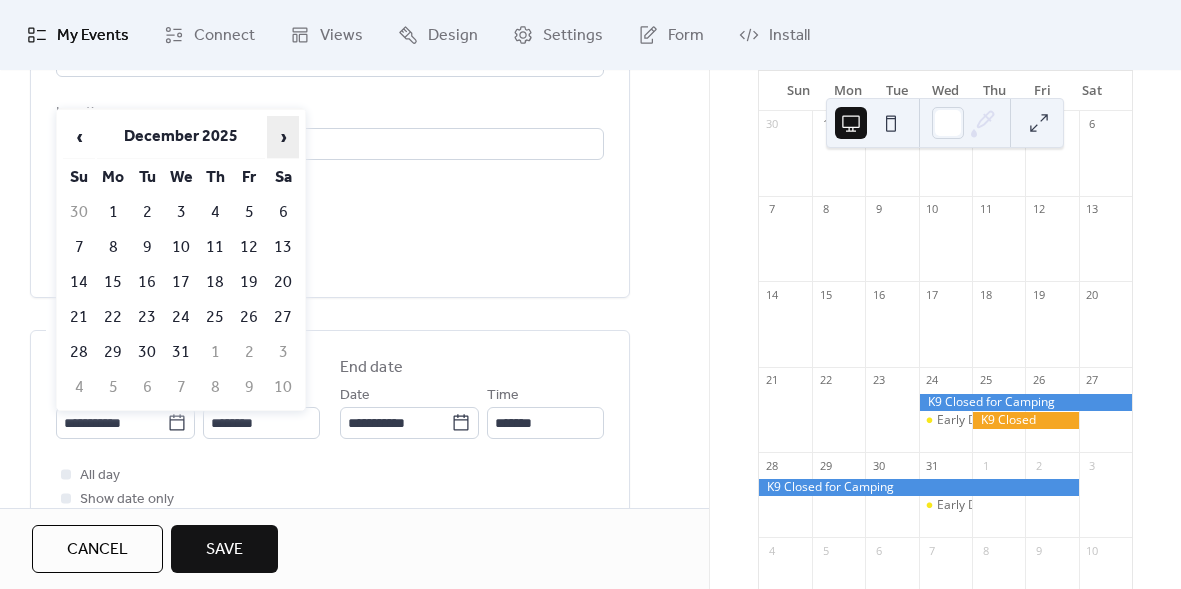 click on "›" at bounding box center [283, 137] 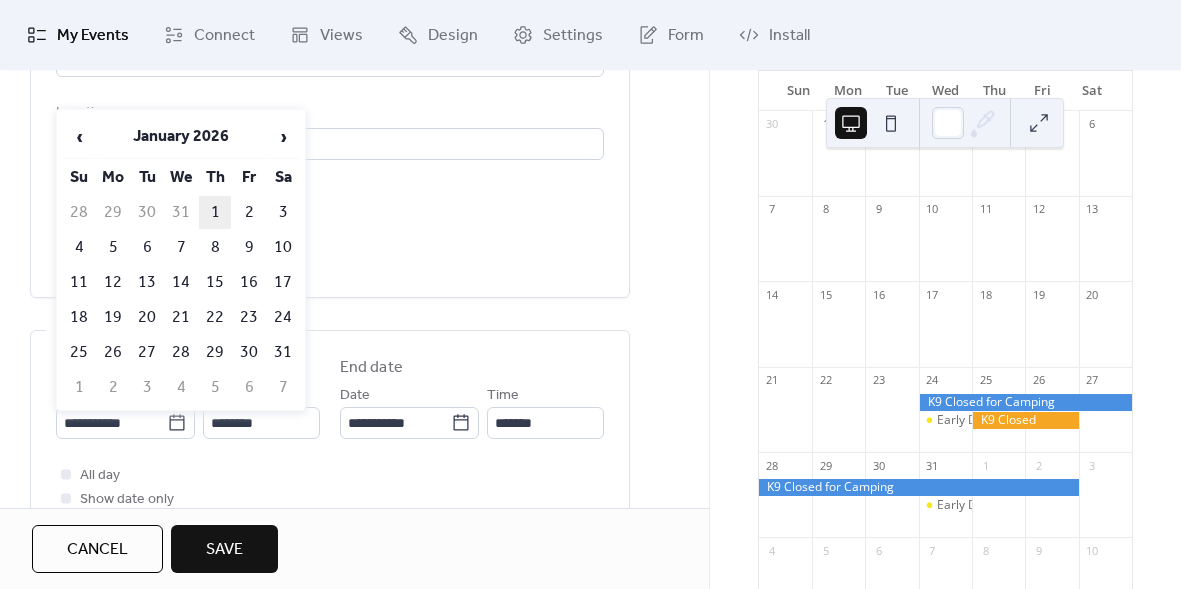 click on "1" at bounding box center [215, 212] 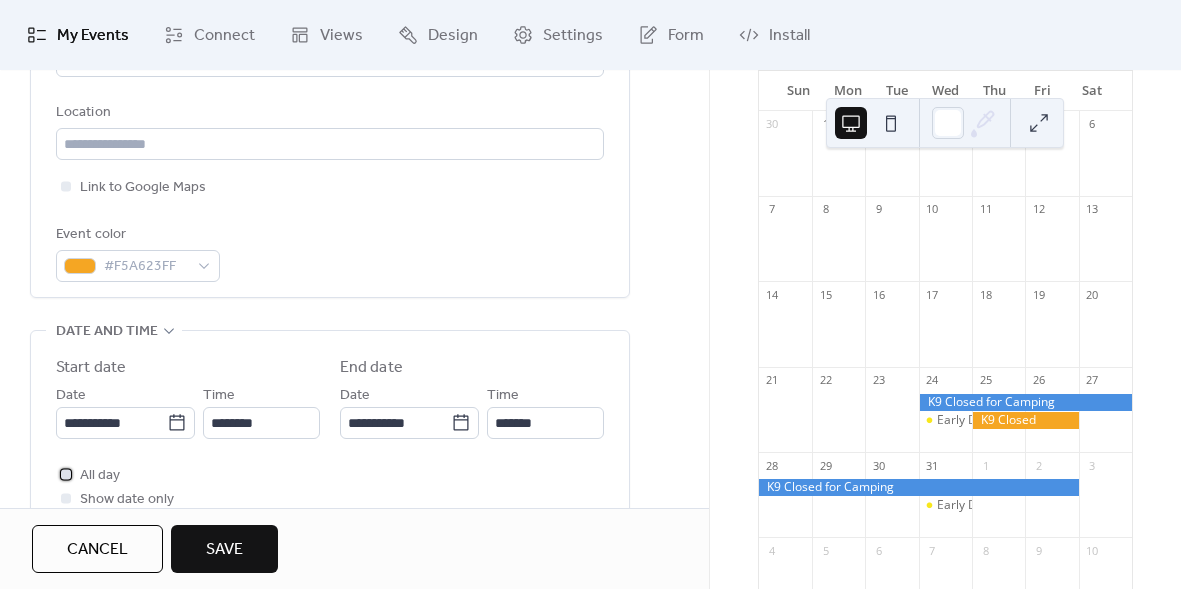 click on "All day" at bounding box center [100, 476] 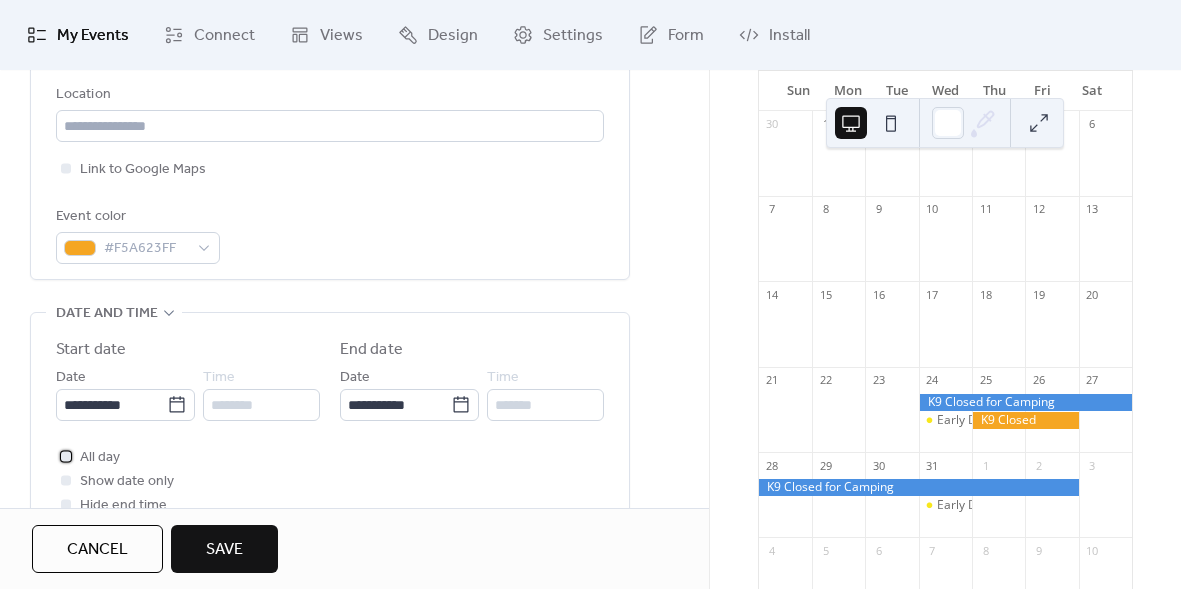 scroll, scrollTop: 448, scrollLeft: 0, axis: vertical 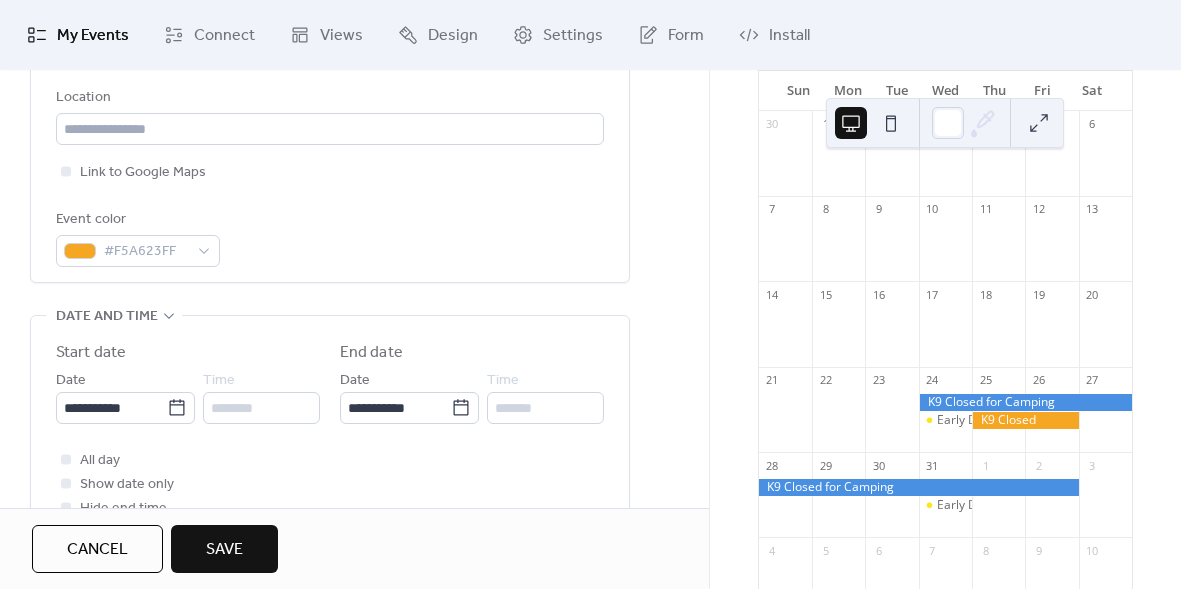 click on "Save" at bounding box center [224, 550] 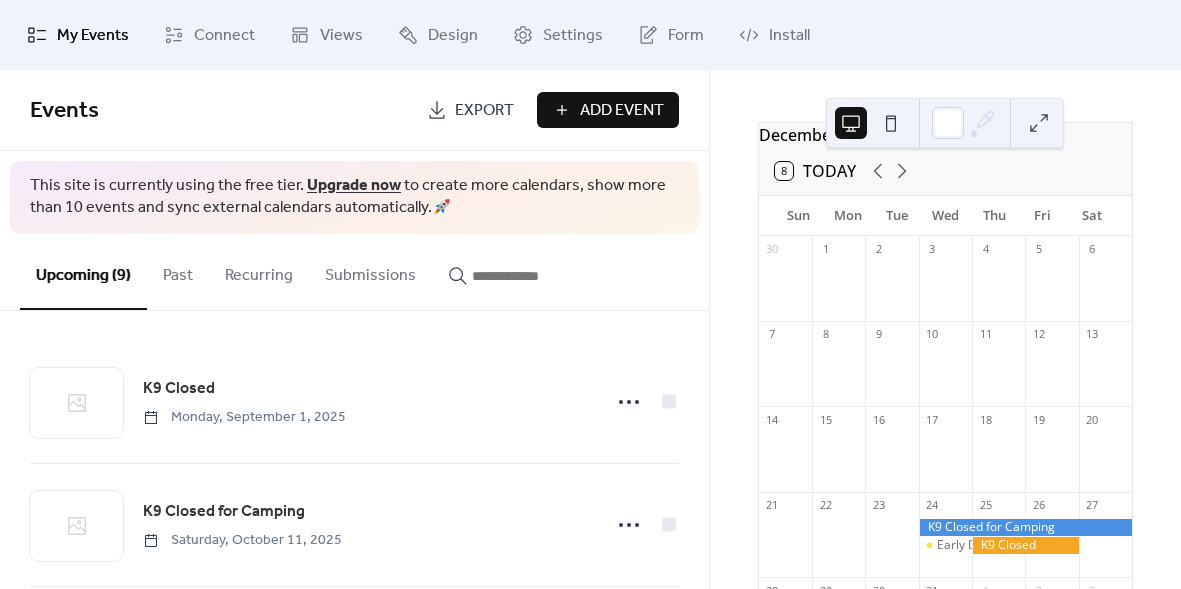 scroll, scrollTop: 40, scrollLeft: 0, axis: vertical 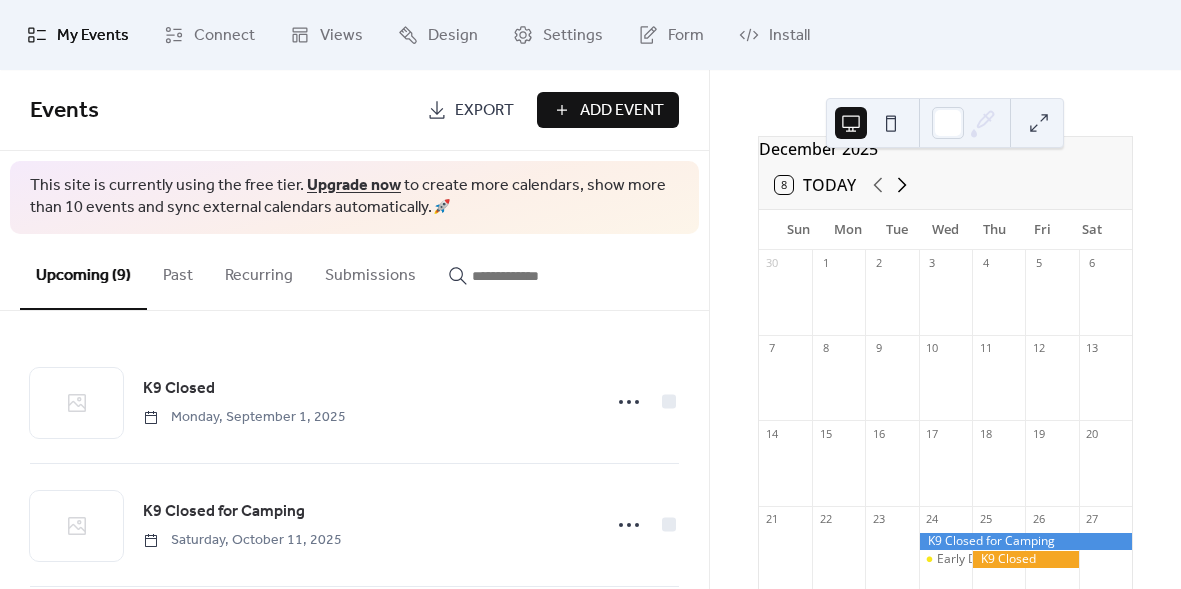 click 